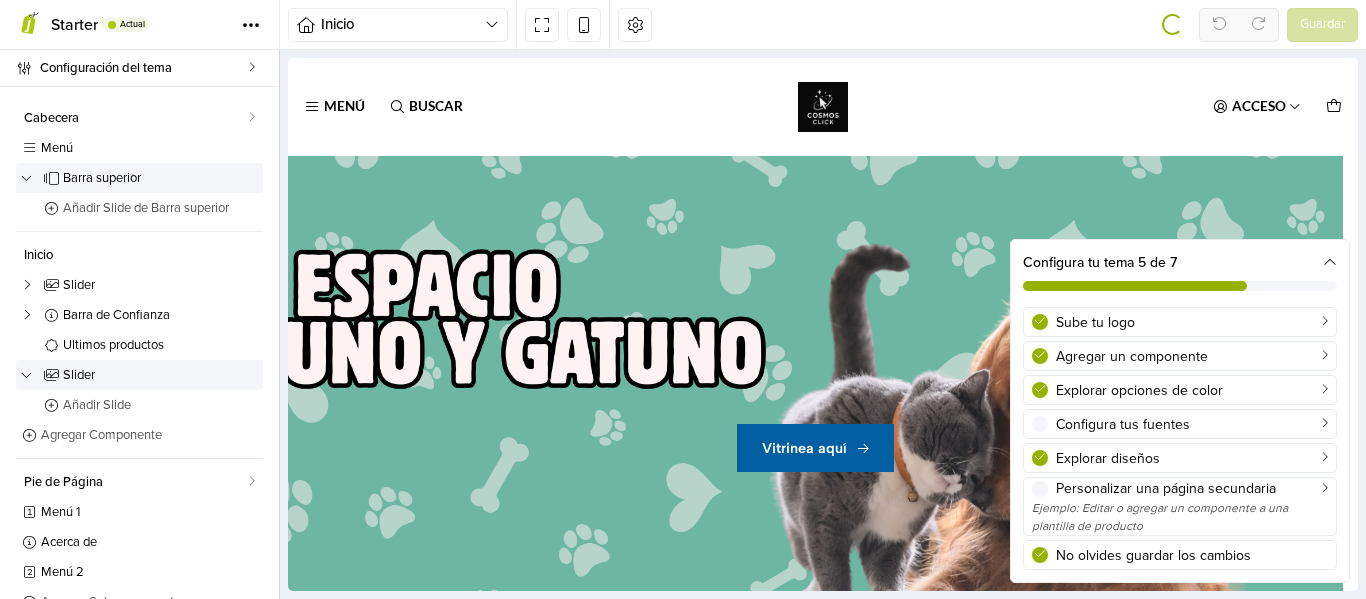 scroll, scrollTop: 0, scrollLeft: 0, axis: both 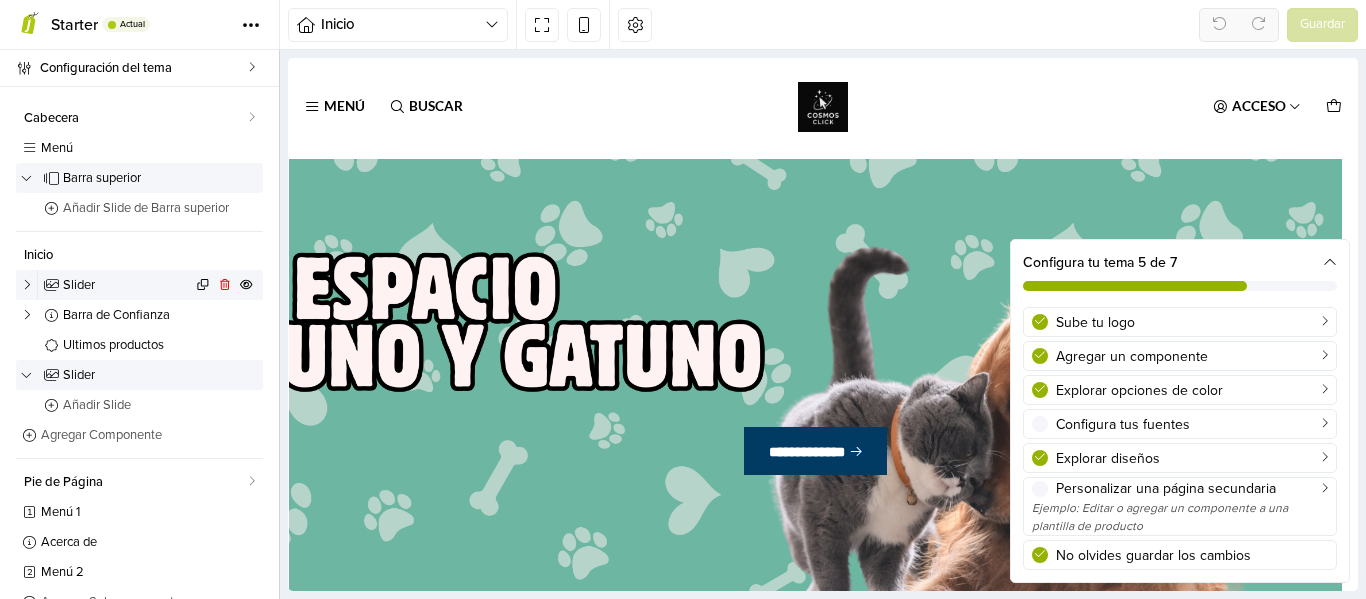 click on "Slider" at bounding box center (127, 285) 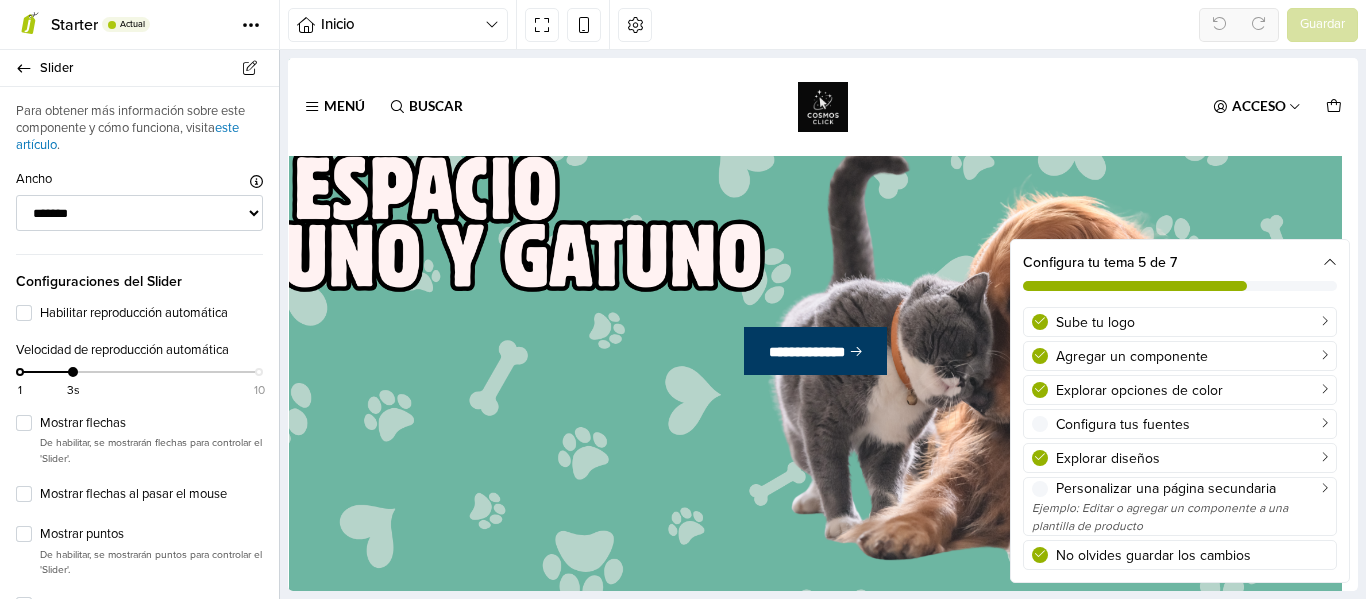 scroll, scrollTop: 115, scrollLeft: 0, axis: vertical 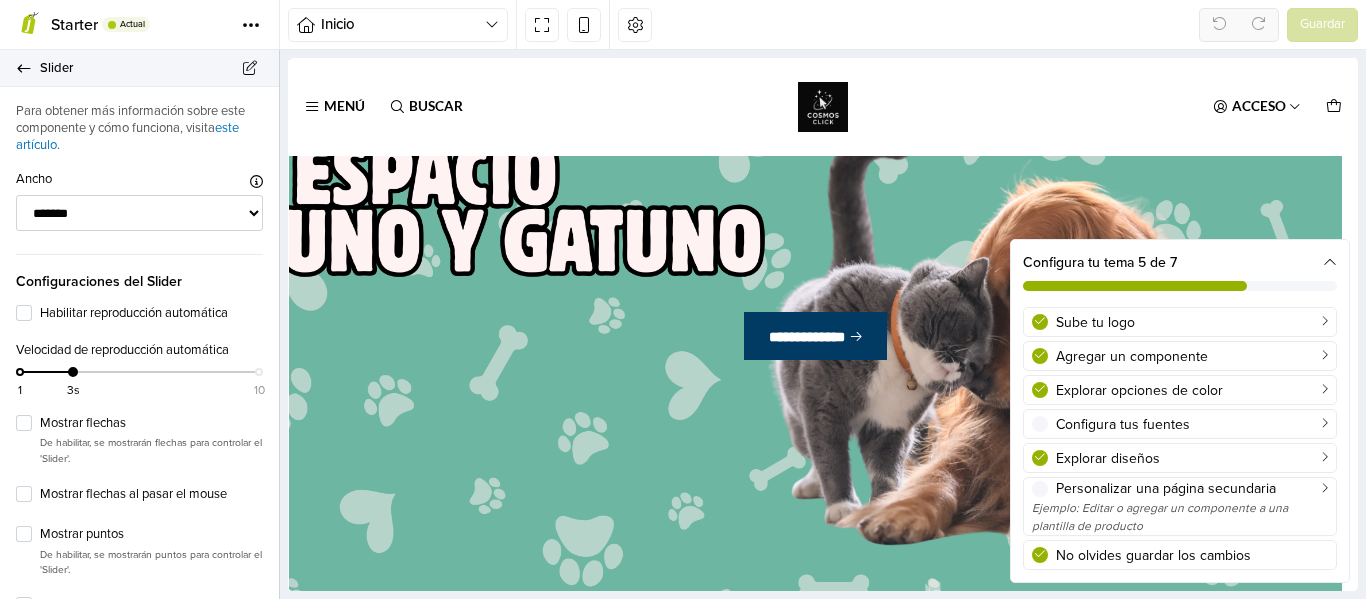 click on "Slider" at bounding box center [139, 68] 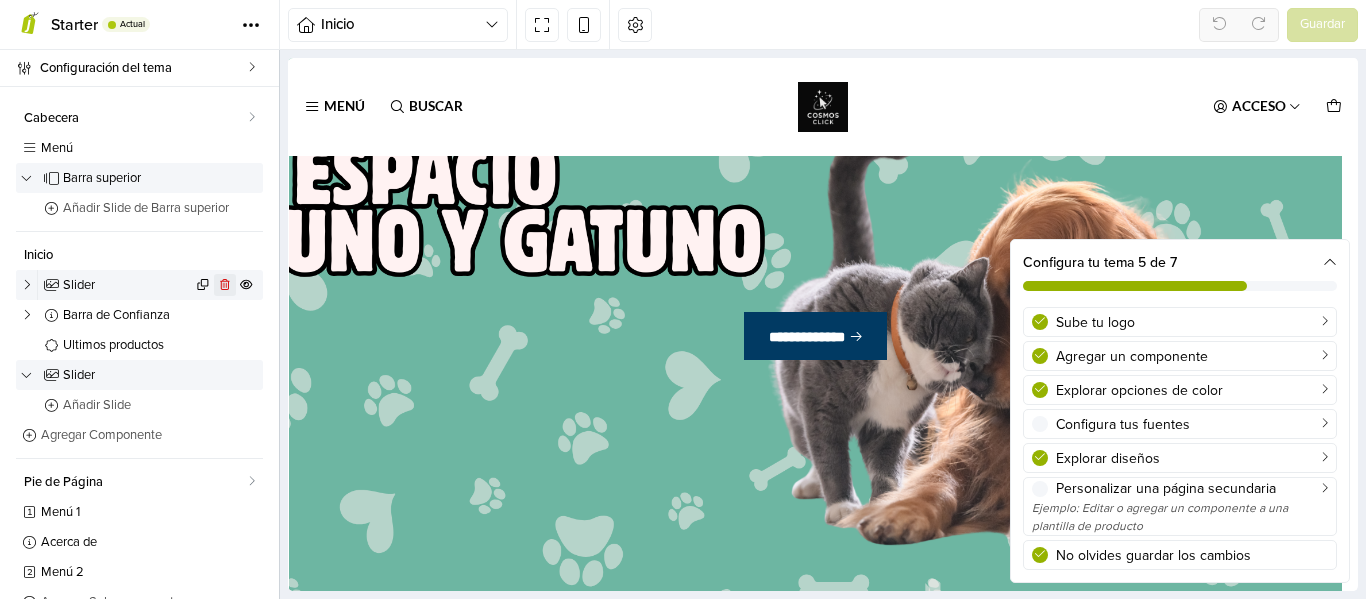 click 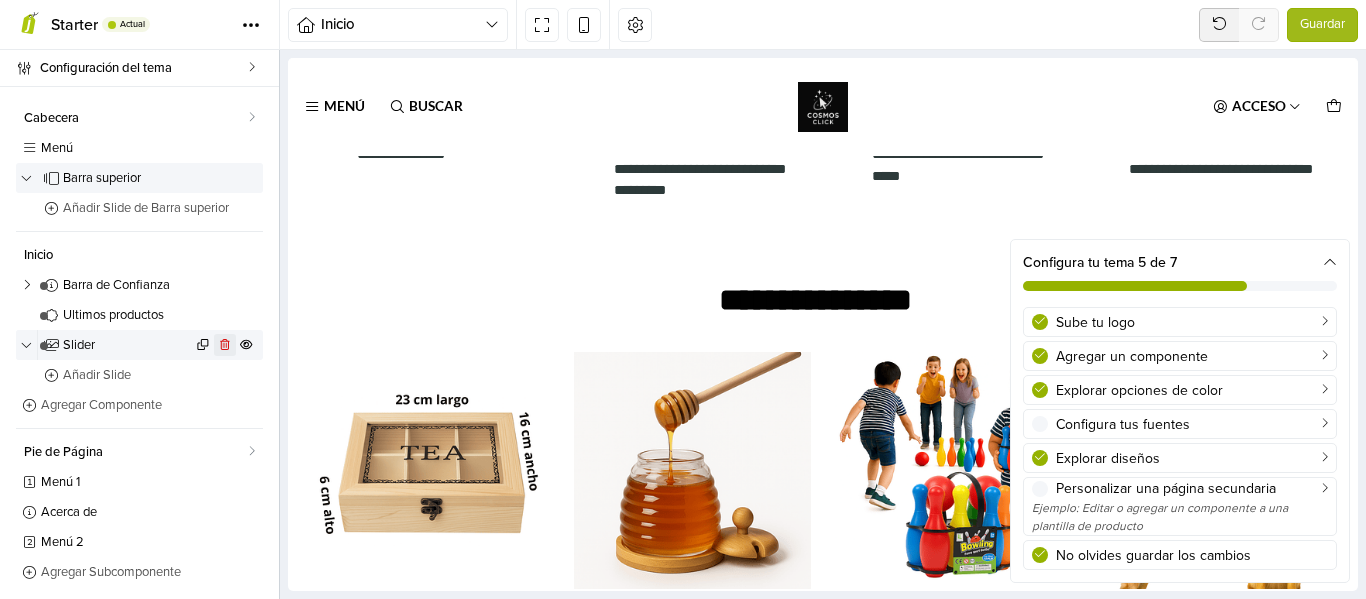 click 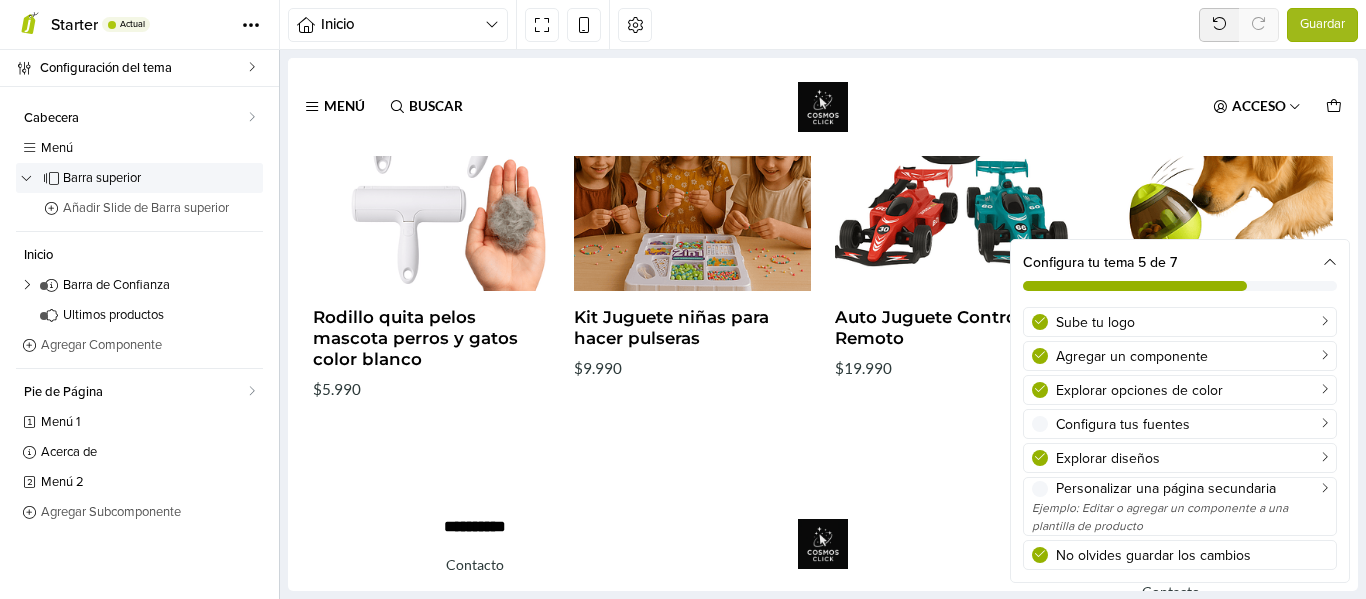 scroll, scrollTop: 1060, scrollLeft: 0, axis: vertical 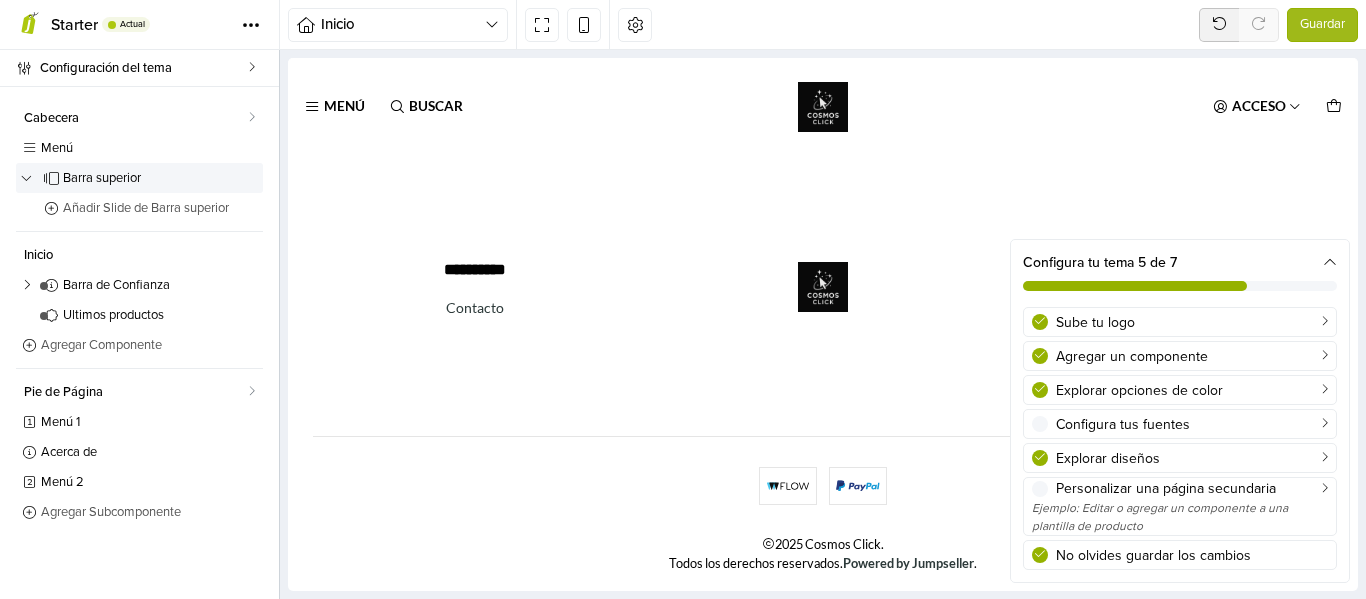 click at bounding box center (1330, 263) 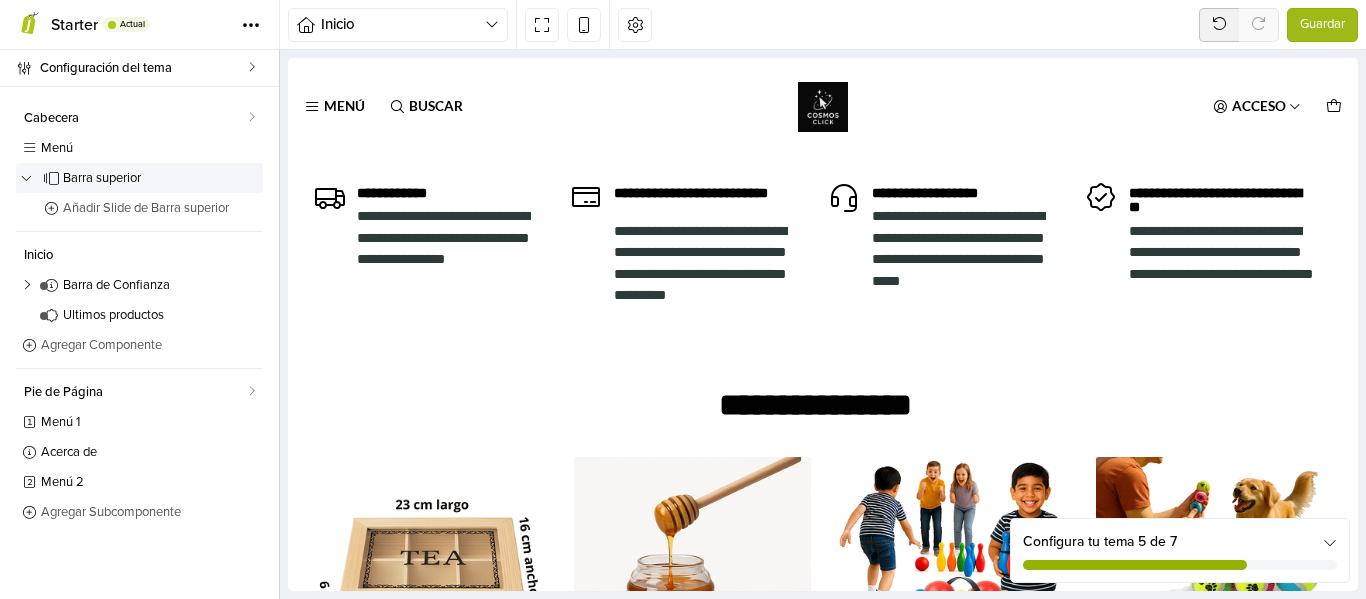 scroll, scrollTop: 0, scrollLeft: 0, axis: both 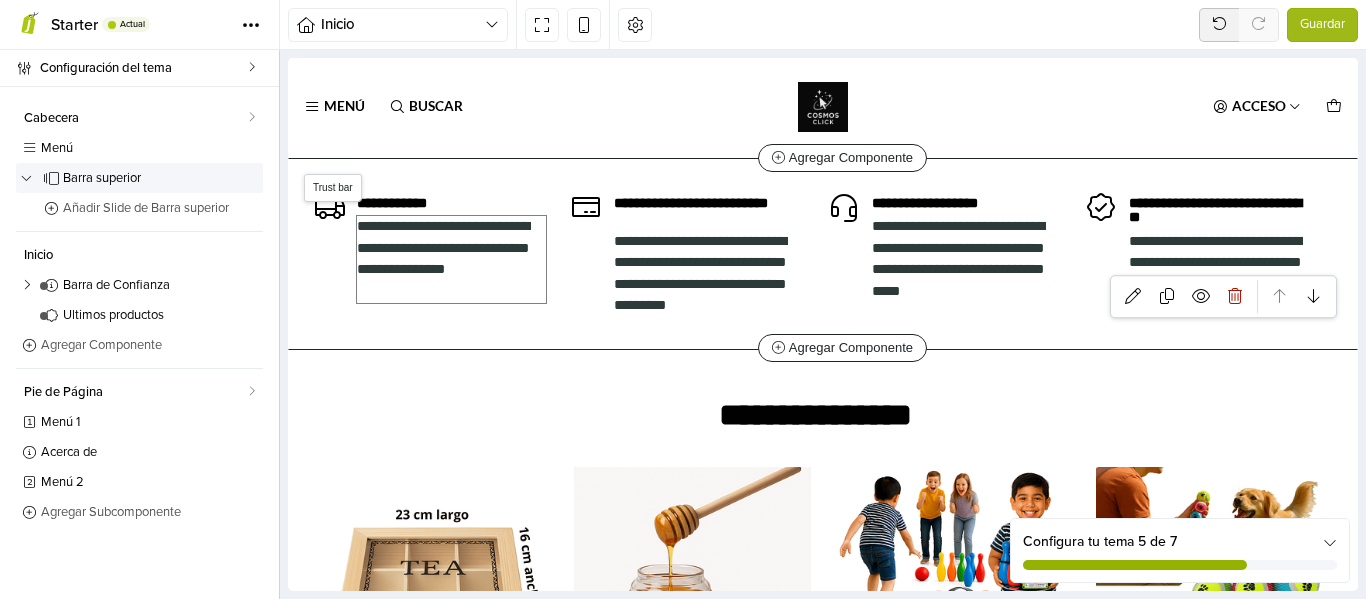 click on "**********" at bounding box center [451, 259] 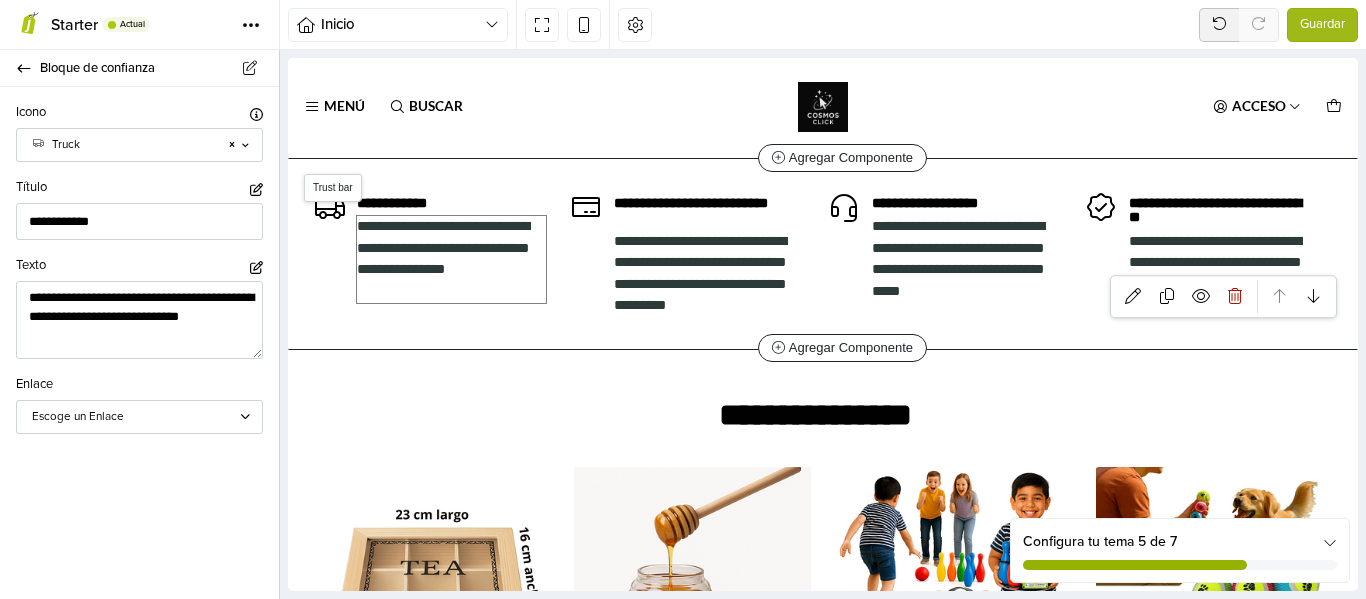 click on "**********" at bounding box center [451, 259] 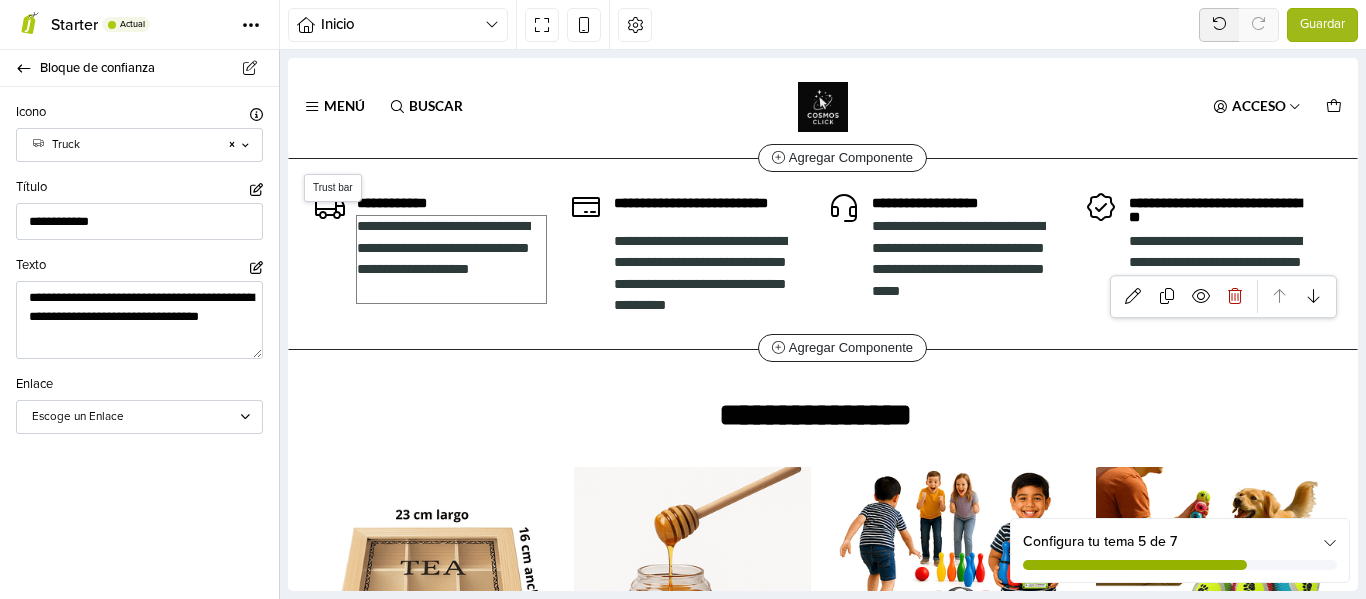 click on "**********" at bounding box center (451, 259) 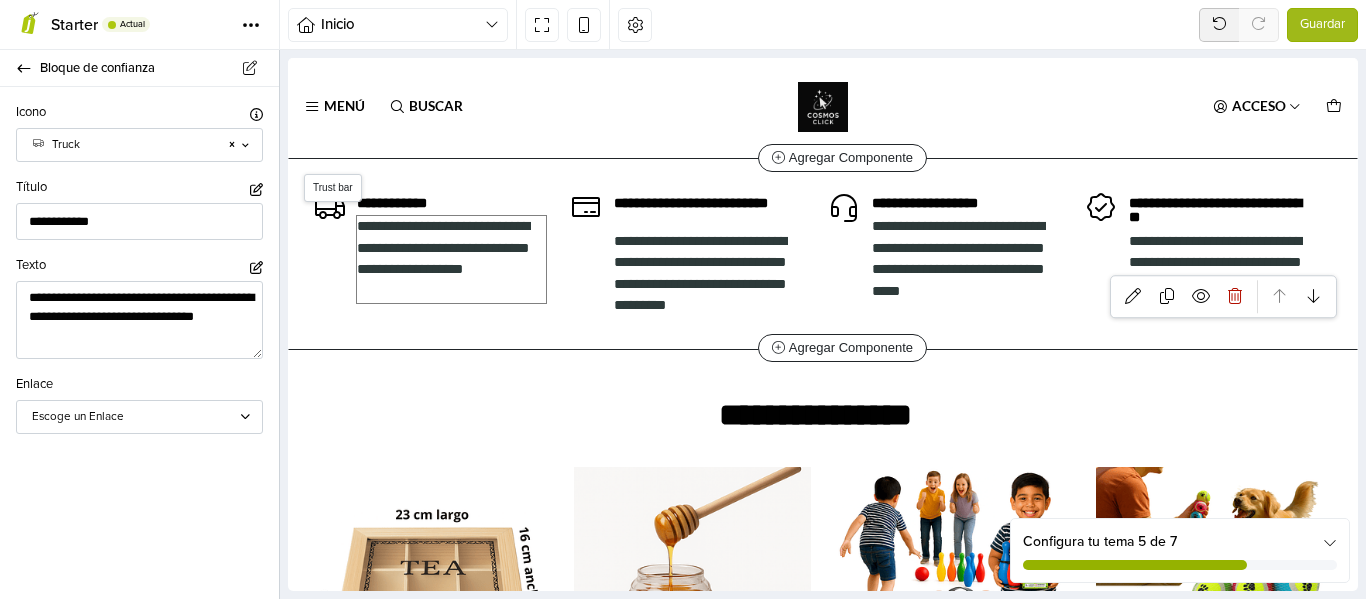 type on "**********" 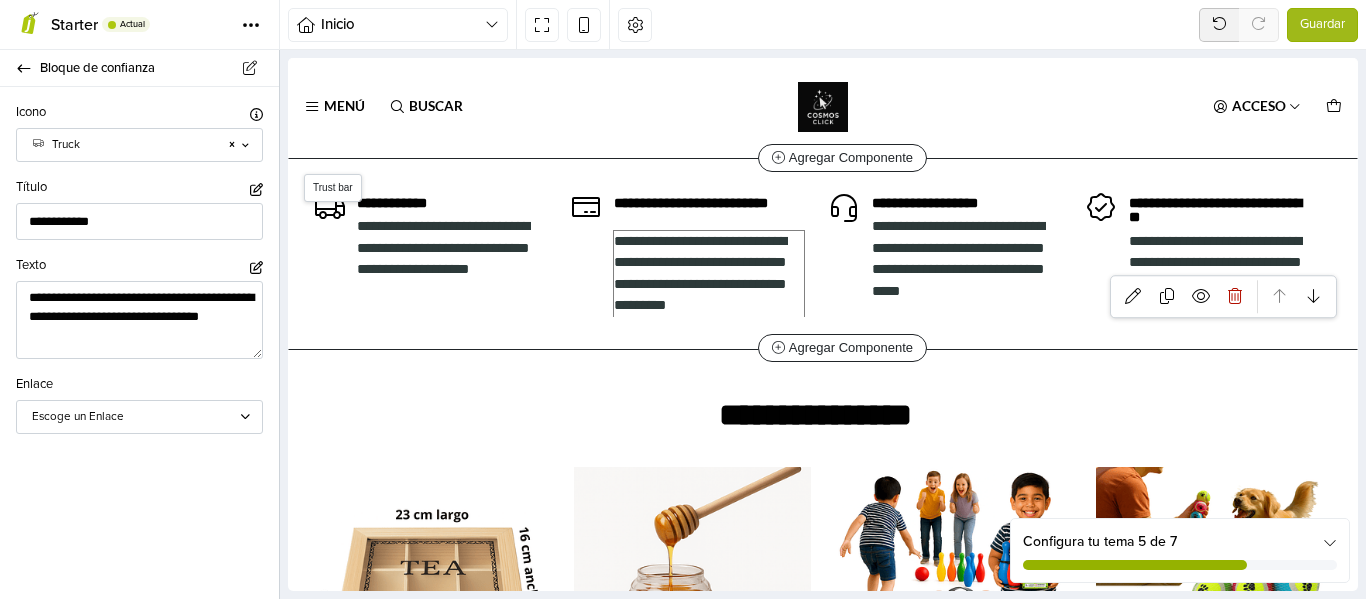 click on "**********" at bounding box center (708, 274) 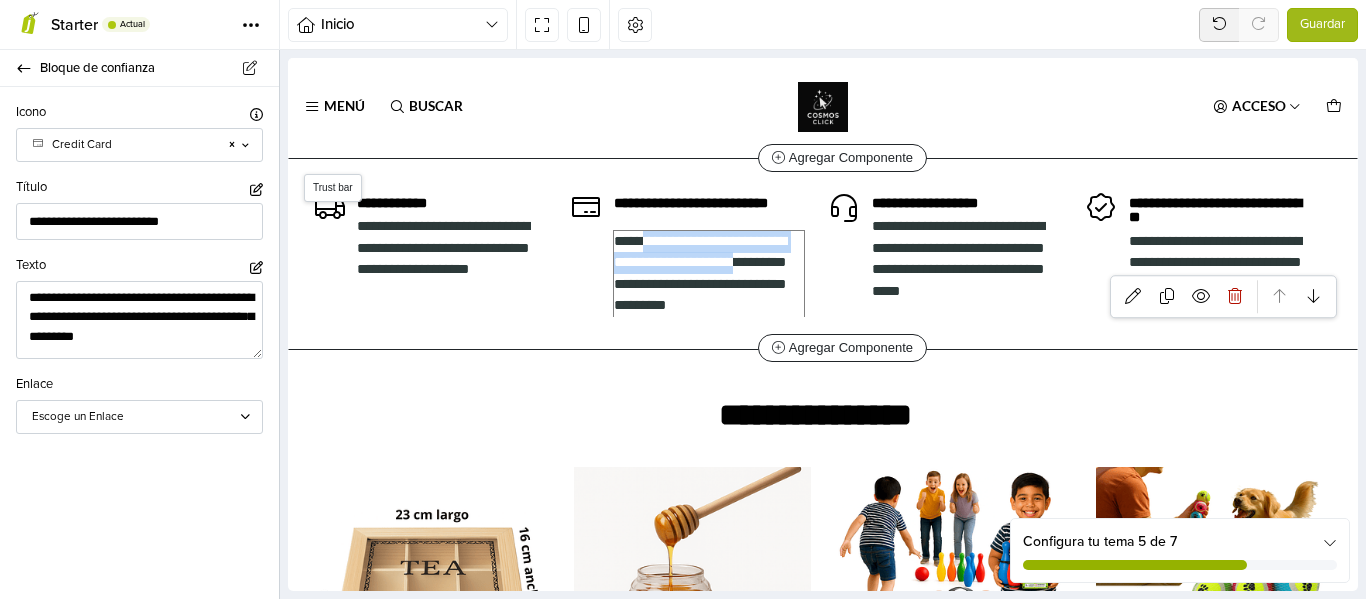 drag, startPoint x: 647, startPoint y: 240, endPoint x: 774, endPoint y: 261, distance: 128.72452 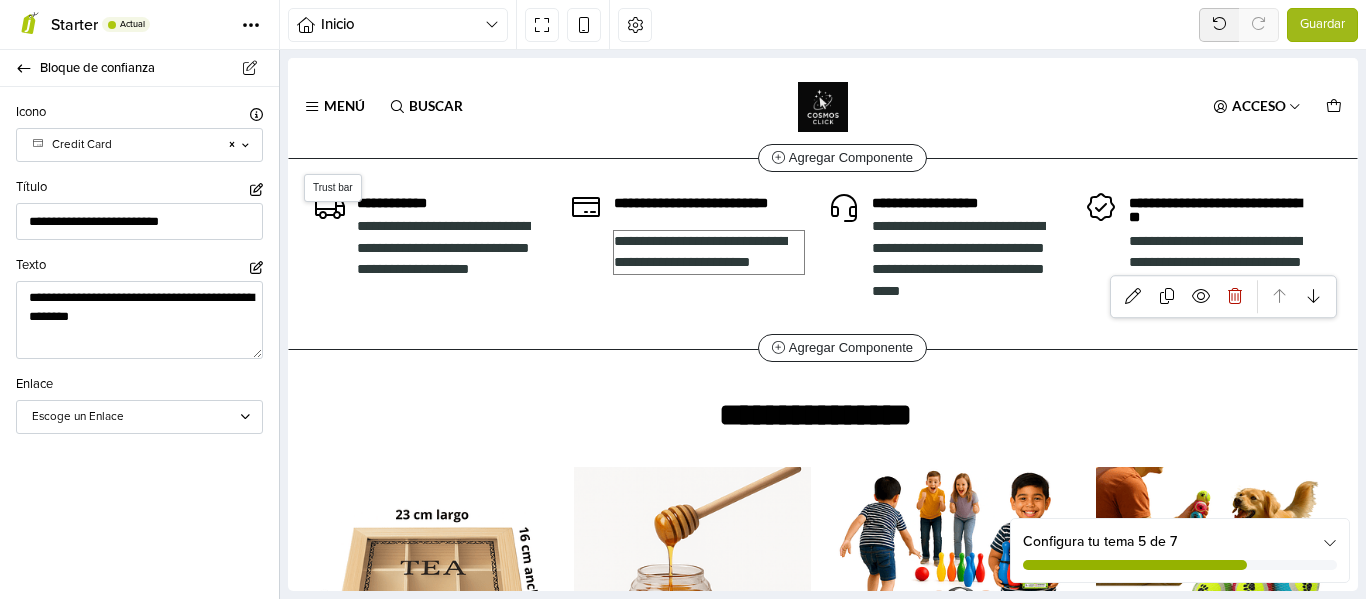 click on "**********" at bounding box center (708, 252) 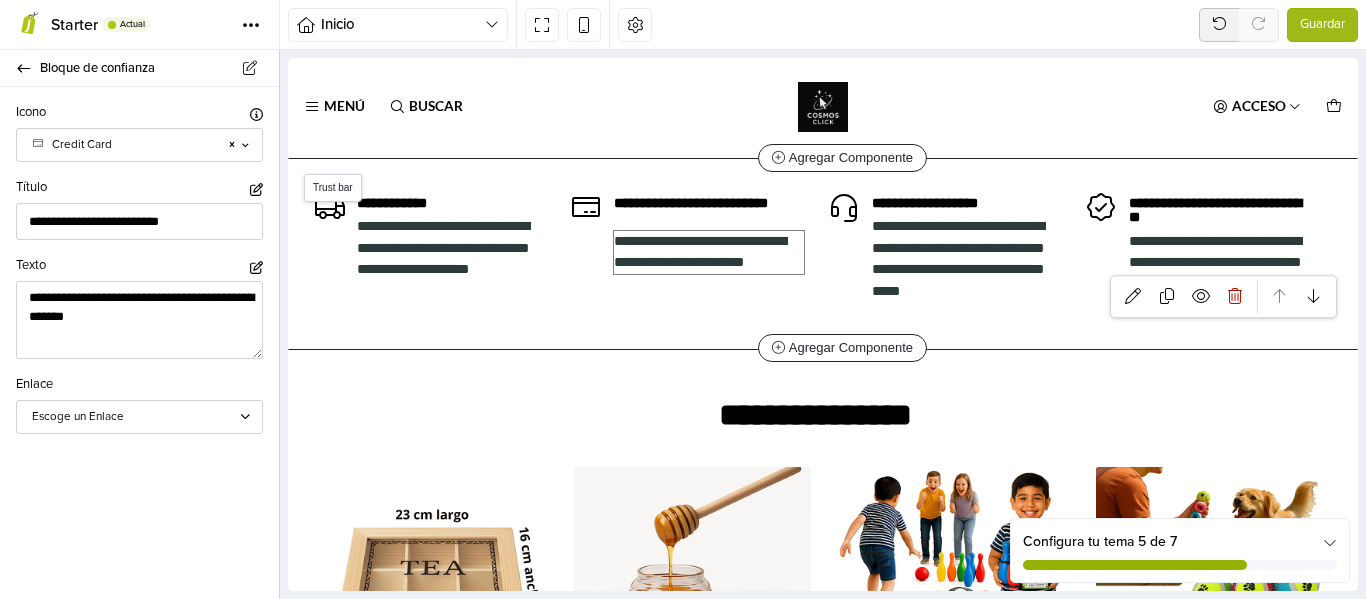 type on "**********" 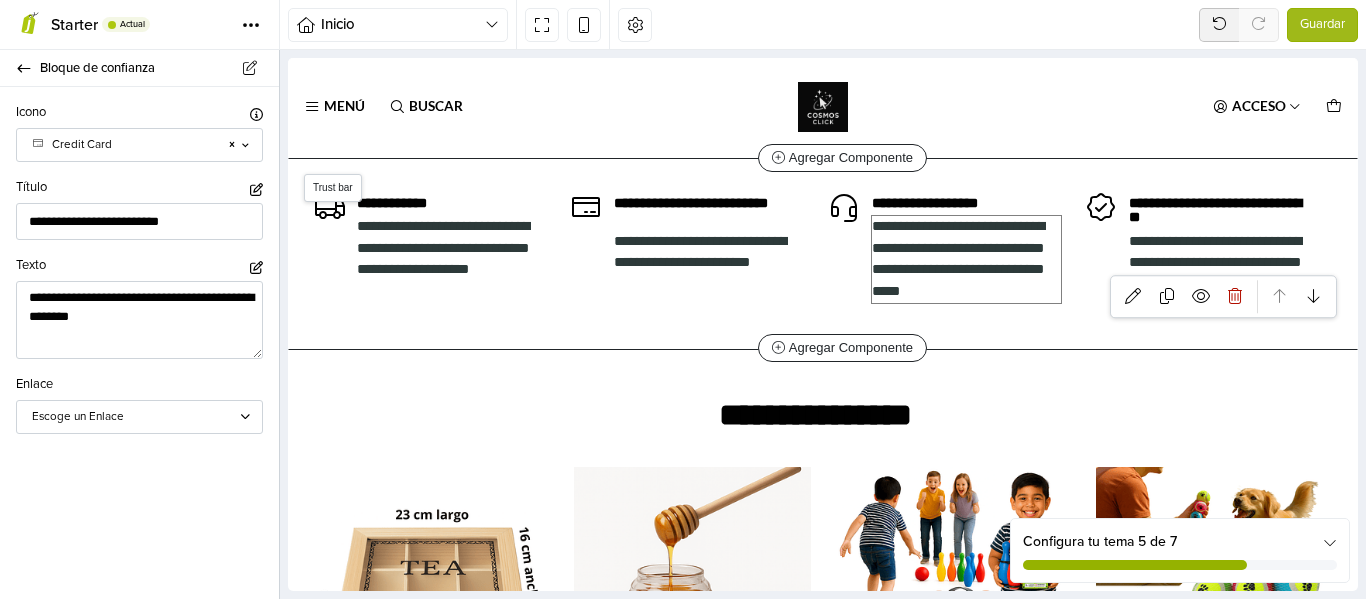 click on "**********" at bounding box center (966, 259) 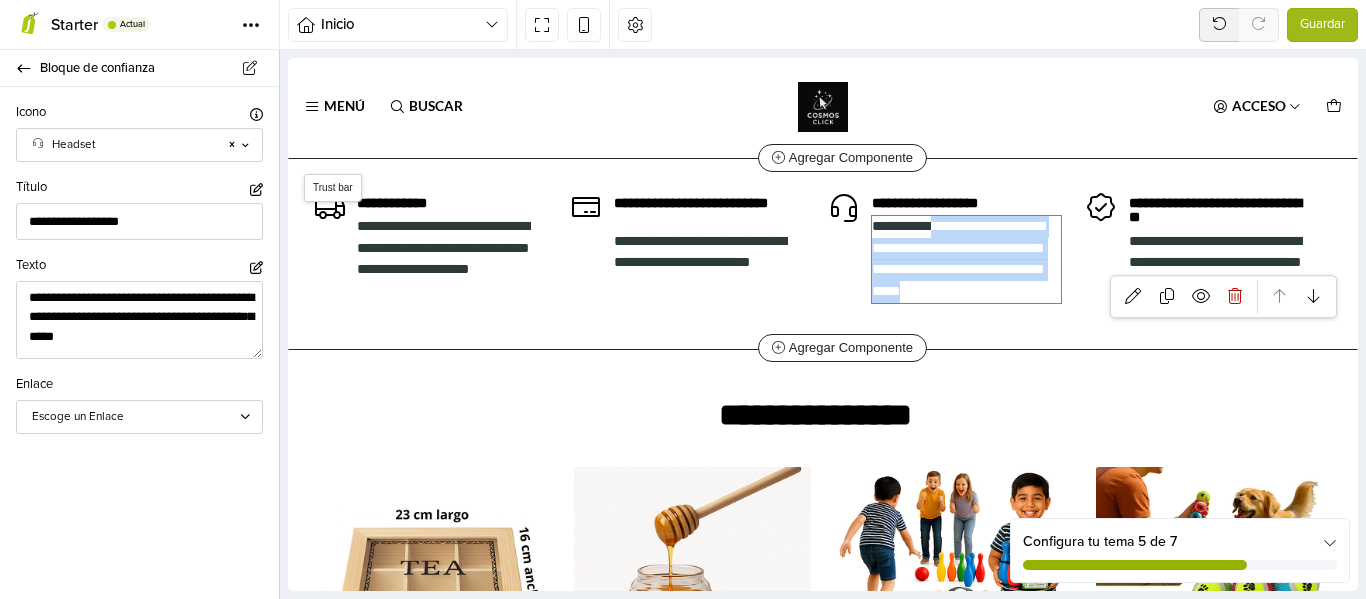 drag, startPoint x: 944, startPoint y: 228, endPoint x: 996, endPoint y: 287, distance: 78.64477 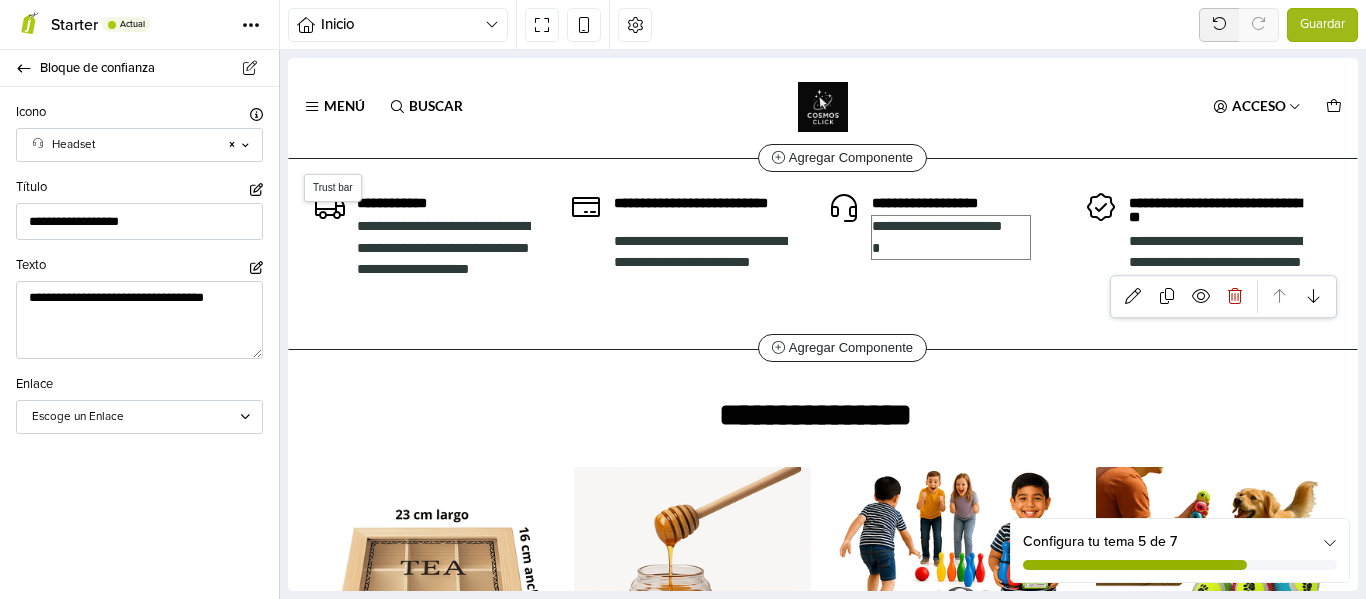 click on "**********" at bounding box center [951, 237] 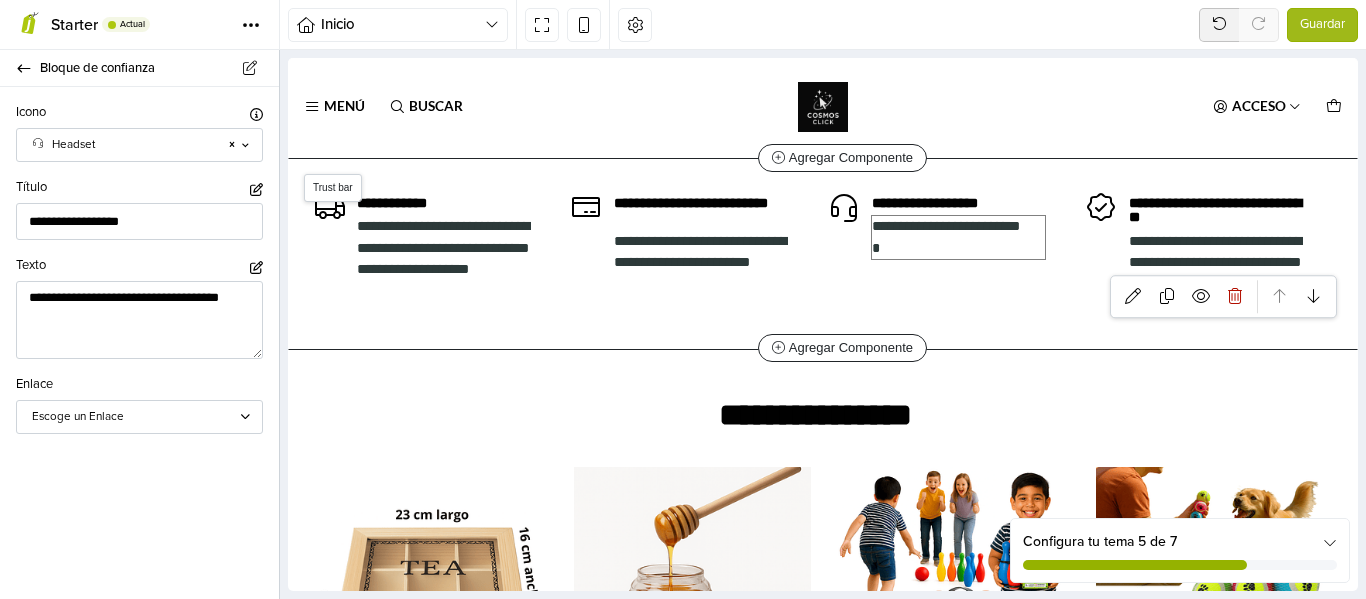 click on "*" at bounding box center [959, 249] 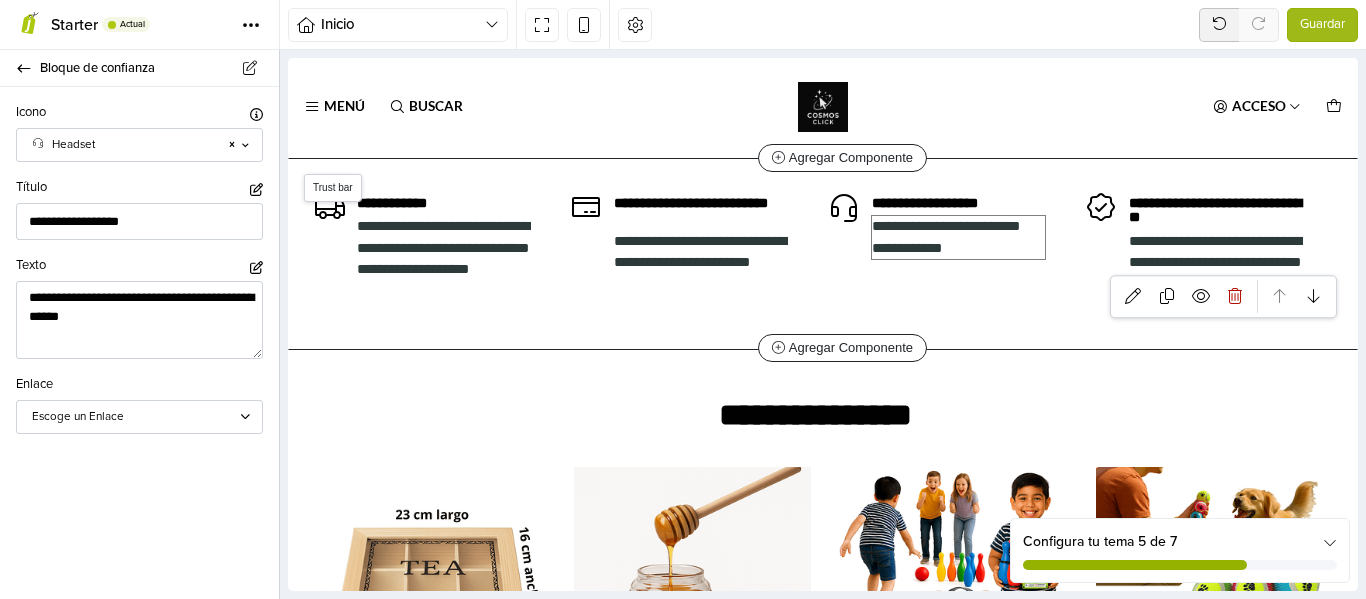 type on "**********" 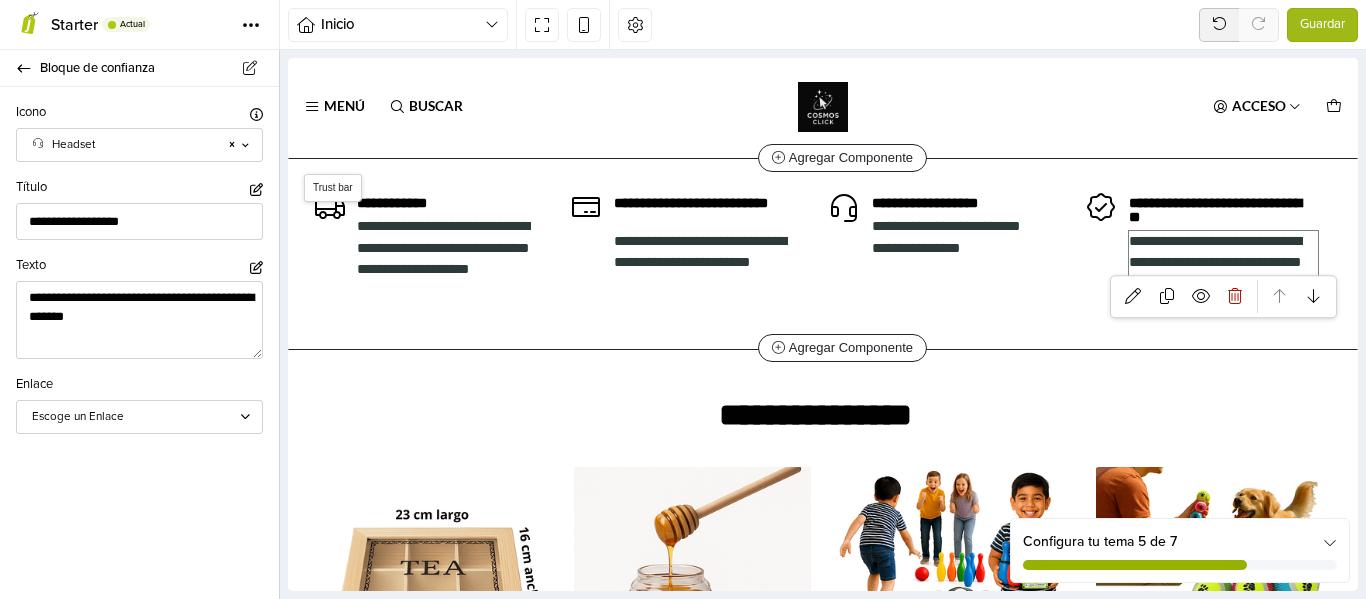 click on "**********" at bounding box center (1223, 274) 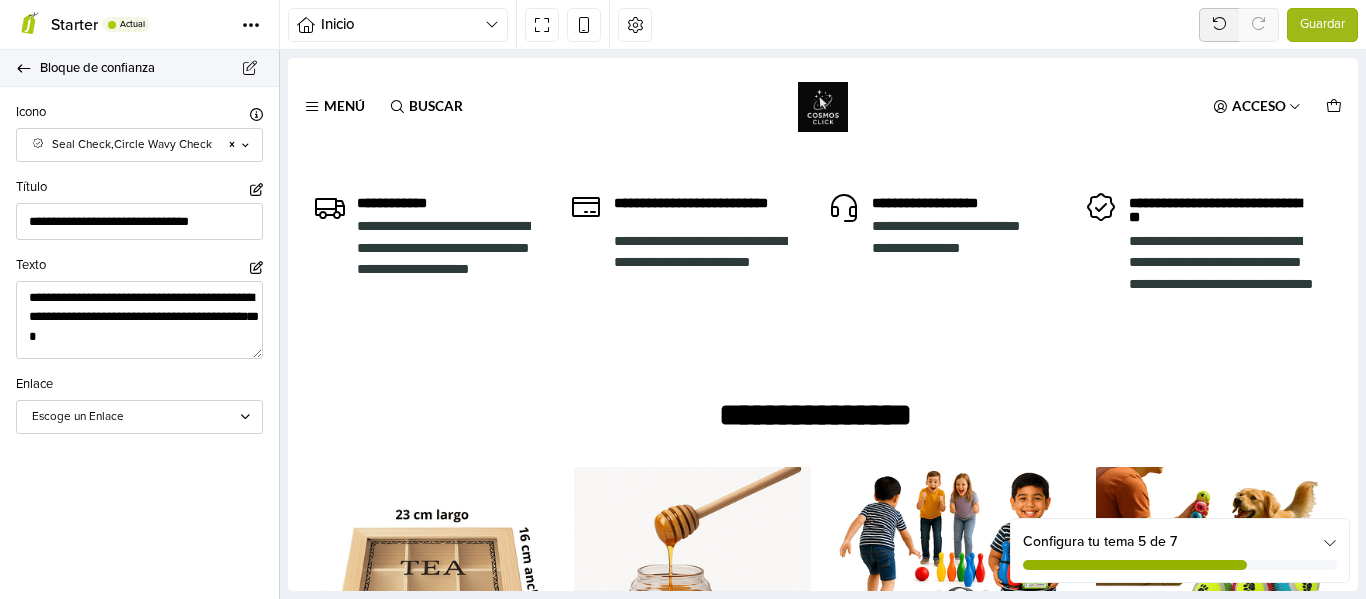 click 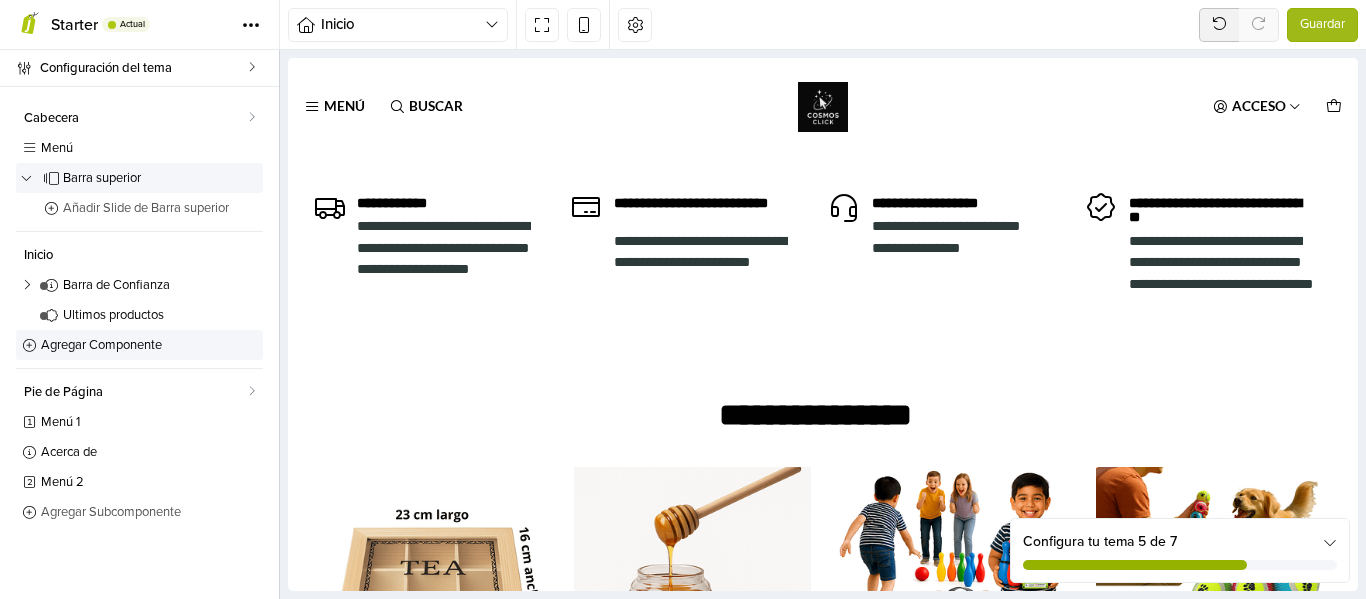 click on "Agregar Componente" at bounding box center [149, 345] 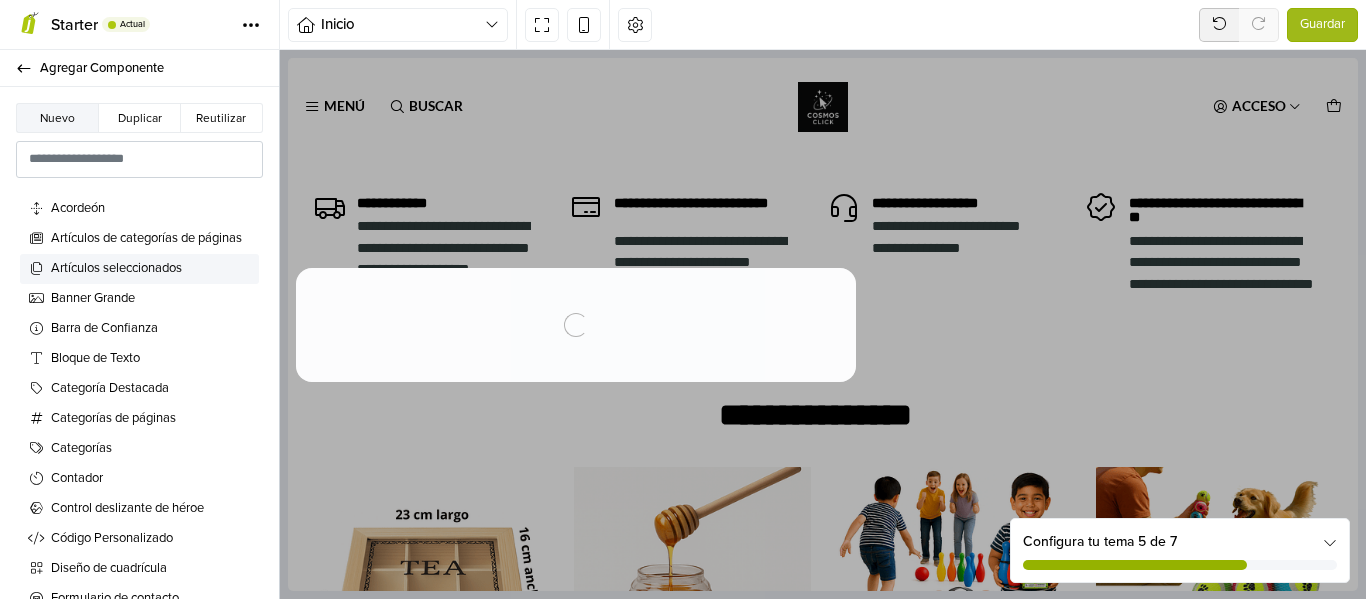 scroll, scrollTop: 0, scrollLeft: 0, axis: both 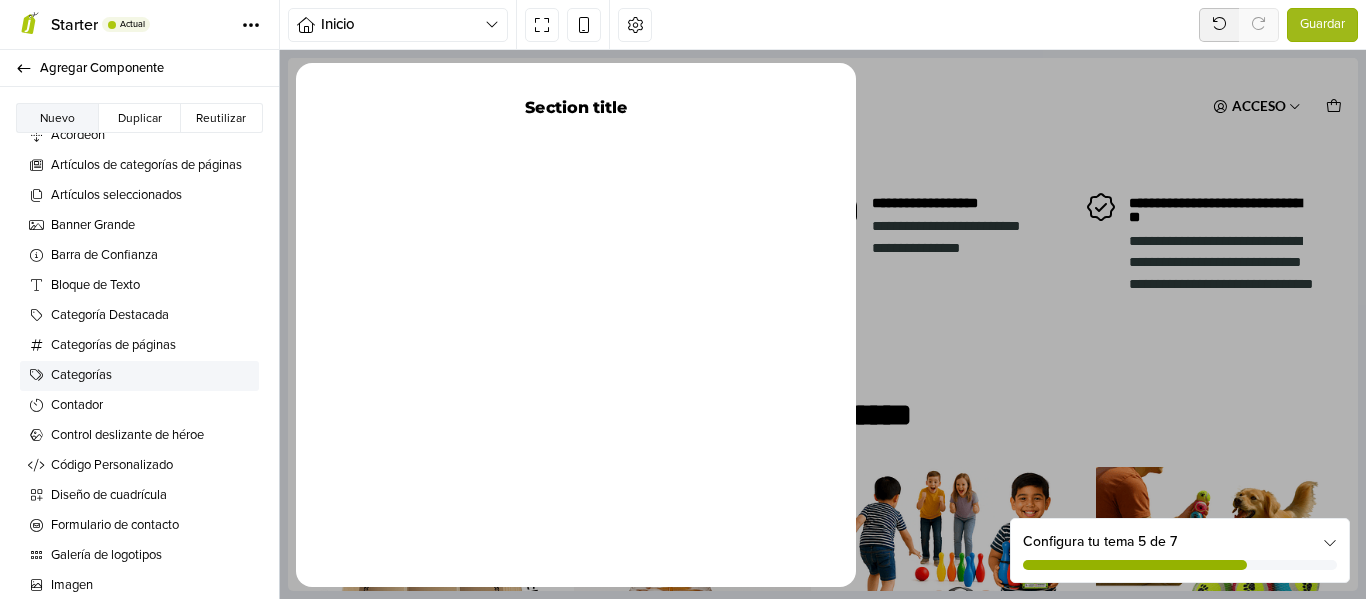 click on "Categorías" at bounding box center [151, 376] 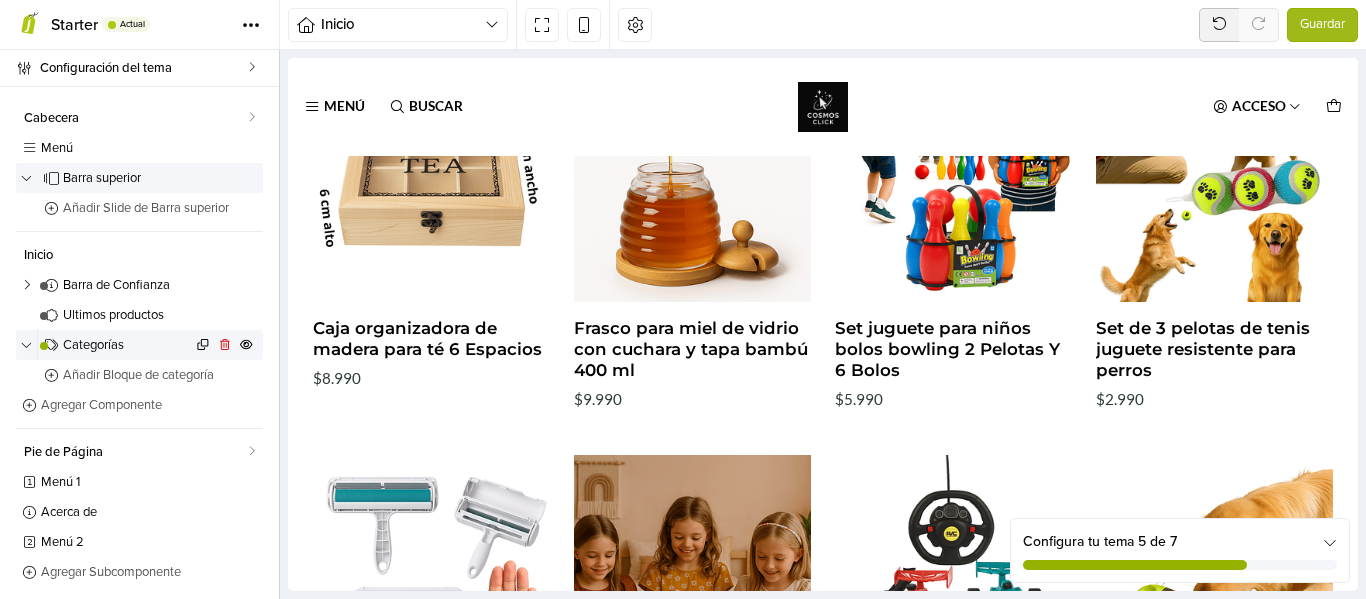 click on "Categorías" at bounding box center [127, 345] 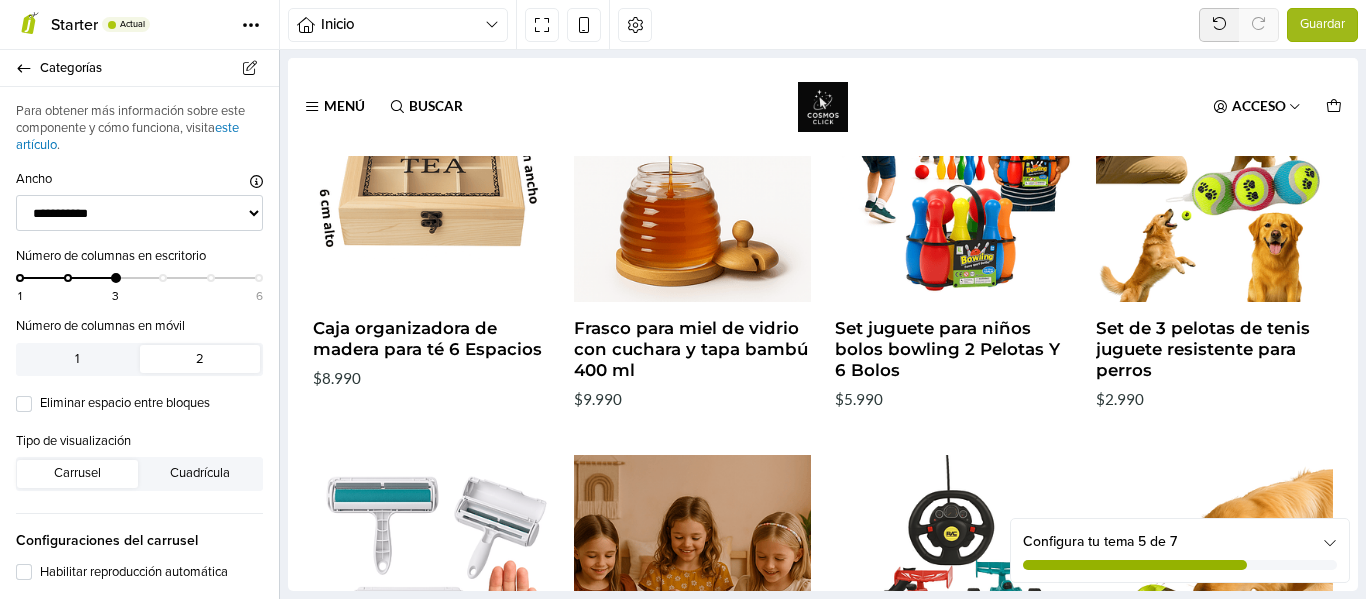scroll, scrollTop: 1024, scrollLeft: 0, axis: vertical 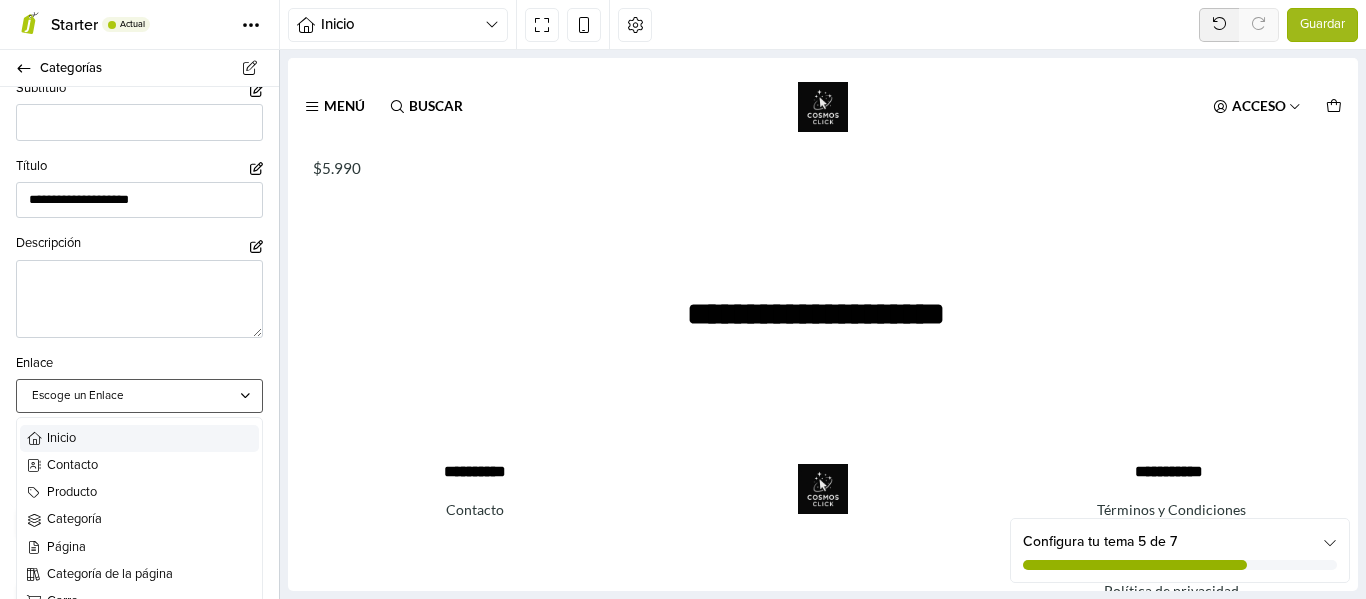 click on "Escoge un Enlace" at bounding box center [130, 396] 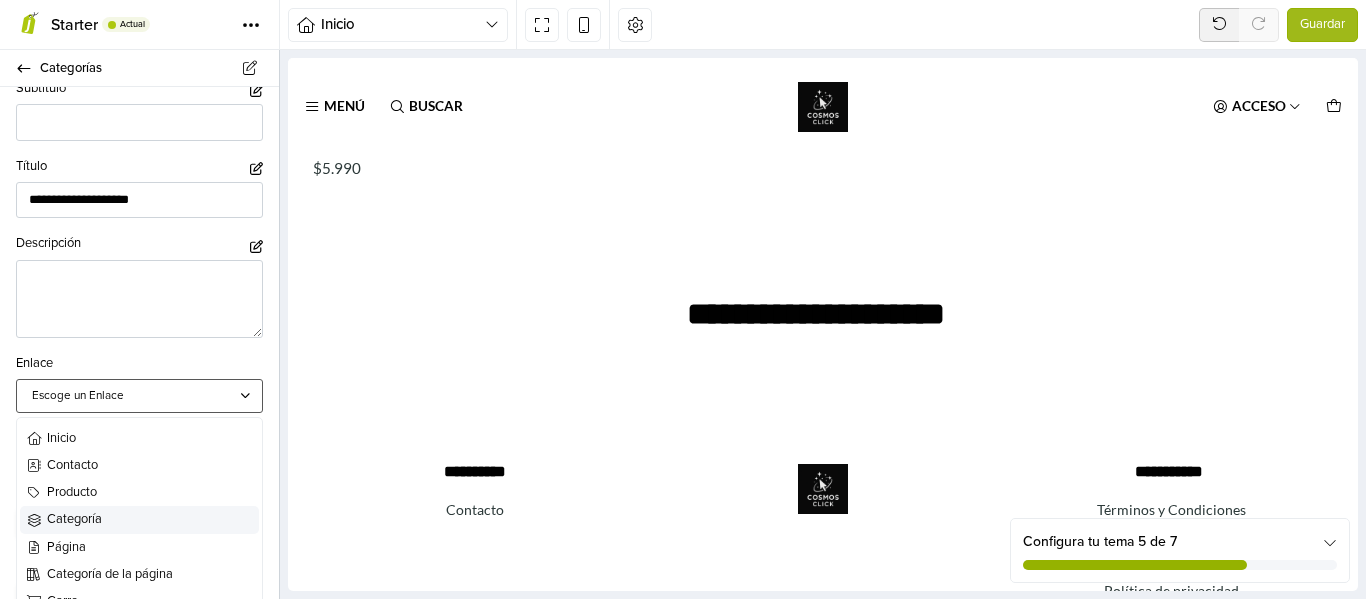 click on "Categoría" at bounding box center (139, 519) 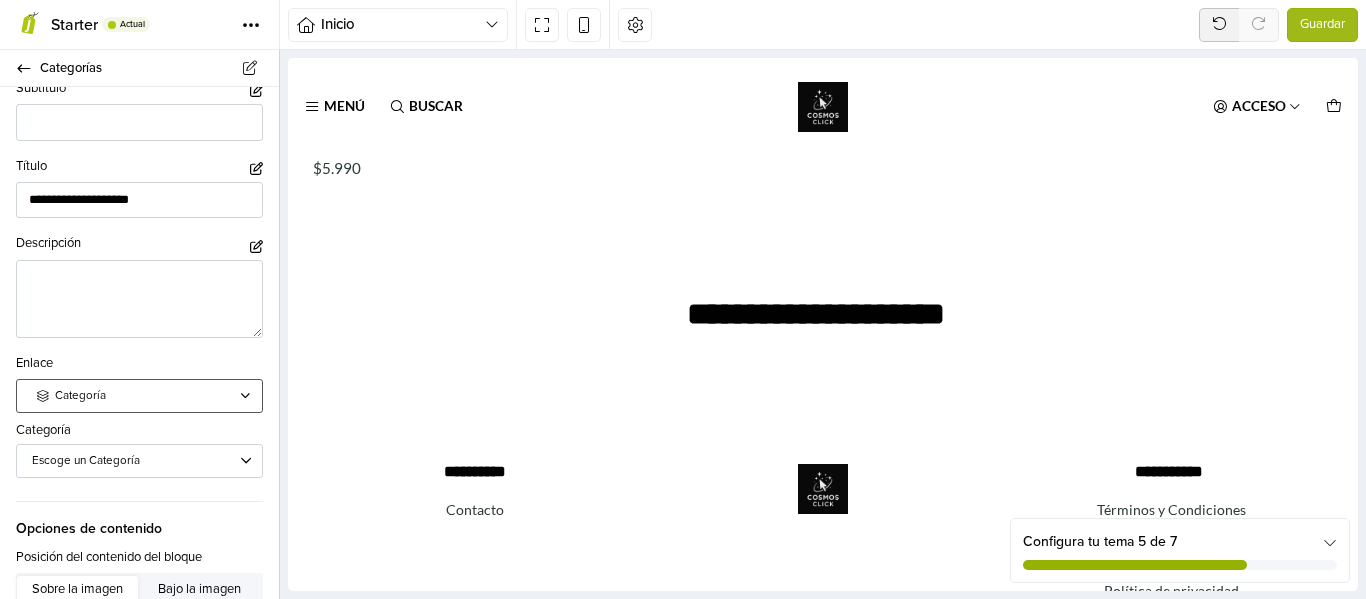 click on "**********" at bounding box center [139, 308] 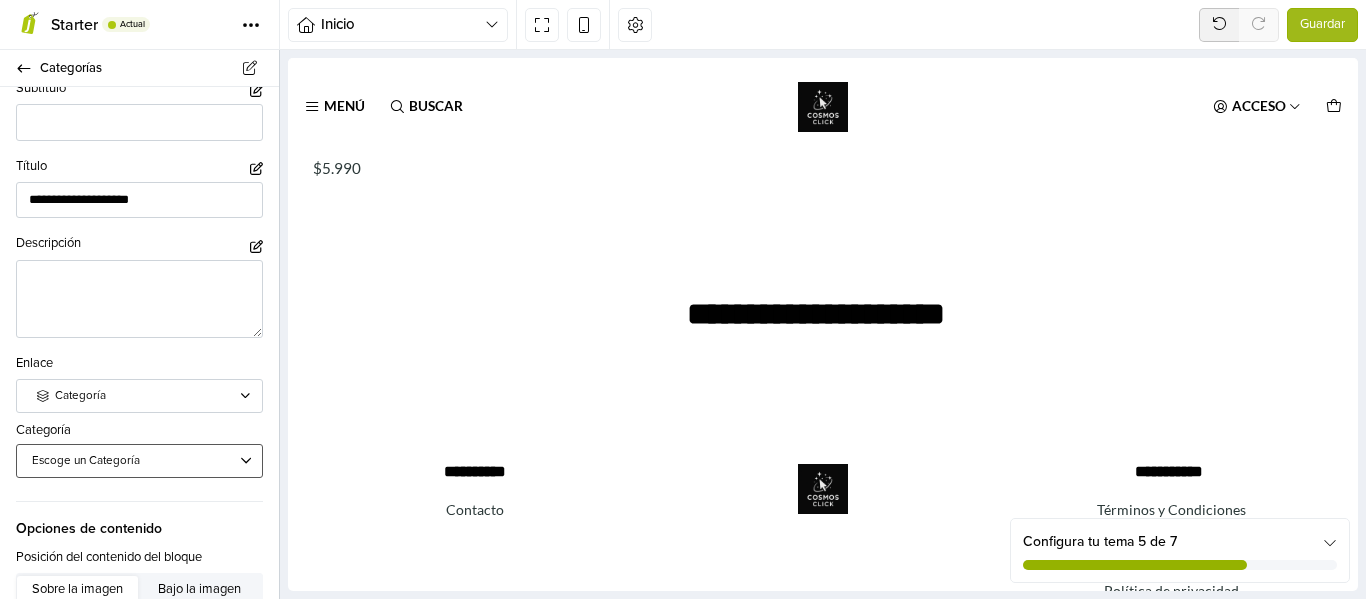 click at bounding box center [130, 461] 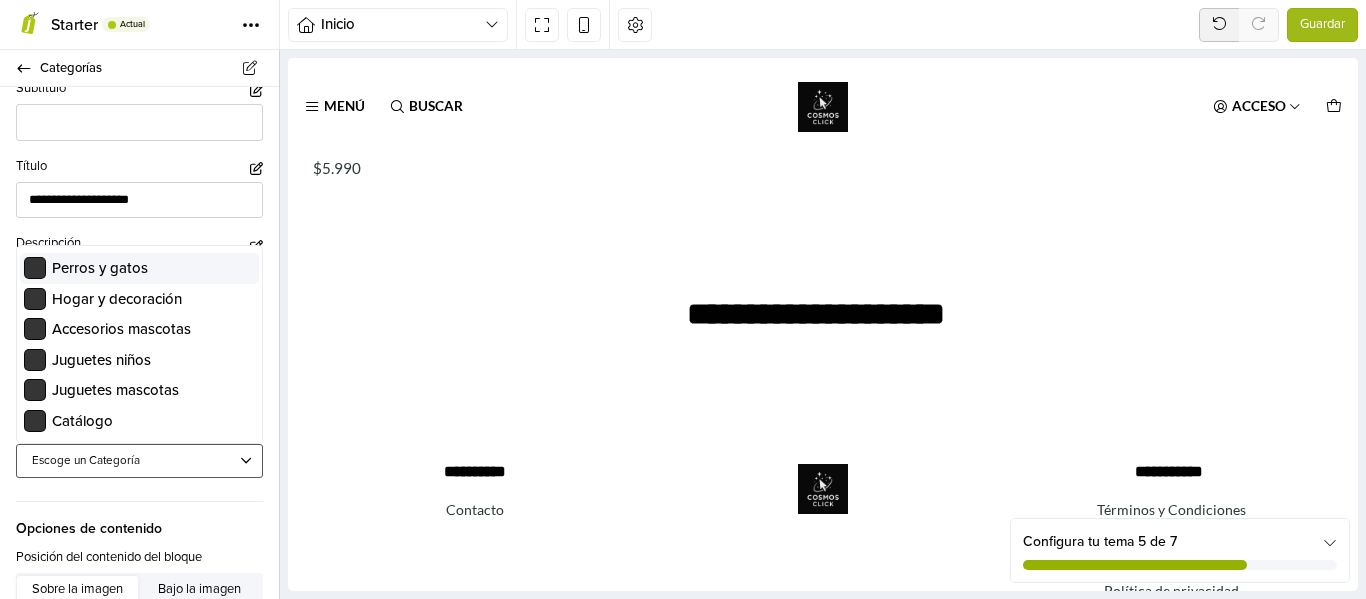 click on "Perros y gatos" at bounding box center [139, 268] 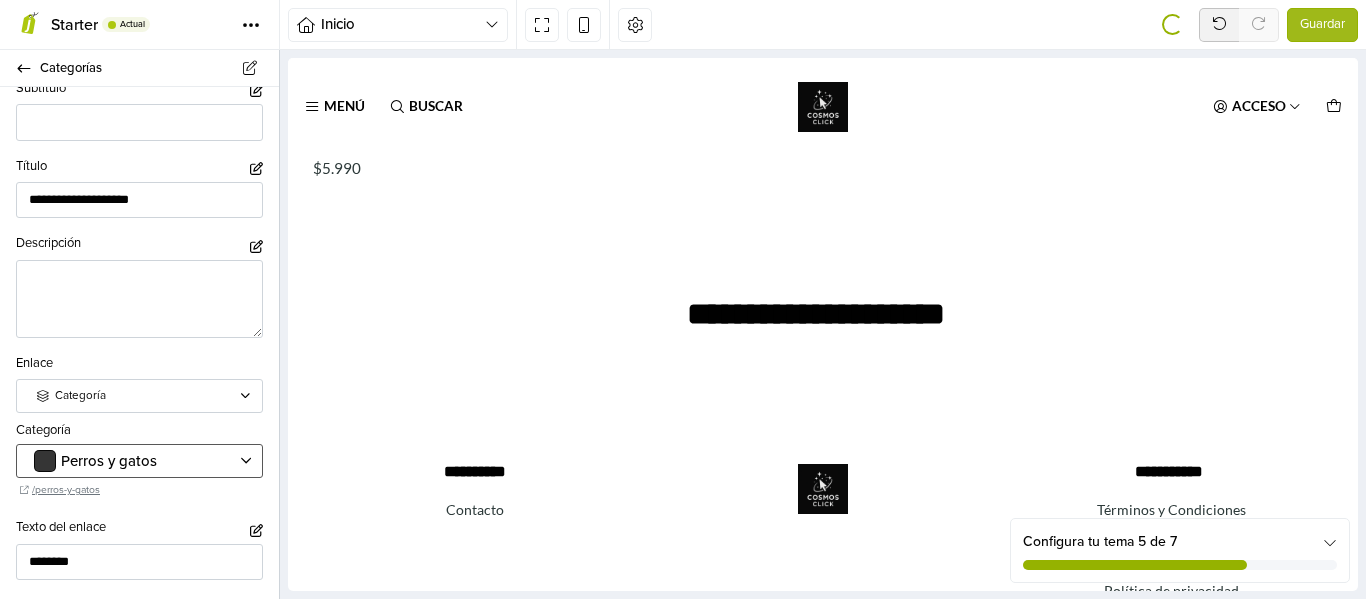 scroll, scrollTop: 0, scrollLeft: 0, axis: both 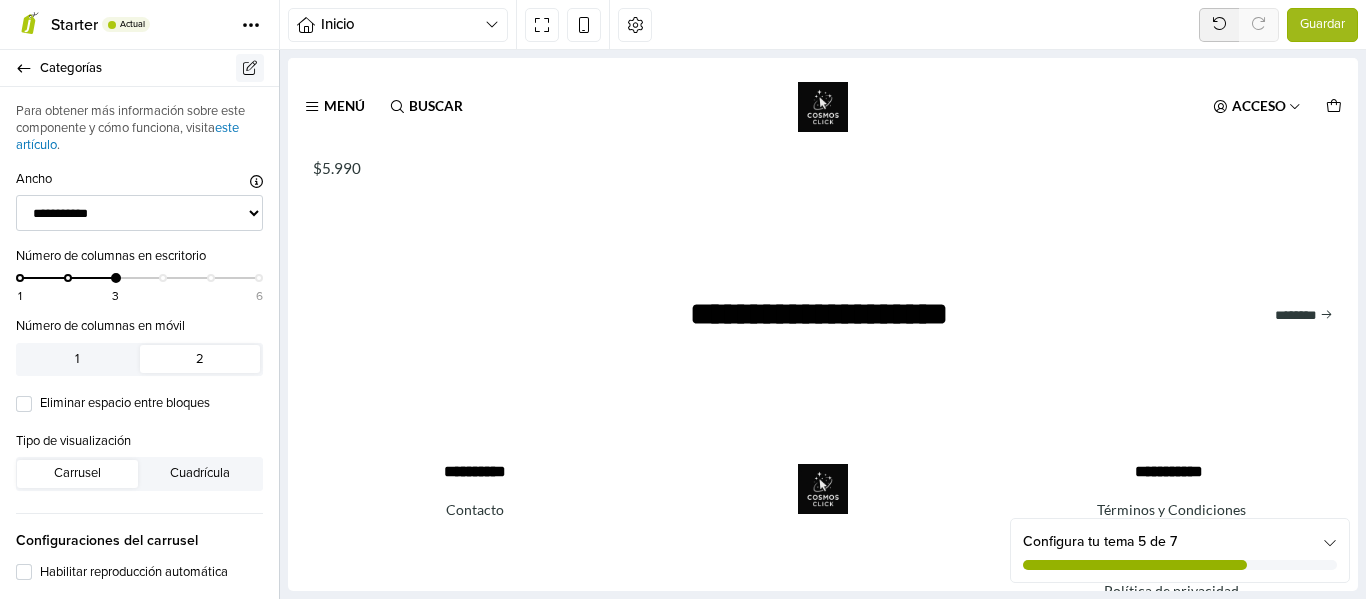 click at bounding box center (250, 68) 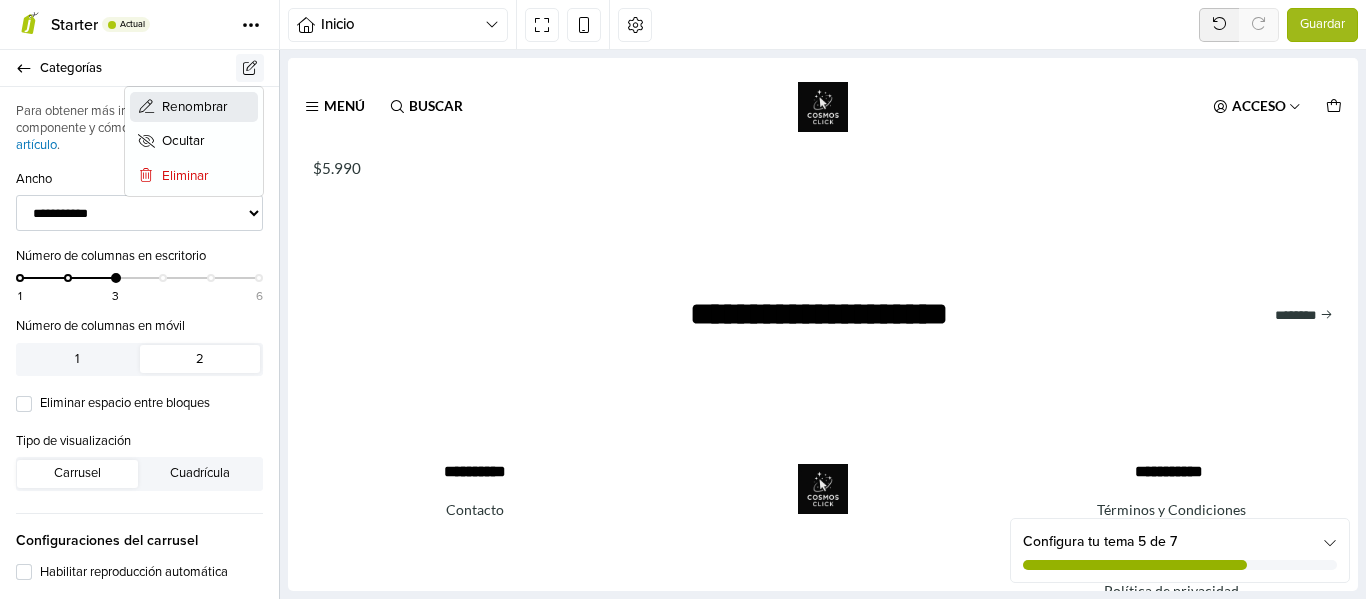 click on "Renombrar" at bounding box center [194, 107] 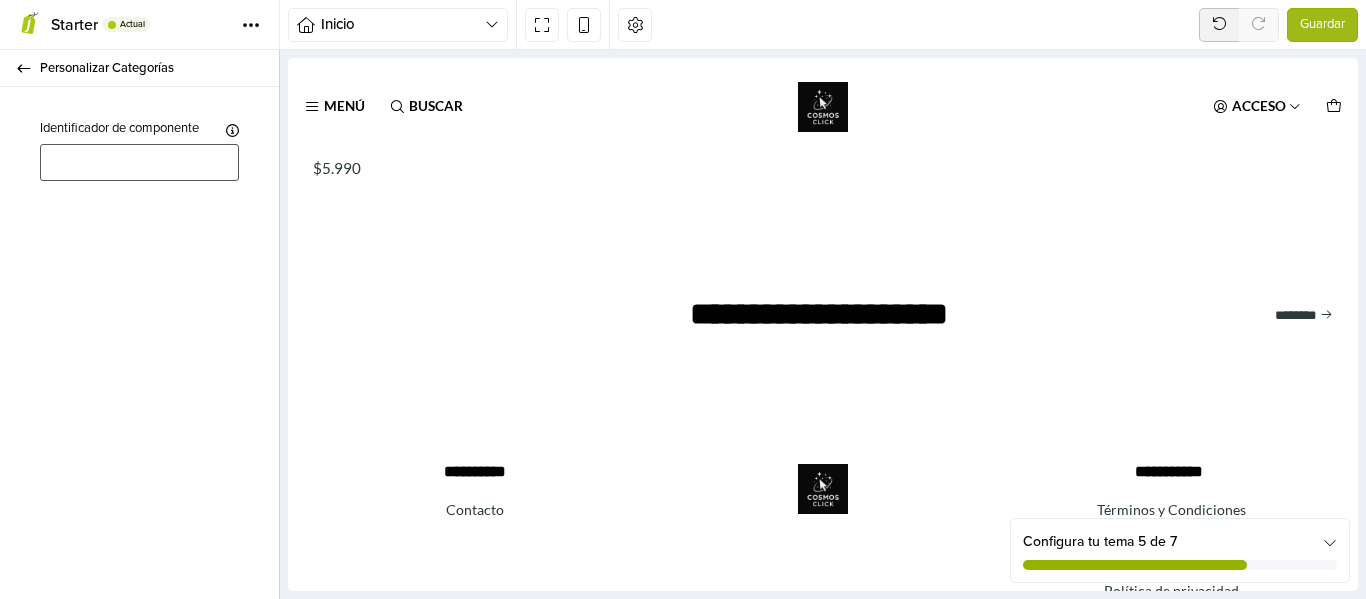 click at bounding box center [139, 162] 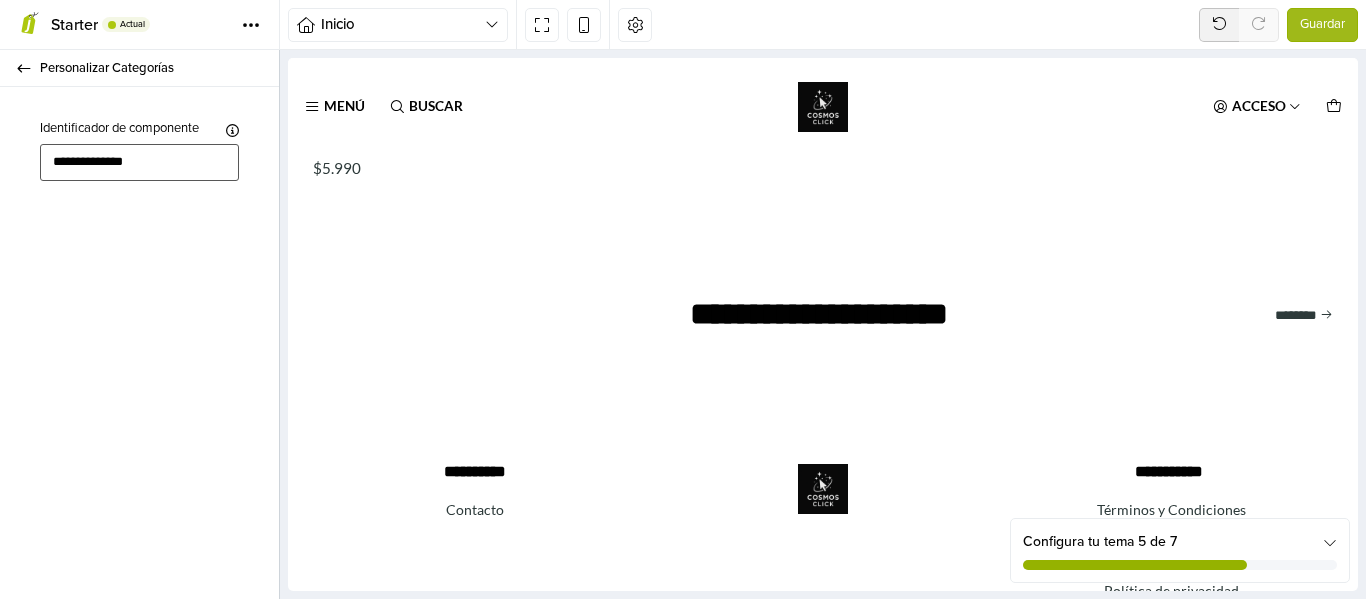 type on "**********" 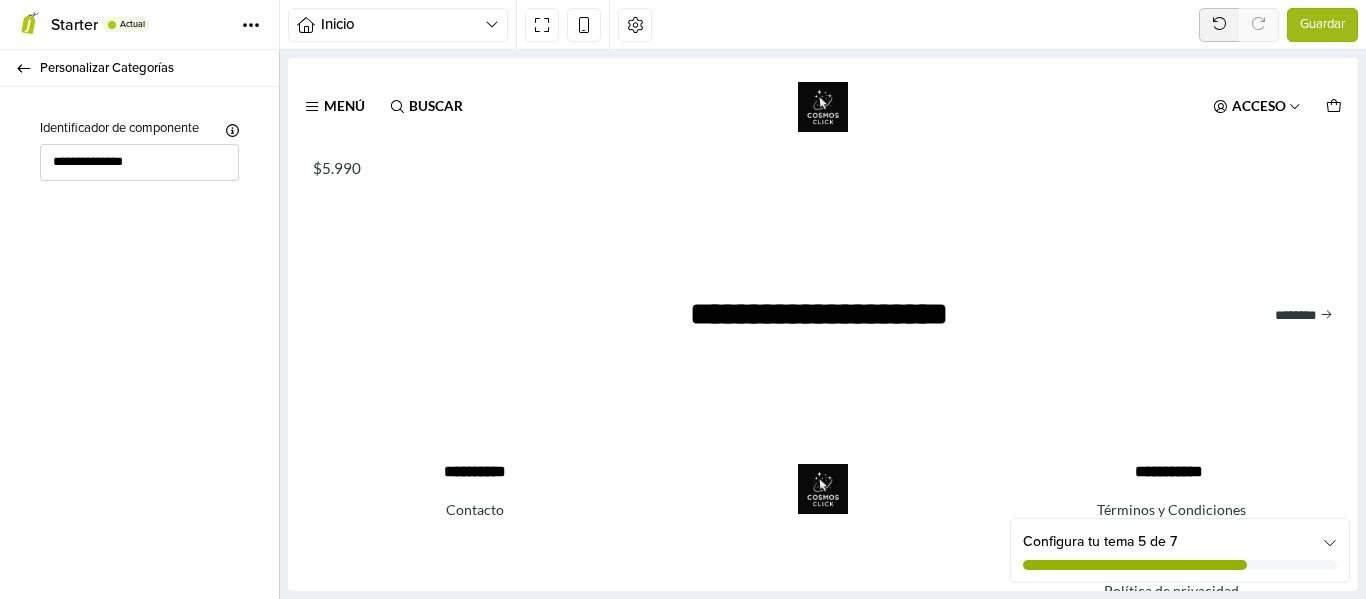 click on "**********" at bounding box center [139, 343] 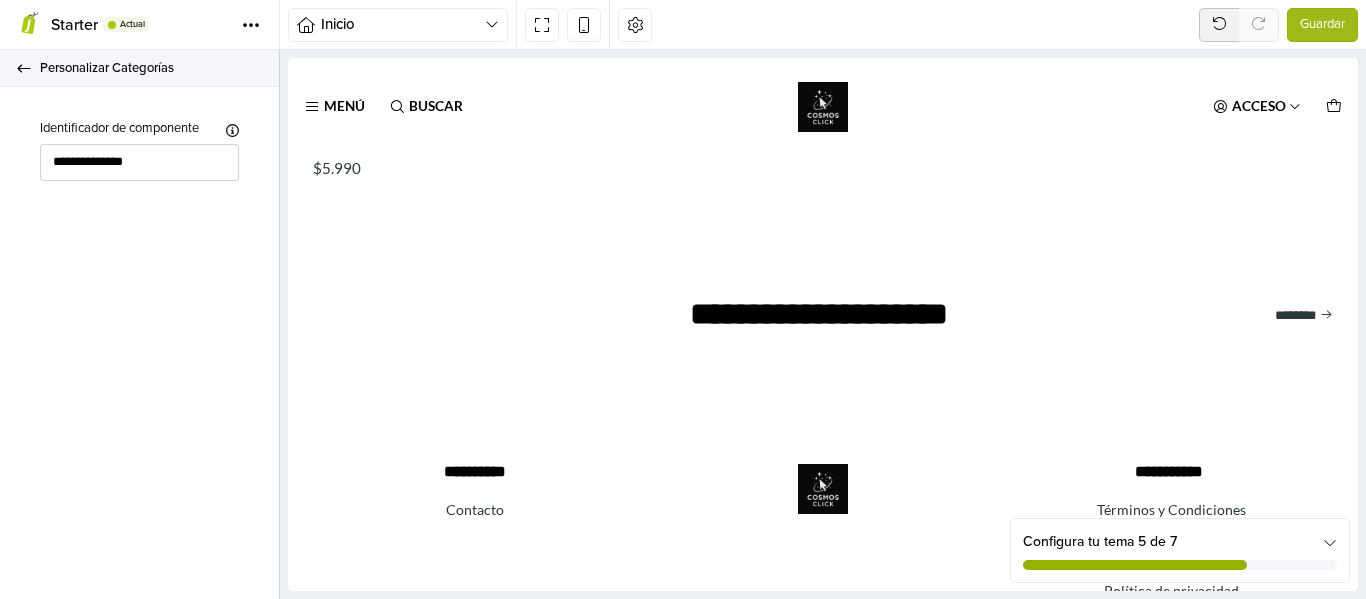 click 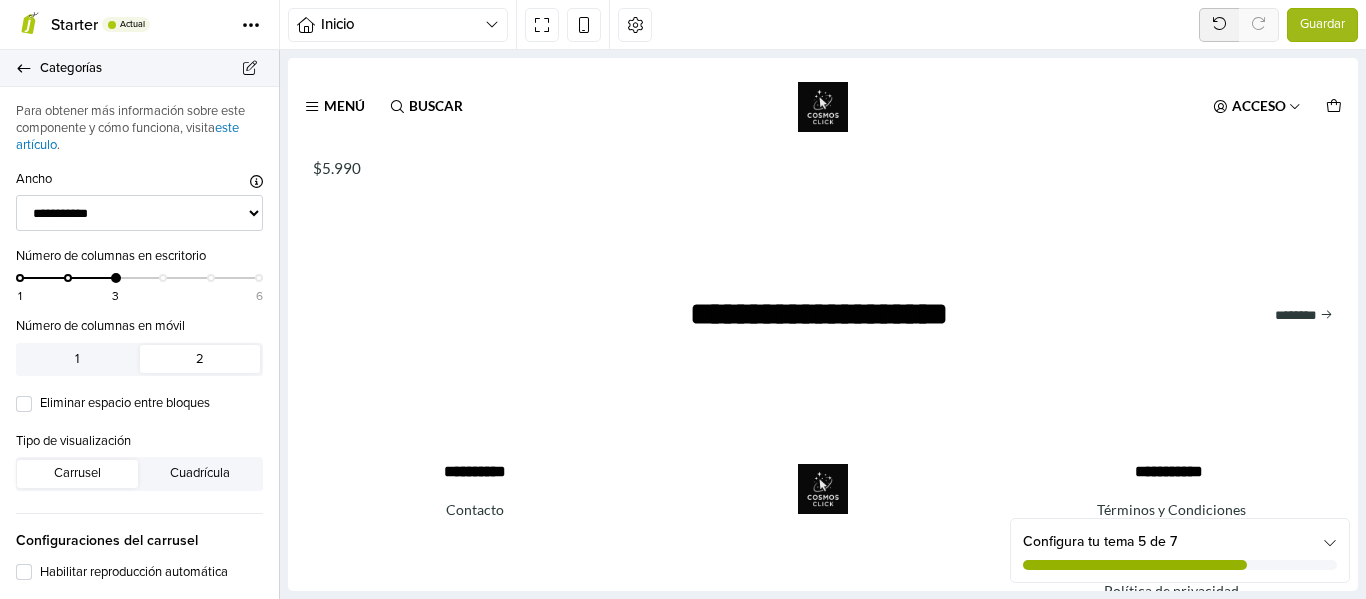 click 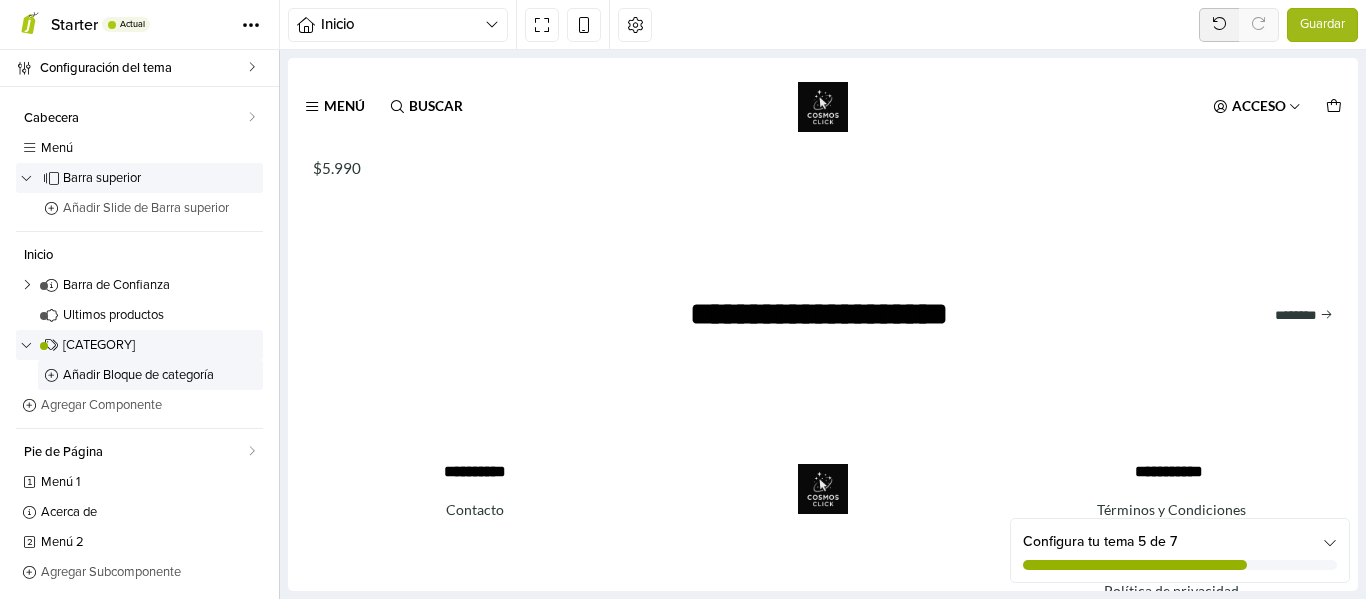 click on "Añadir Bloque de categoría" at bounding box center (160, 375) 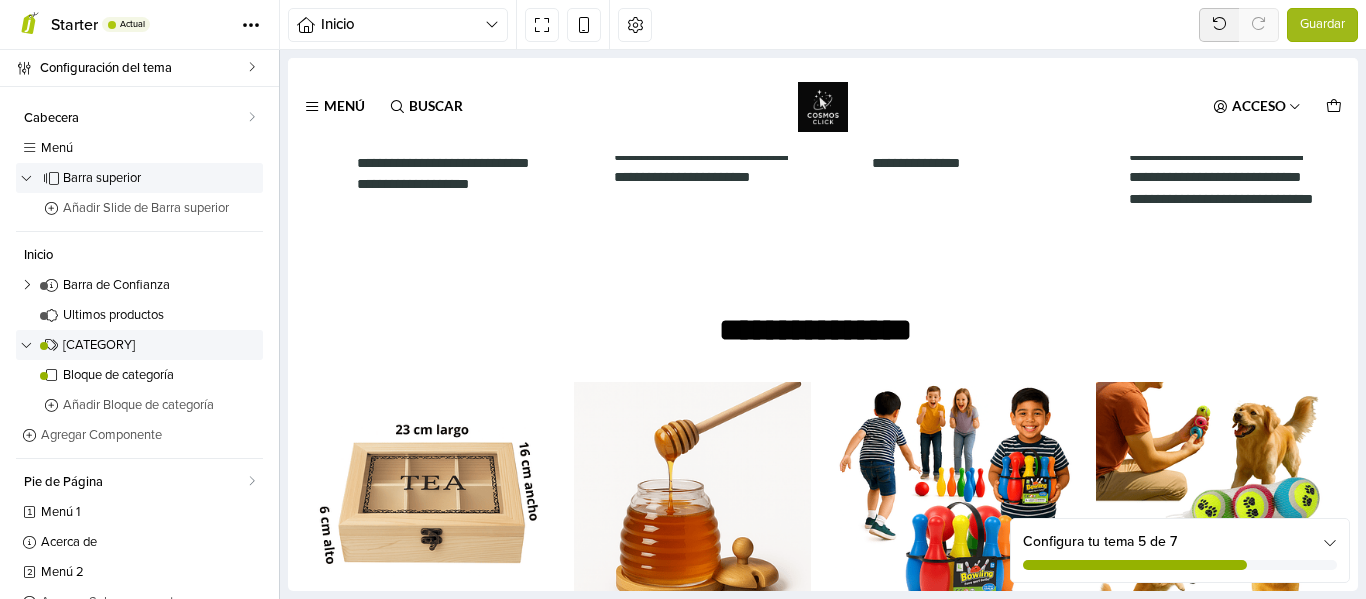 scroll, scrollTop: 93, scrollLeft: 0, axis: vertical 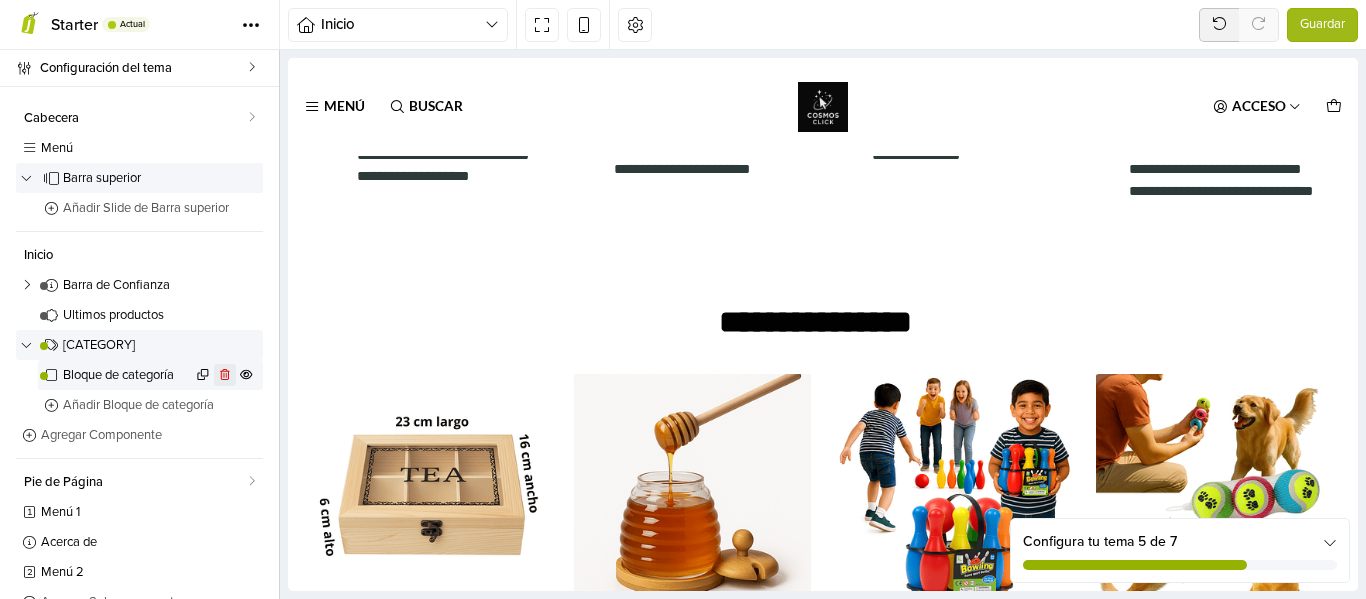 click 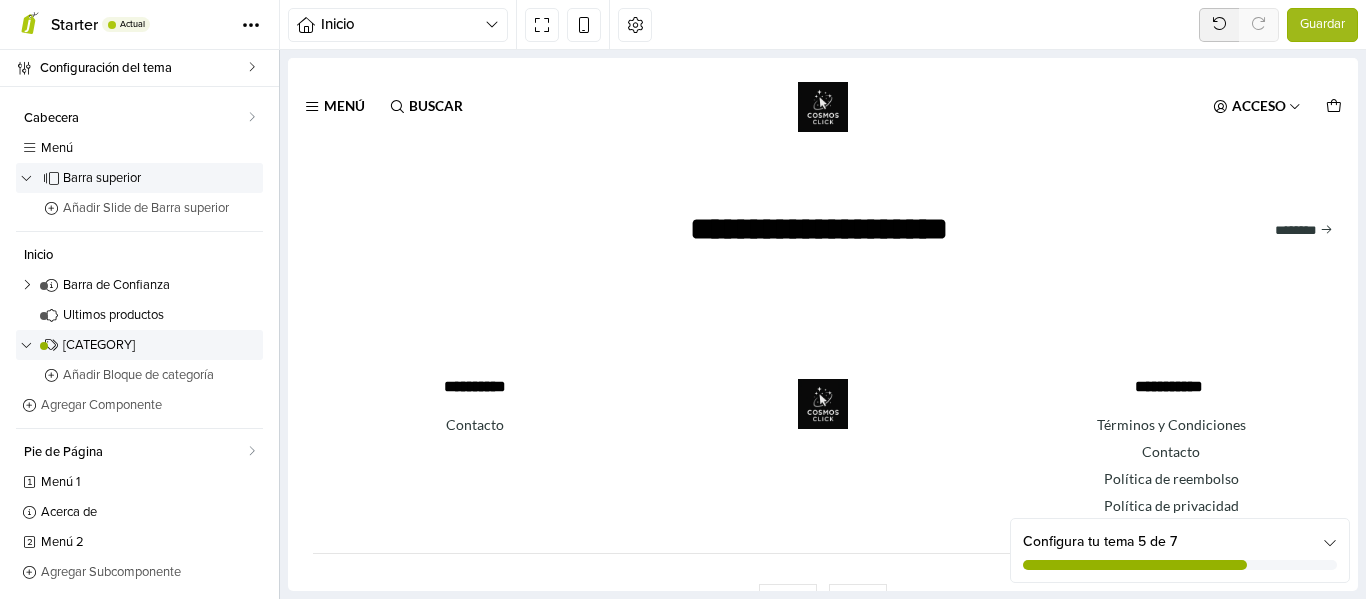 scroll, scrollTop: 1183, scrollLeft: 0, axis: vertical 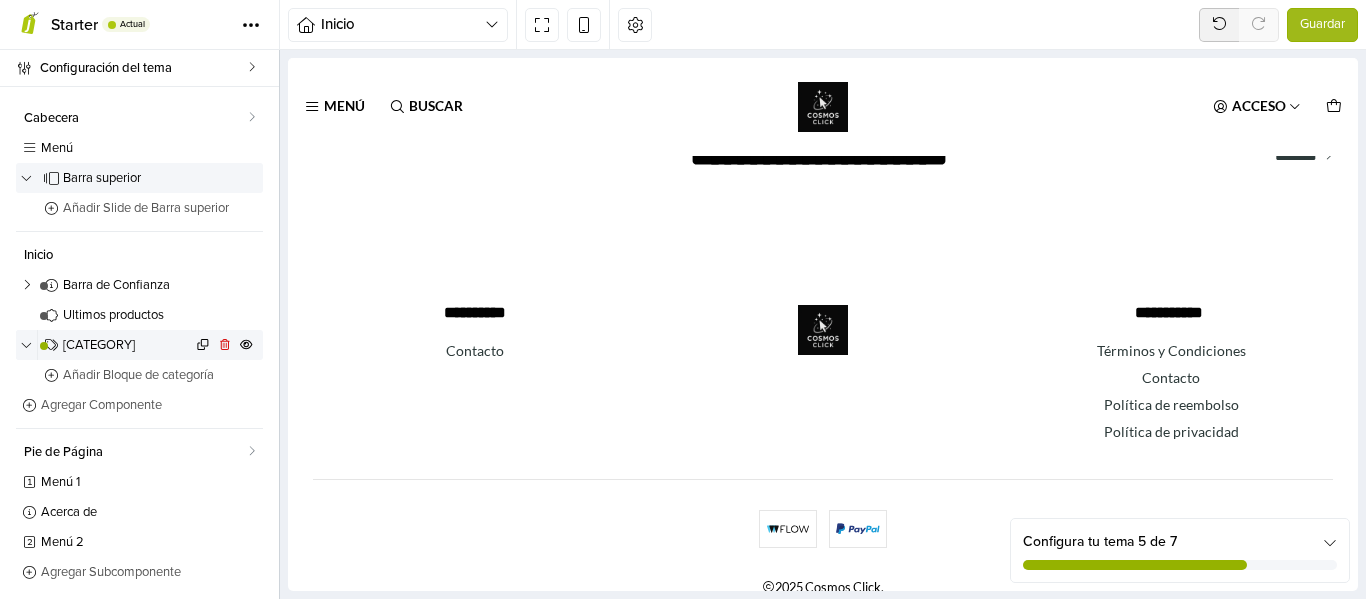 click on "perros y gatos" at bounding box center (127, 345) 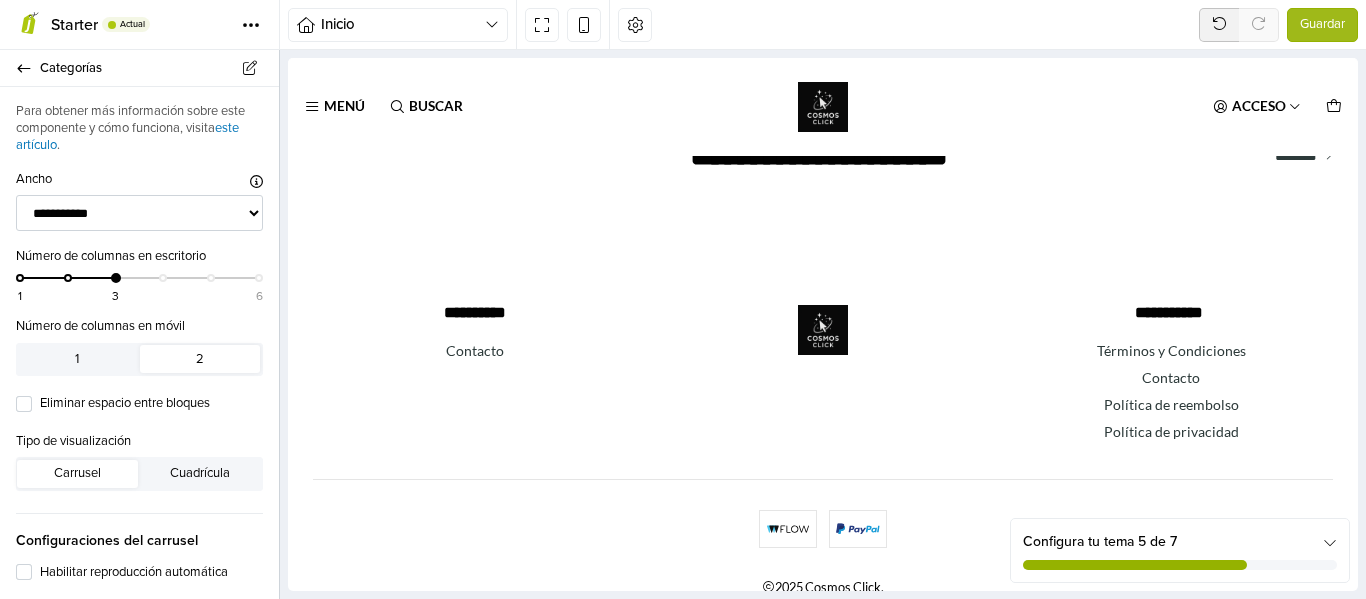 scroll, scrollTop: 1024, scrollLeft: 0, axis: vertical 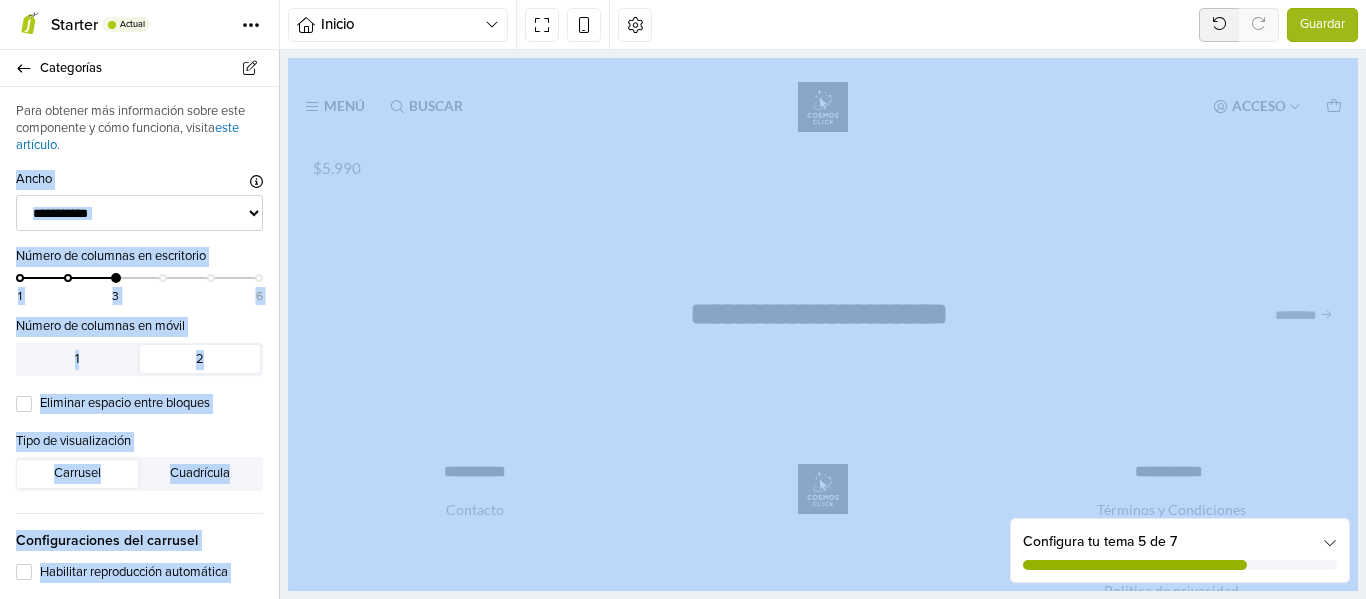 drag, startPoint x: 267, startPoint y: 160, endPoint x: 282, endPoint y: 311, distance: 151.74321 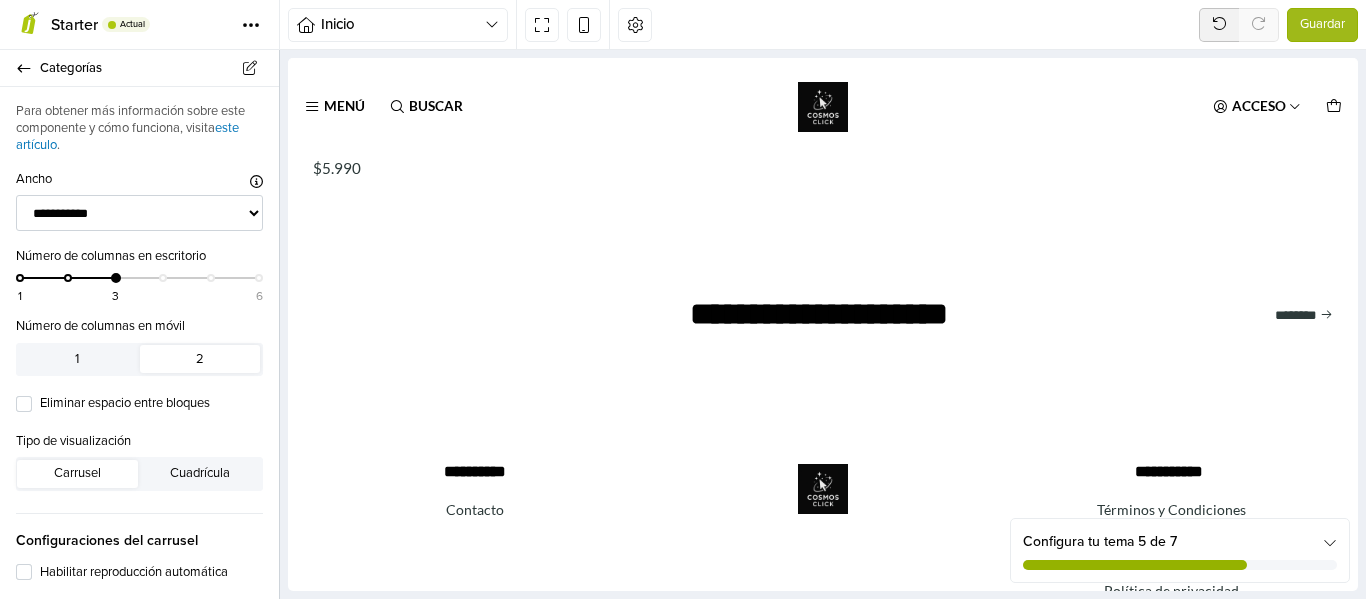 click on "**********" at bounding box center [139, 1282] 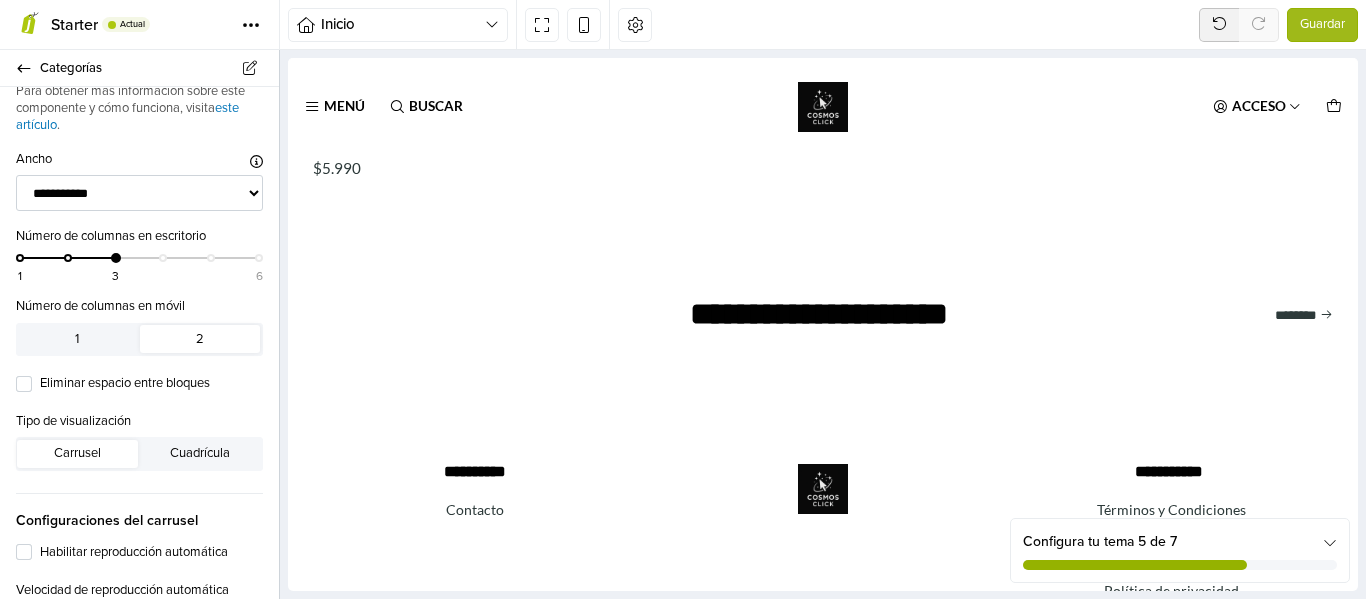 scroll, scrollTop: 0, scrollLeft: 0, axis: both 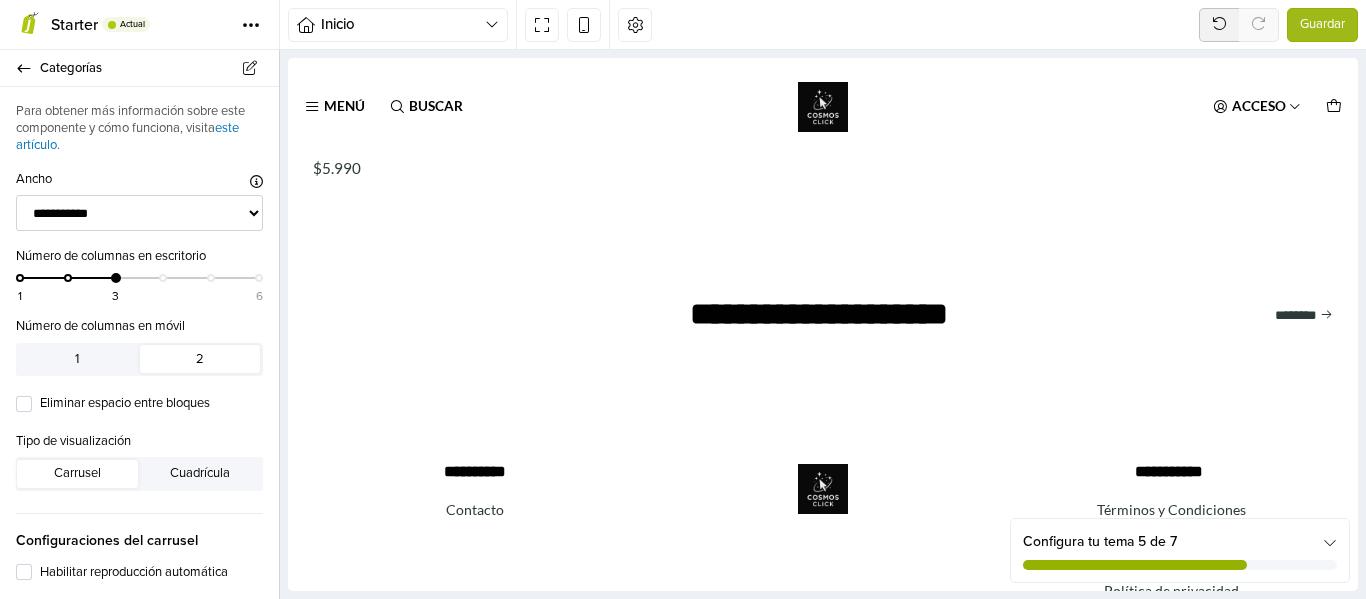 drag, startPoint x: 274, startPoint y: 144, endPoint x: 2, endPoint y: 85, distance: 278.32535 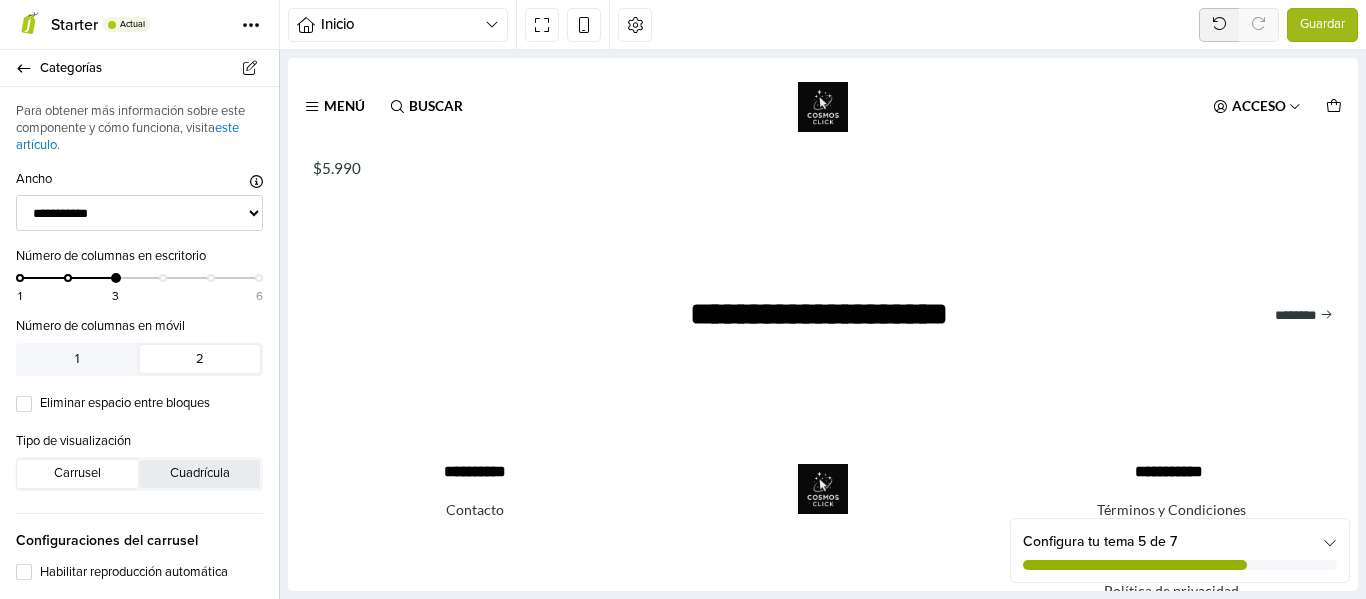 click on "Cuadrícula" at bounding box center (200, 474) 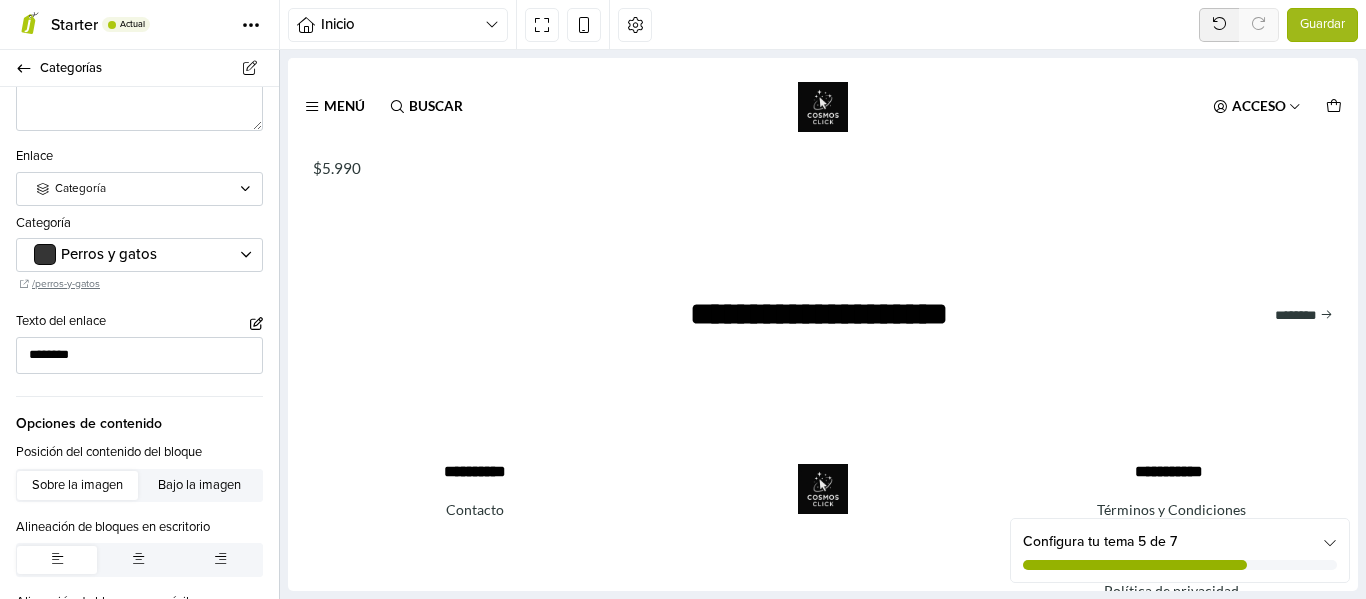 scroll, scrollTop: 732, scrollLeft: 0, axis: vertical 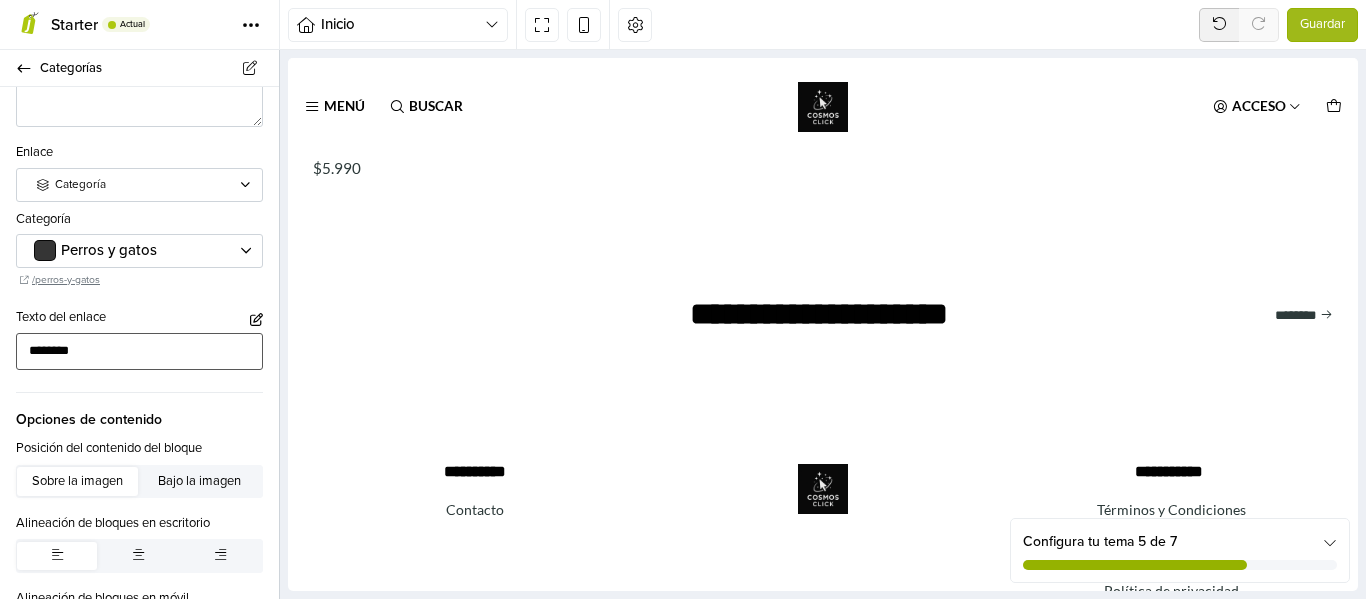 click on "********" at bounding box center (139, 351) 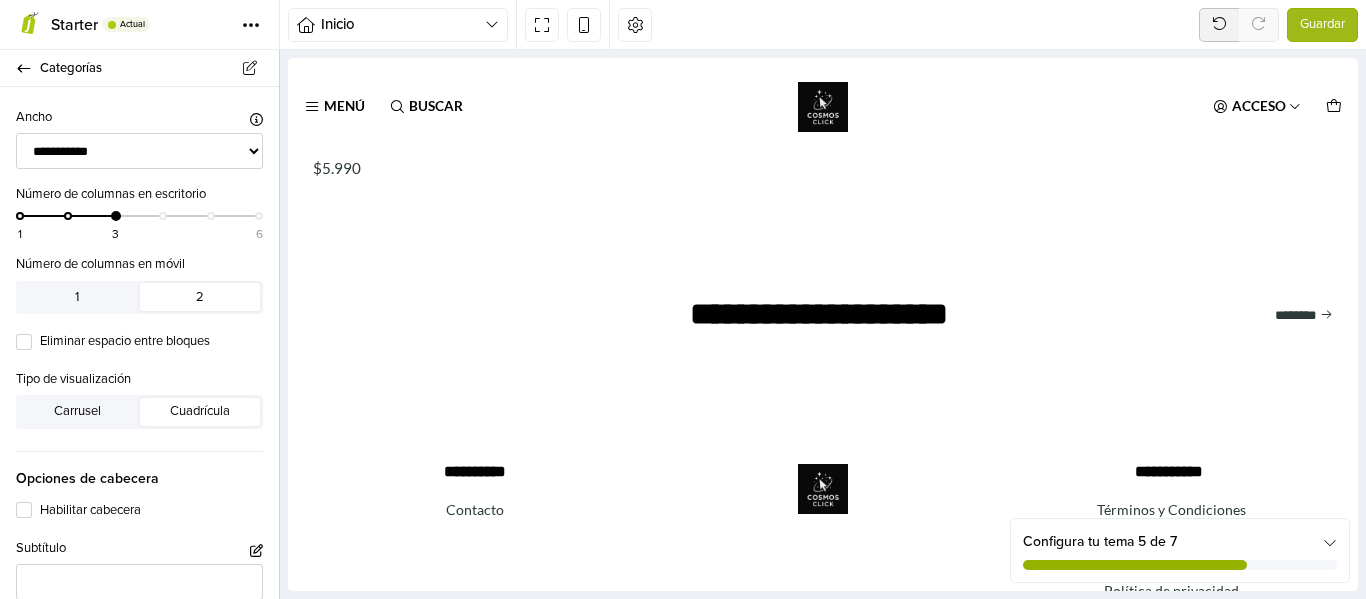 scroll, scrollTop: 0, scrollLeft: 0, axis: both 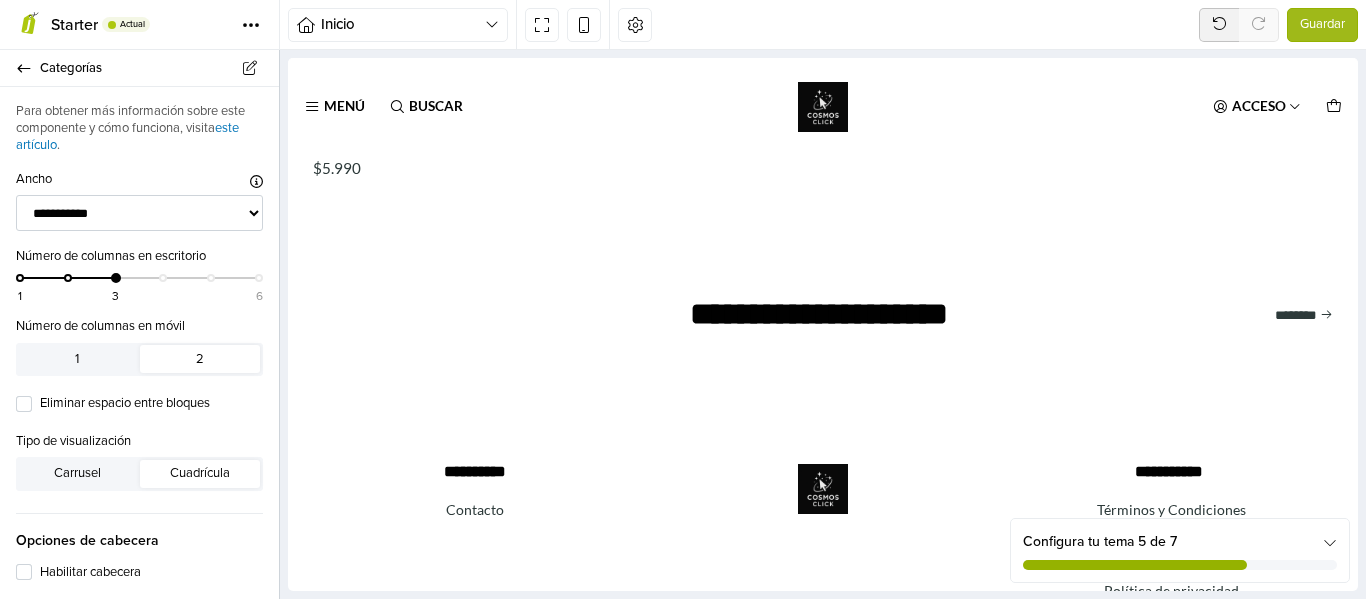 drag, startPoint x: 273, startPoint y: 343, endPoint x: 14, endPoint y: 52, distance: 389.56644 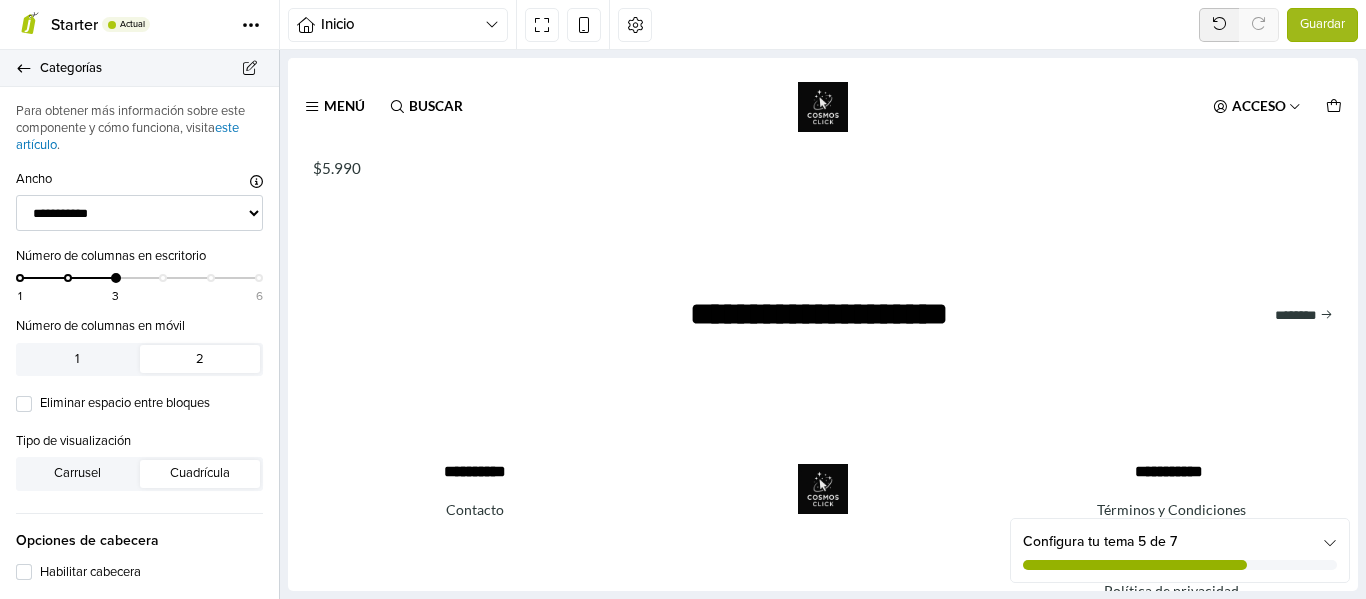 click on "Categorías" at bounding box center (139, 68) 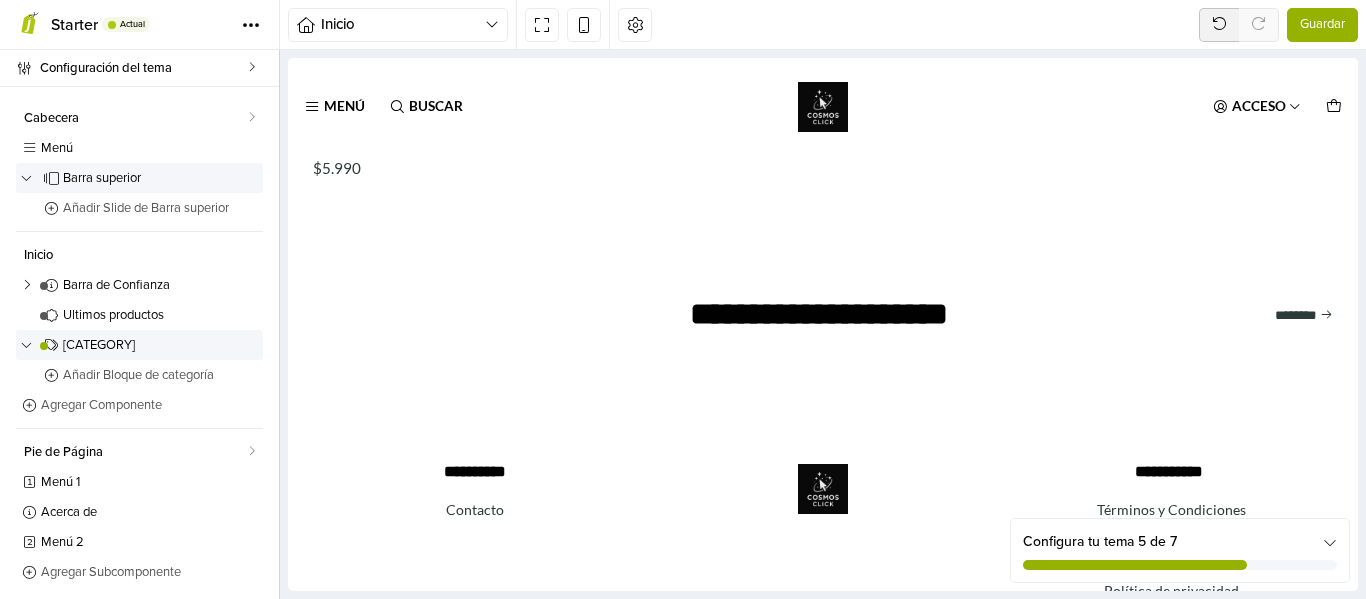 click on "Guardar" at bounding box center [1322, 25] 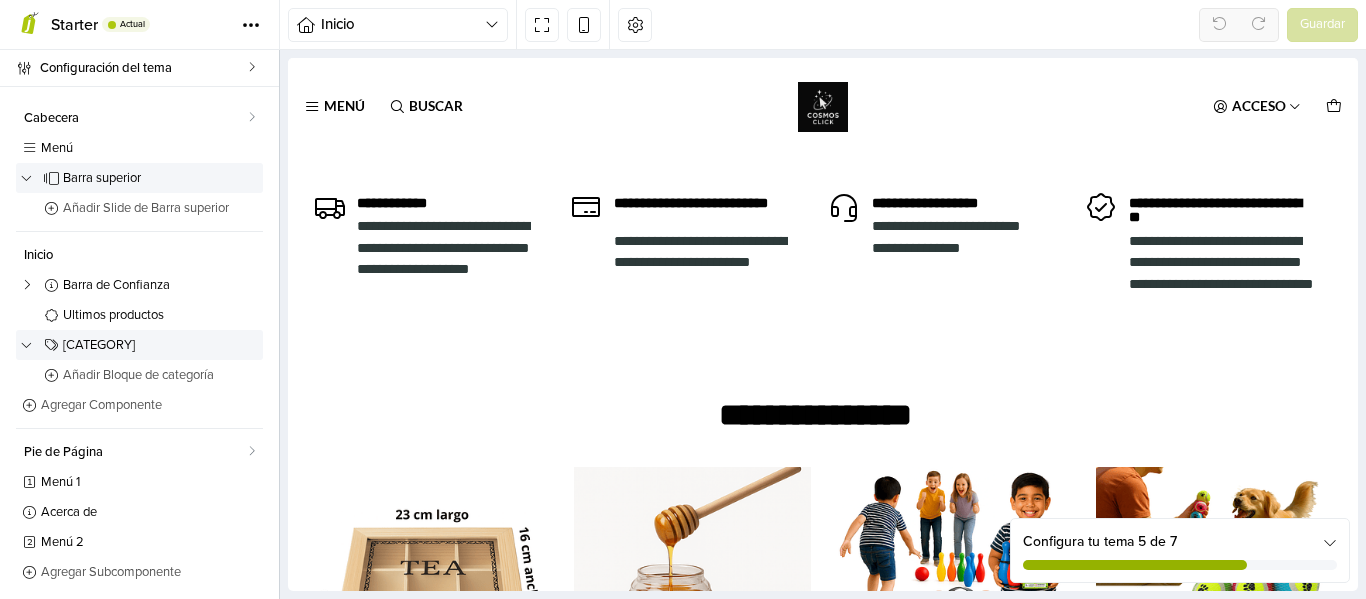 scroll, scrollTop: 0, scrollLeft: 0, axis: both 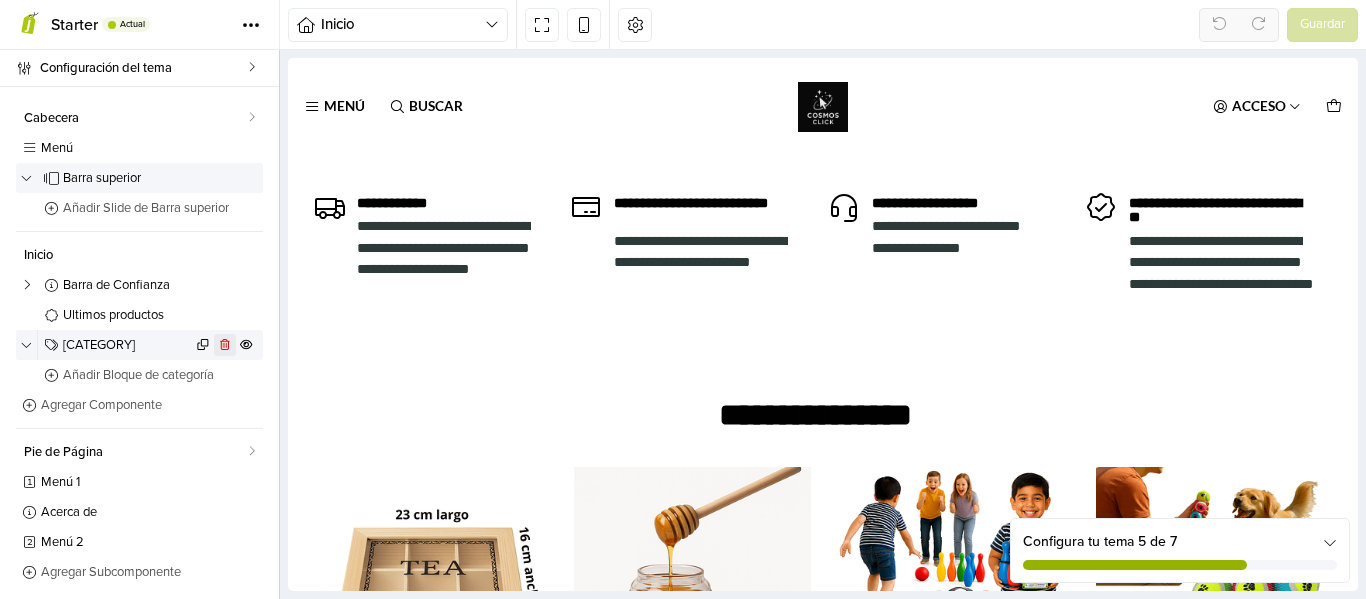 click 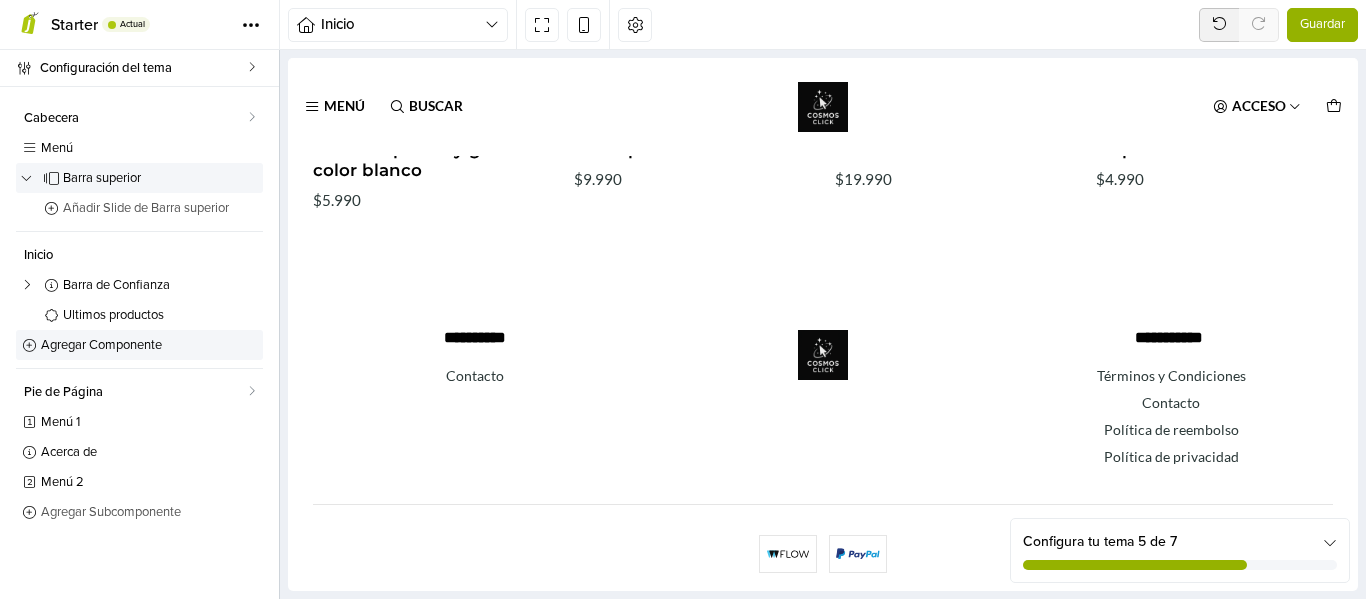 scroll, scrollTop: 1024, scrollLeft: 0, axis: vertical 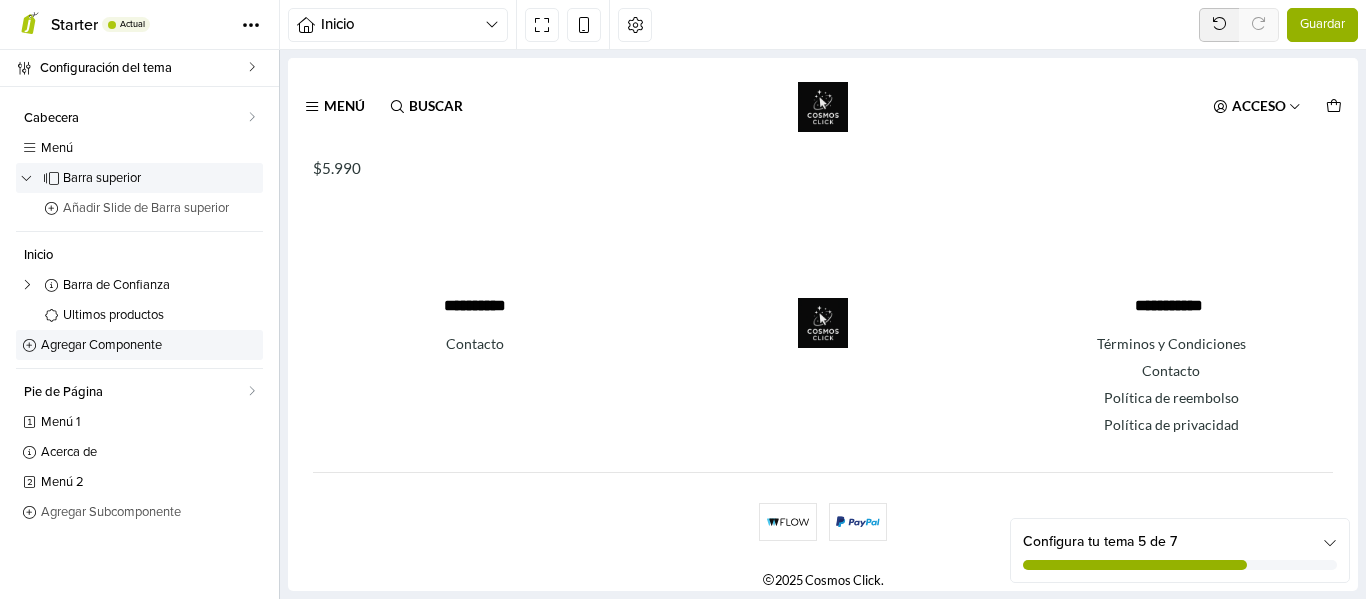click on "Agregar Componente" at bounding box center (149, 345) 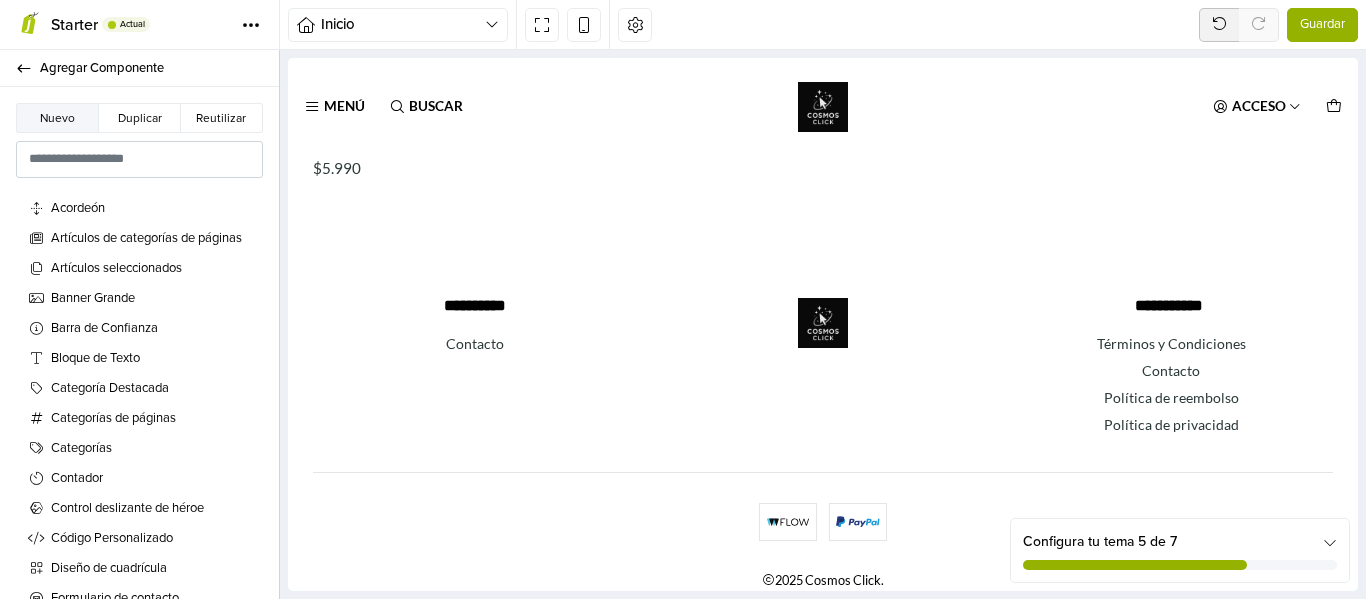 scroll, scrollTop: 0, scrollLeft: 0, axis: both 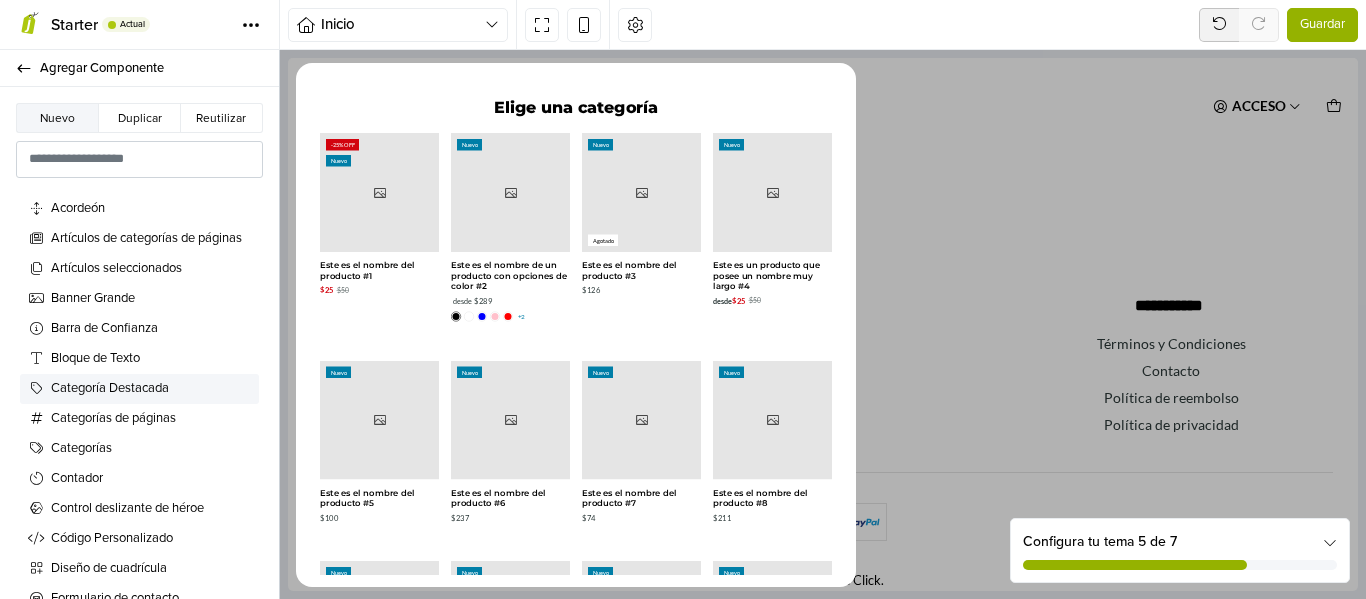 click on "Categoría Destacada" at bounding box center (151, 389) 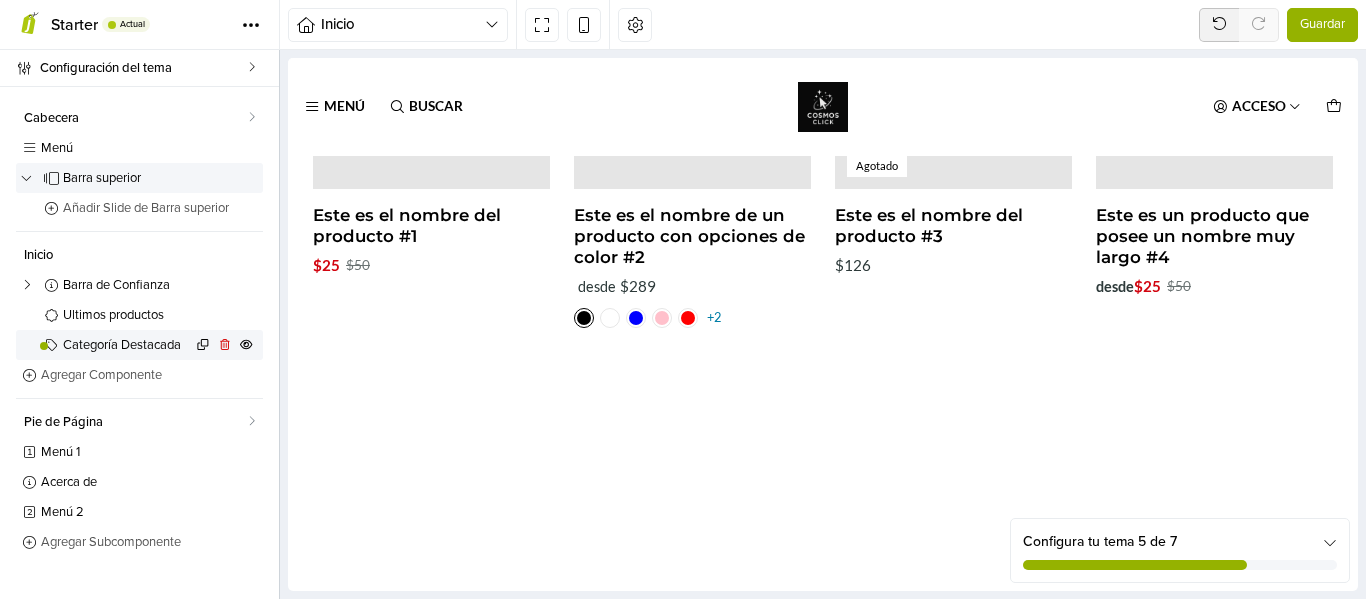 click on "Categoría Destacada" at bounding box center [127, 345] 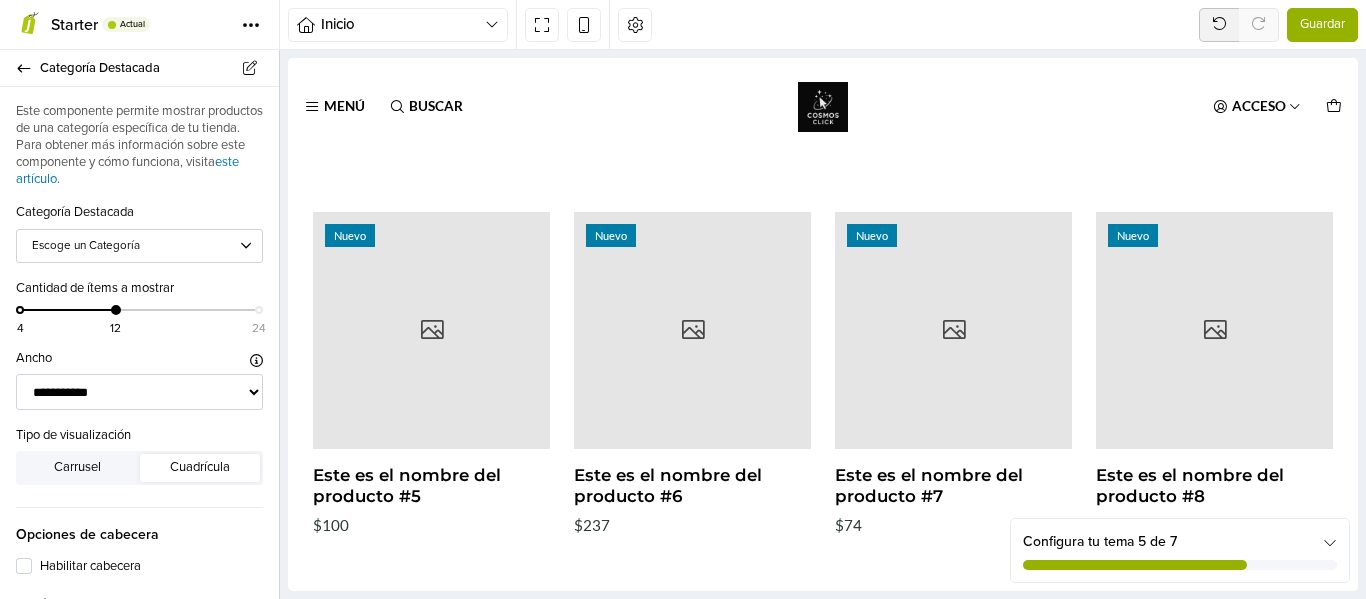 scroll, scrollTop: 1633, scrollLeft: 0, axis: vertical 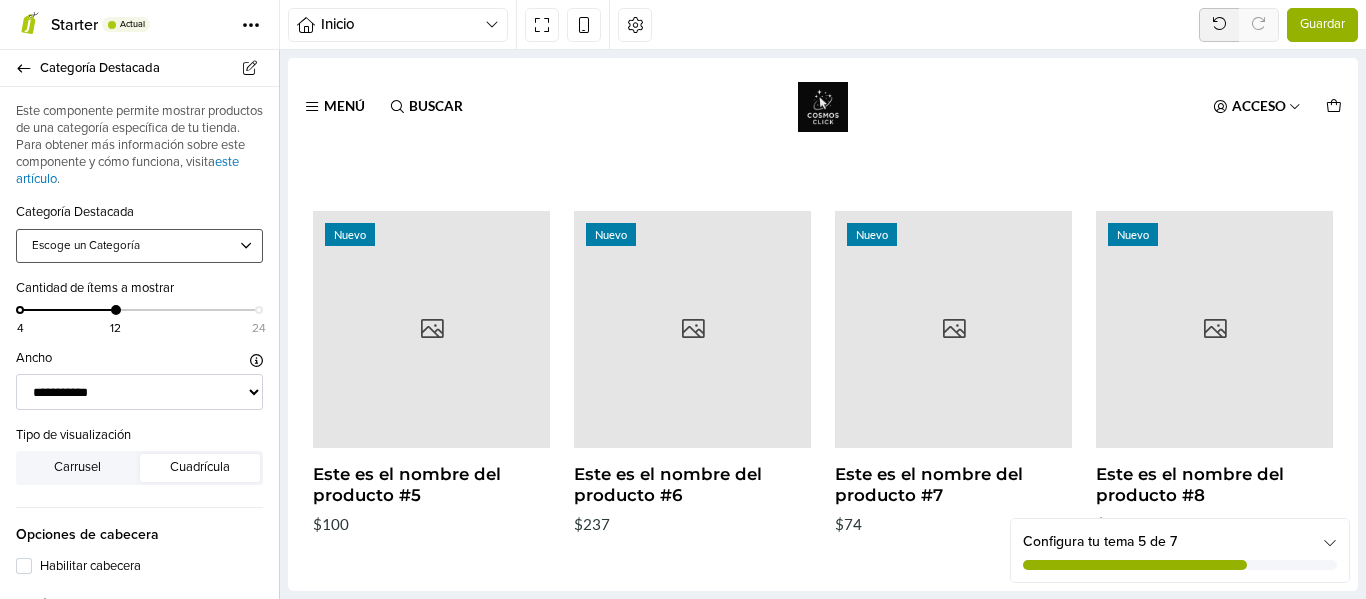 click at bounding box center (130, 246) 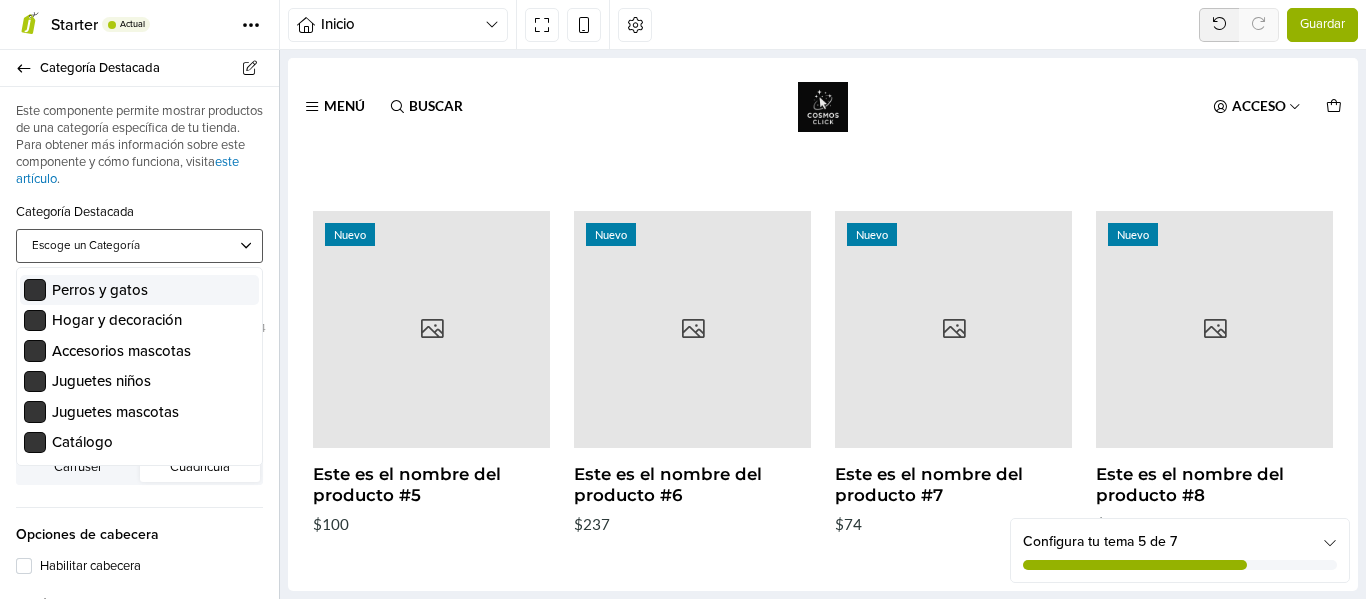 click on "Perros y gatos" at bounding box center [100, 290] 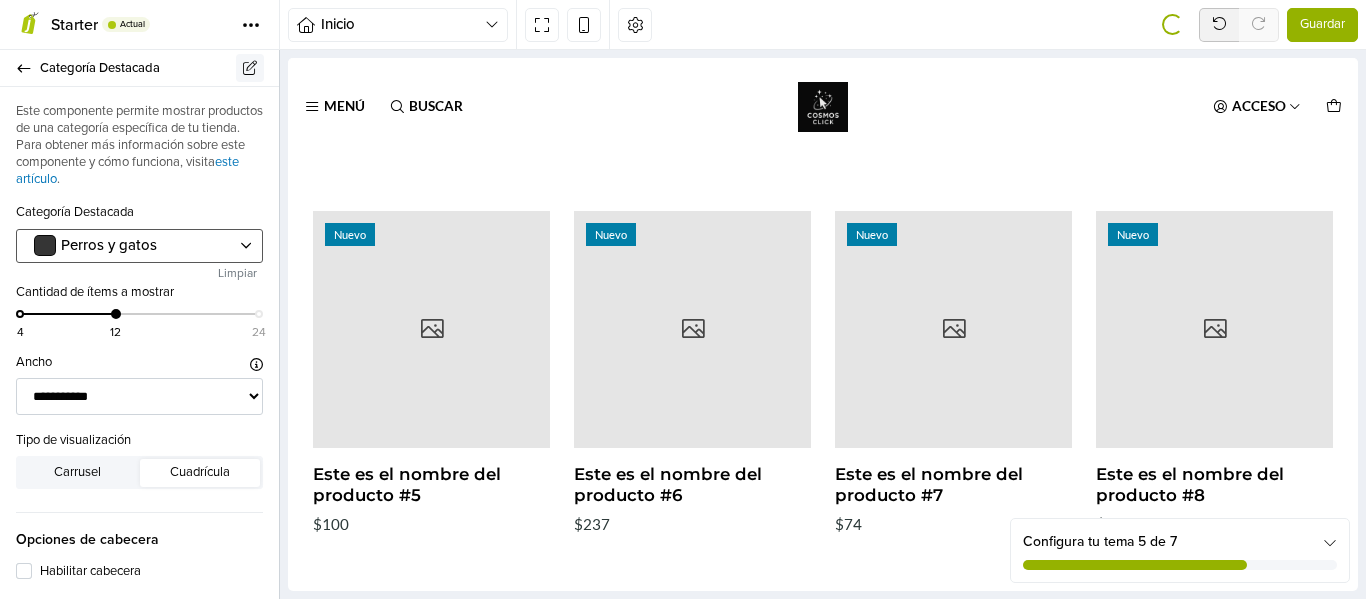 click at bounding box center [250, 68] 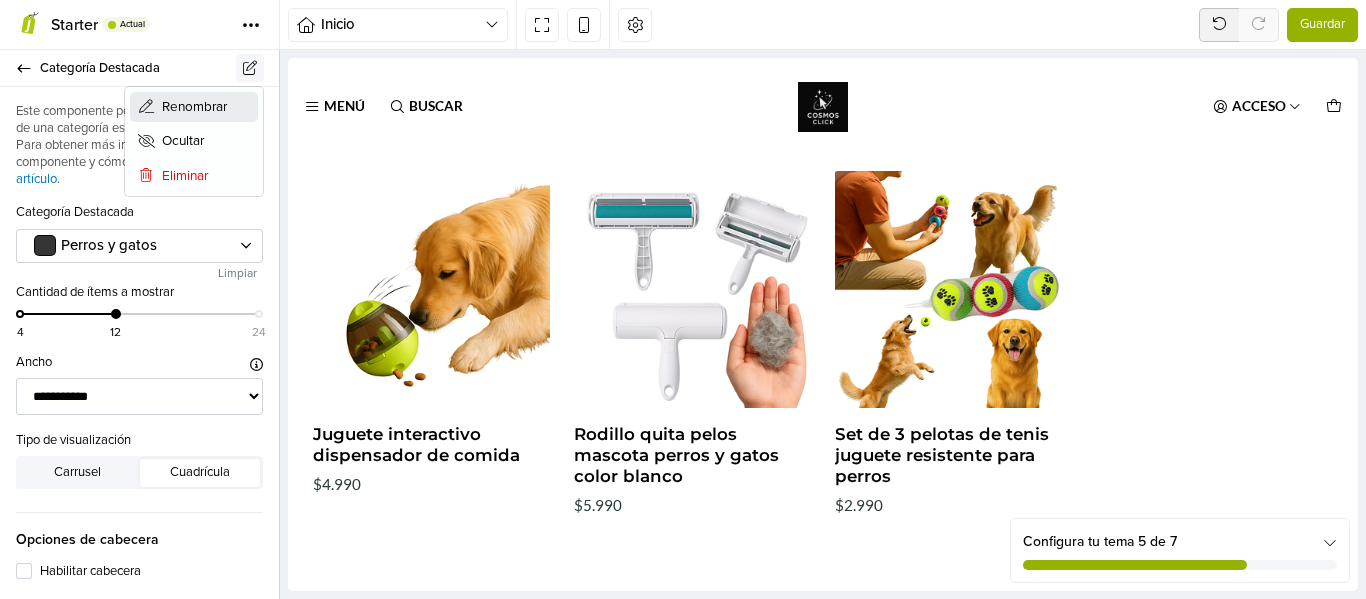 scroll, scrollTop: 1205, scrollLeft: 0, axis: vertical 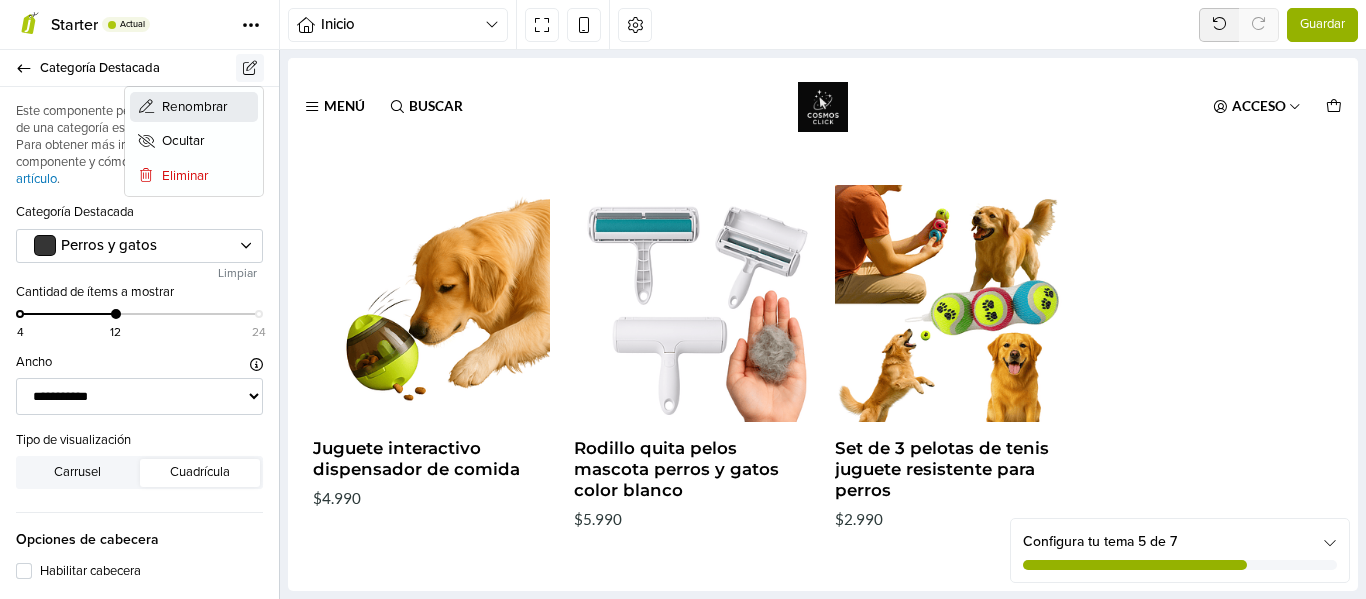 click on "Renombrar" at bounding box center (194, 107) 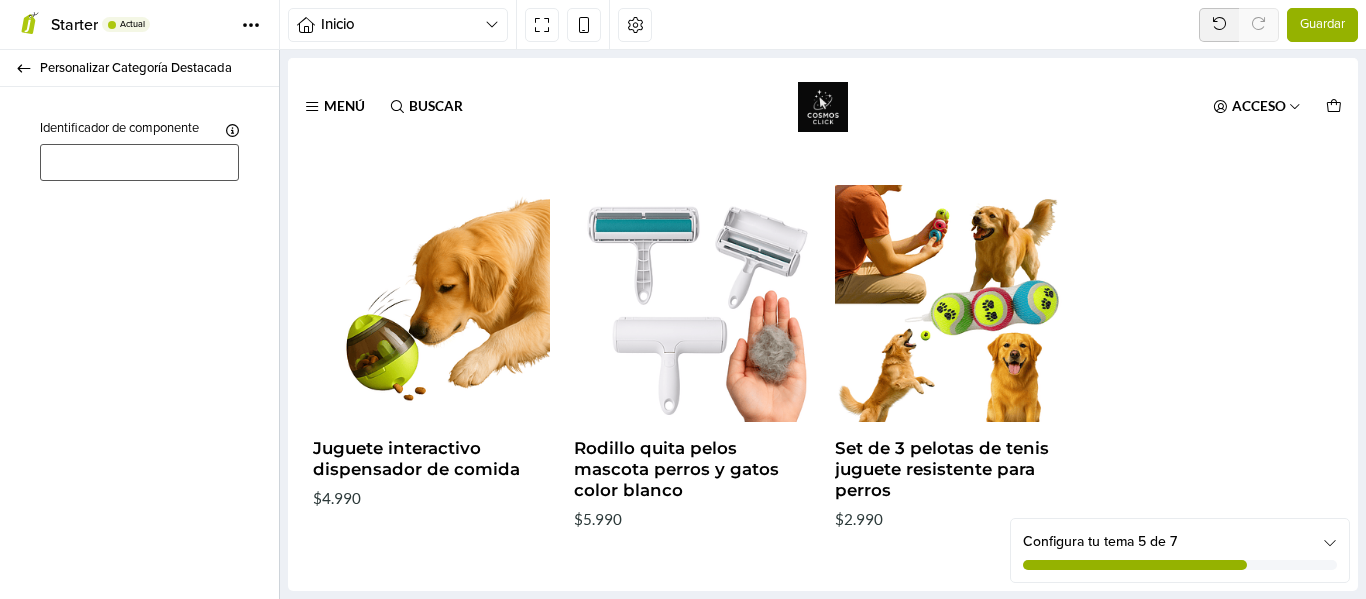 click at bounding box center (139, 162) 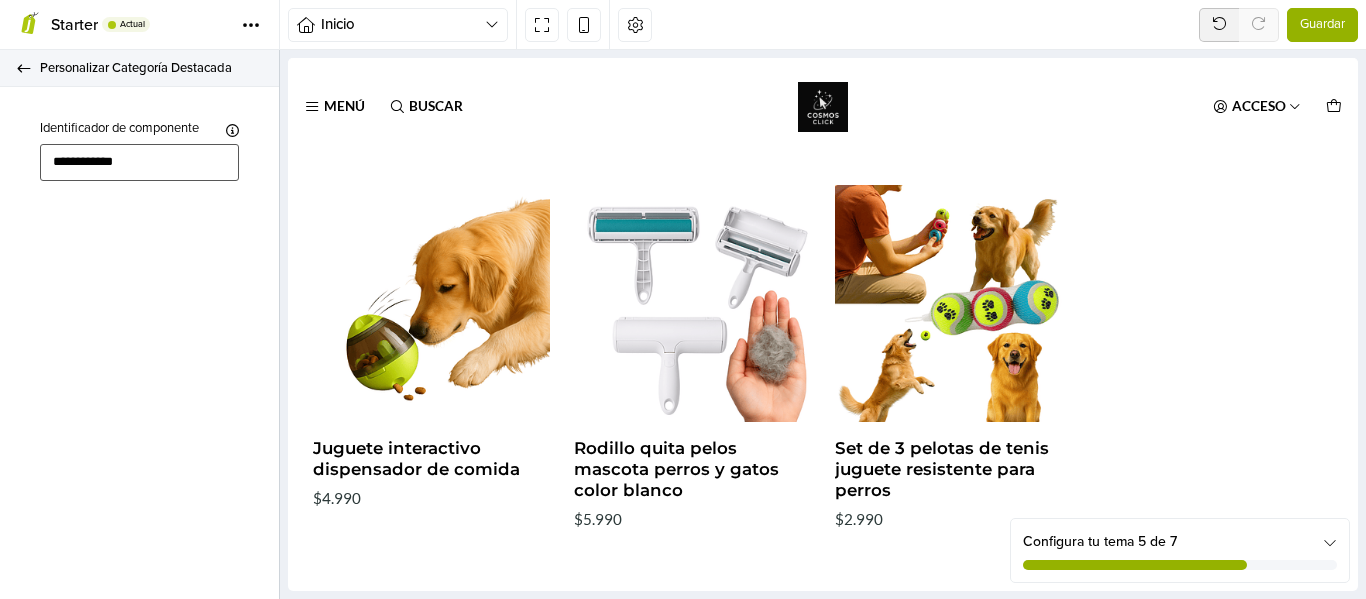 type on "**********" 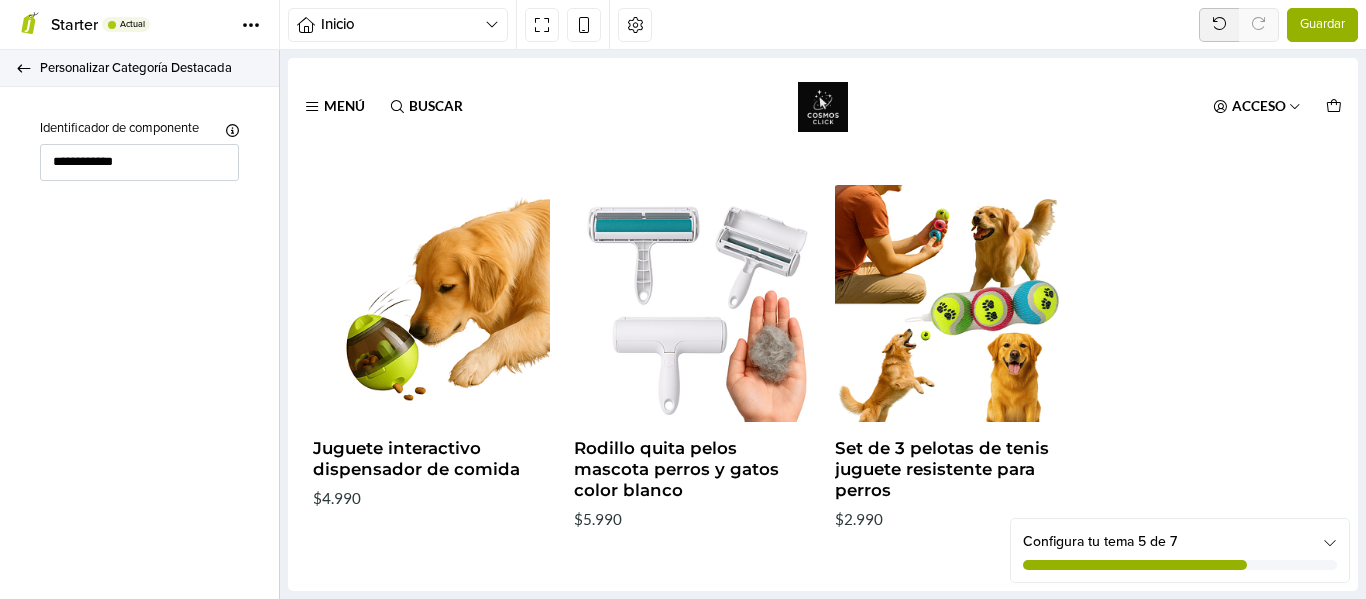 click 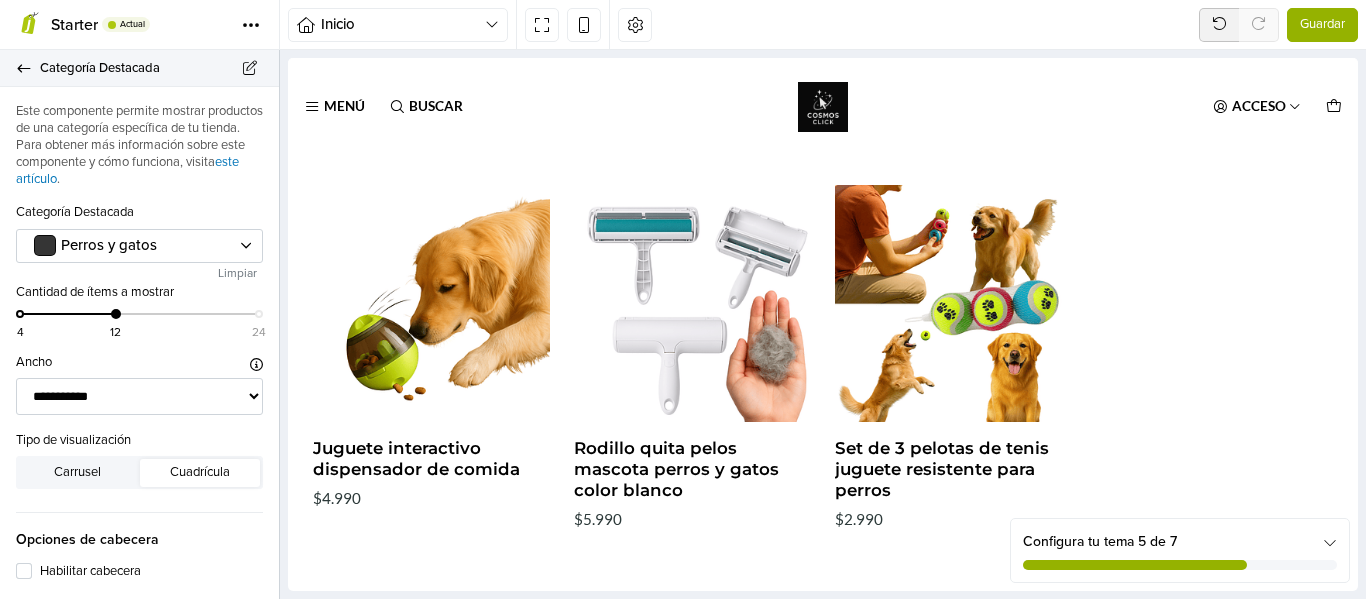 click 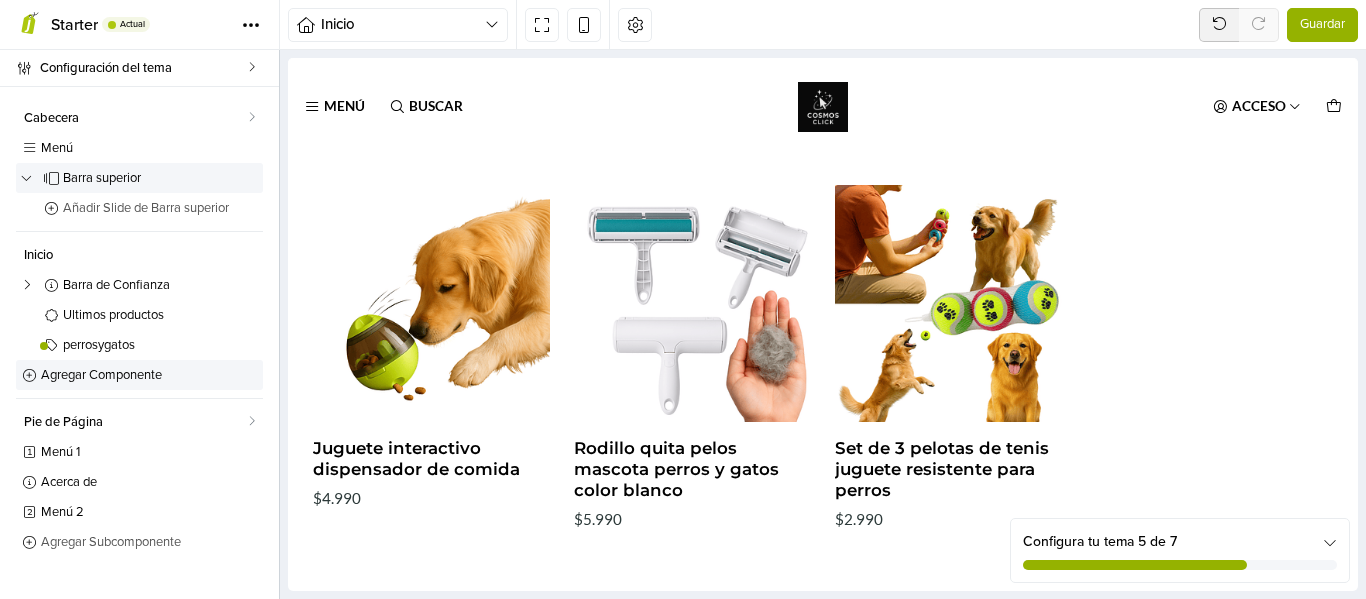 click on "Agregar Componente" at bounding box center (149, 375) 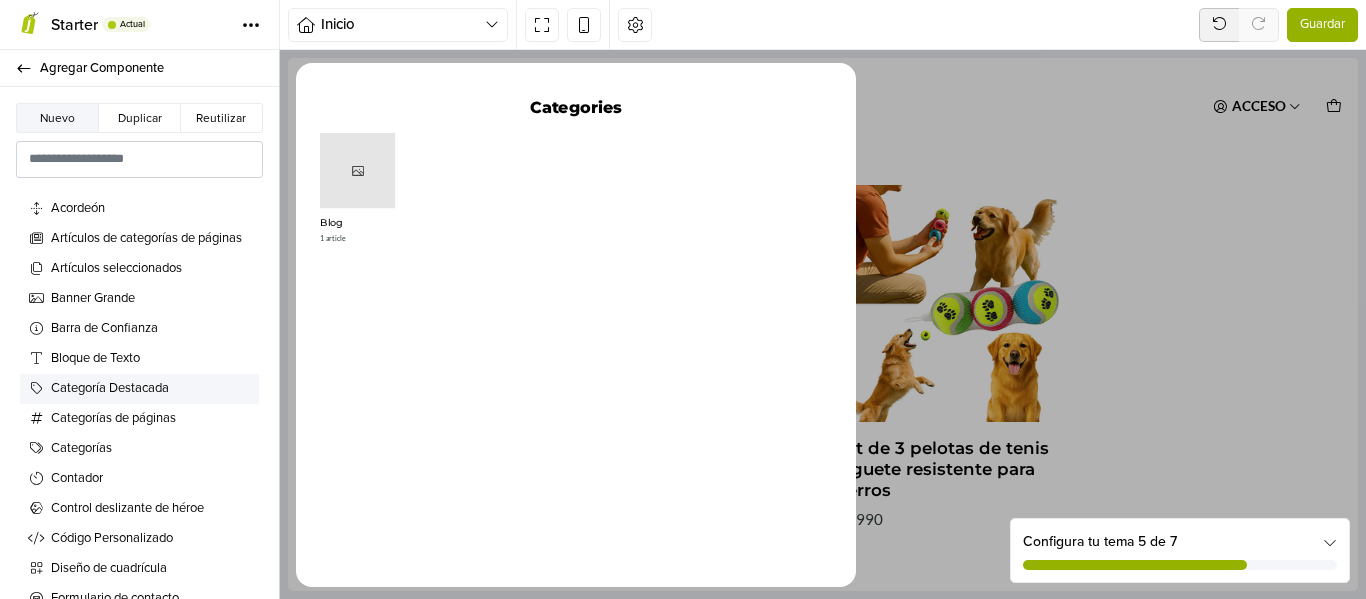 scroll, scrollTop: 0, scrollLeft: 0, axis: both 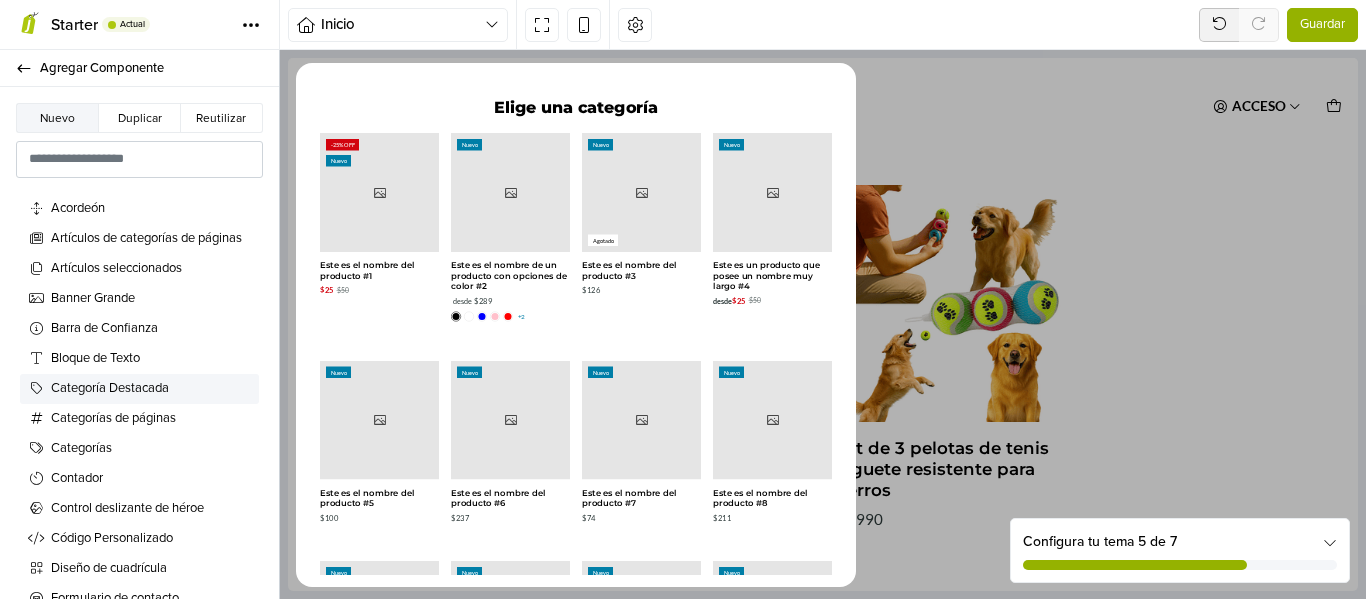 click on "Categoría Destacada" at bounding box center [151, 389] 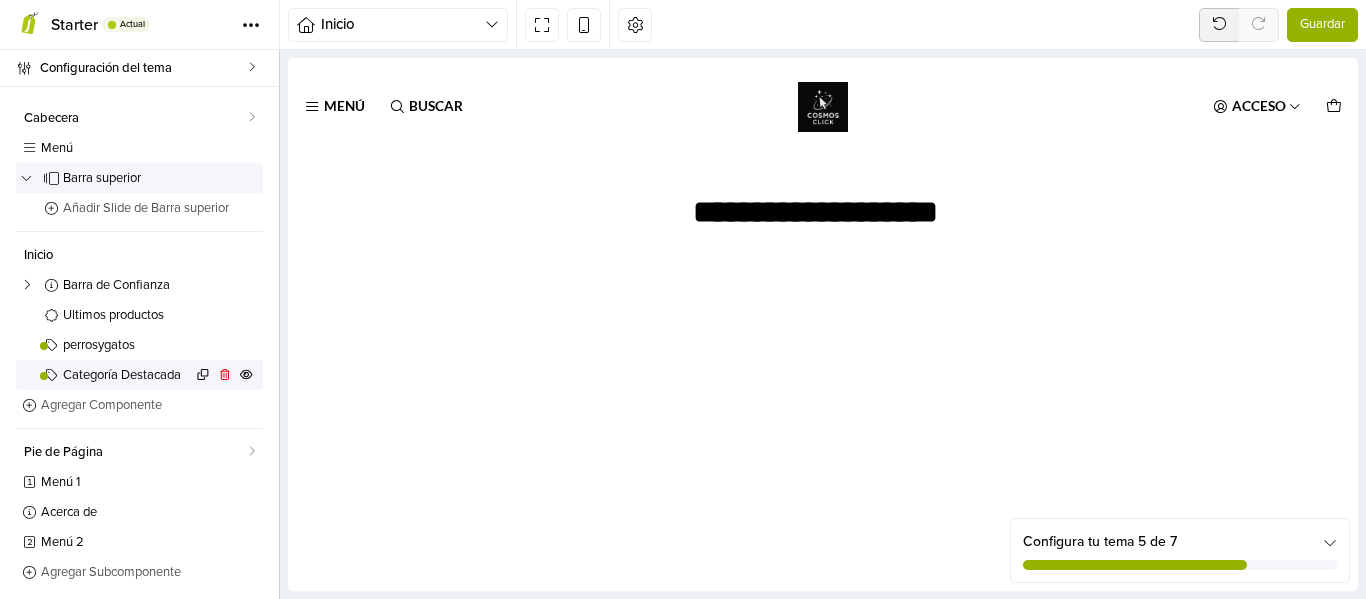 click on "Categoría Destacada" at bounding box center [139, 375] 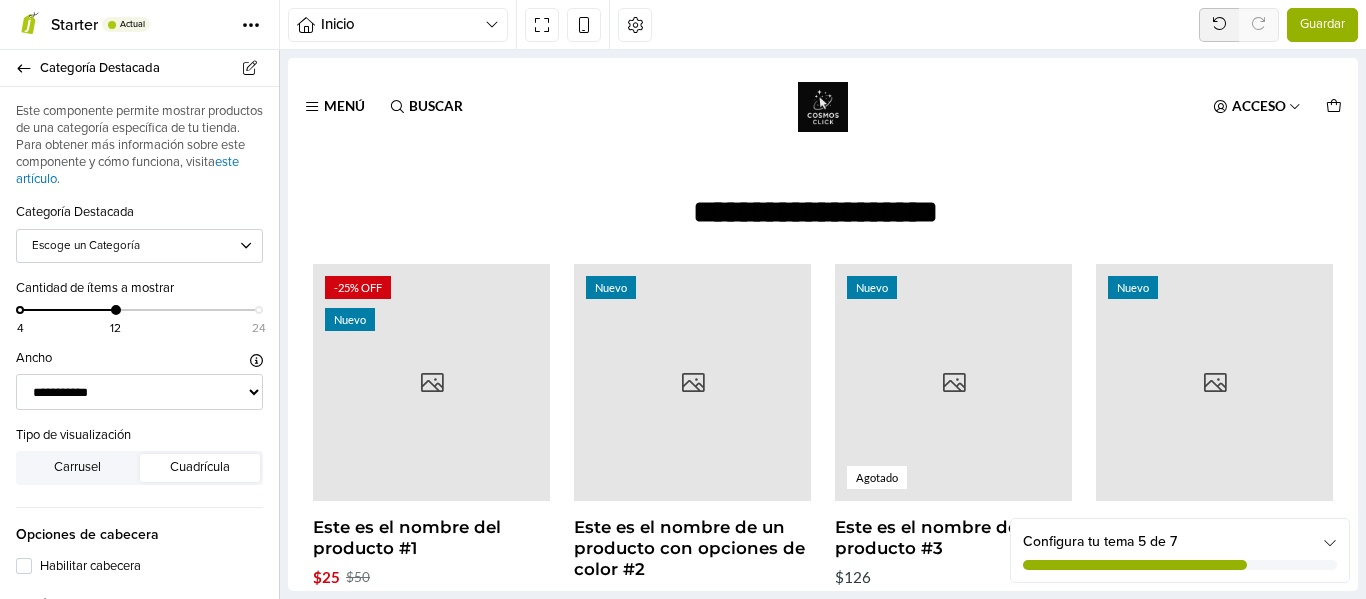 scroll, scrollTop: 2161, scrollLeft: 0, axis: vertical 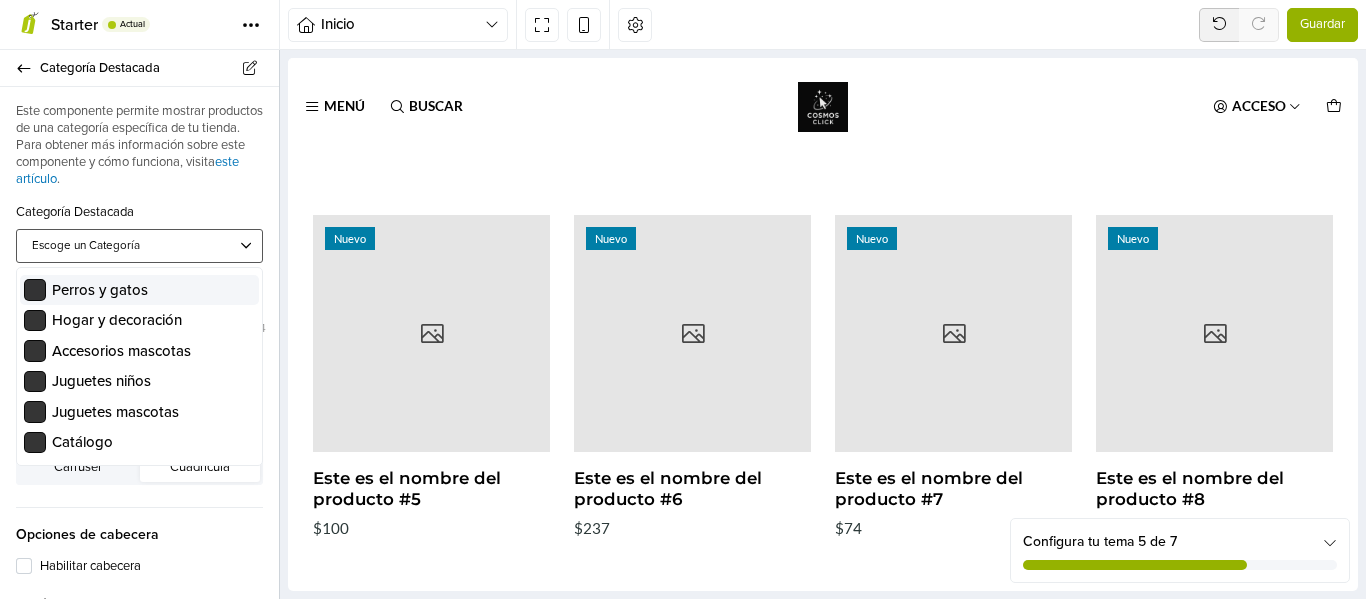 click on "Escoge un Categoría" at bounding box center (130, 246) 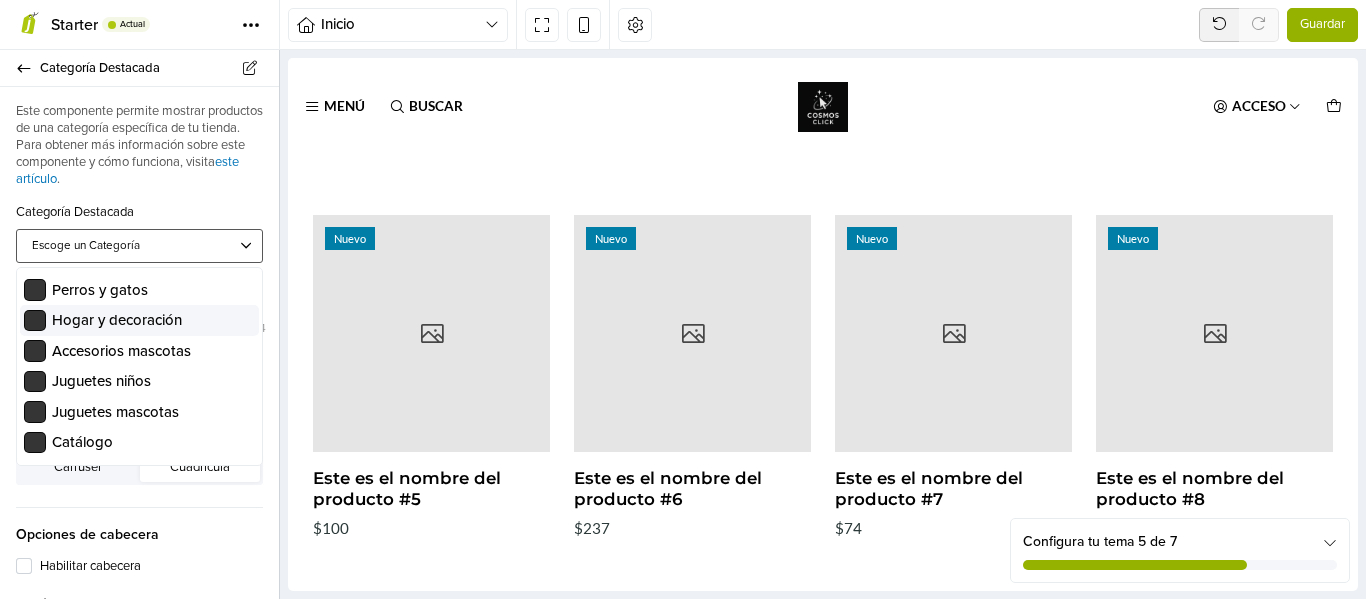 click on "Hogar y decoración" at bounding box center (117, 320) 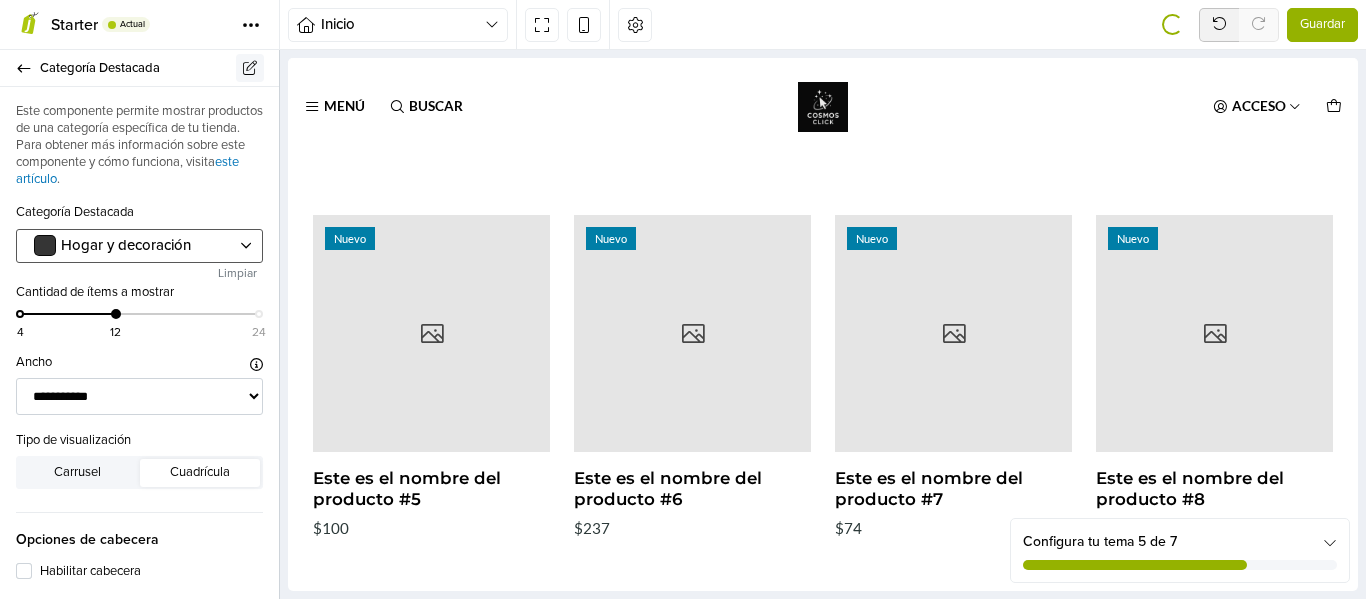 click at bounding box center [250, 68] 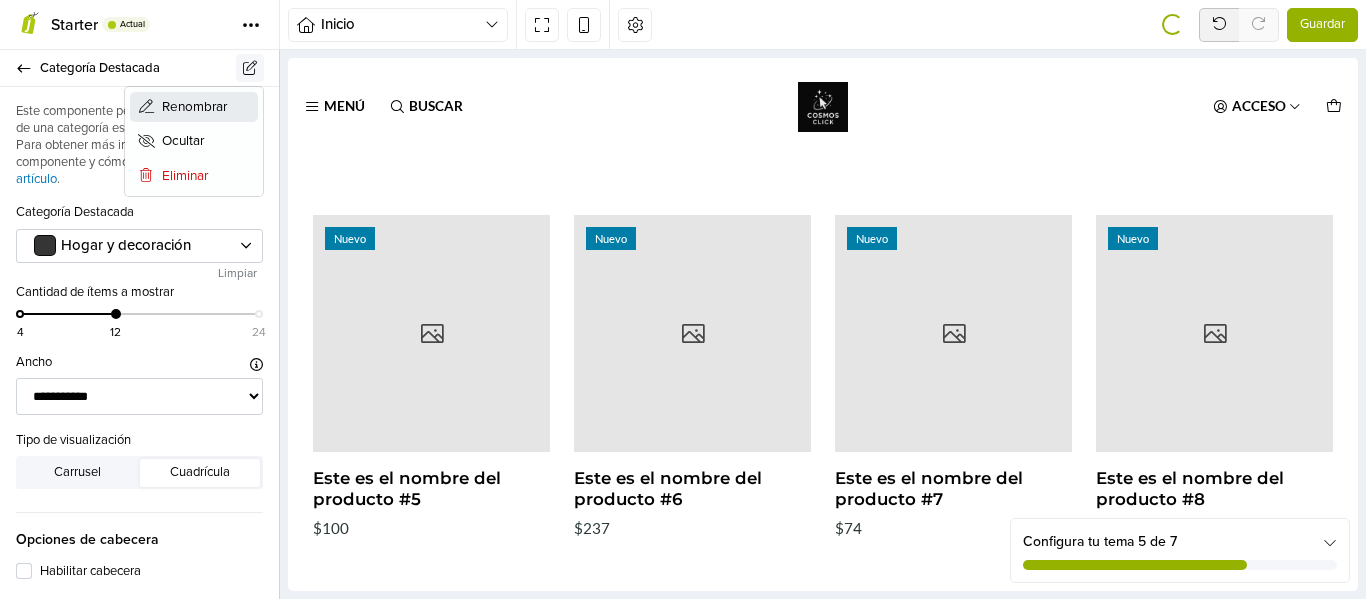 click on "Renombrar" at bounding box center [194, 107] 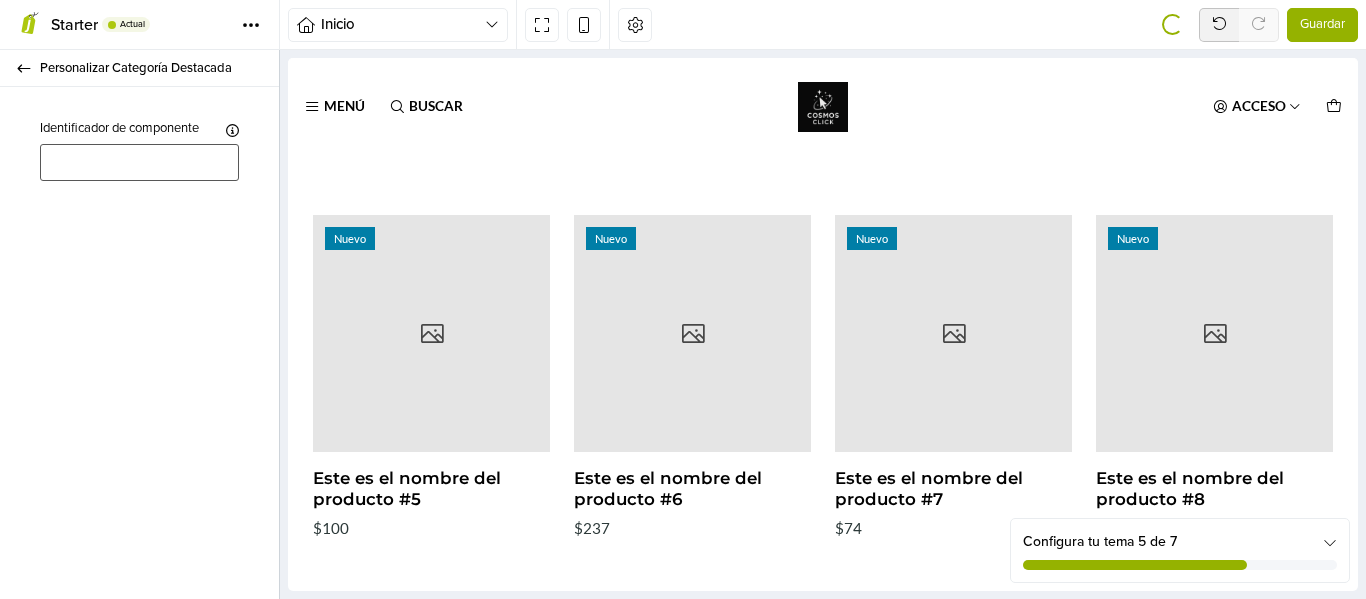 click at bounding box center (139, 162) 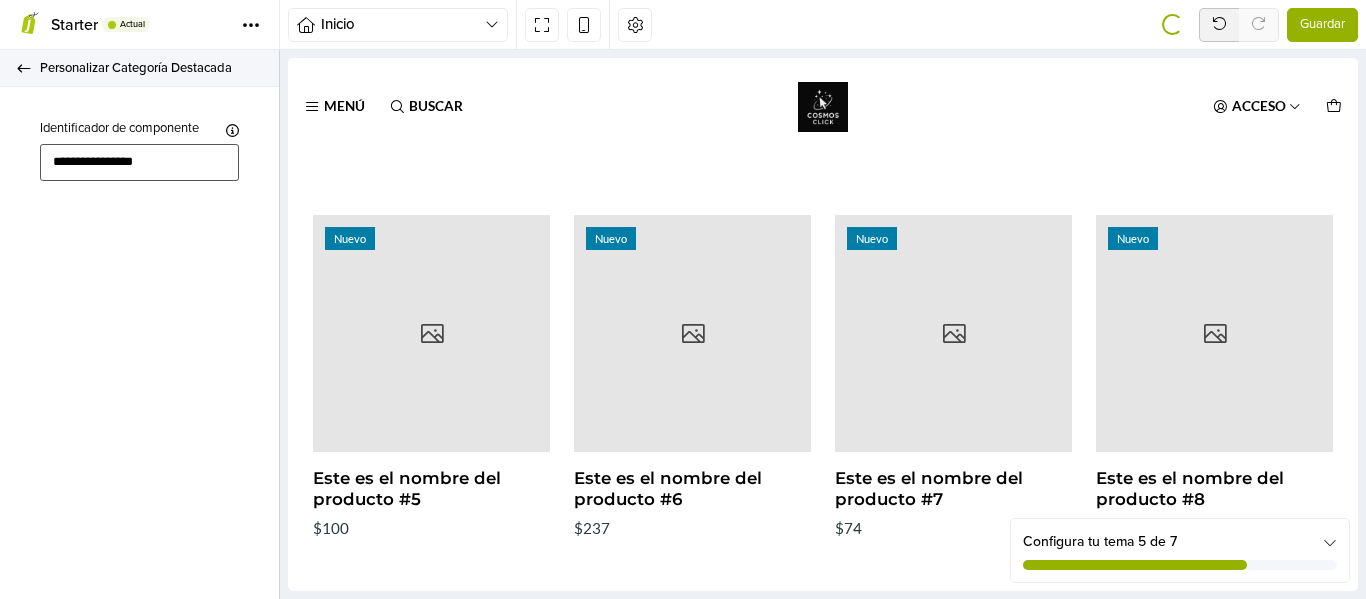 type on "**********" 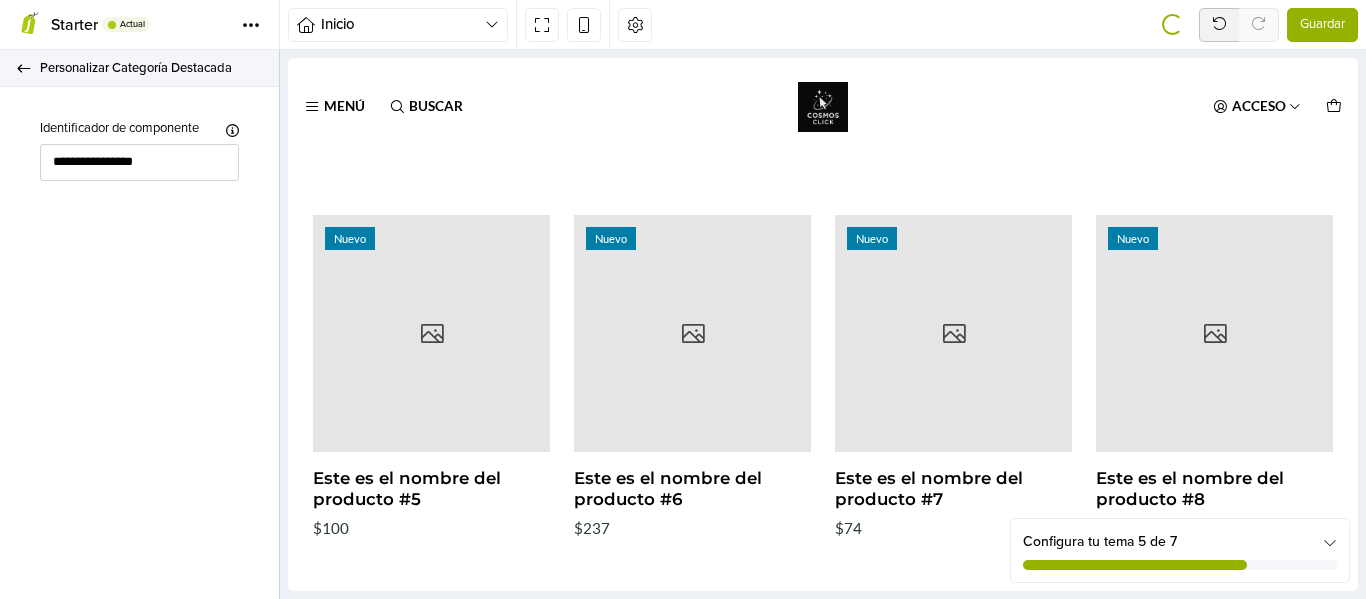 click 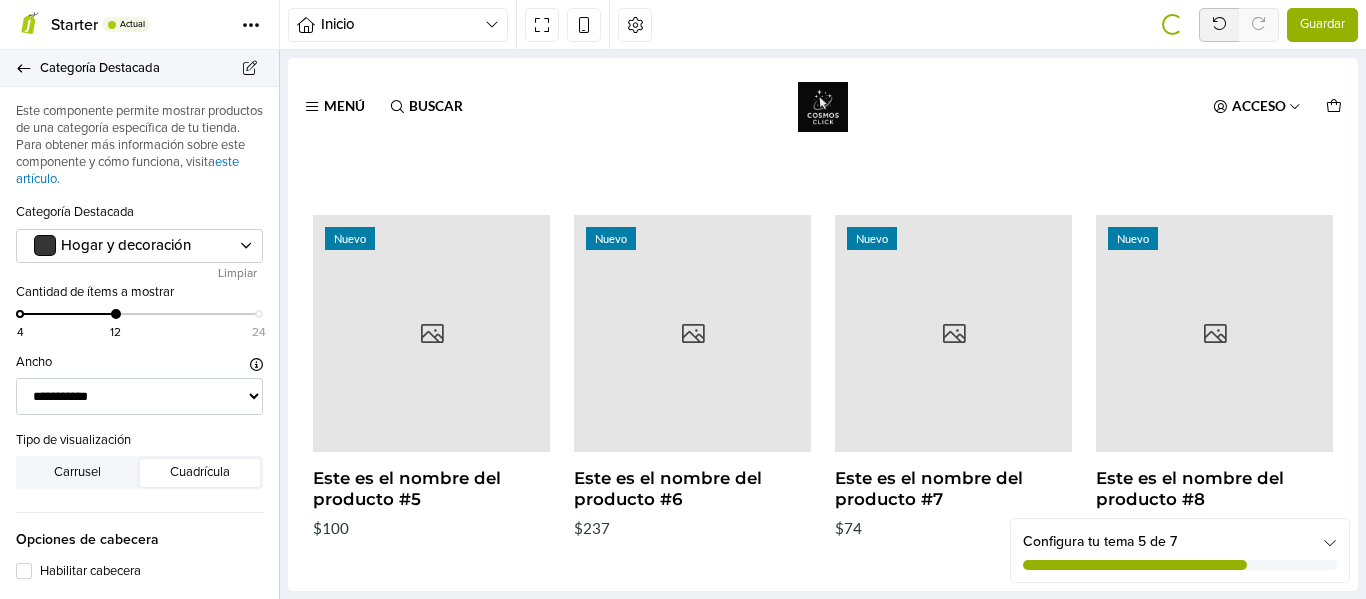 click 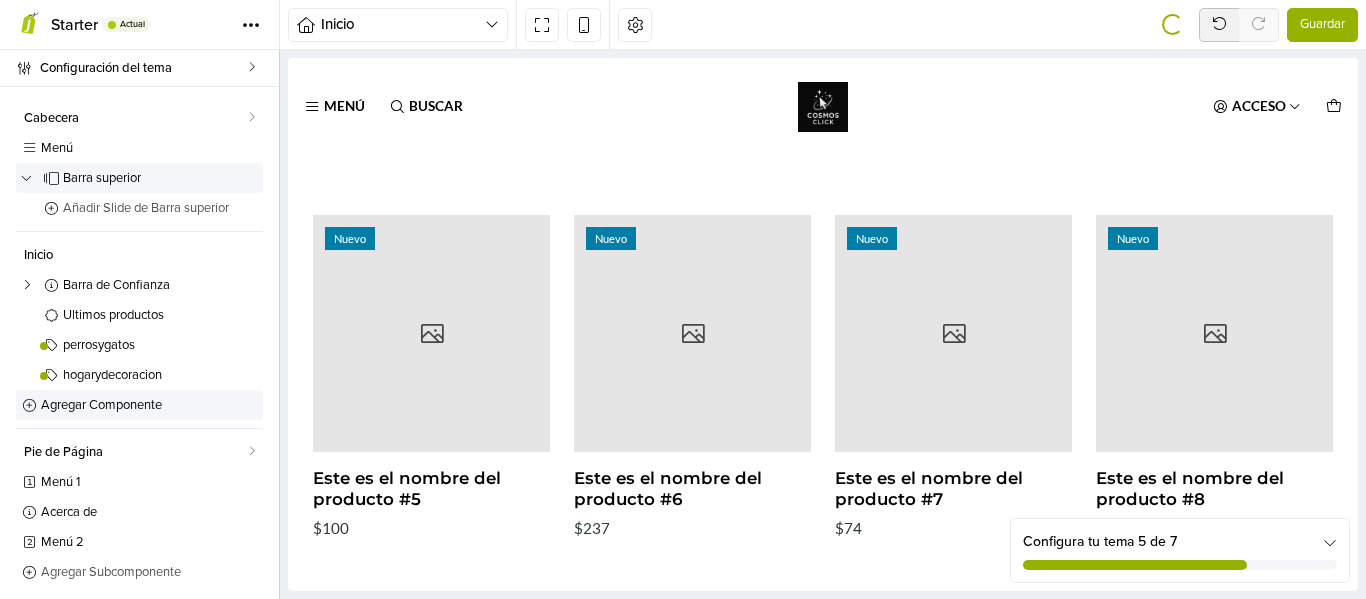 click on "Agregar Componente" at bounding box center [149, 405] 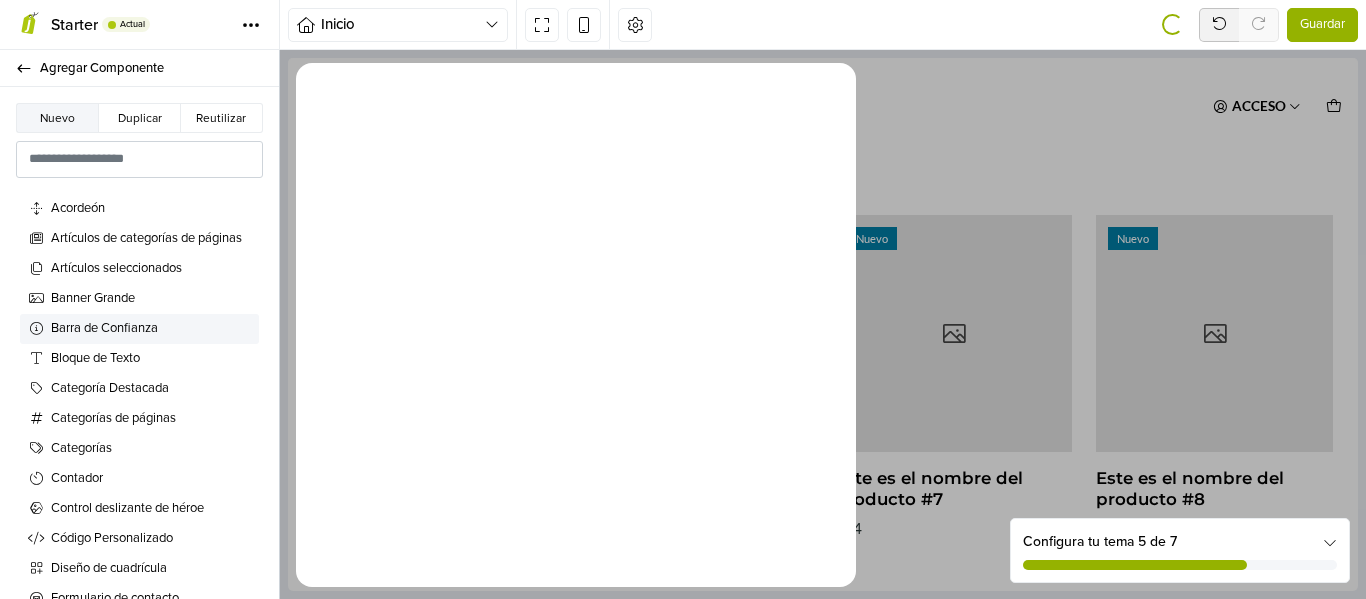 scroll, scrollTop: 0, scrollLeft: 0, axis: both 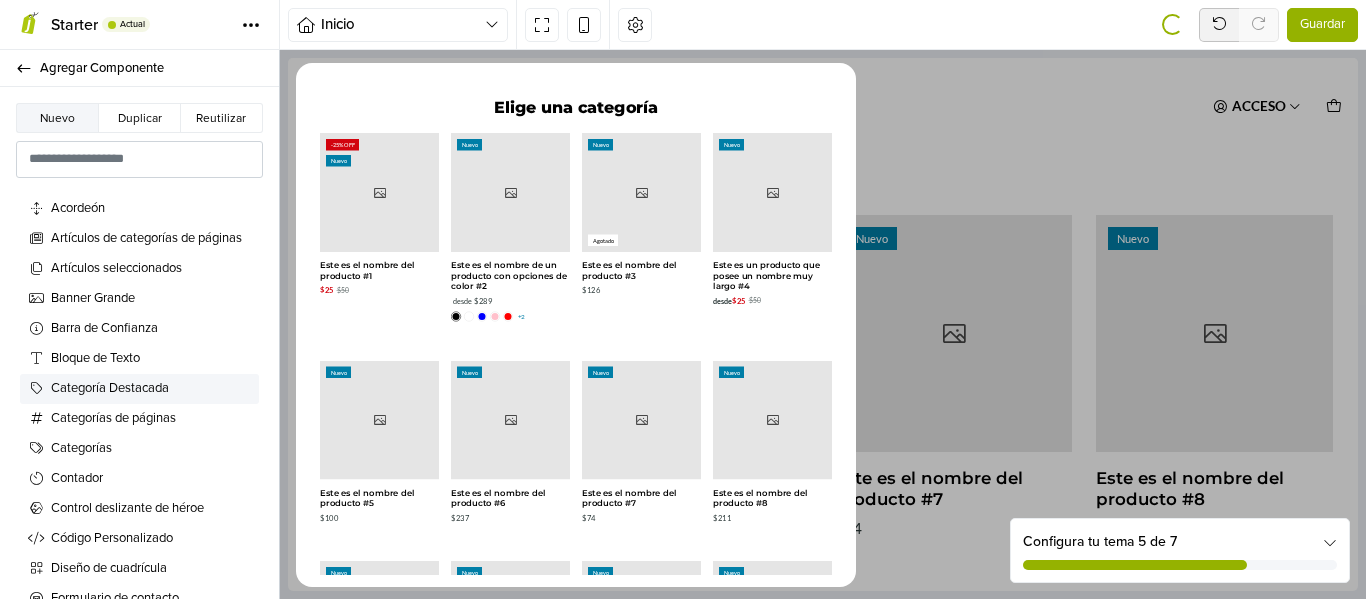 click on "Categoría Destacada" at bounding box center [151, 389] 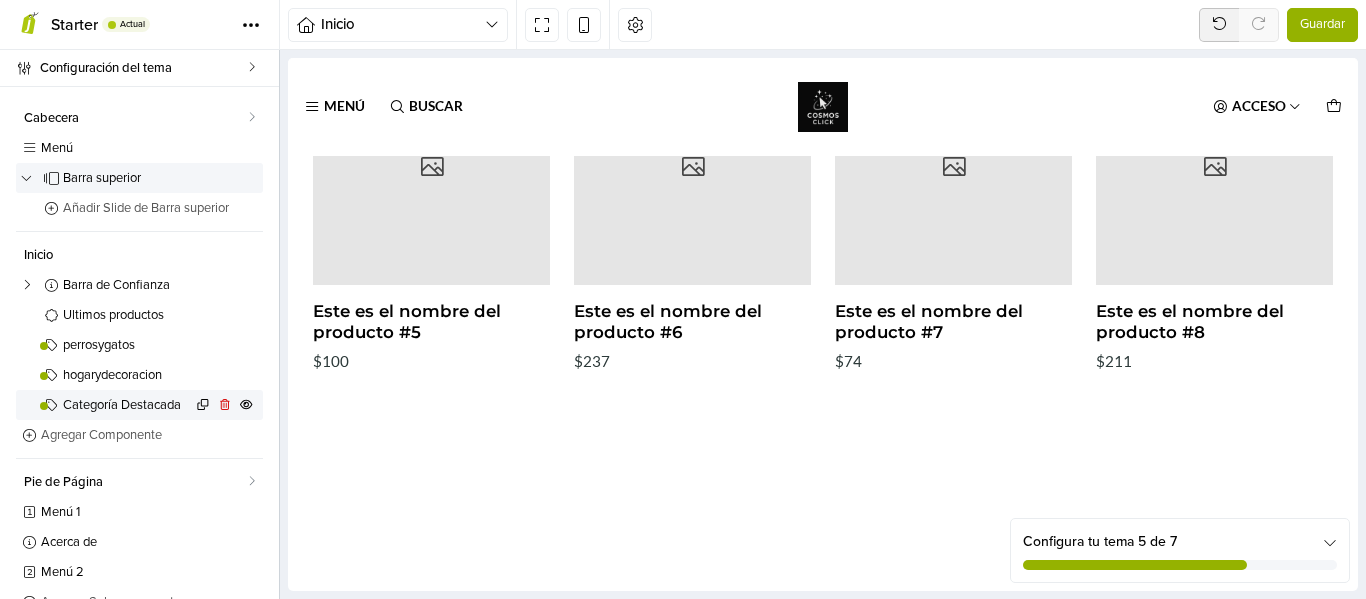 click on "Categoría Destacada" at bounding box center (127, 405) 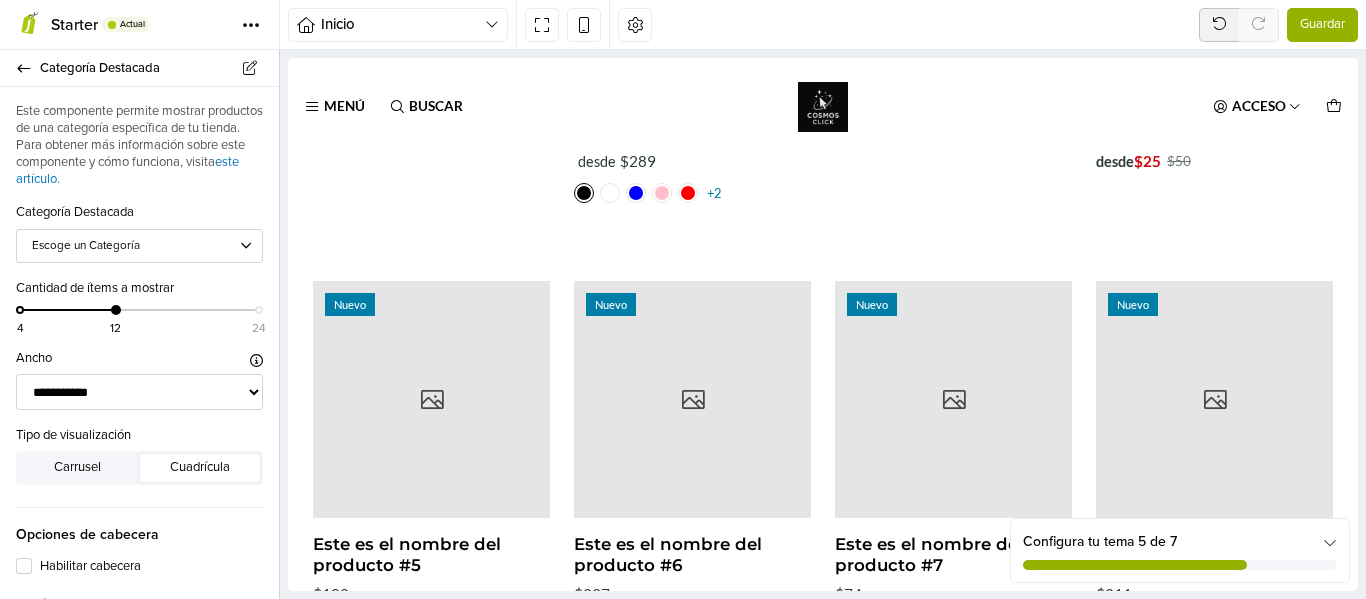 scroll, scrollTop: 3545, scrollLeft: 0, axis: vertical 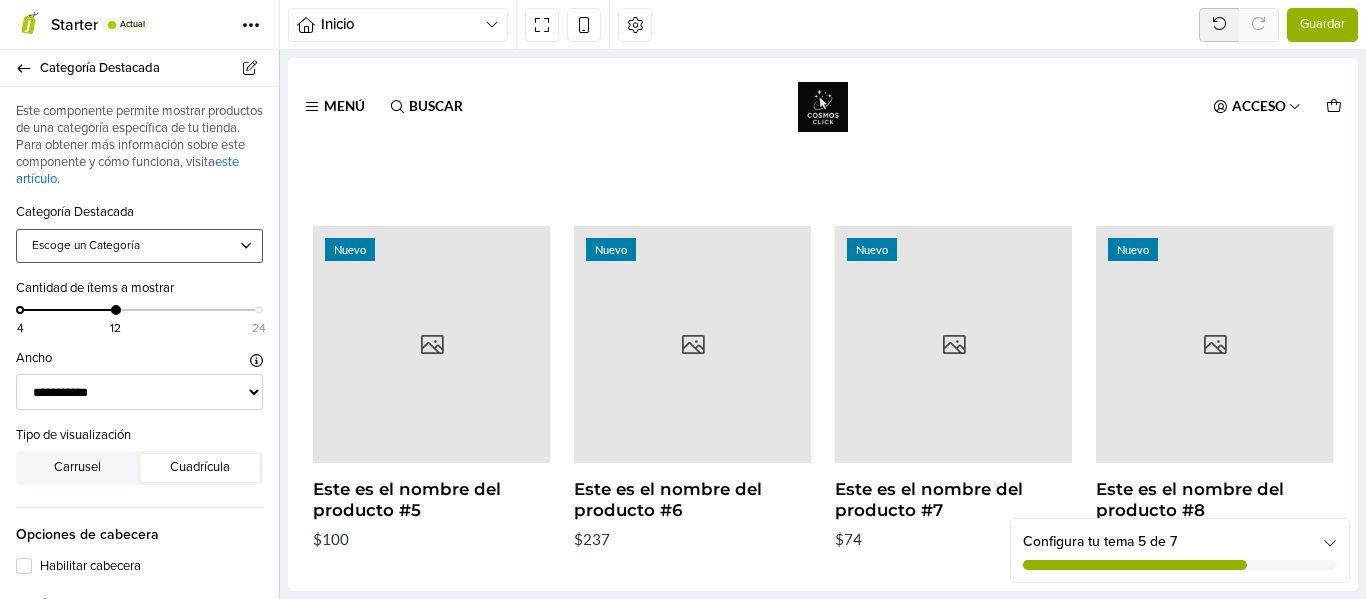 click on "Escoge un Categoría" at bounding box center (139, 246) 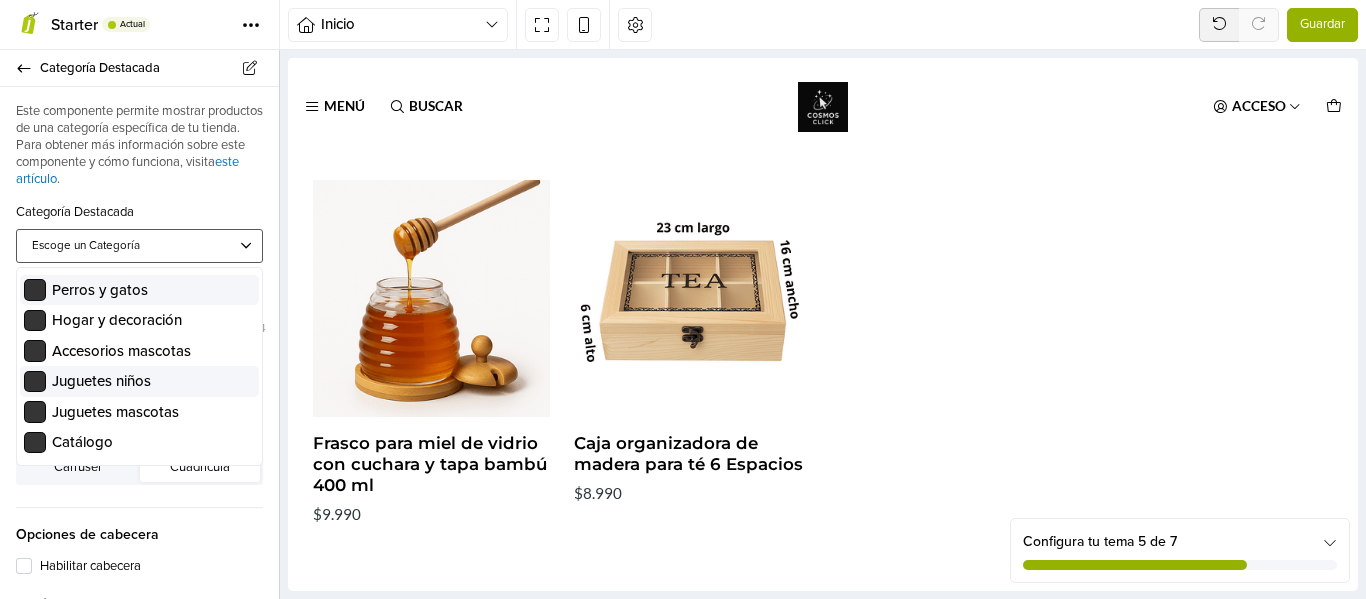 scroll, scrollTop: 1734, scrollLeft: 0, axis: vertical 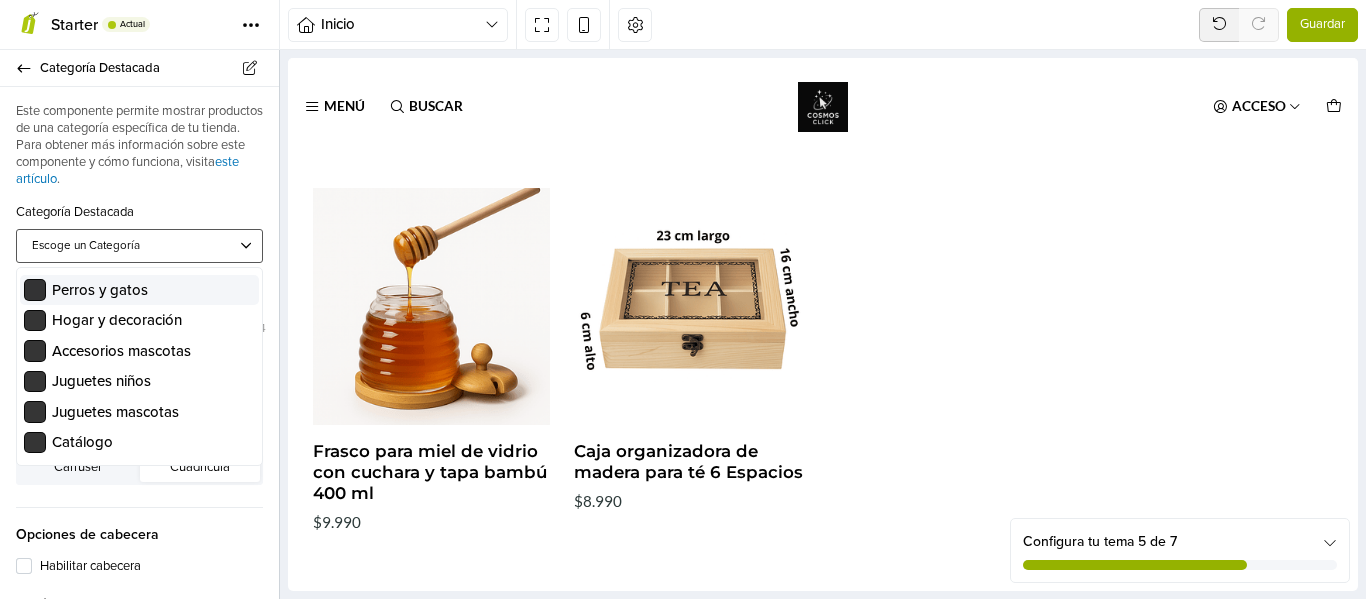 click on "Este componente permite mostrar productos de una categoría específica de tu tienda. Para obtener más información sobre este componente y cómo funciona, visita  este artículo ." at bounding box center (139, 145) 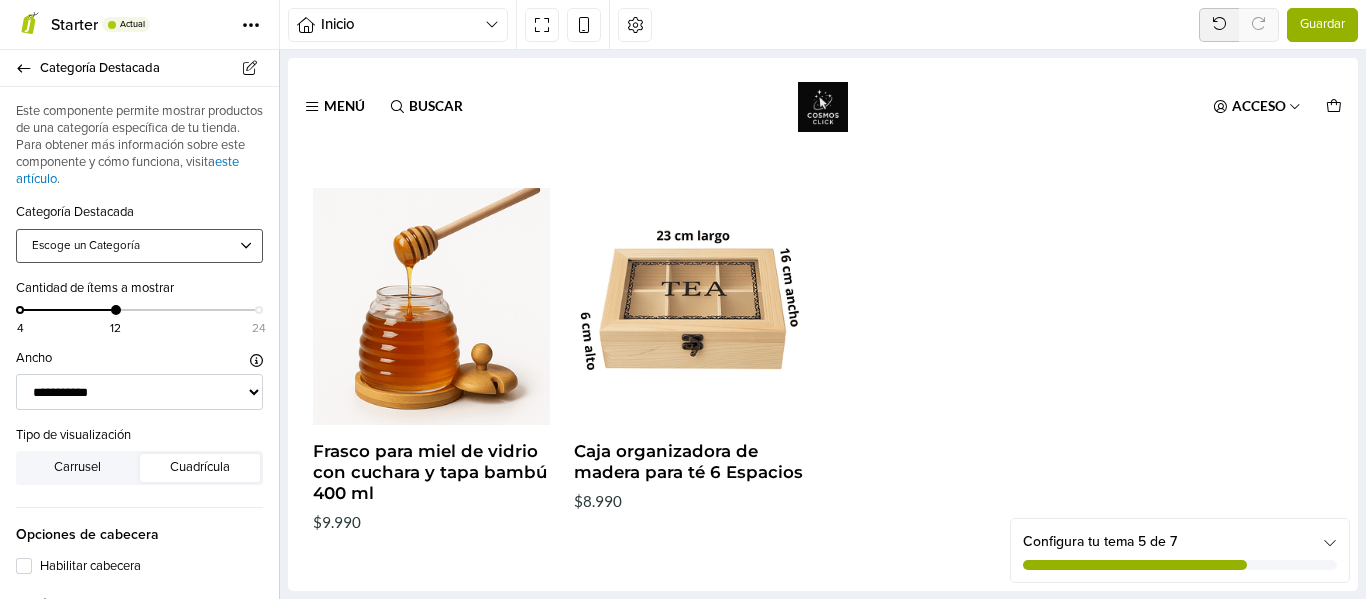 click at bounding box center (130, 246) 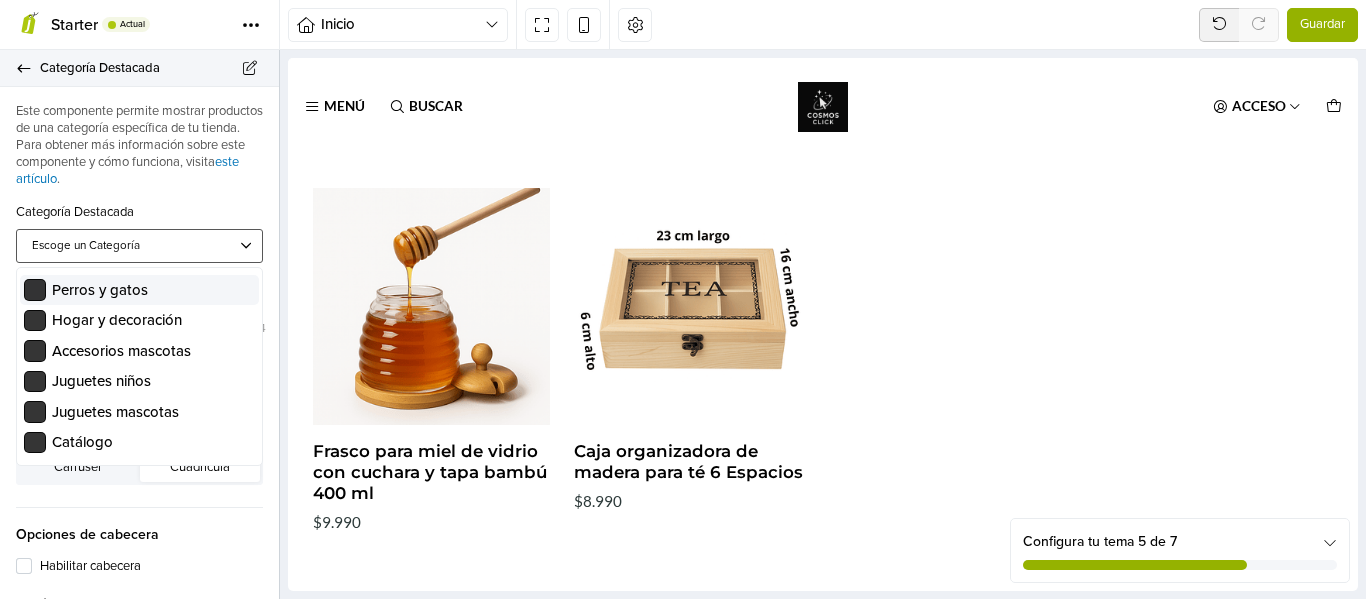 click on "Categoría Destacada" at bounding box center [139, 68] 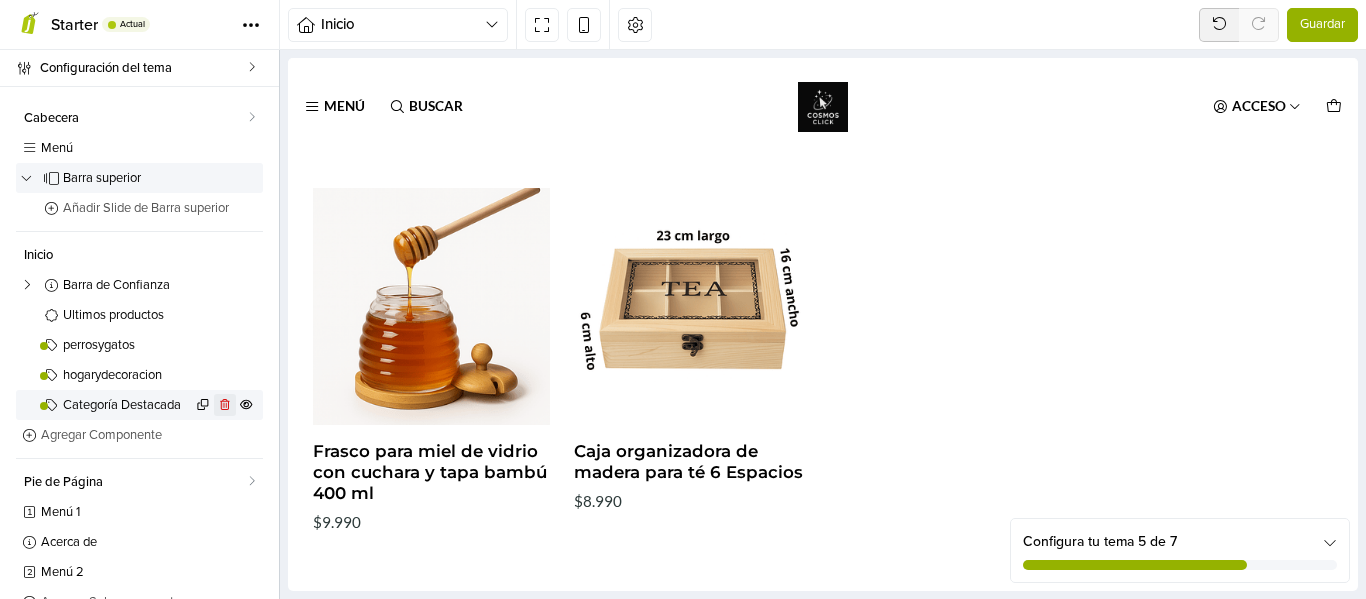 click 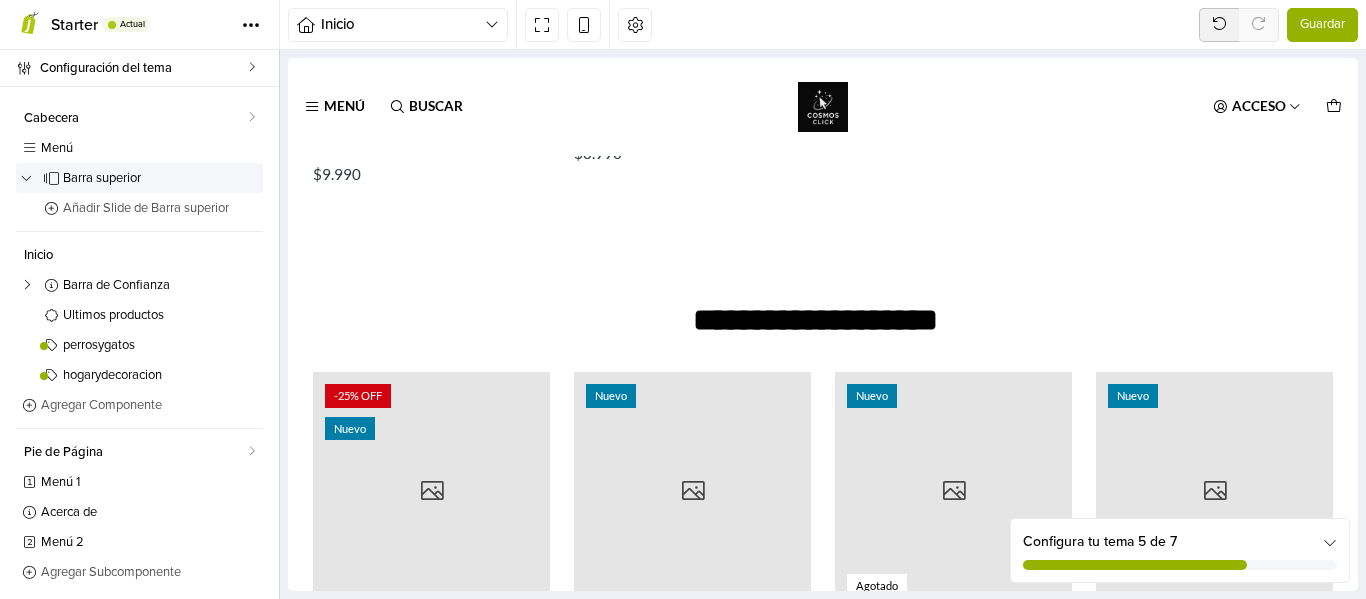 scroll, scrollTop: 2117, scrollLeft: 0, axis: vertical 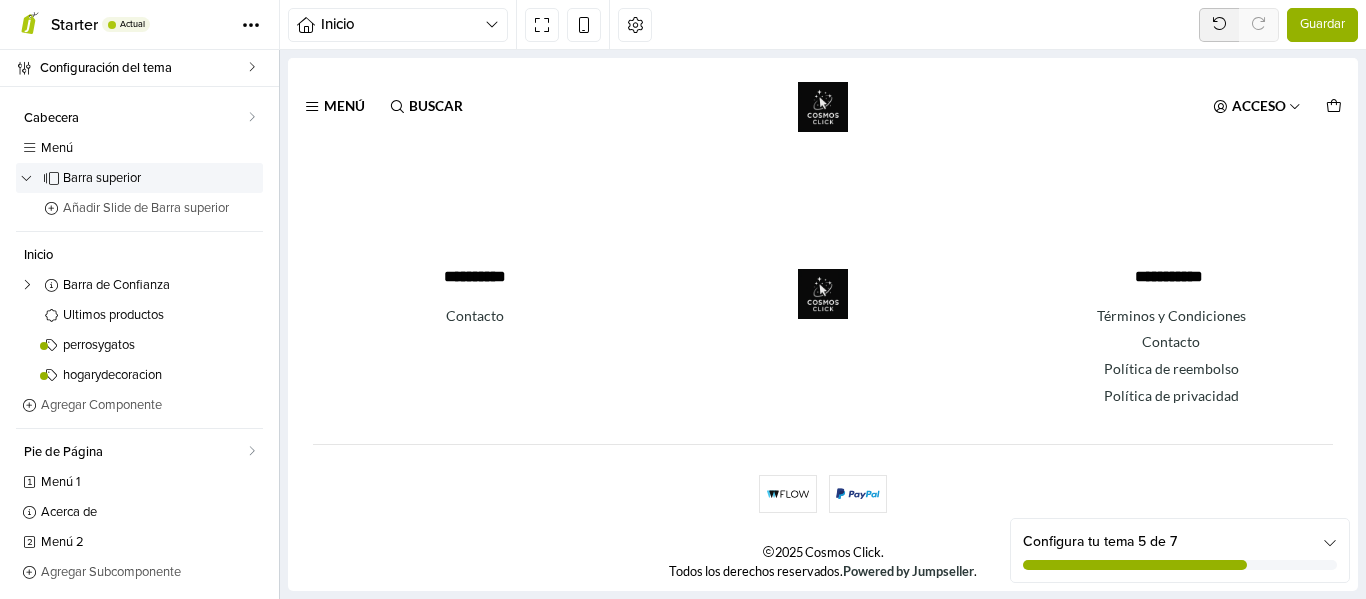 click on "Guardar" at bounding box center (1322, 25) 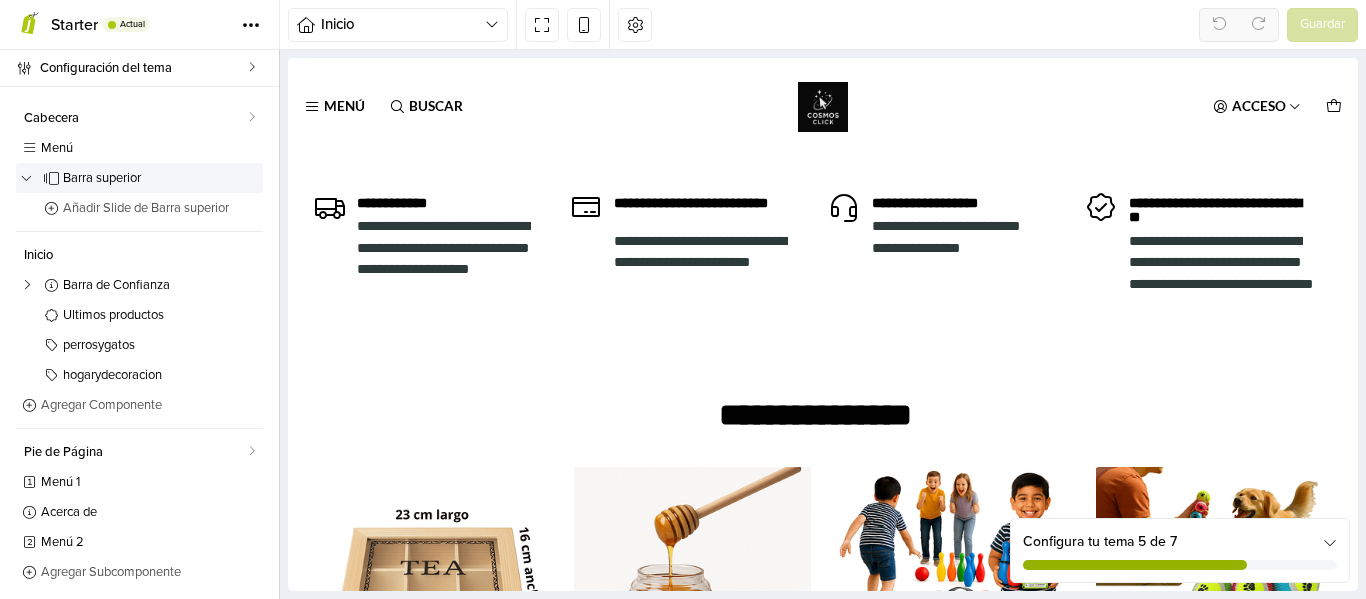 scroll, scrollTop: 0, scrollLeft: 0, axis: both 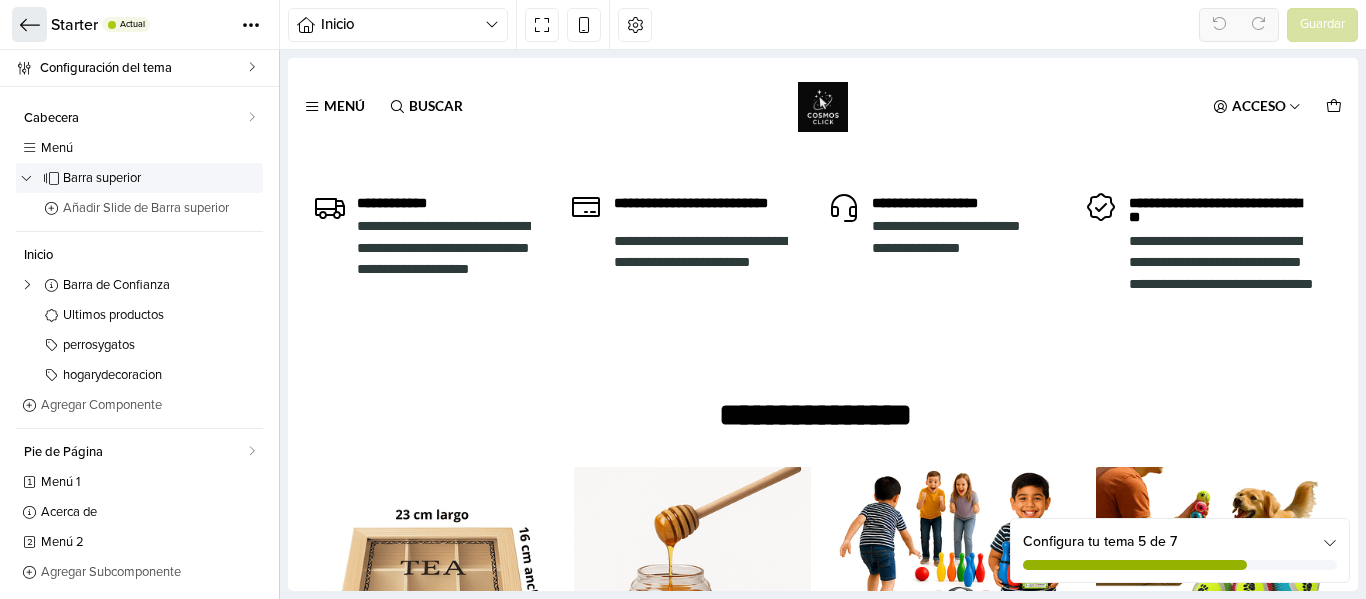 click 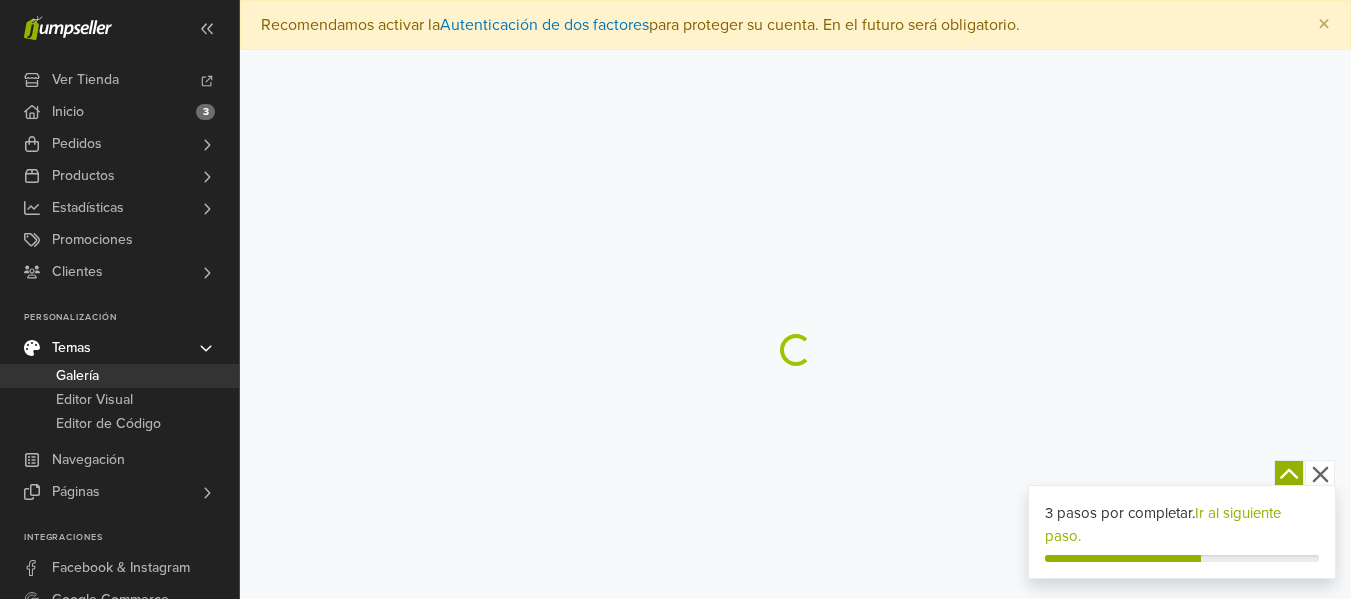 scroll, scrollTop: 0, scrollLeft: 0, axis: both 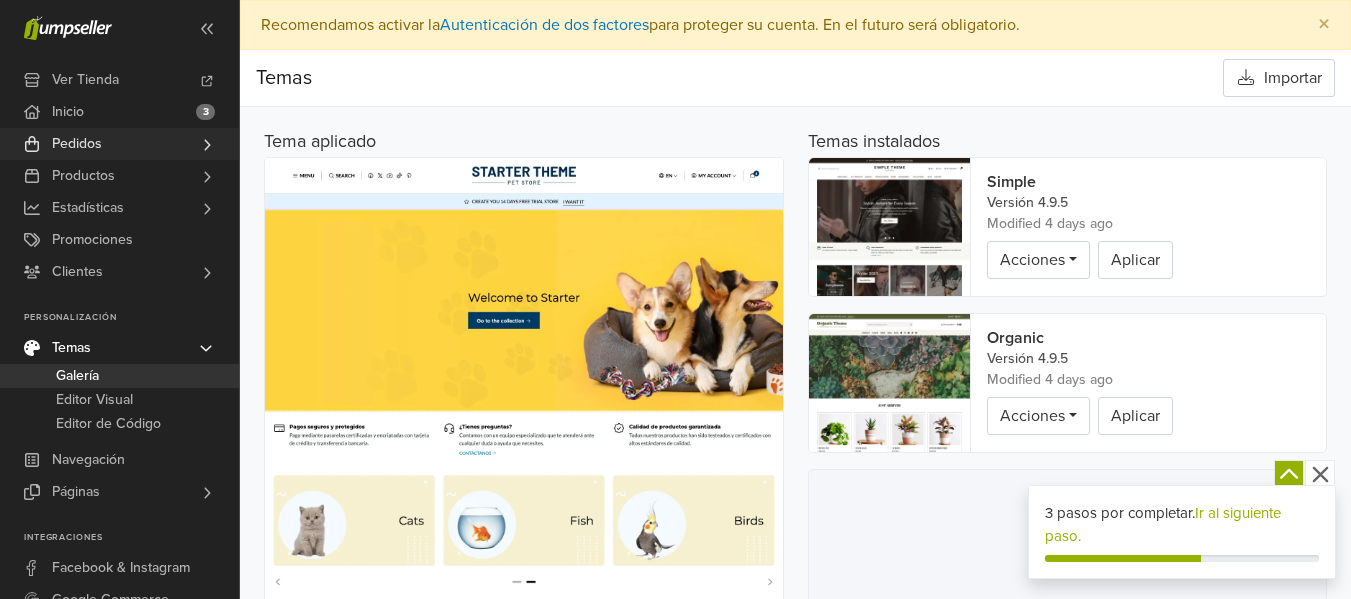 click on "Pedidos" at bounding box center (119, 144) 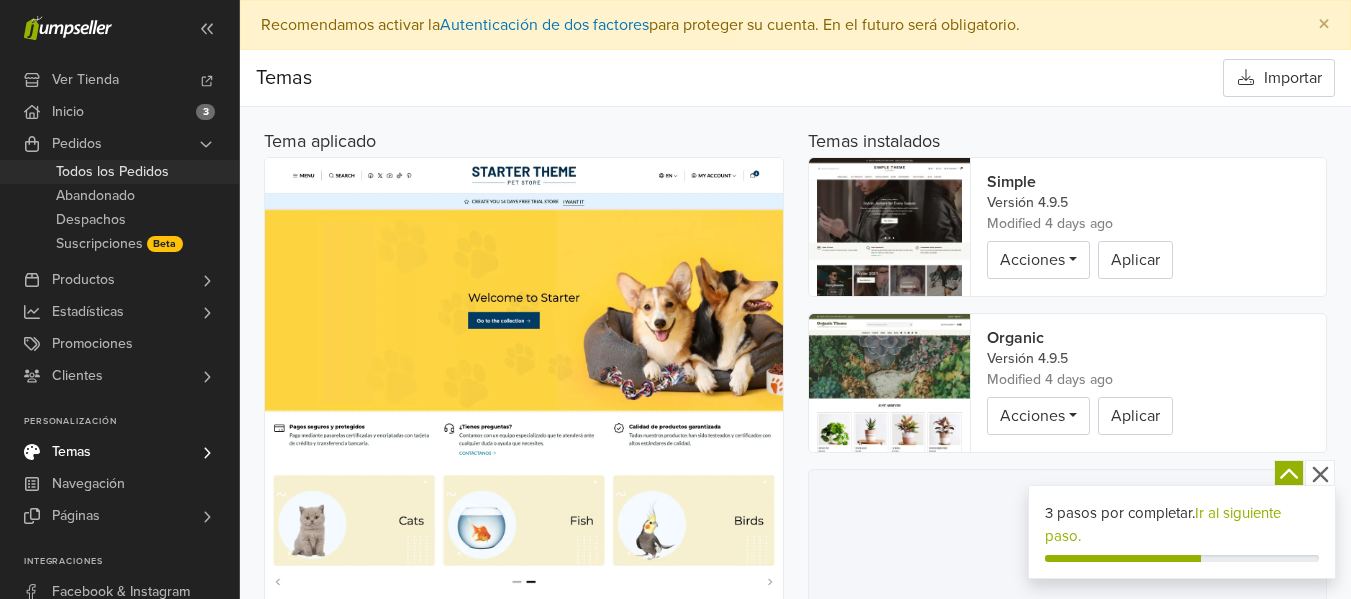 click on "Todos los Pedidos" at bounding box center (112, 172) 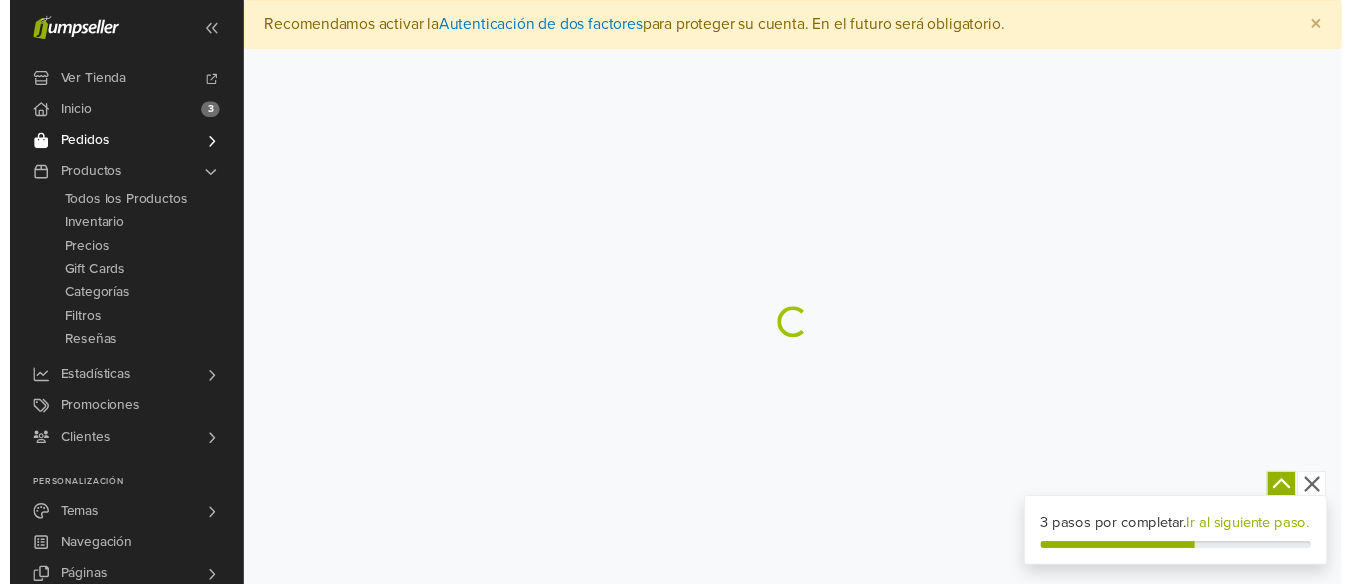 scroll, scrollTop: 0, scrollLeft: 0, axis: both 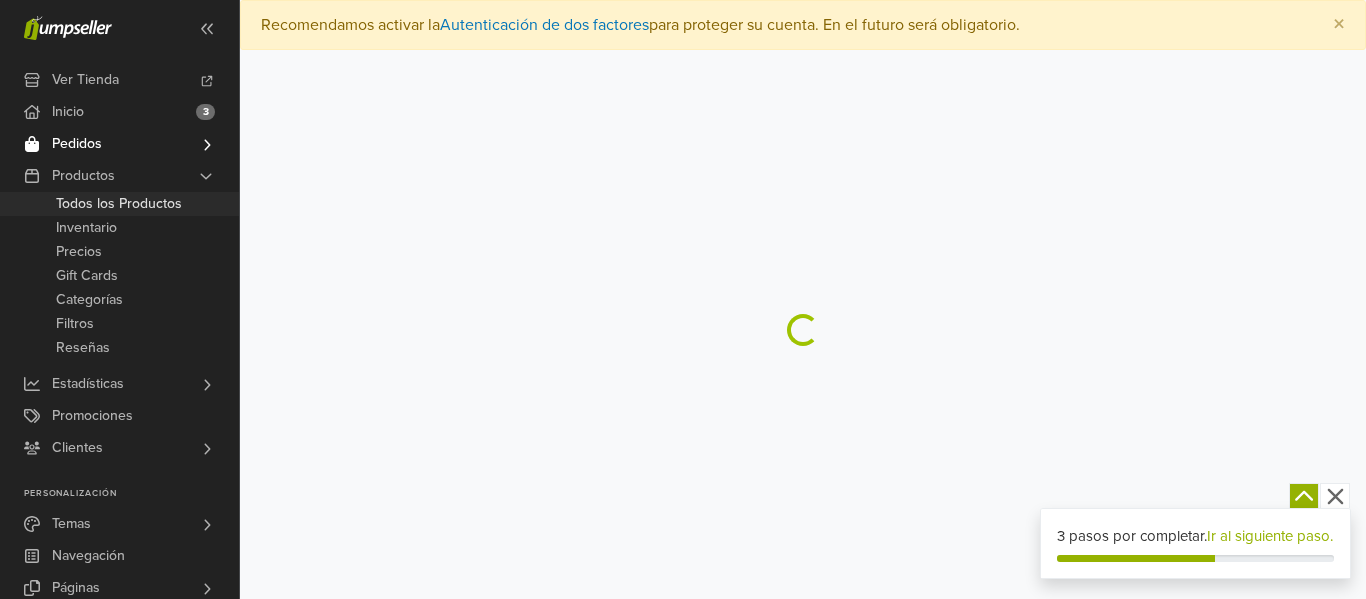 click on "Todos los Productos" at bounding box center [119, 204] 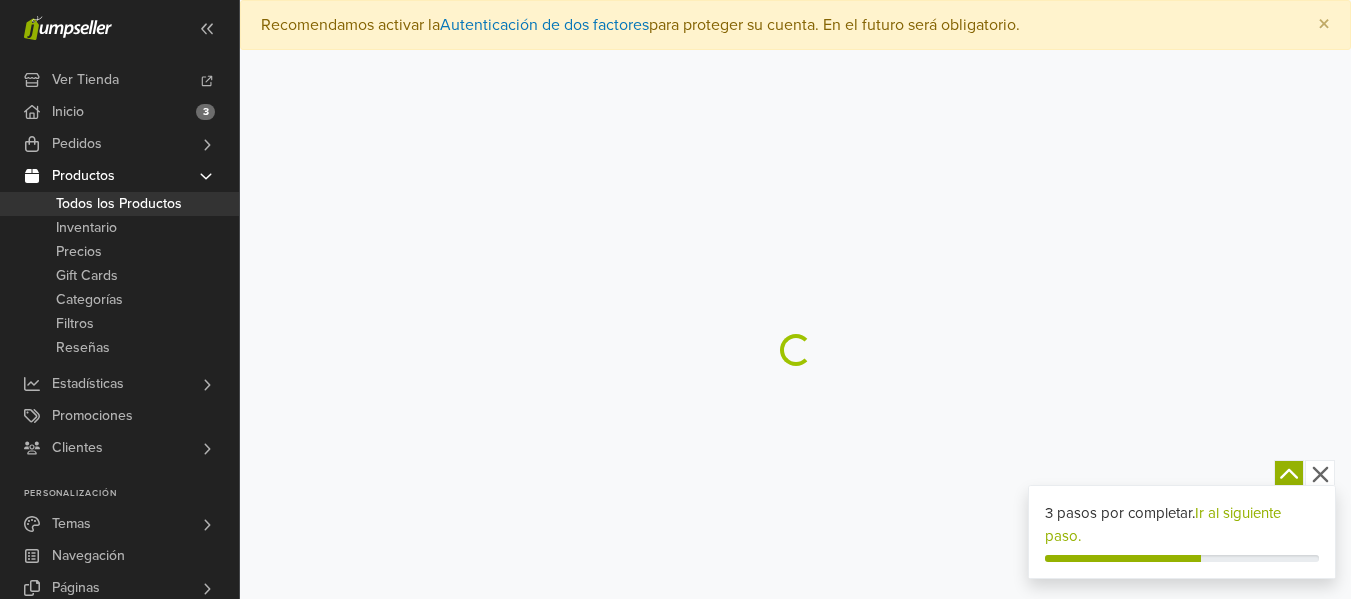 scroll, scrollTop: 0, scrollLeft: 0, axis: both 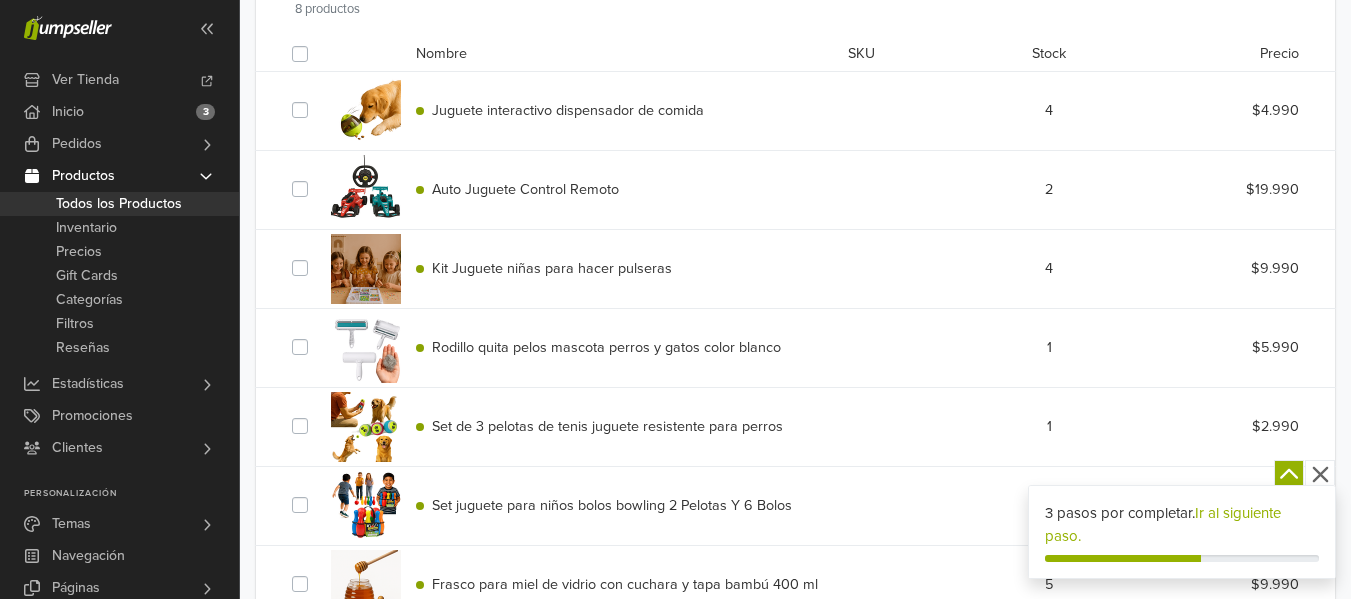 click on "Kit Juguete niñas para hacer pulseras" at bounding box center [552, 268] 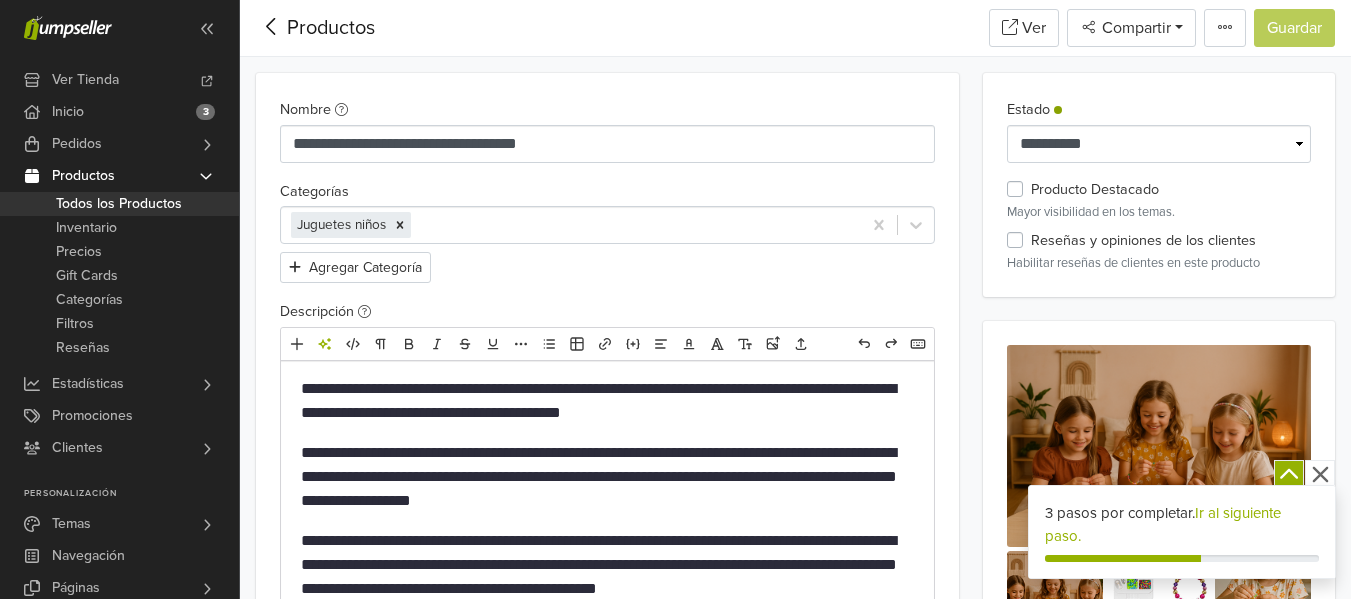 scroll, scrollTop: 201, scrollLeft: 0, axis: vertical 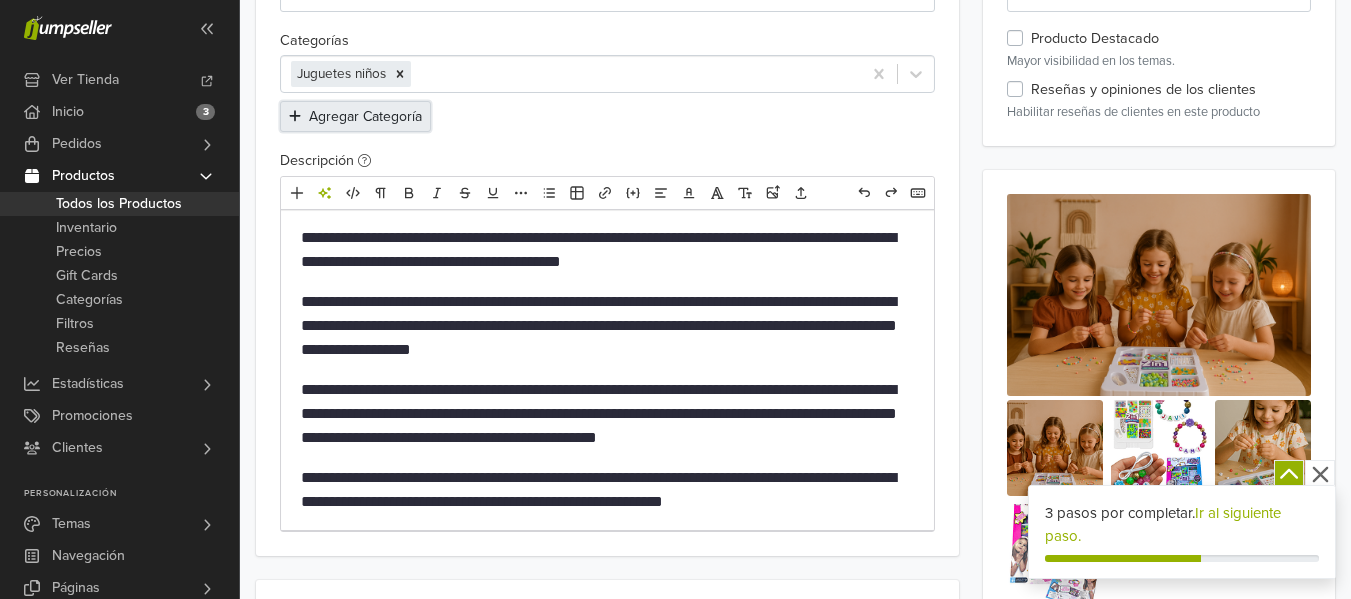 click on "Agregar Categoría" at bounding box center (355, 116) 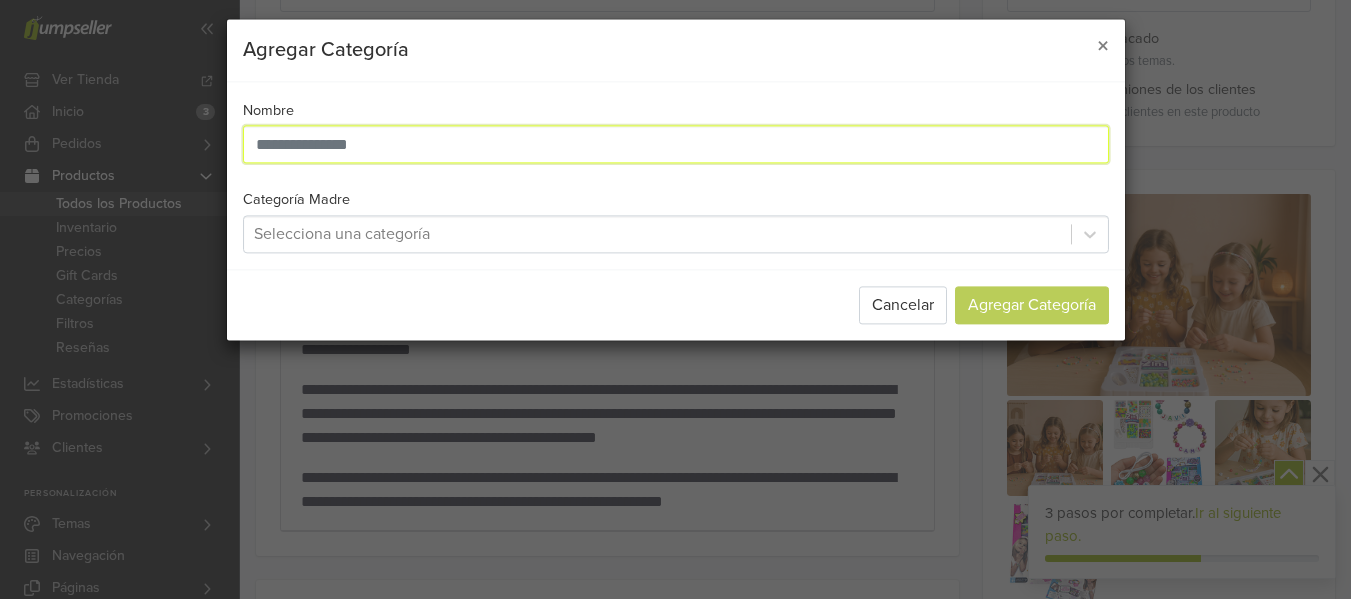 click at bounding box center [676, 145] 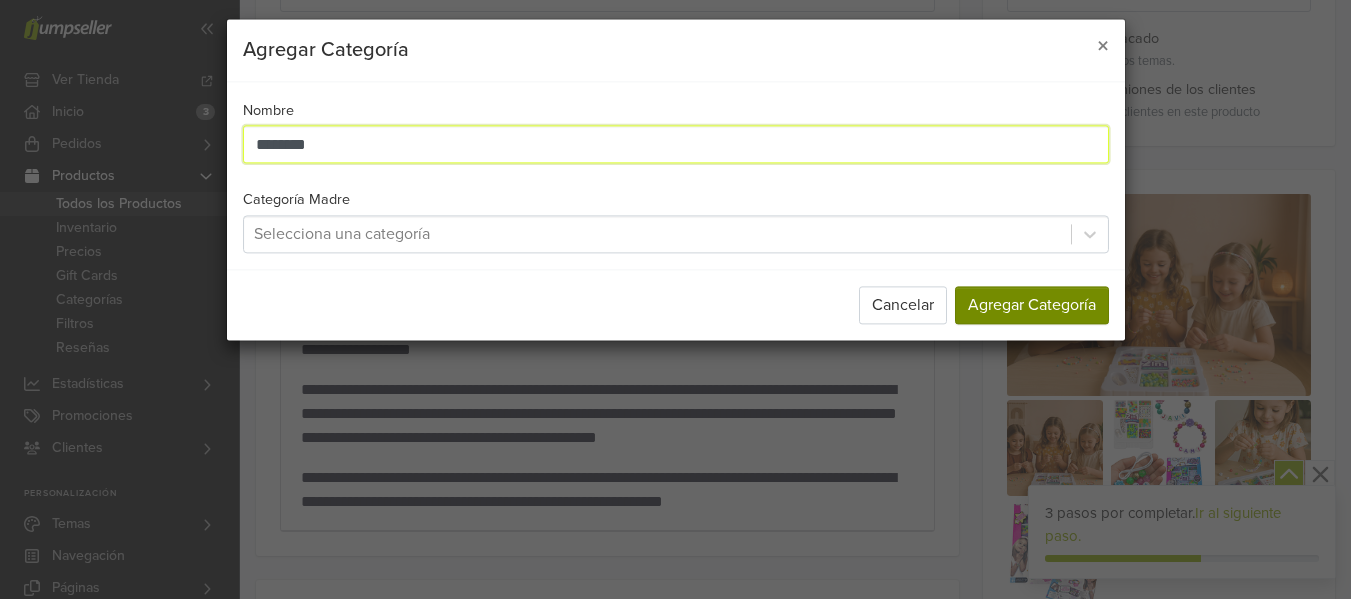 type on "********" 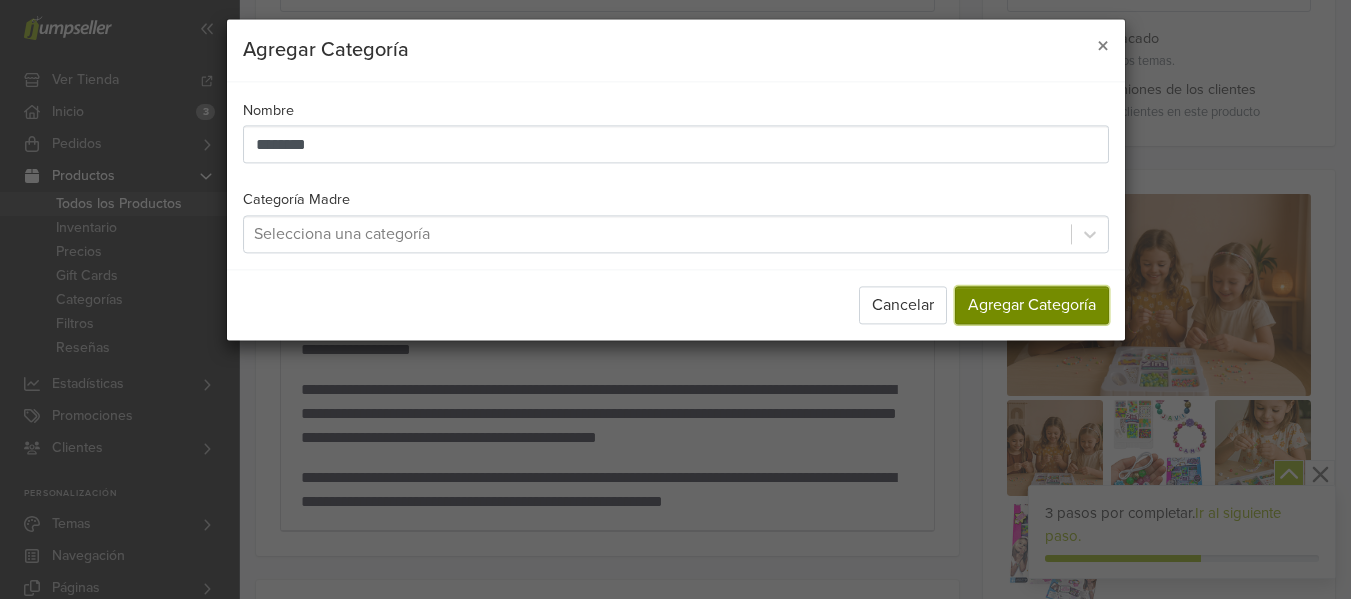 click on "Agregar Categoría" at bounding box center [1032, 305] 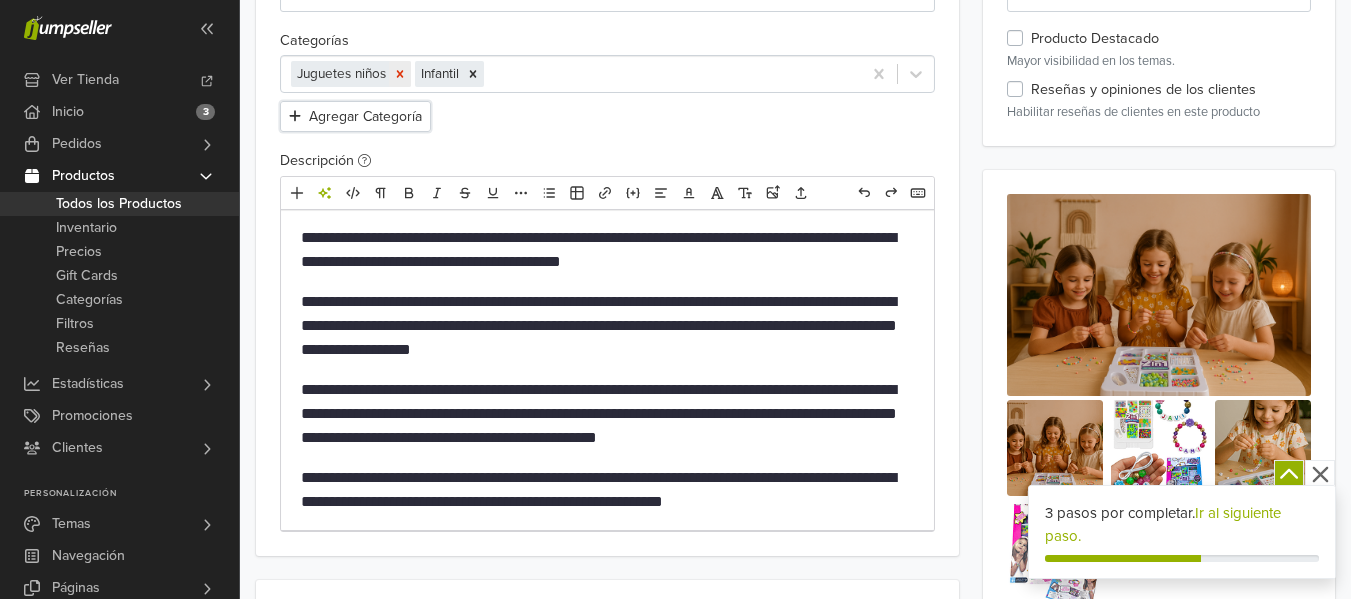 click 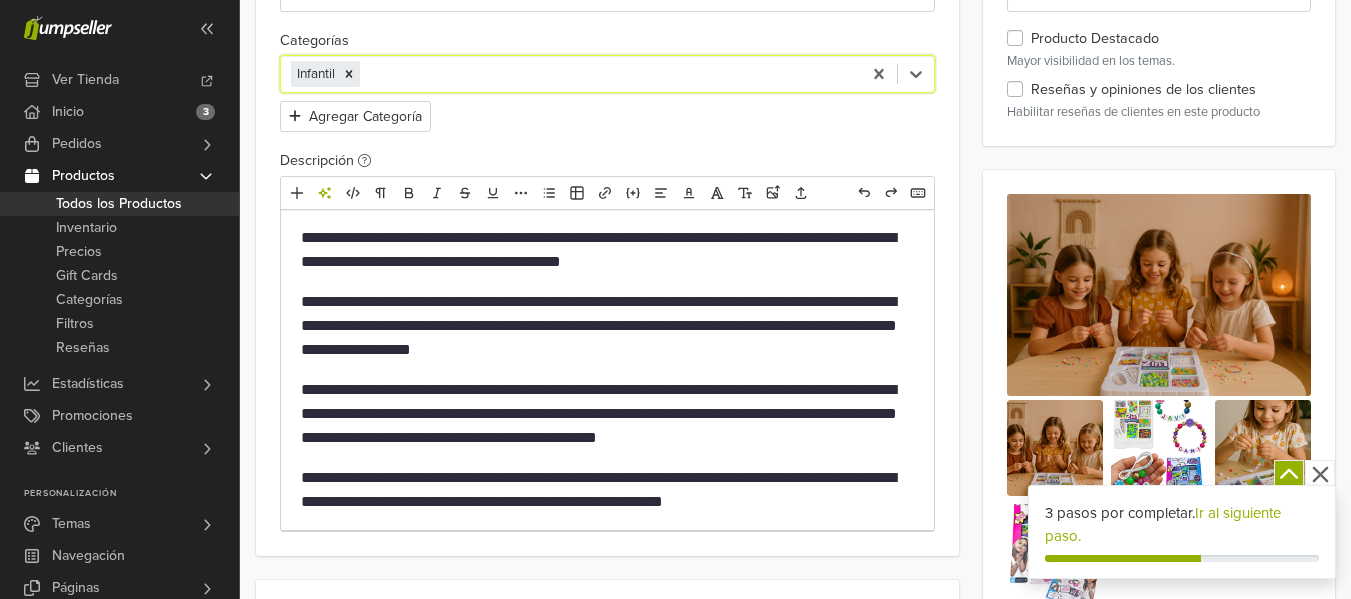 scroll, scrollTop: 0, scrollLeft: 0, axis: both 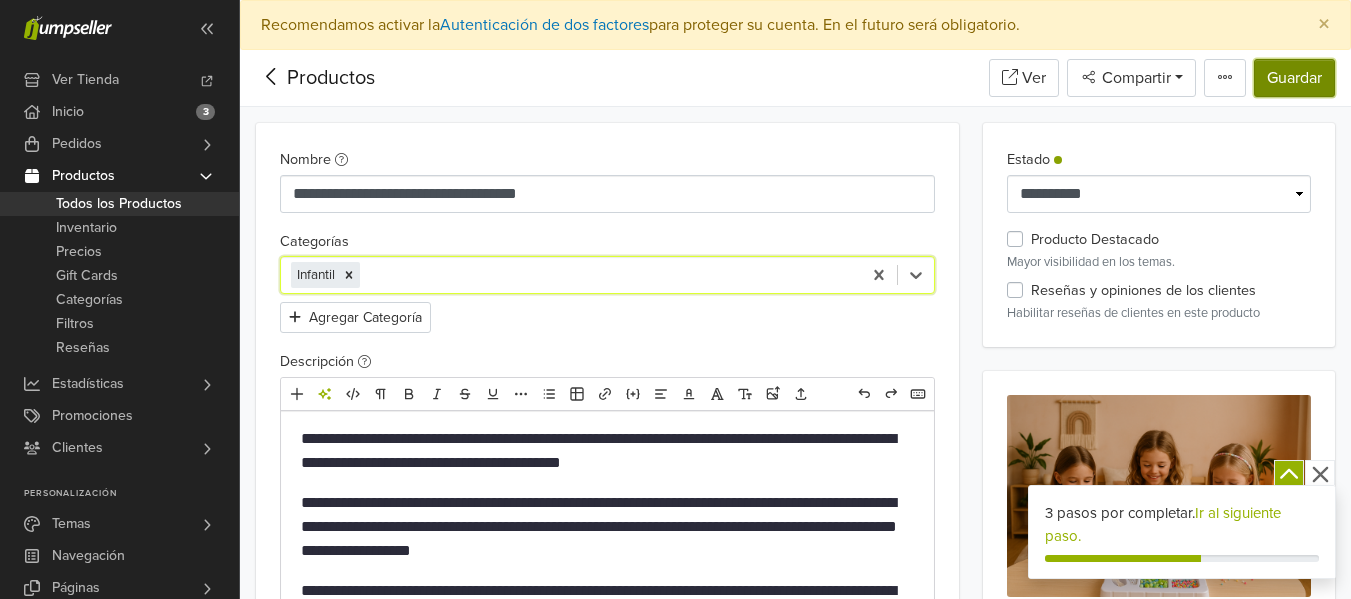 click on "Guardar" at bounding box center [1294, 78] 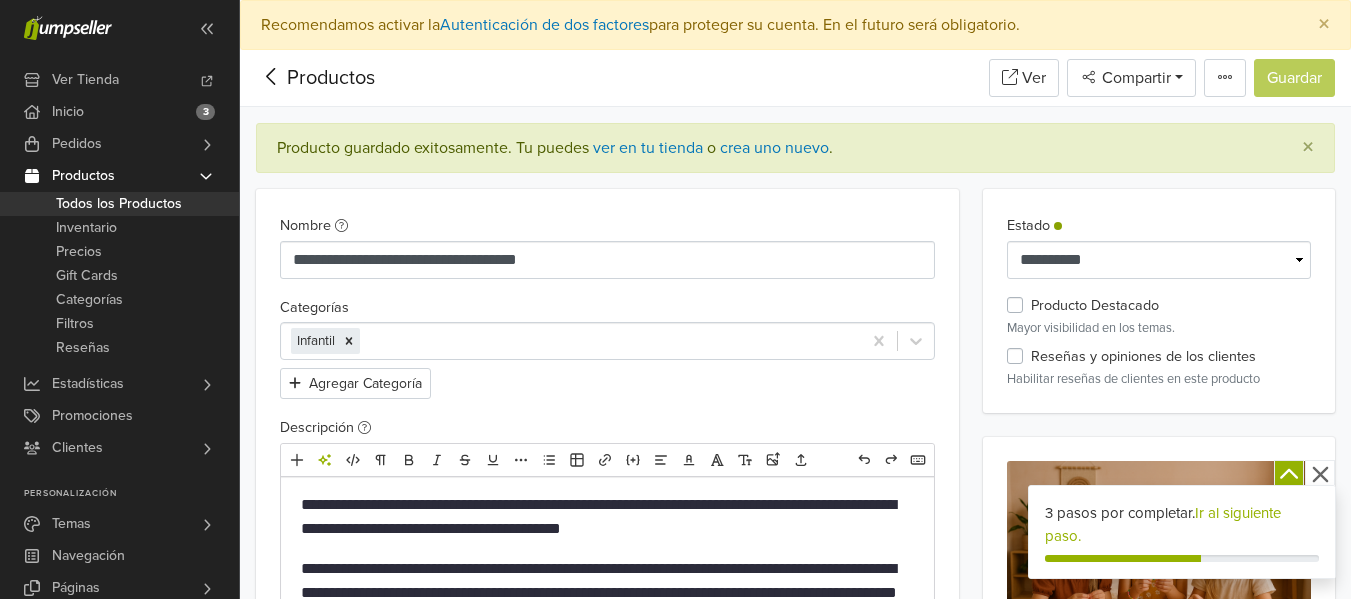 click 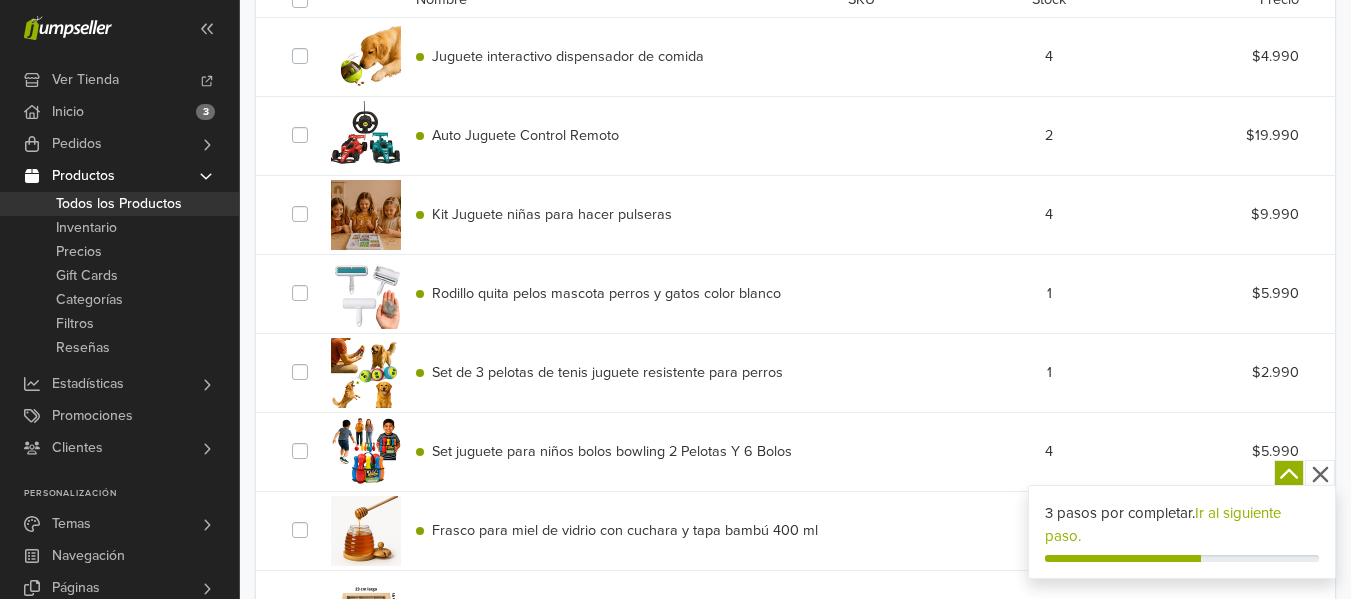 scroll, scrollTop: 345, scrollLeft: 0, axis: vertical 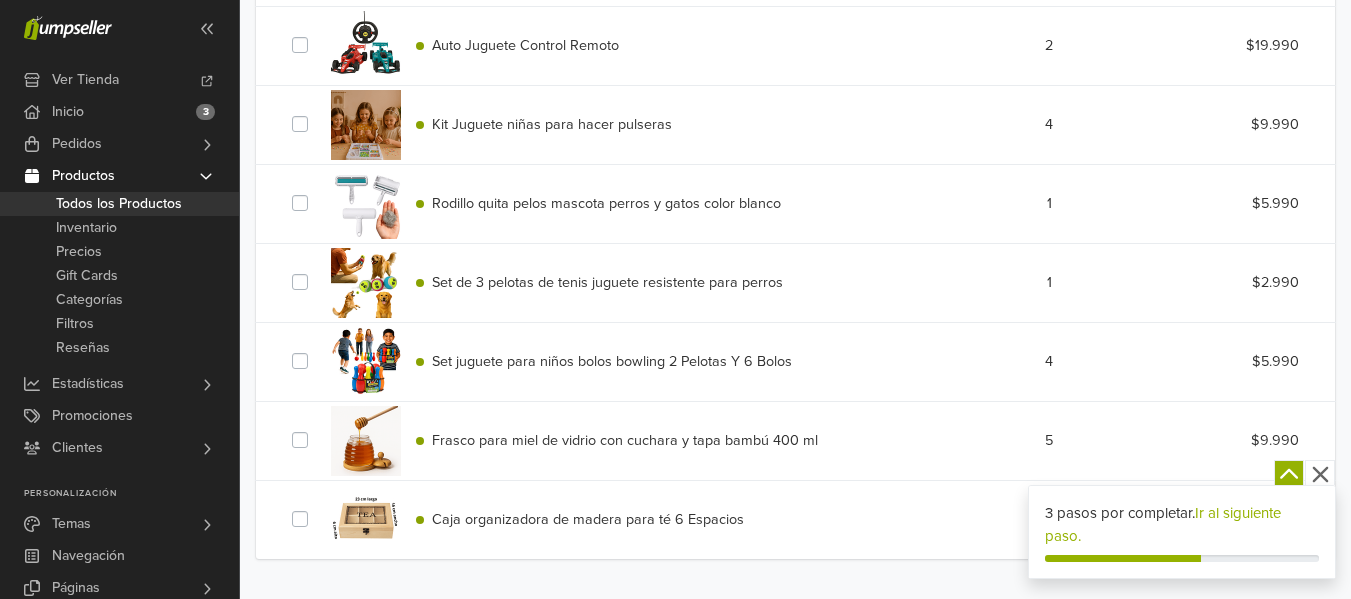 click on "Set juguete para niños bolos bowling 2 Pelotas Y 6 Bolos" at bounding box center (612, 361) 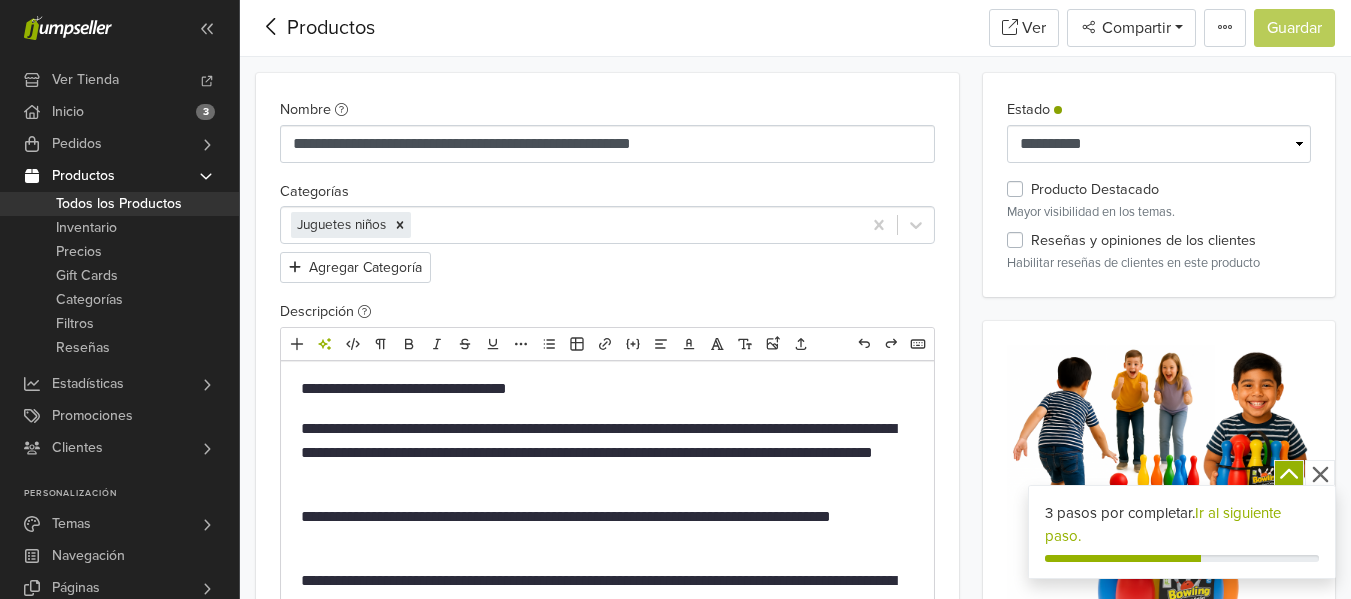 scroll, scrollTop: 345, scrollLeft: 0, axis: vertical 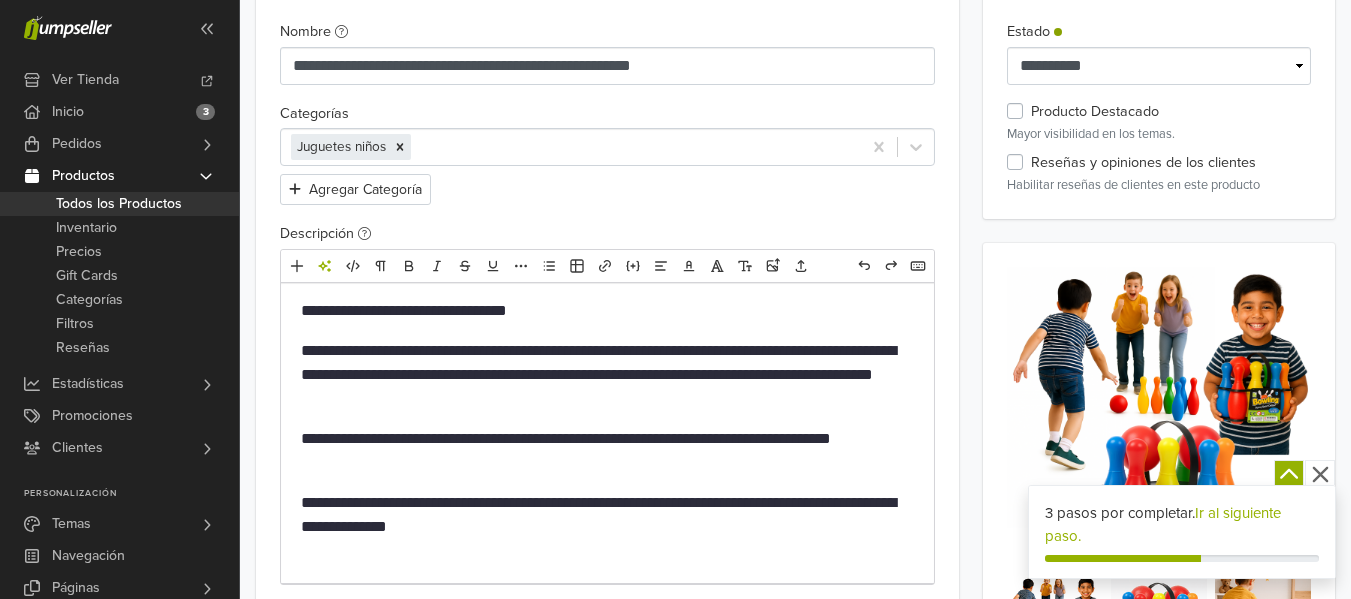 click at bounding box center (633, 147) 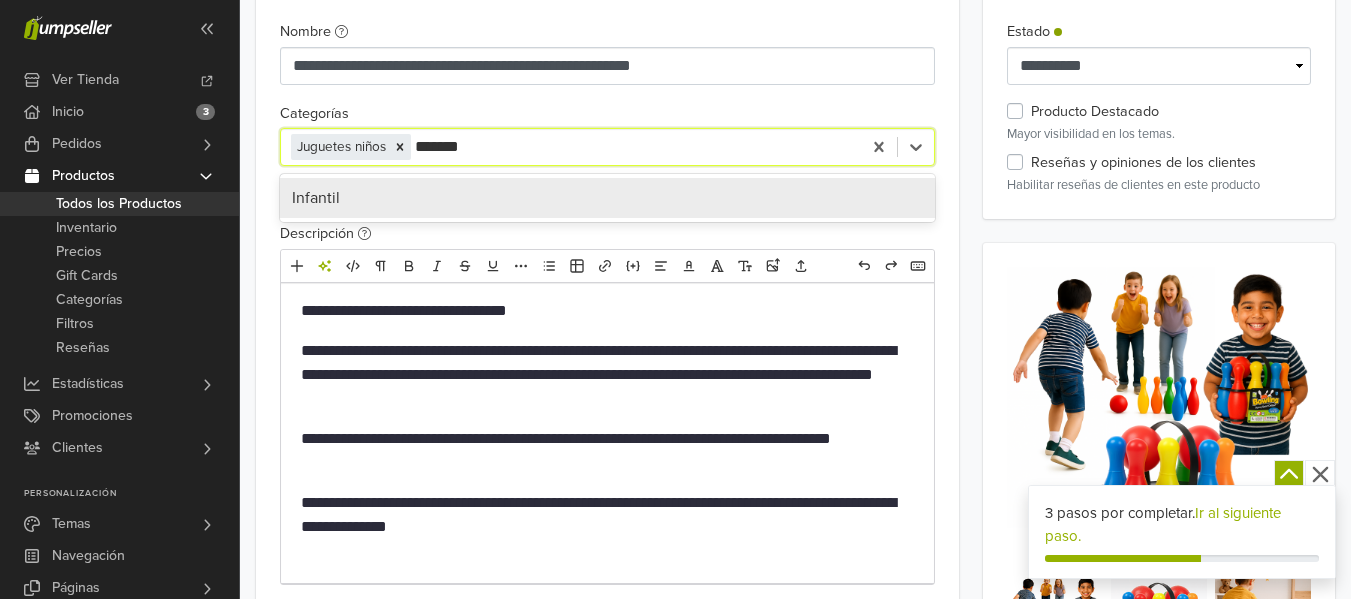type on "********" 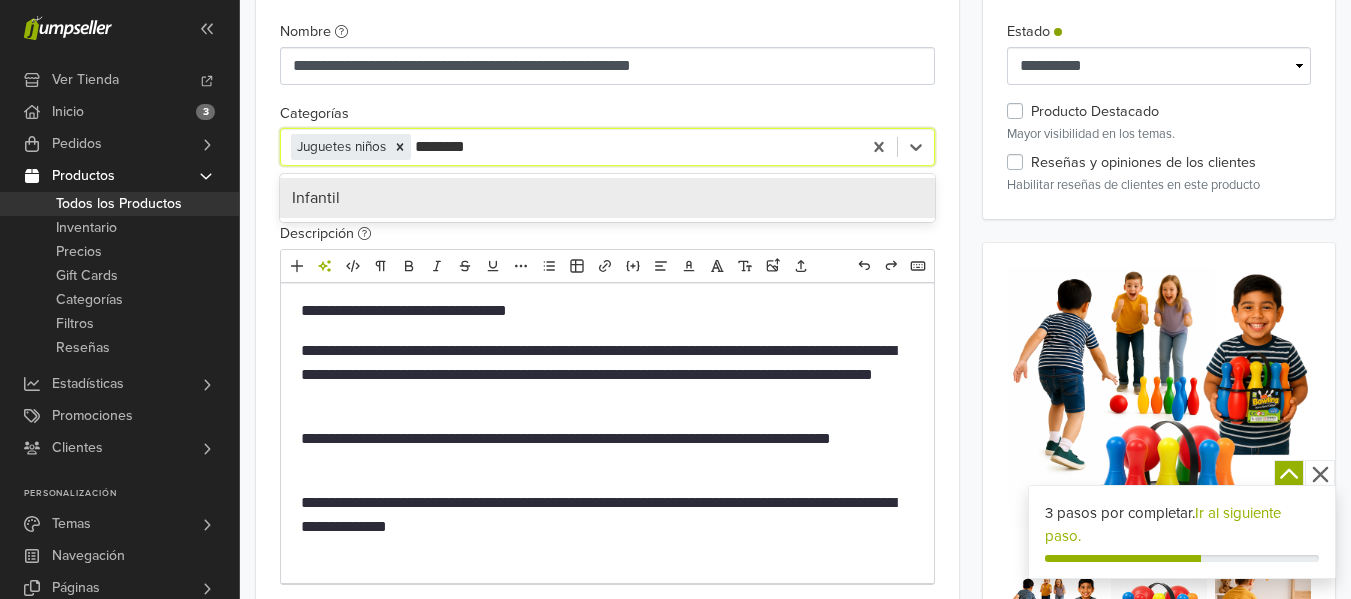 type 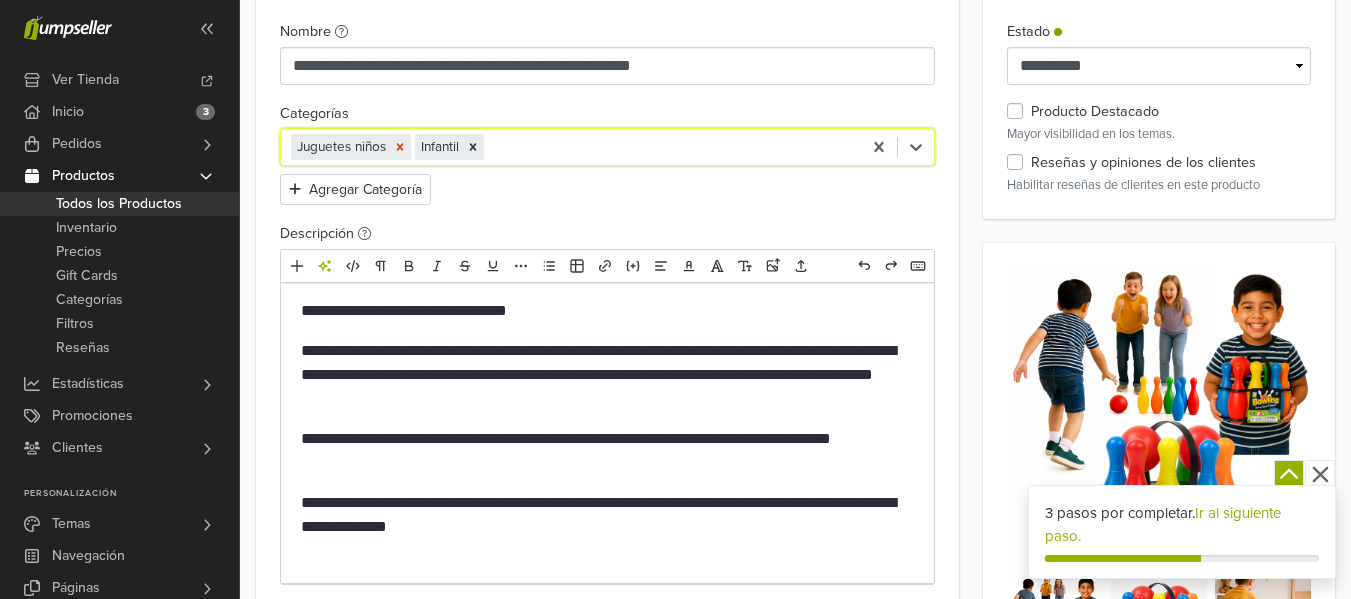 click at bounding box center [400, 147] 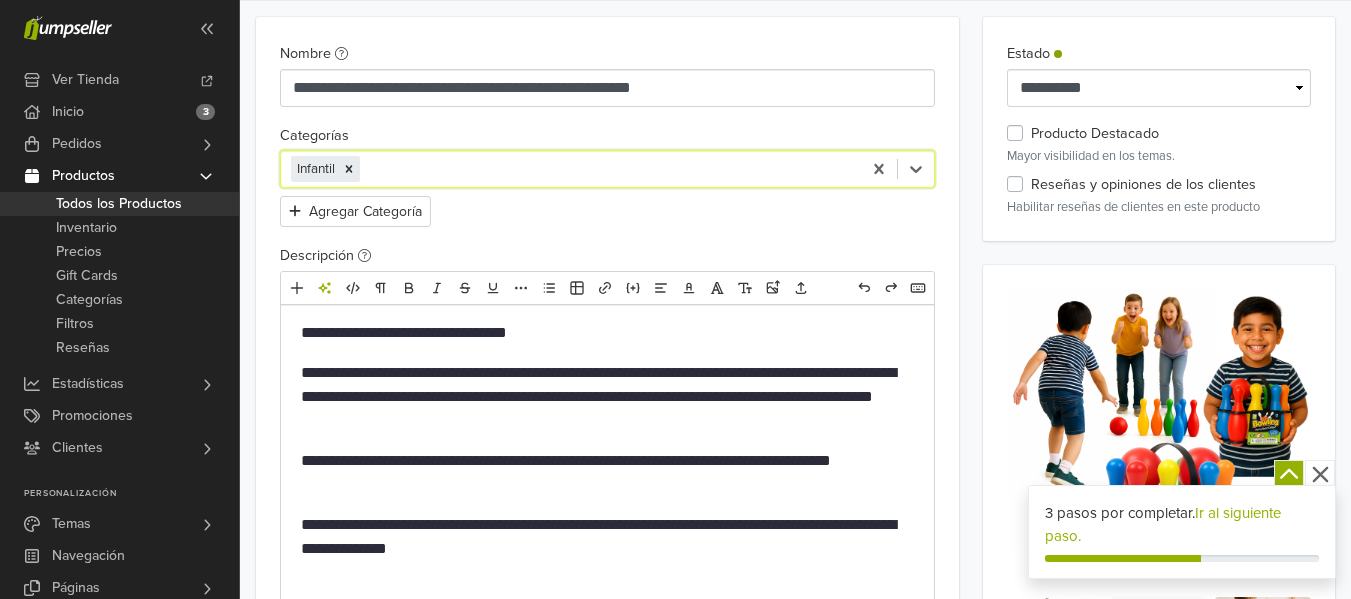scroll, scrollTop: 0, scrollLeft: 0, axis: both 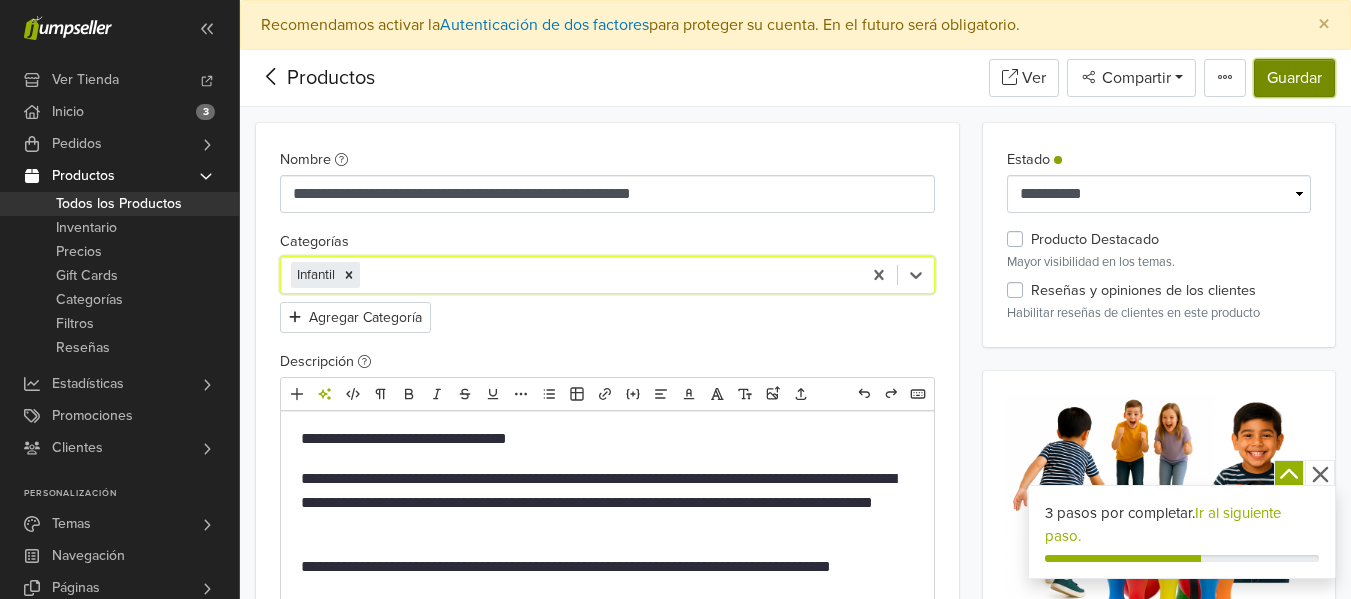 click on "Guardar" at bounding box center [1294, 78] 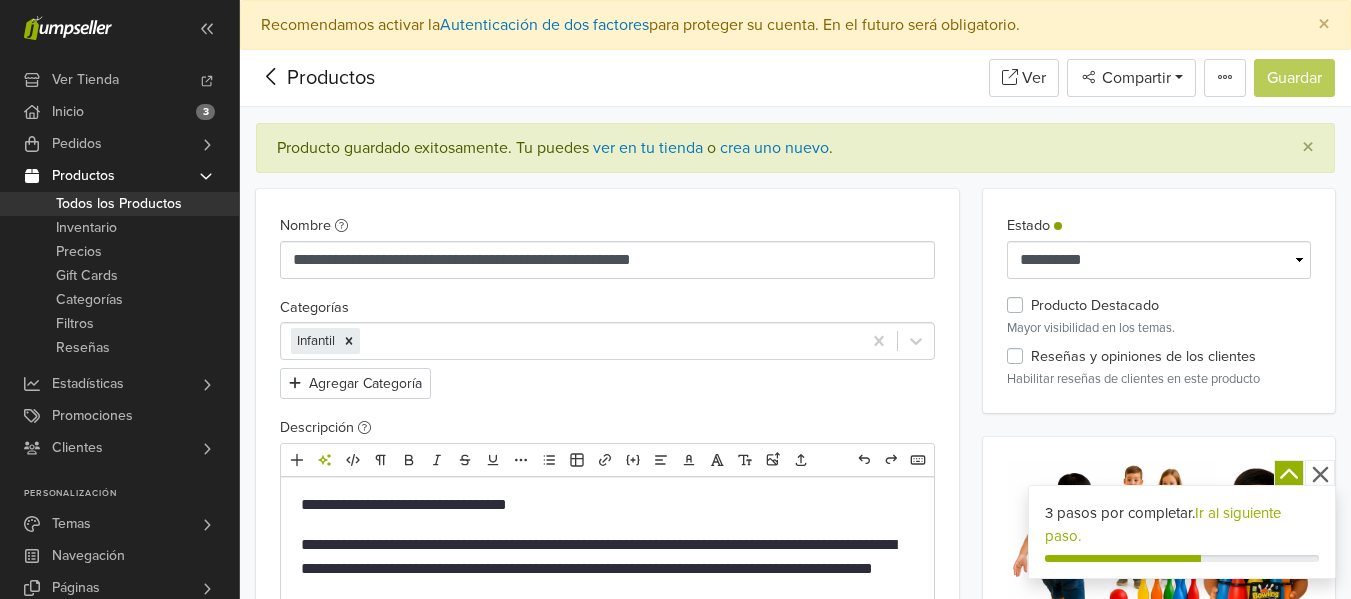 click 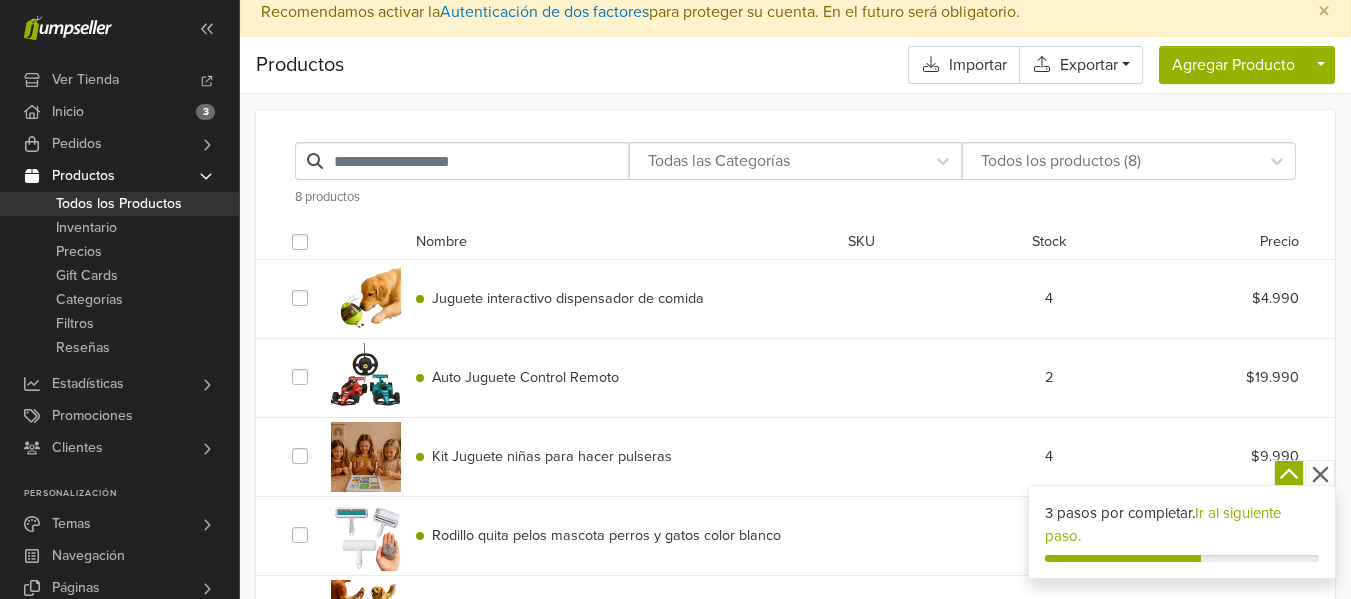scroll, scrollTop: 0, scrollLeft: 0, axis: both 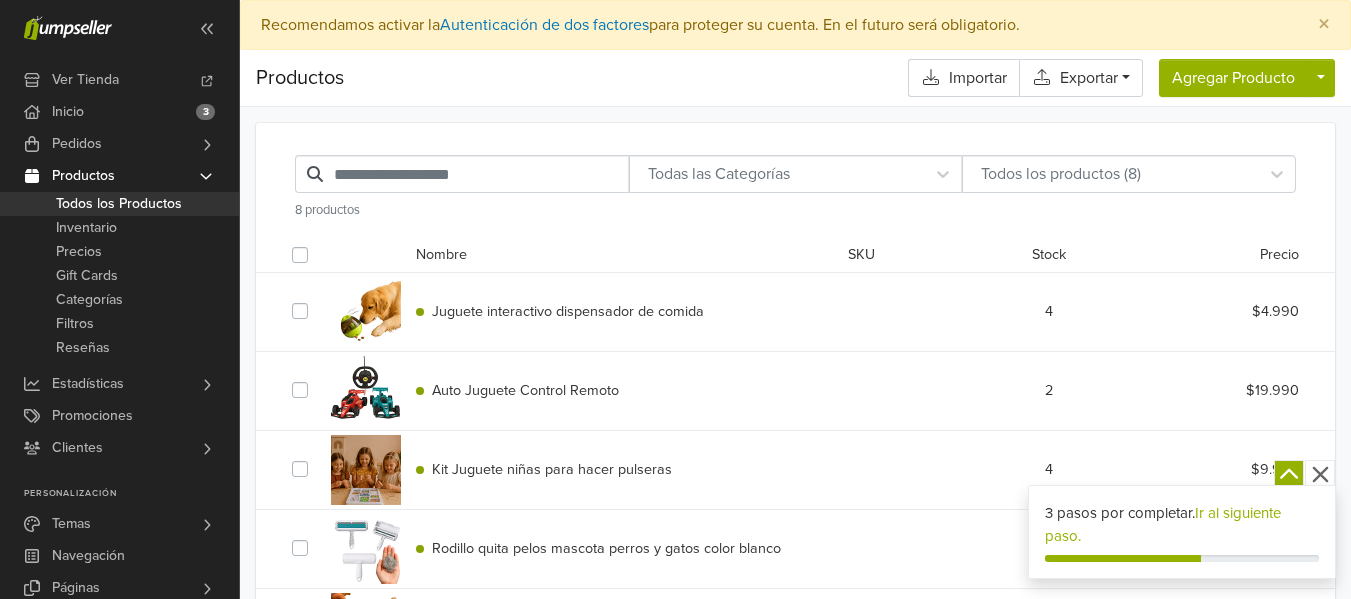 click on "Auto Juguete Control Remoto" at bounding box center [525, 390] 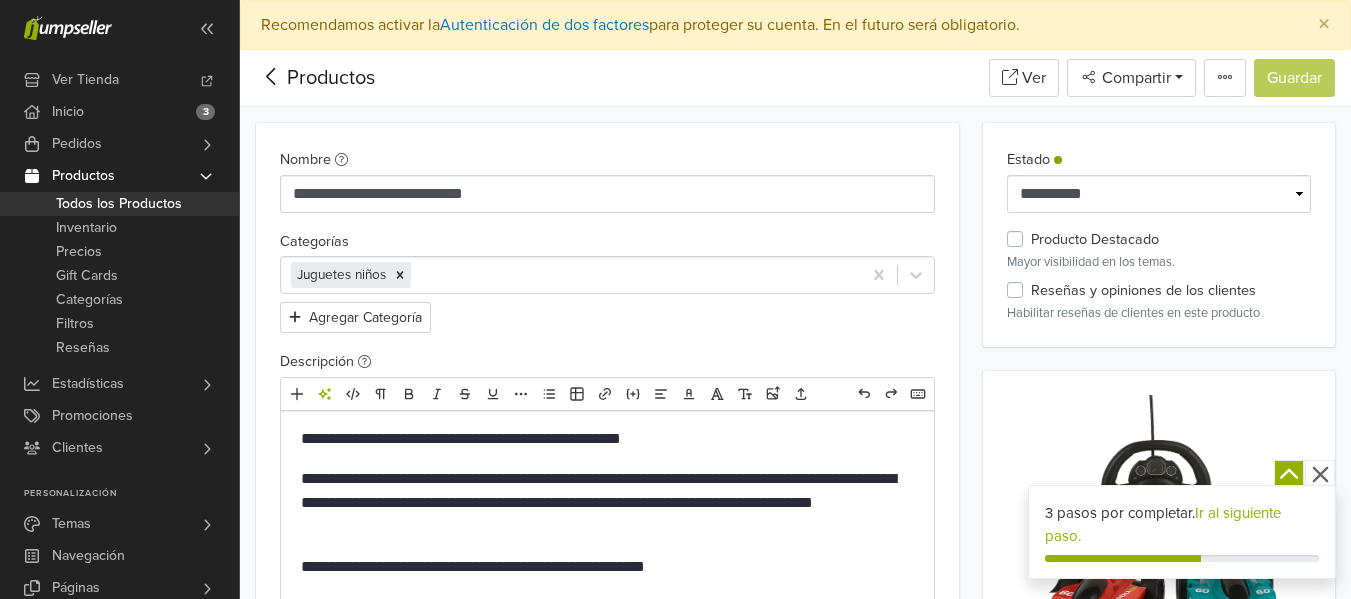 click on "Juguetes niños" at bounding box center [571, 275] 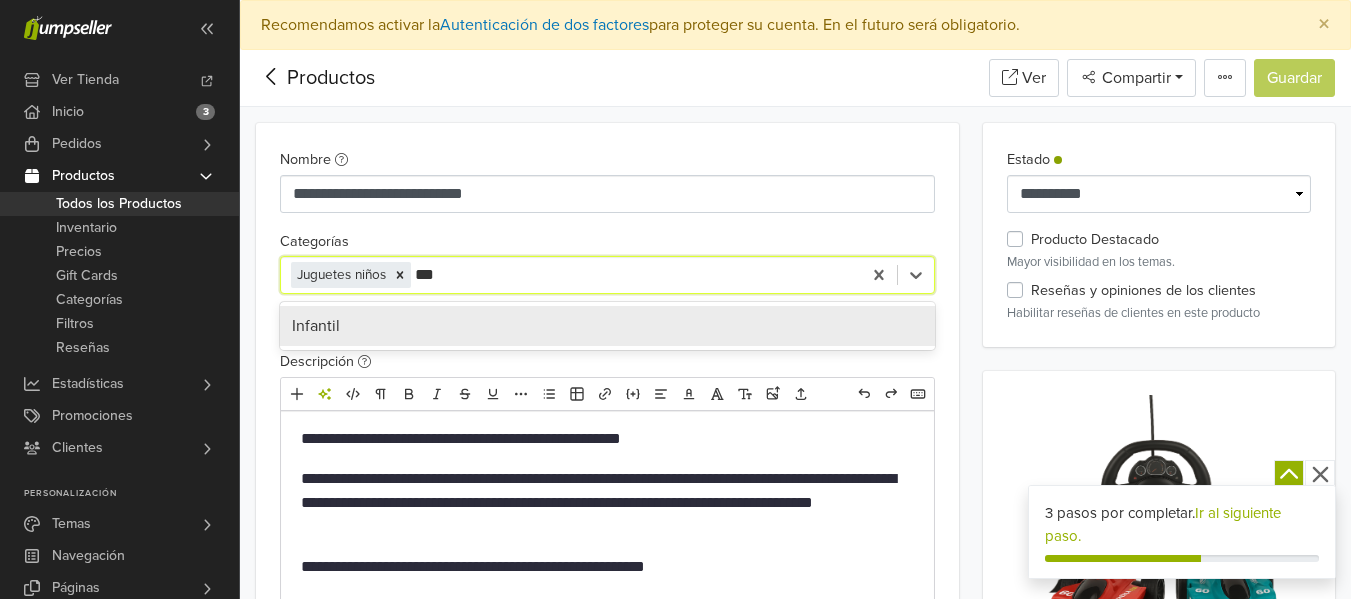 type on "****" 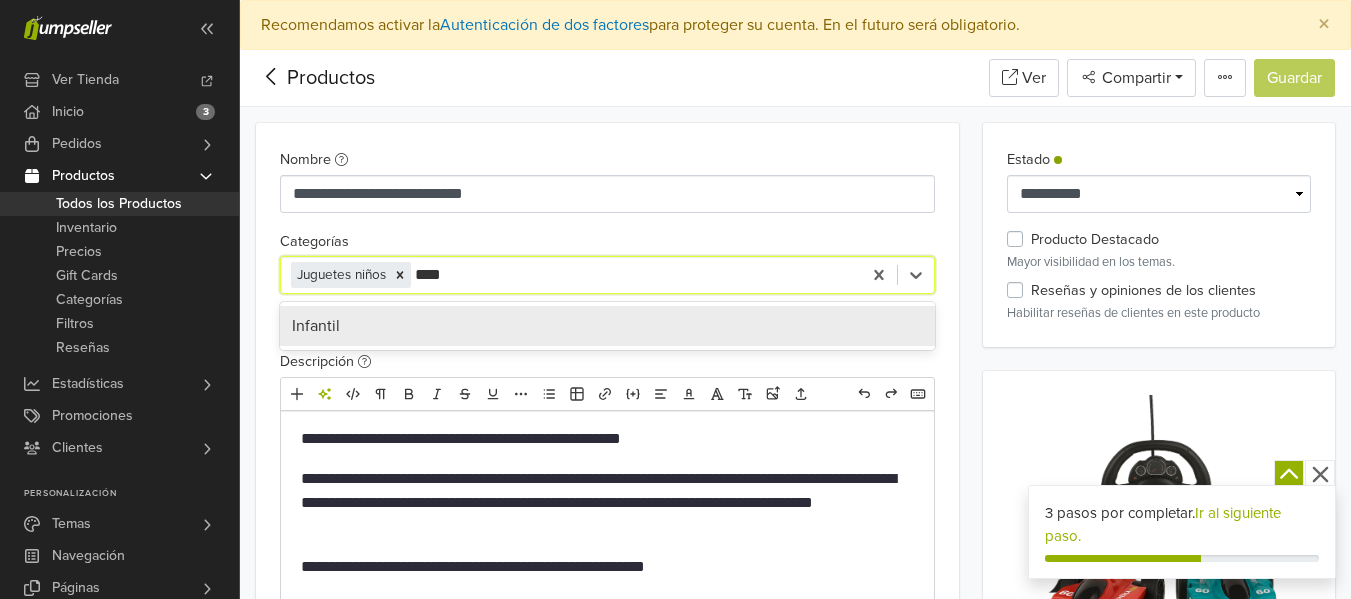 type 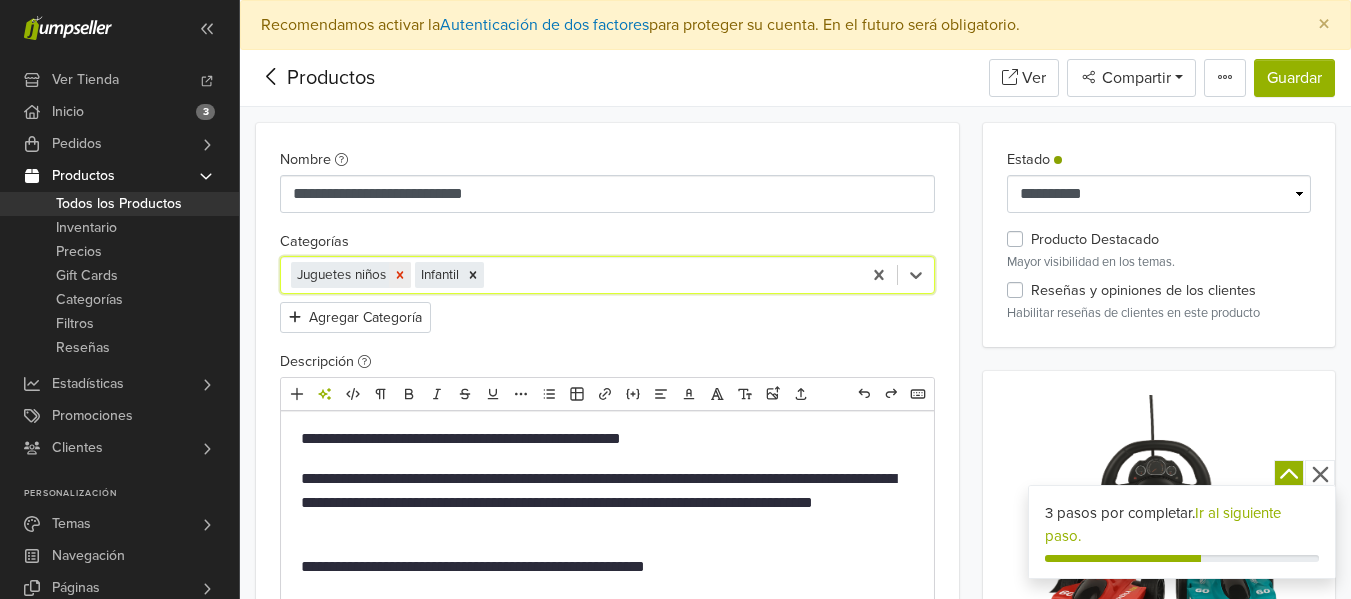 click 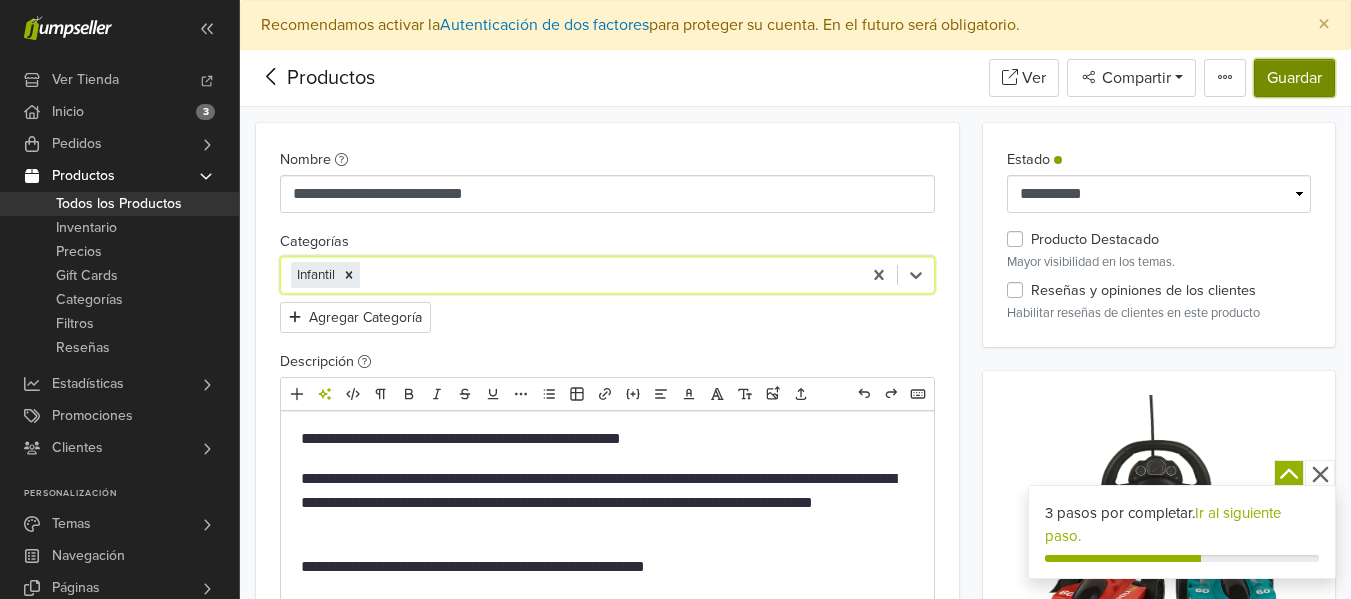 click on "Guardar" at bounding box center [1294, 78] 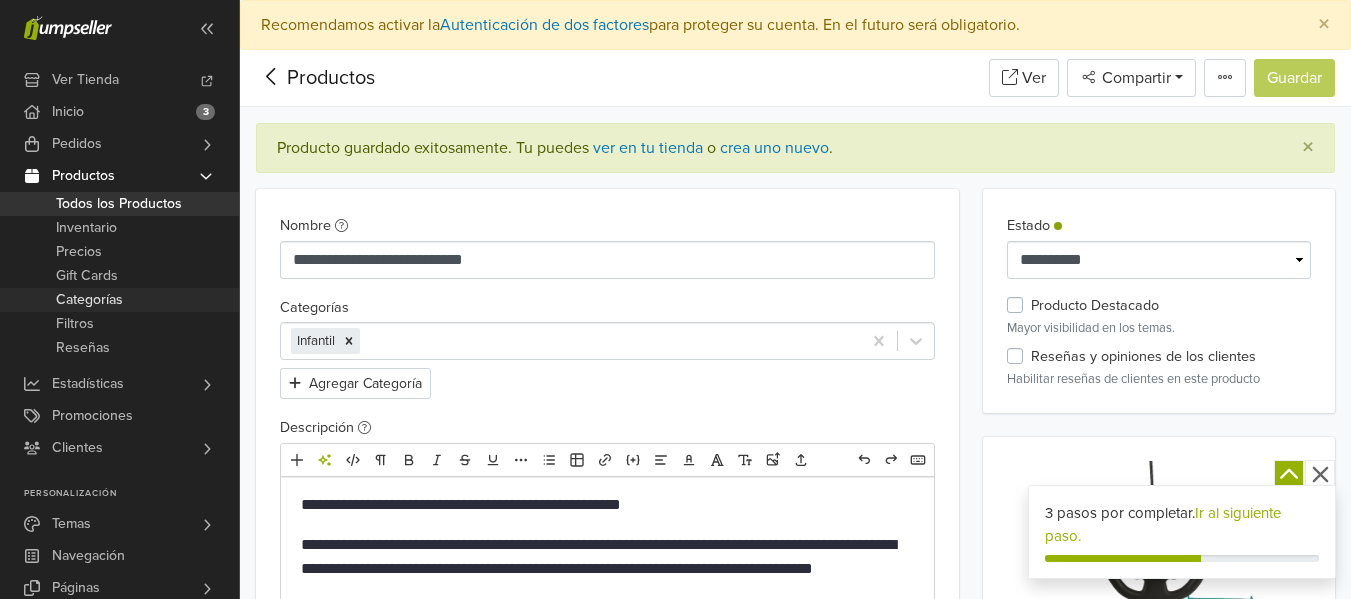click on "Categorías" at bounding box center [119, 300] 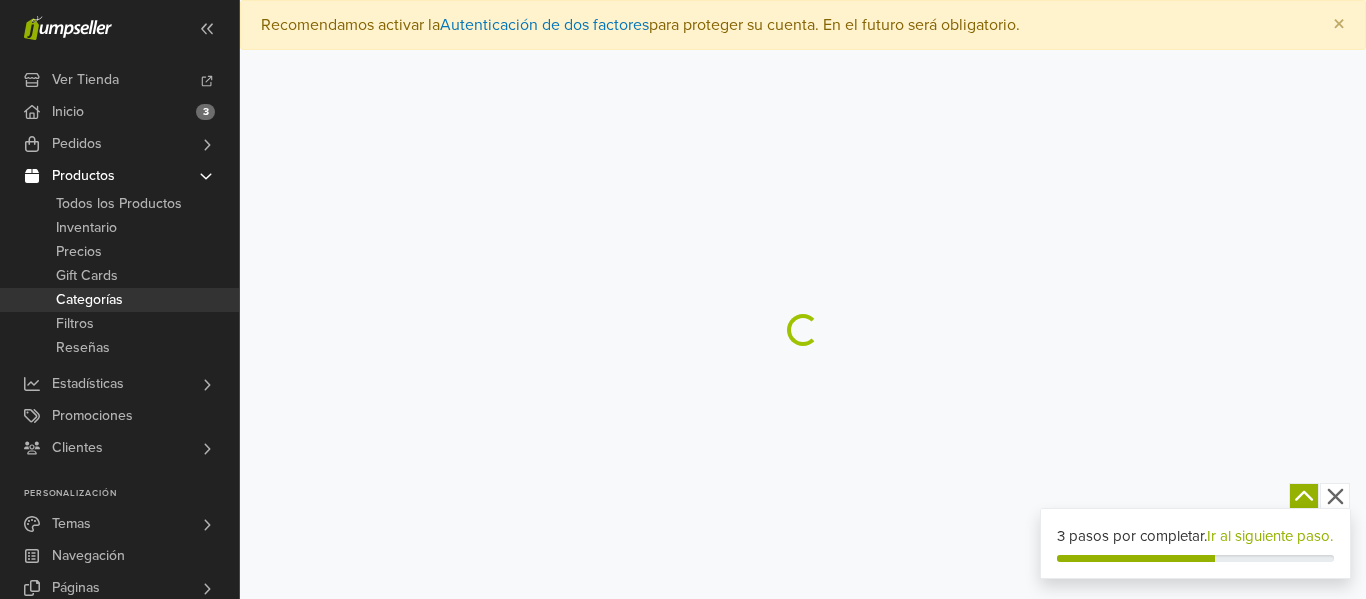 scroll, scrollTop: 0, scrollLeft: 0, axis: both 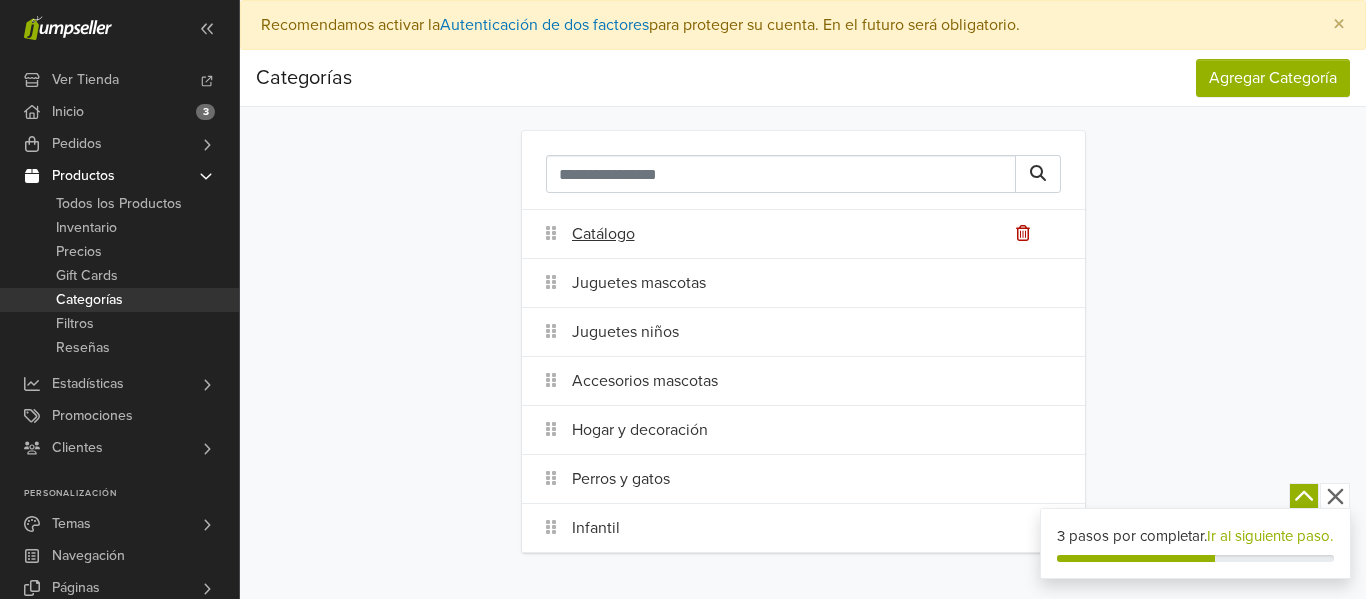 click on "Catálogo" at bounding box center (828, 234) 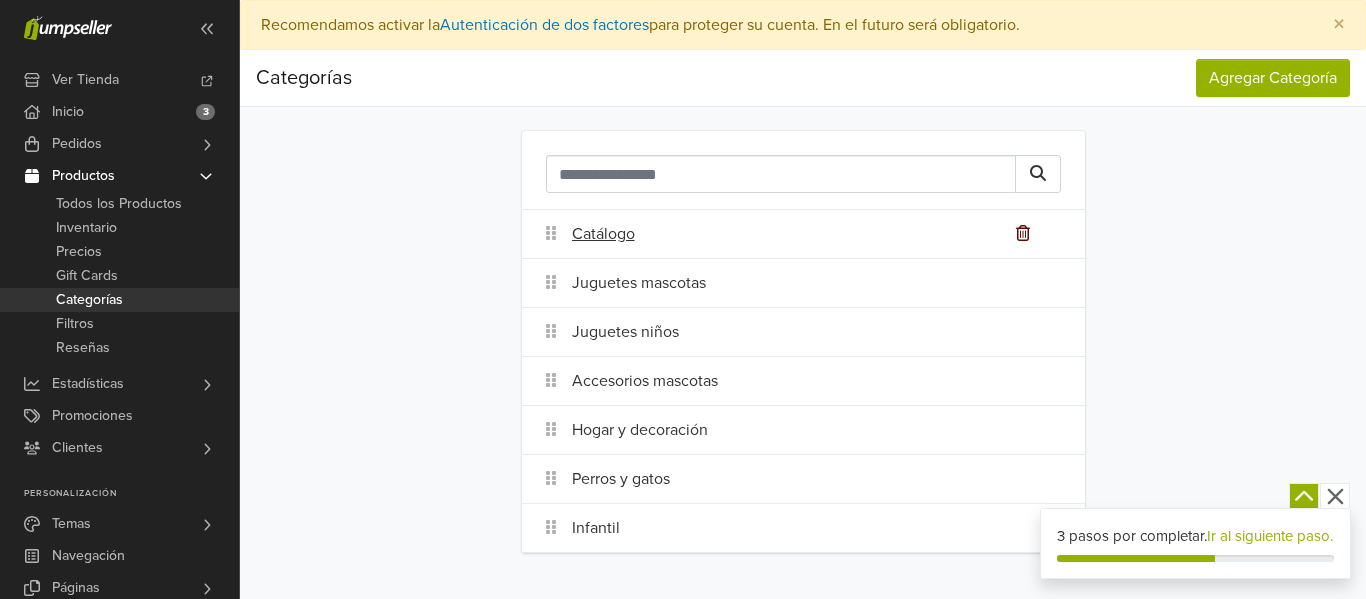 click 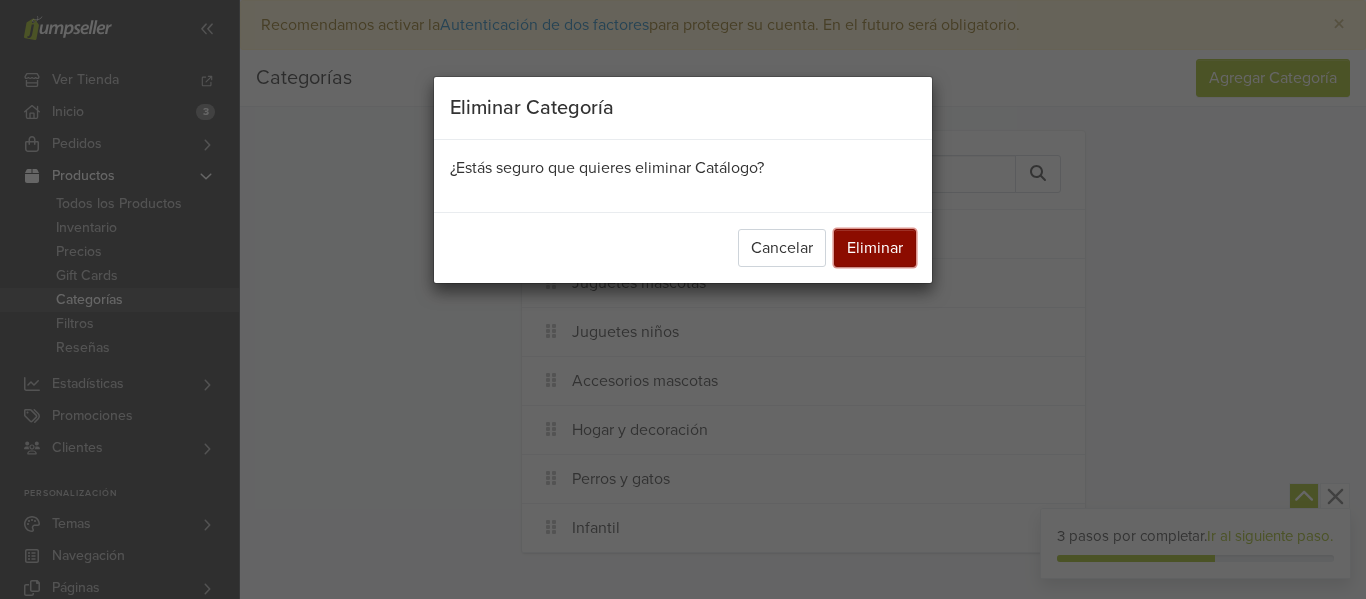 click on "Eliminar" at bounding box center (875, 248) 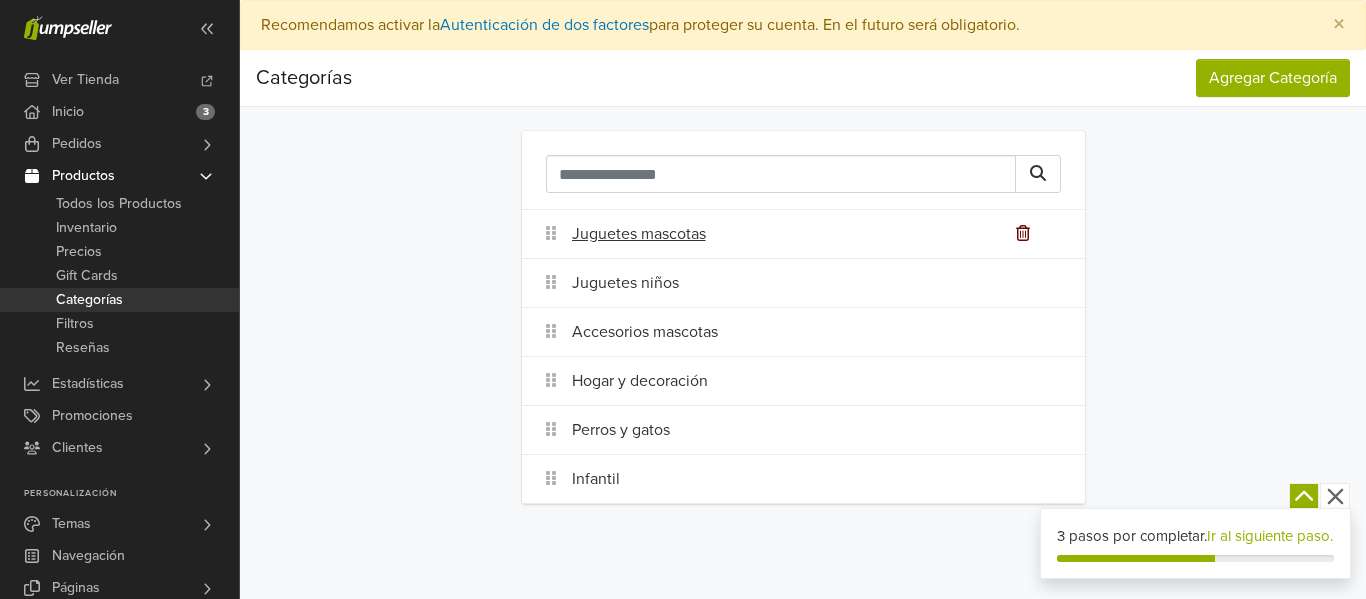 click 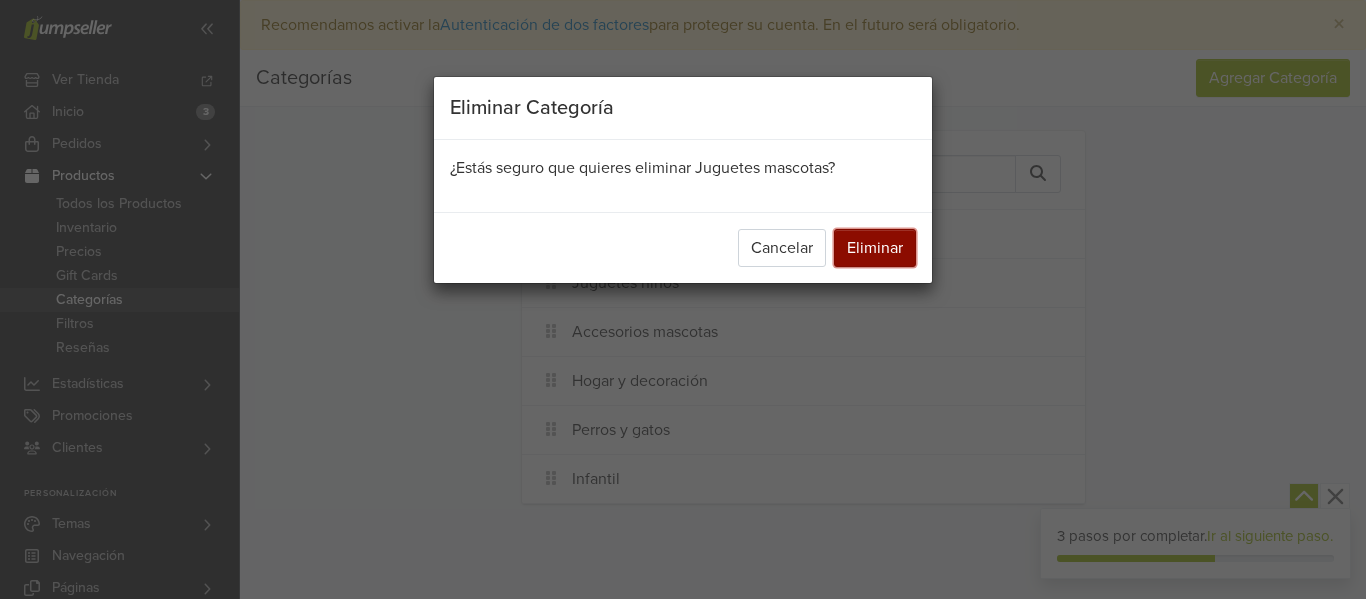click on "Eliminar" at bounding box center (875, 248) 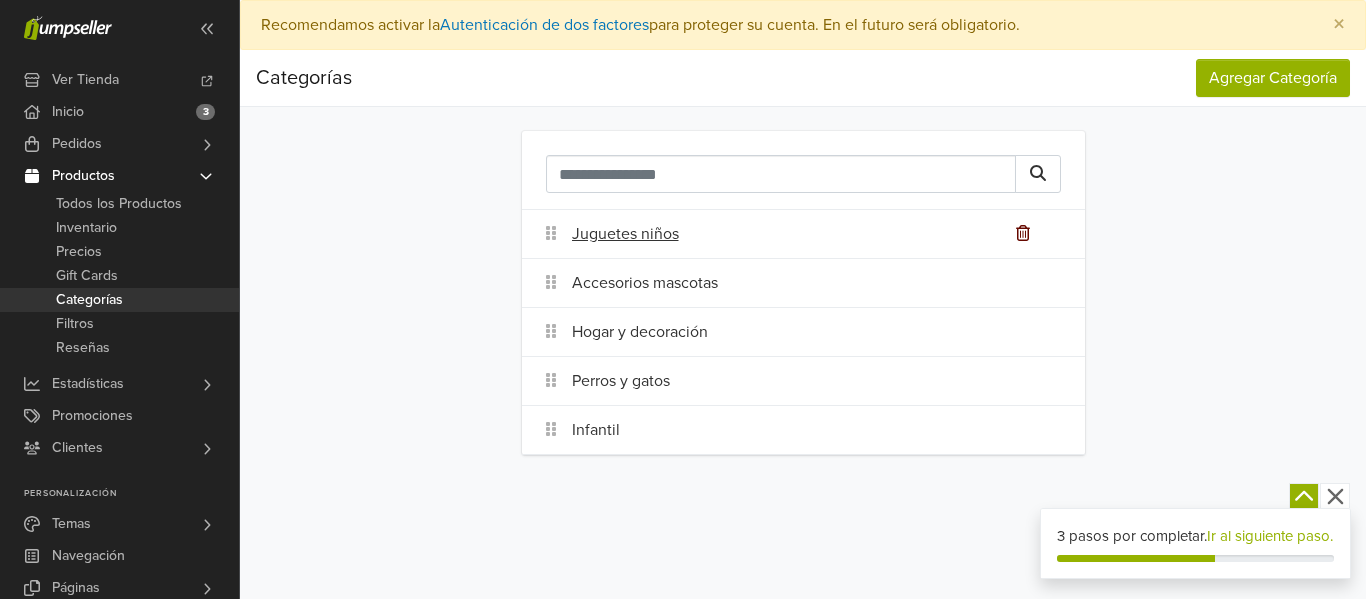 click 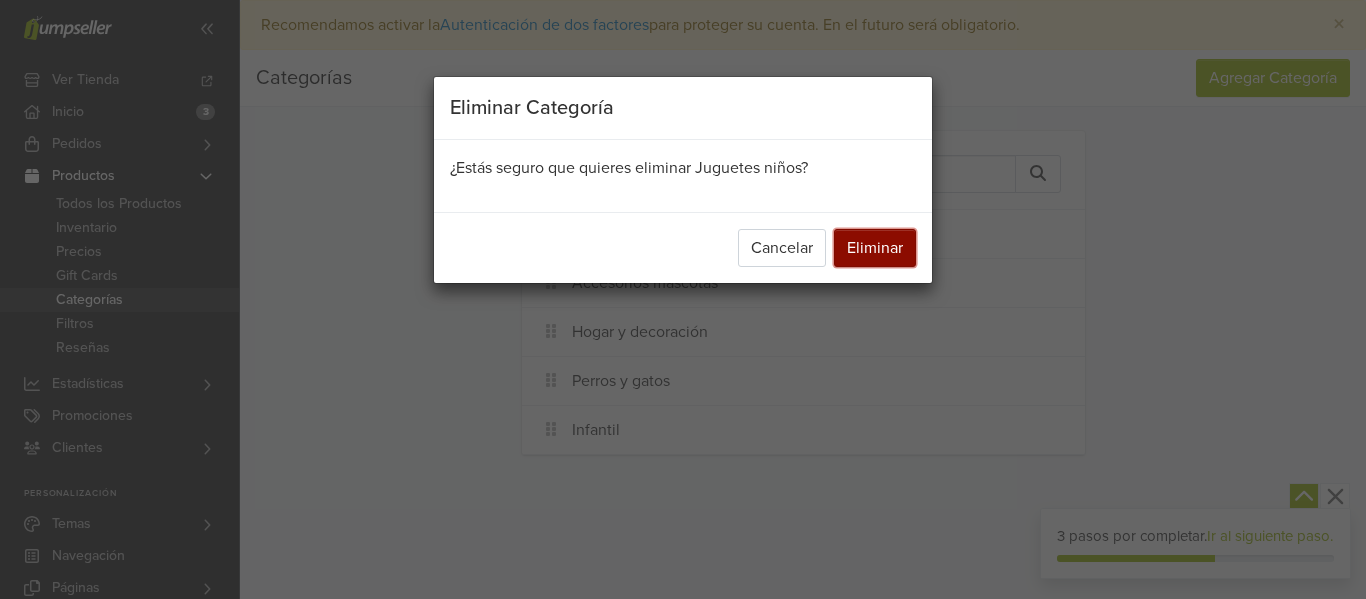 click on "Eliminar" at bounding box center [875, 248] 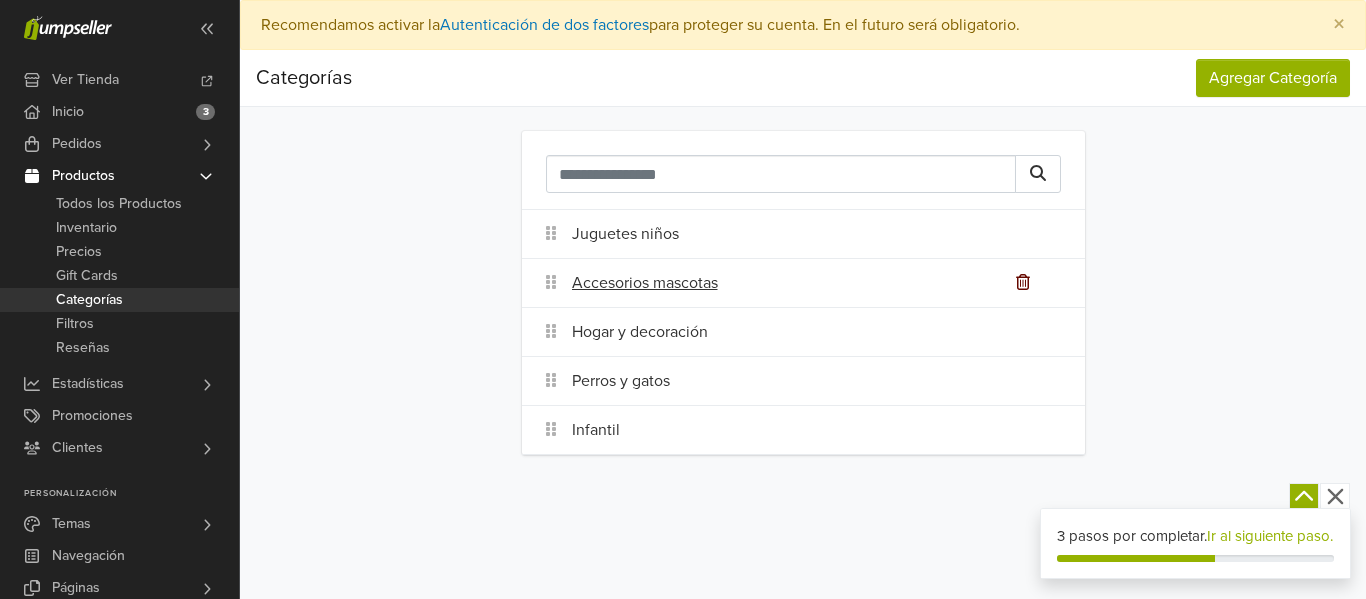 click 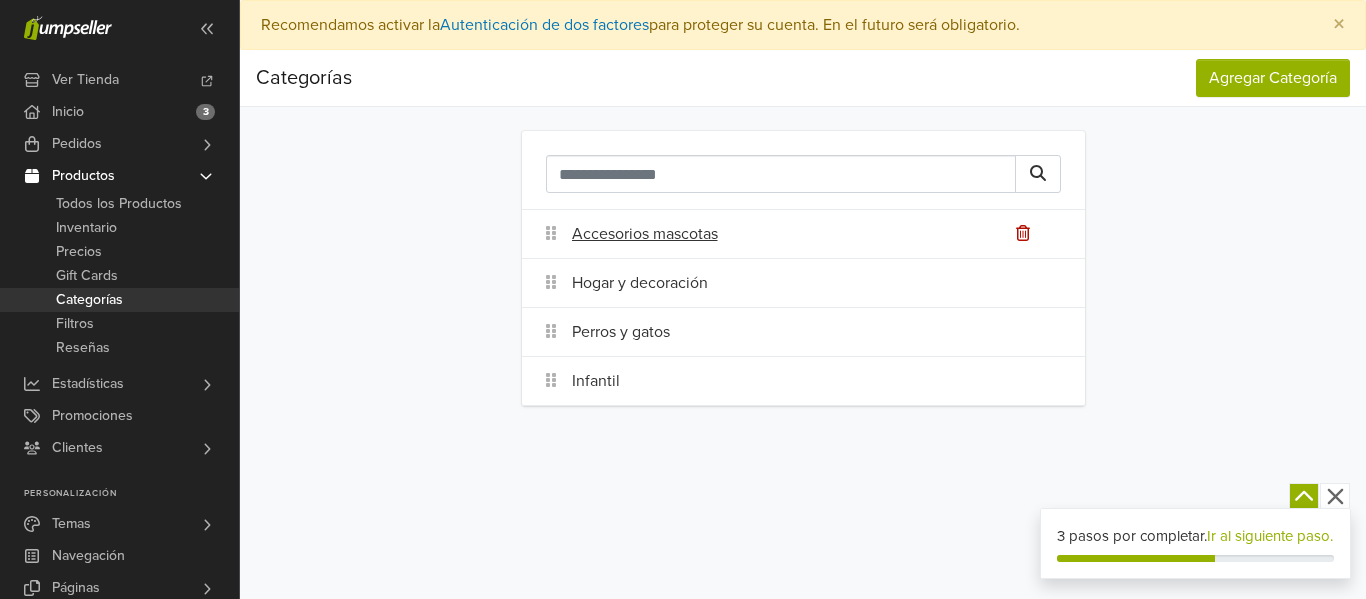 click on "Accesorios mascotas" at bounding box center (828, 234) 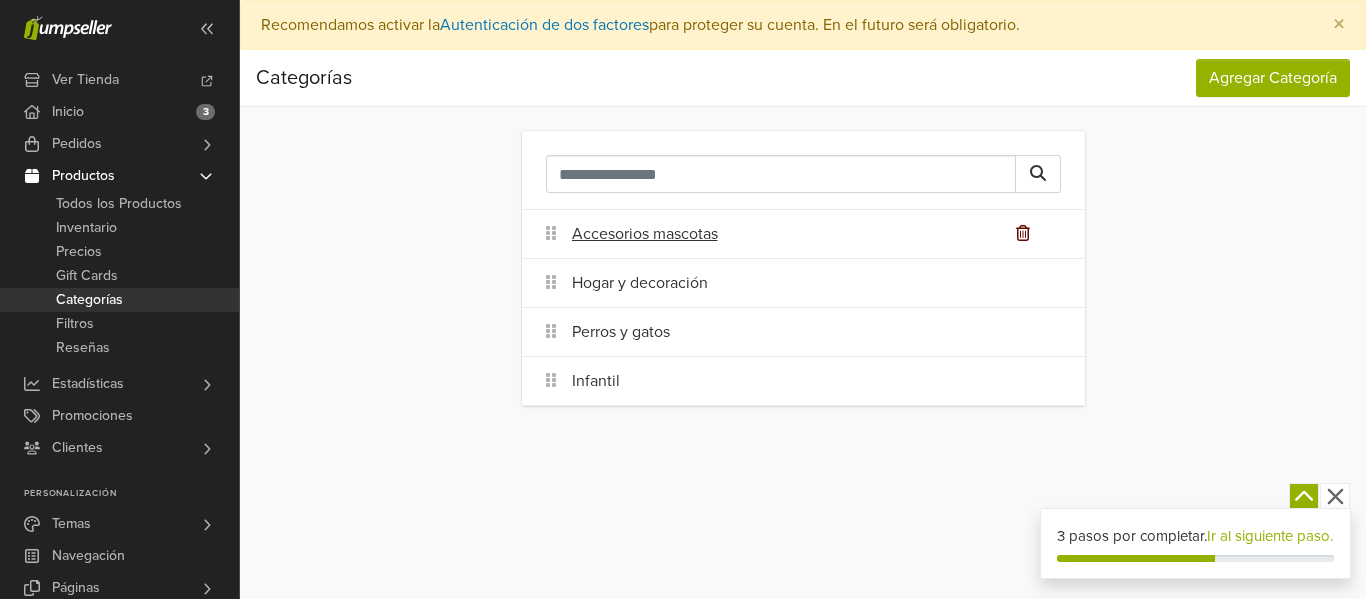 click 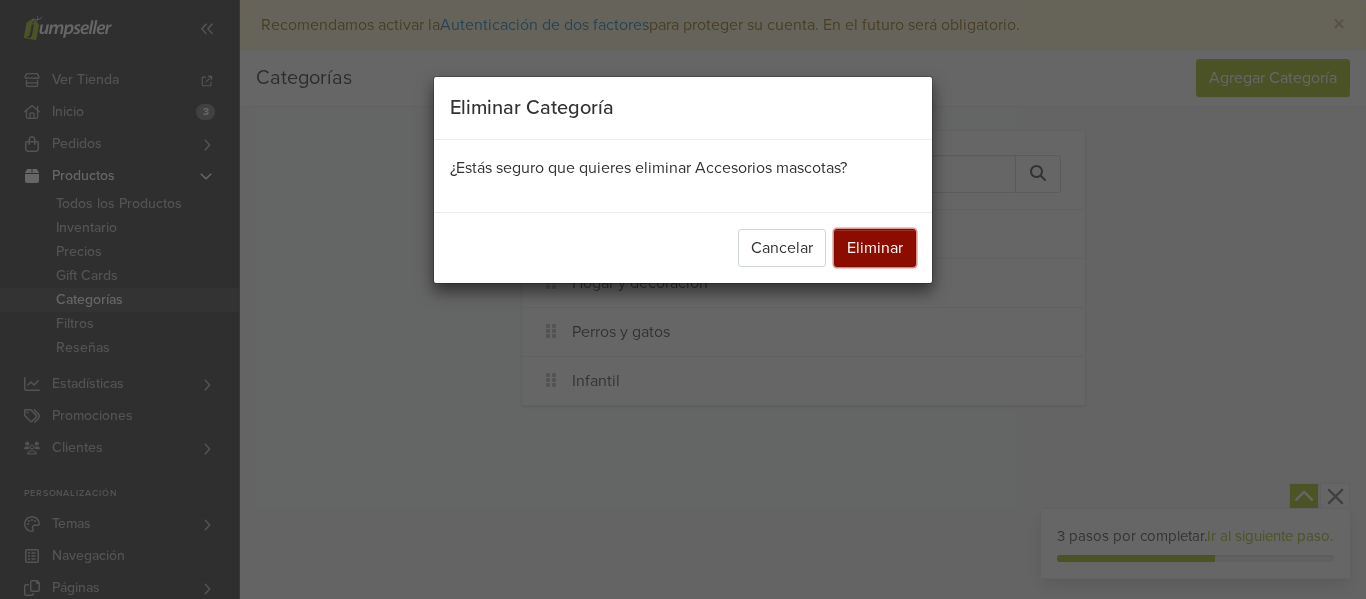 click on "Eliminar" at bounding box center (875, 248) 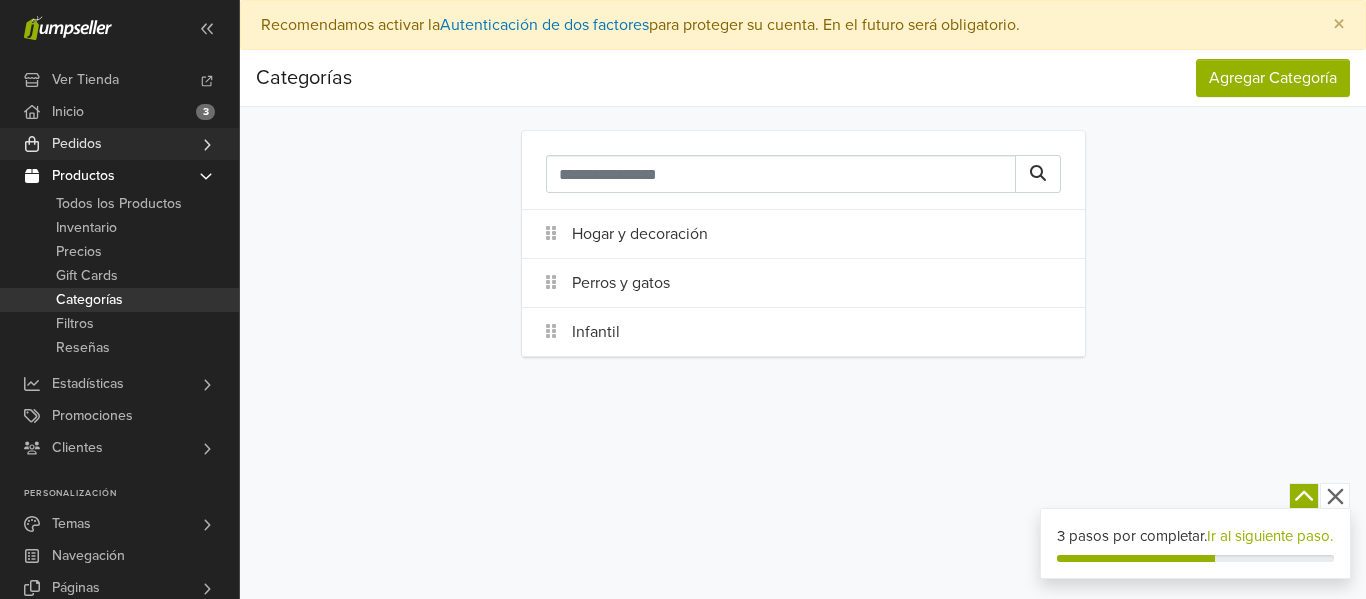 click on "Pedidos" at bounding box center (77, 144) 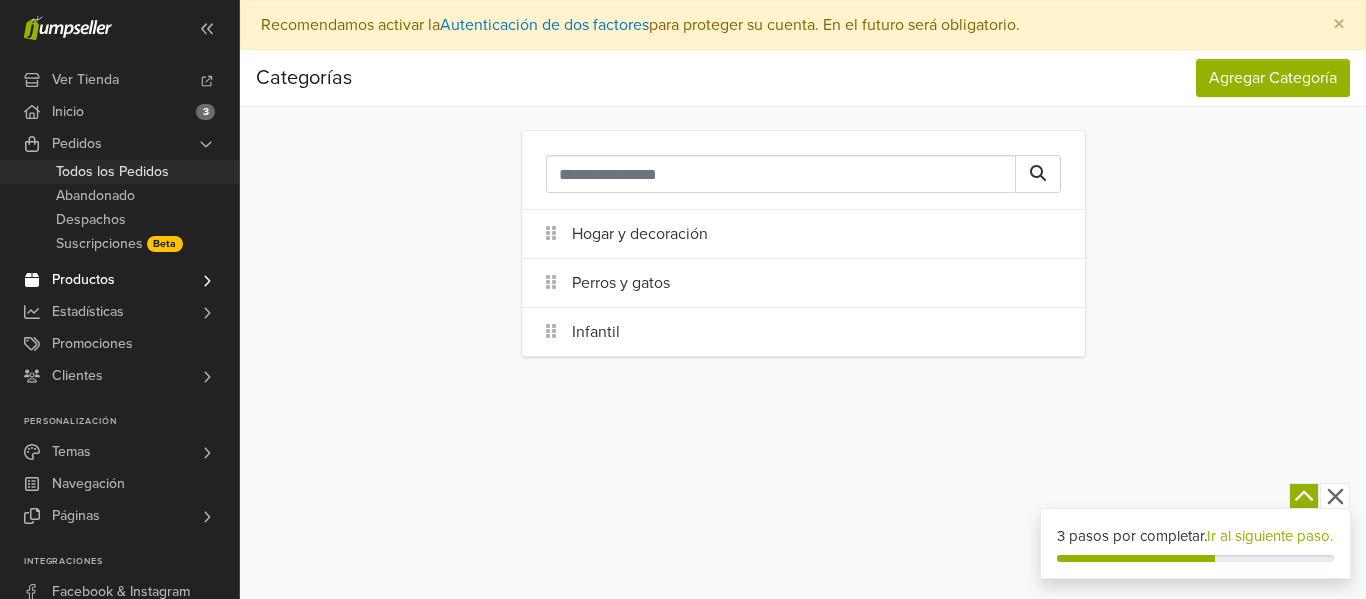 click on "Todos los Pedidos" at bounding box center (112, 172) 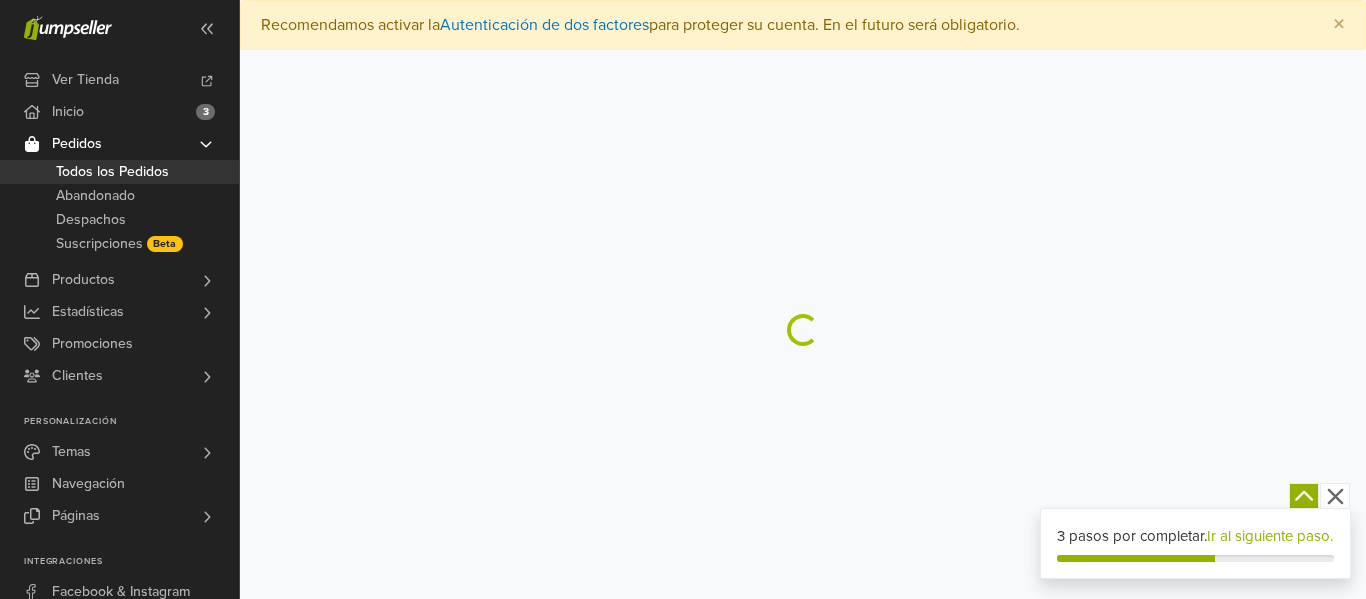 scroll, scrollTop: 0, scrollLeft: 0, axis: both 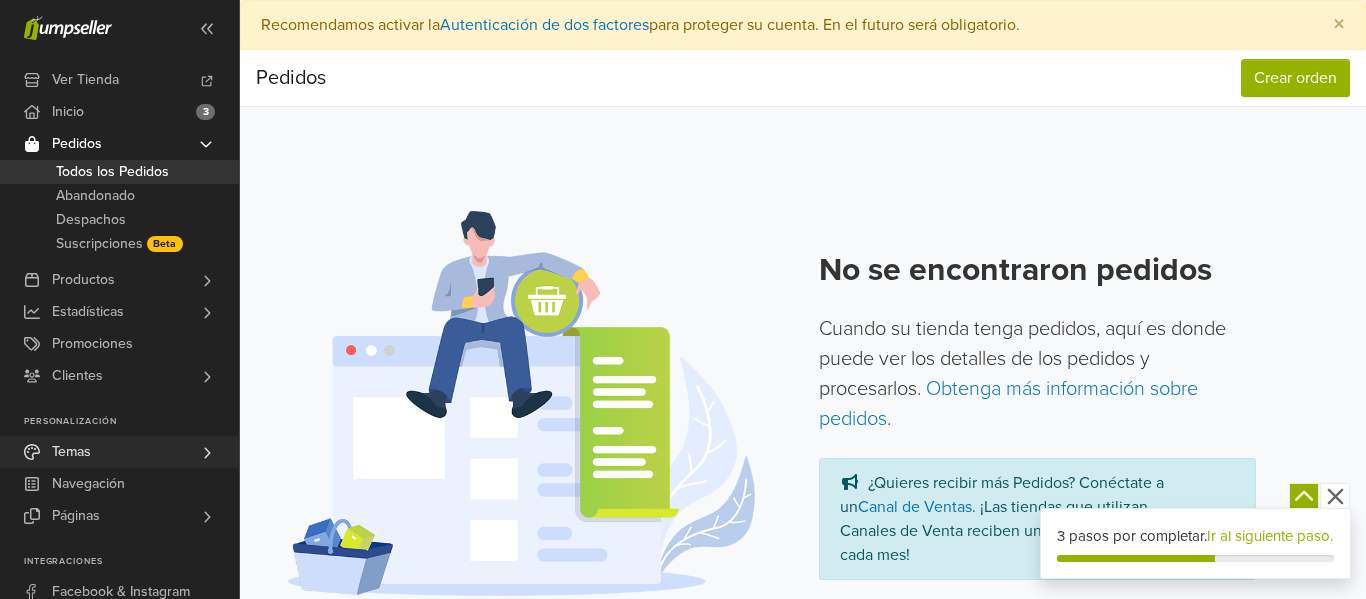 click on "Temas" at bounding box center [119, 452] 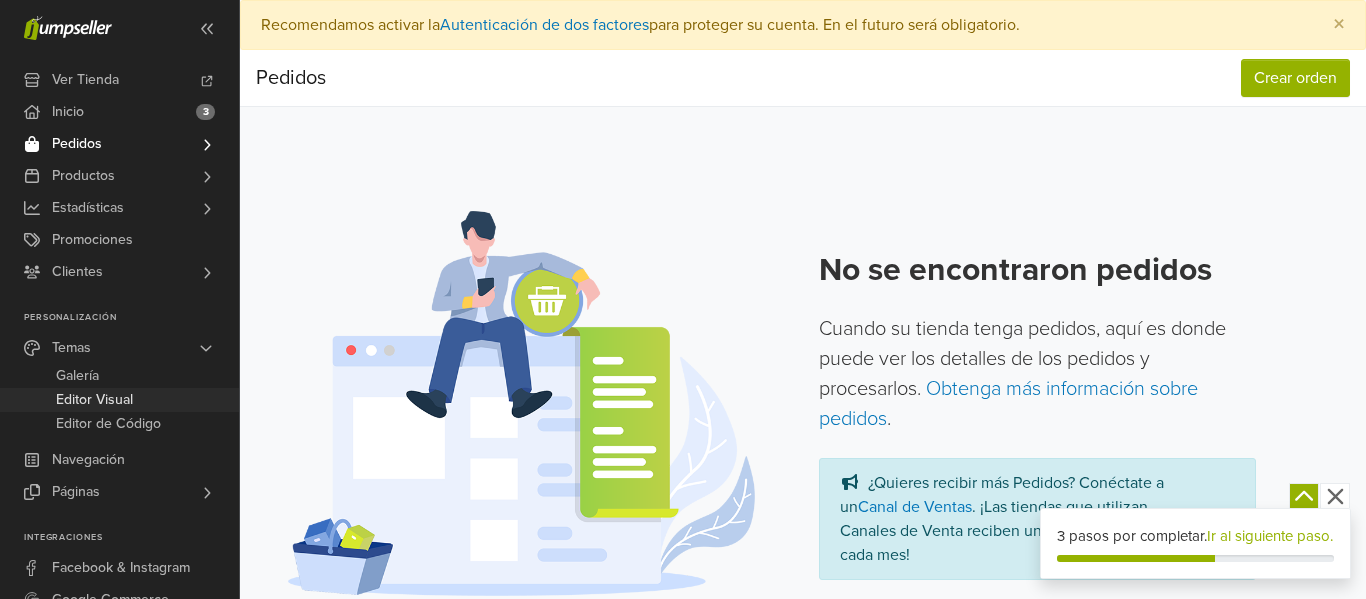 click on "Editor Visual" at bounding box center [94, 400] 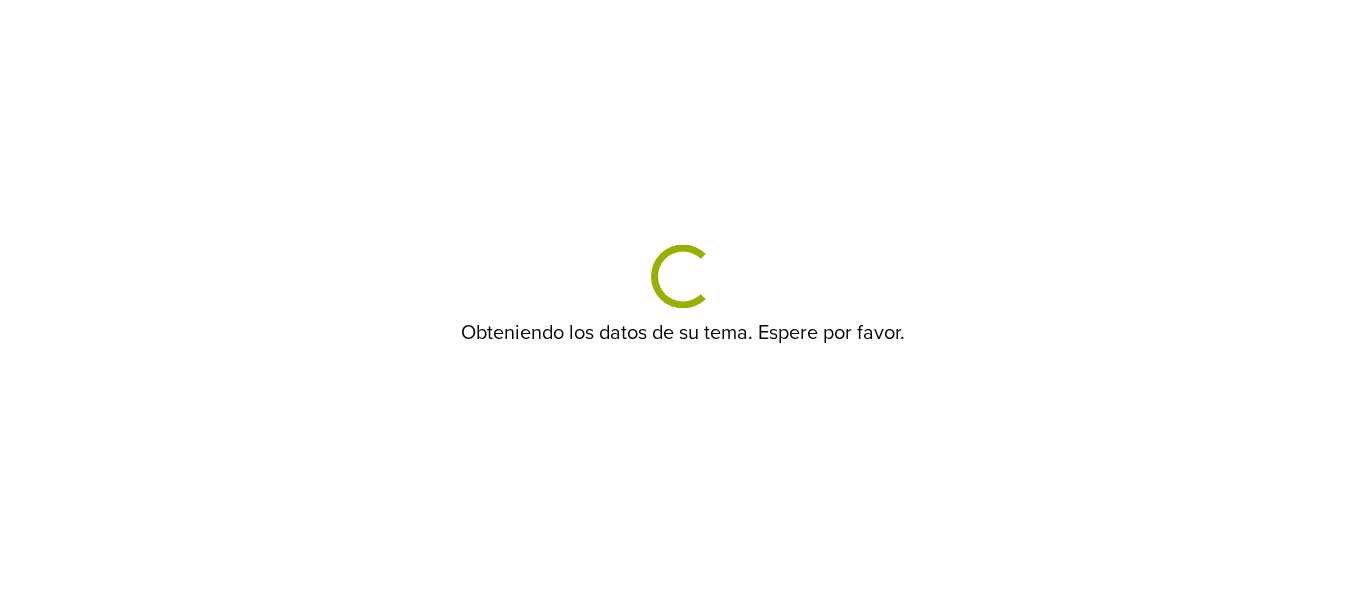 scroll, scrollTop: 0, scrollLeft: 0, axis: both 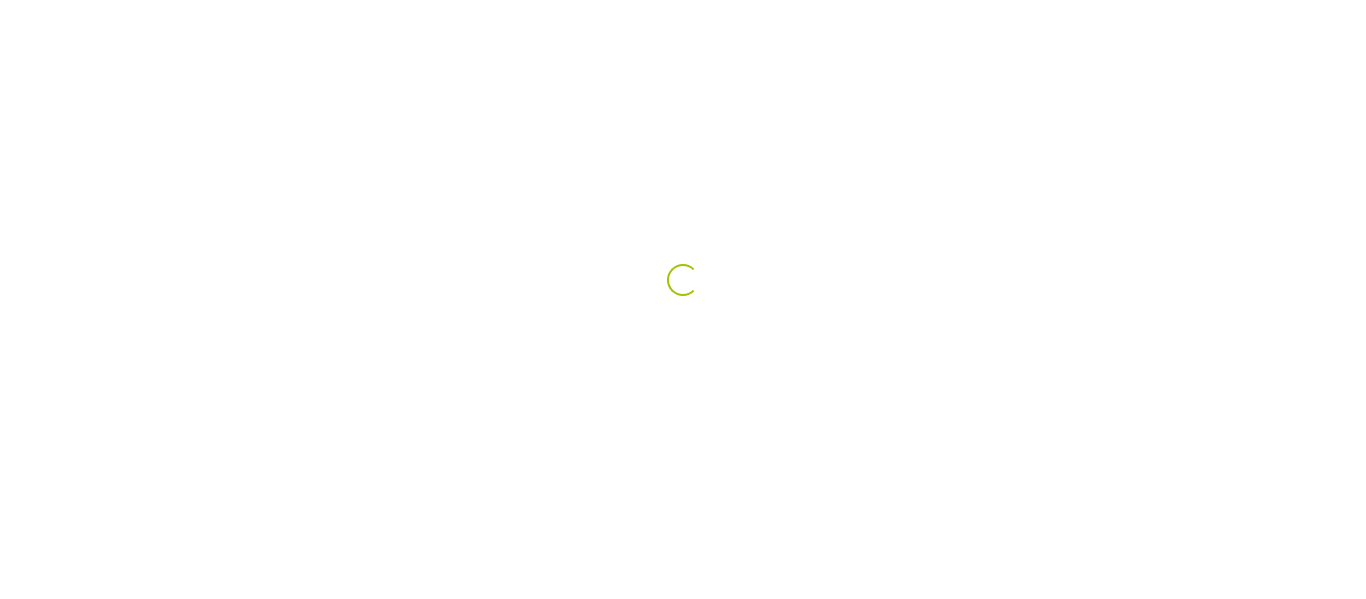 click on "Loading... Obteniendo los datos de su tema. Espere por favor." at bounding box center (683, 148) 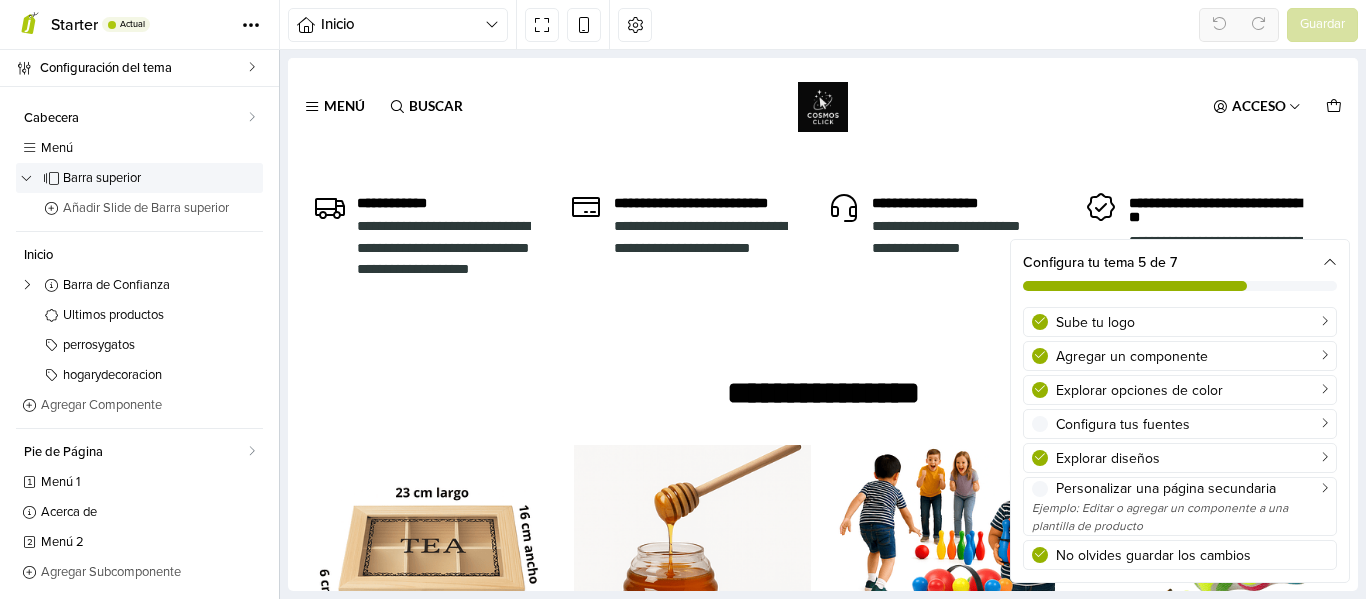 scroll, scrollTop: 0, scrollLeft: 0, axis: both 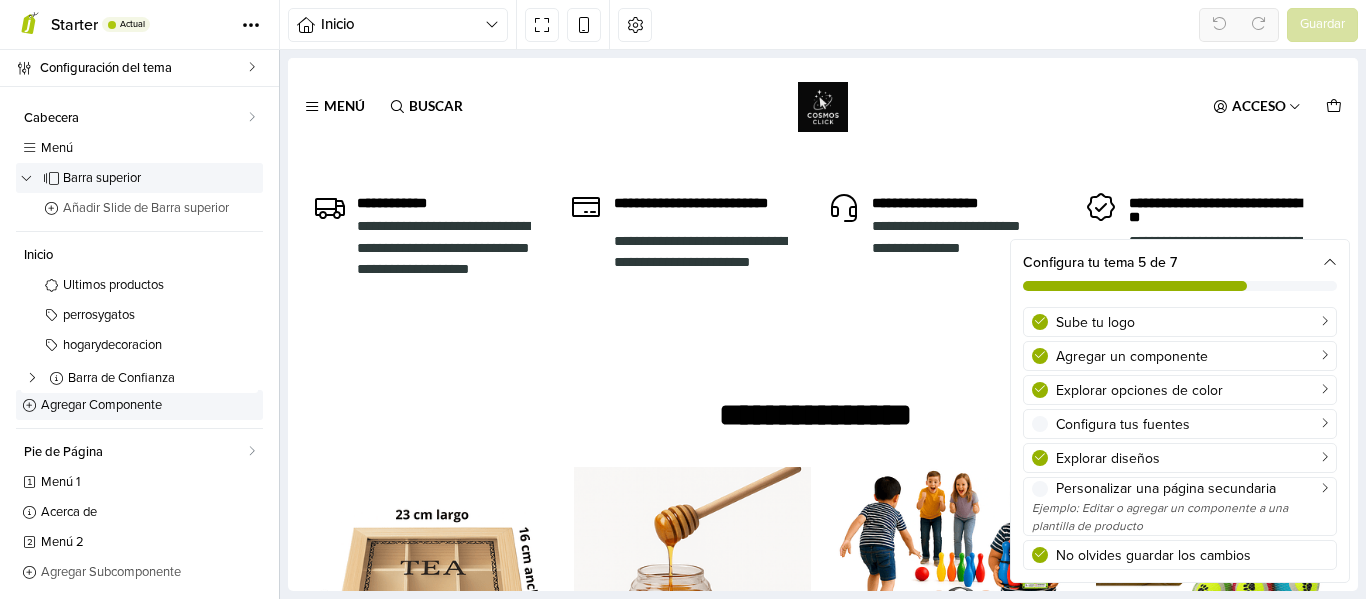 drag, startPoint x: 100, startPoint y: 287, endPoint x: 109, endPoint y: 397, distance: 110.36757 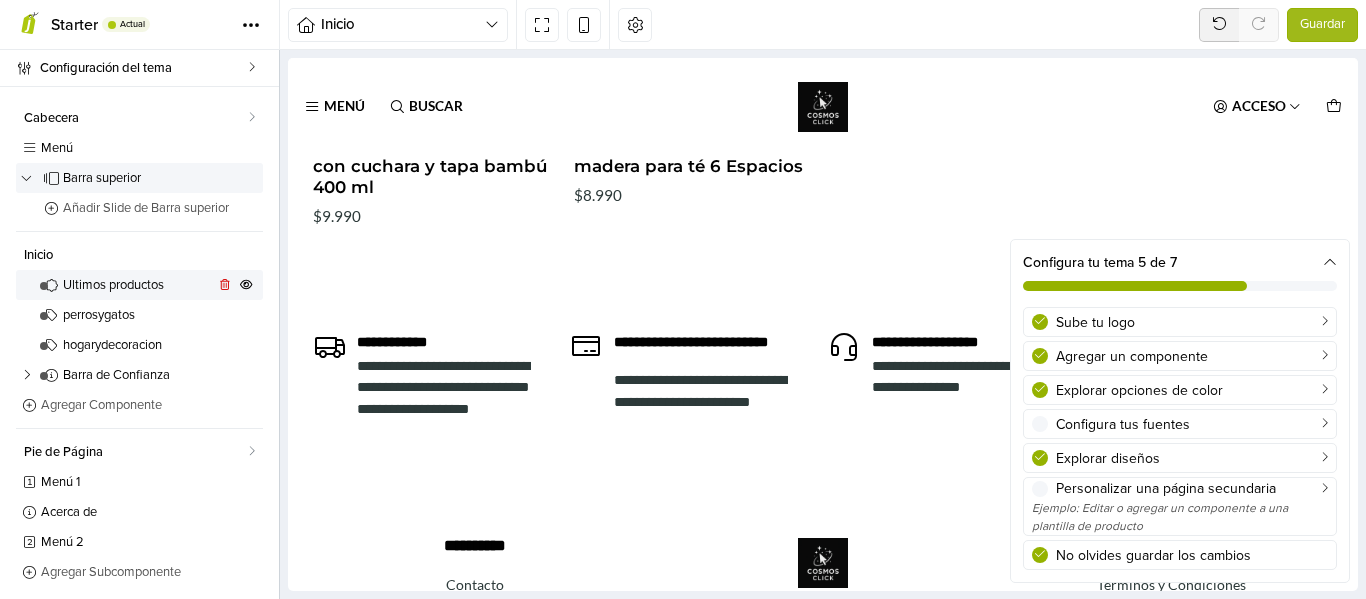 scroll, scrollTop: 1902, scrollLeft: 0, axis: vertical 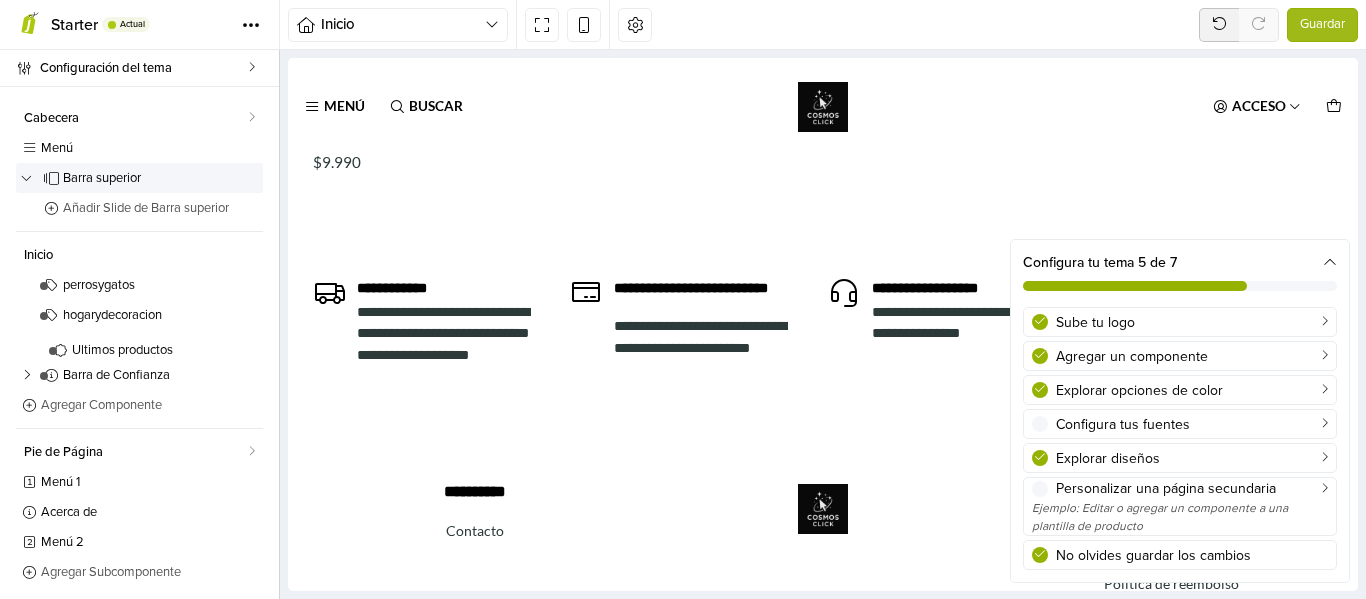 drag, startPoint x: 121, startPoint y: 277, endPoint x: 133, endPoint y: 353, distance: 76.941536 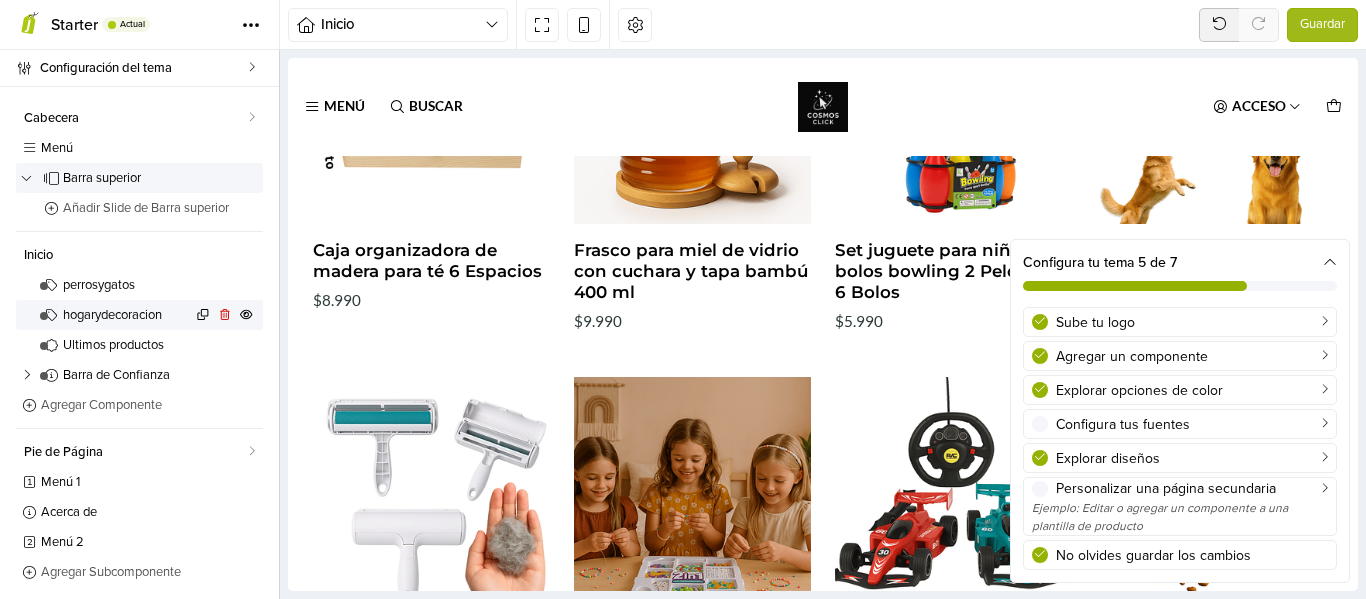 scroll, scrollTop: 1348, scrollLeft: 0, axis: vertical 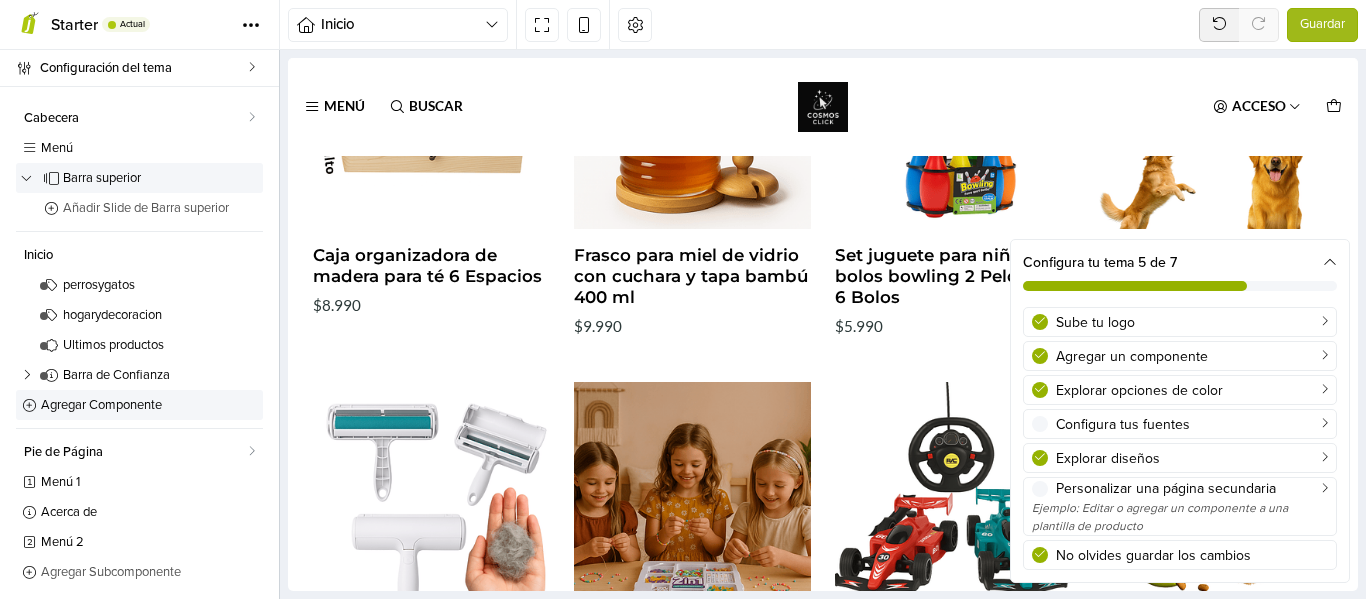 click on "Agregar Componente" at bounding box center [149, 405] 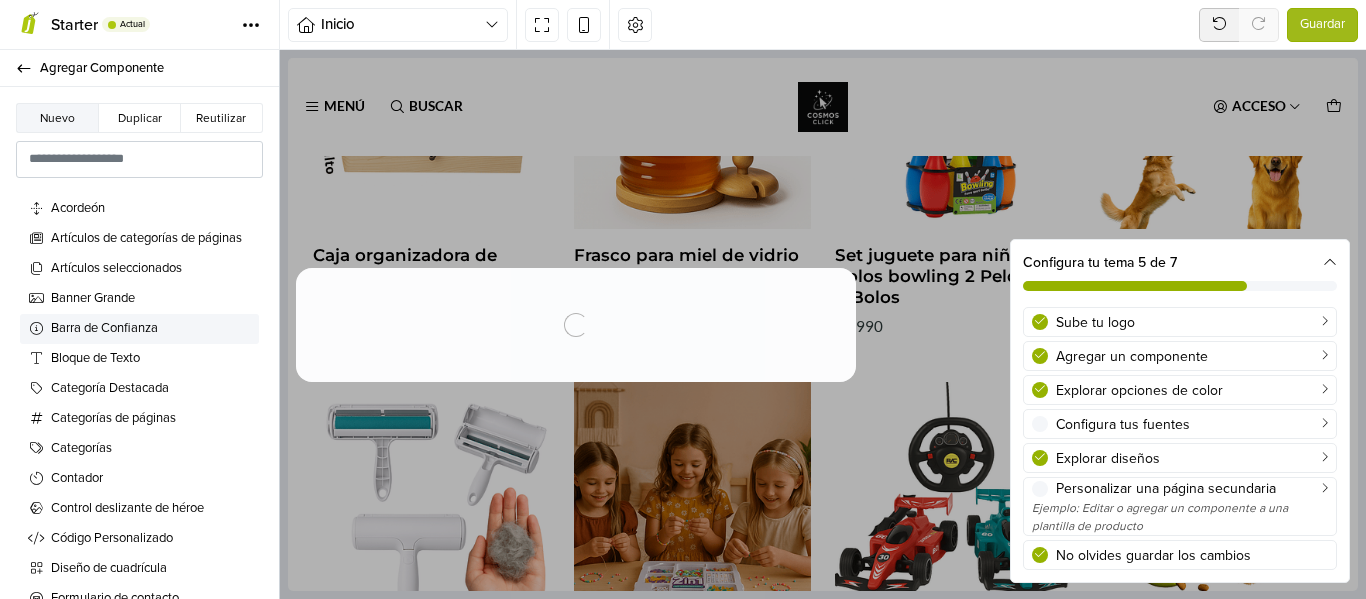 scroll, scrollTop: 0, scrollLeft: 0, axis: both 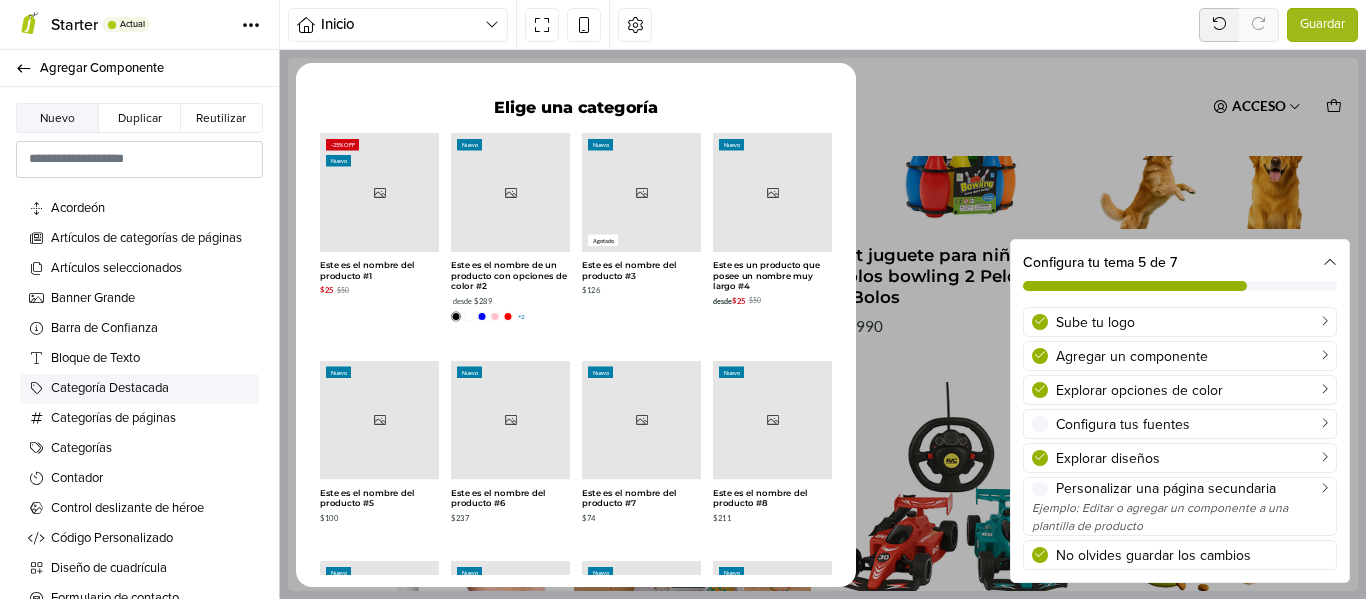 click on "Categoría Destacada" at bounding box center [151, 389] 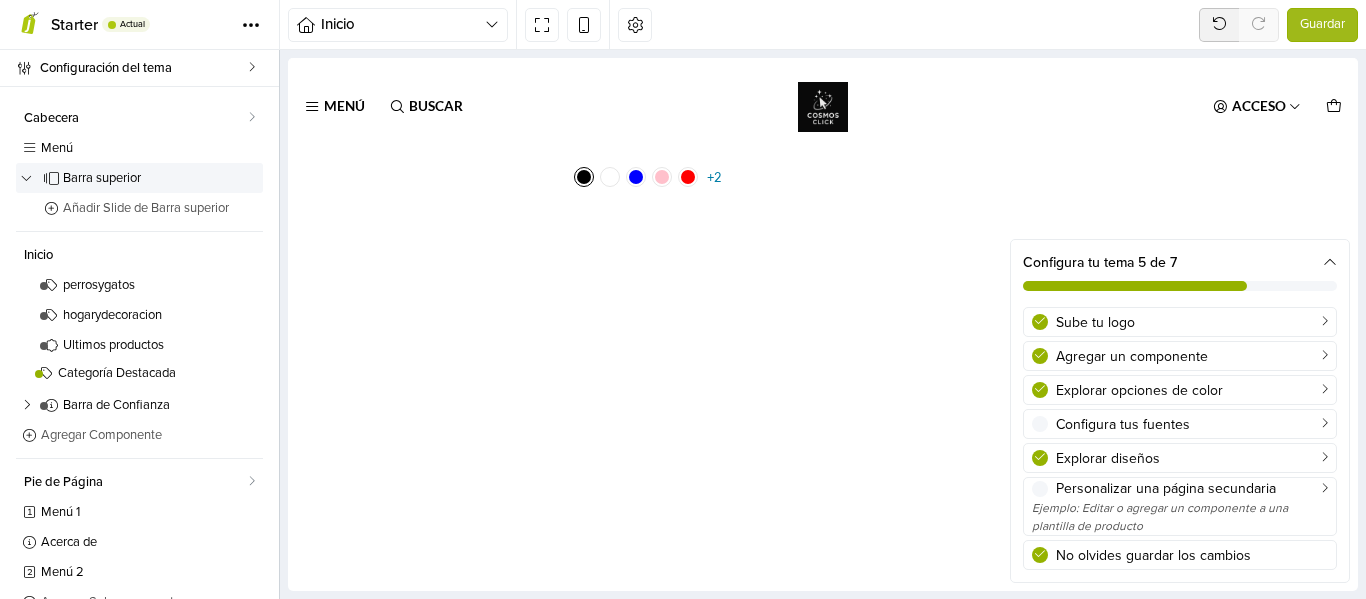 drag, startPoint x: 116, startPoint y: 403, endPoint x: 109, endPoint y: 362, distance: 41.59327 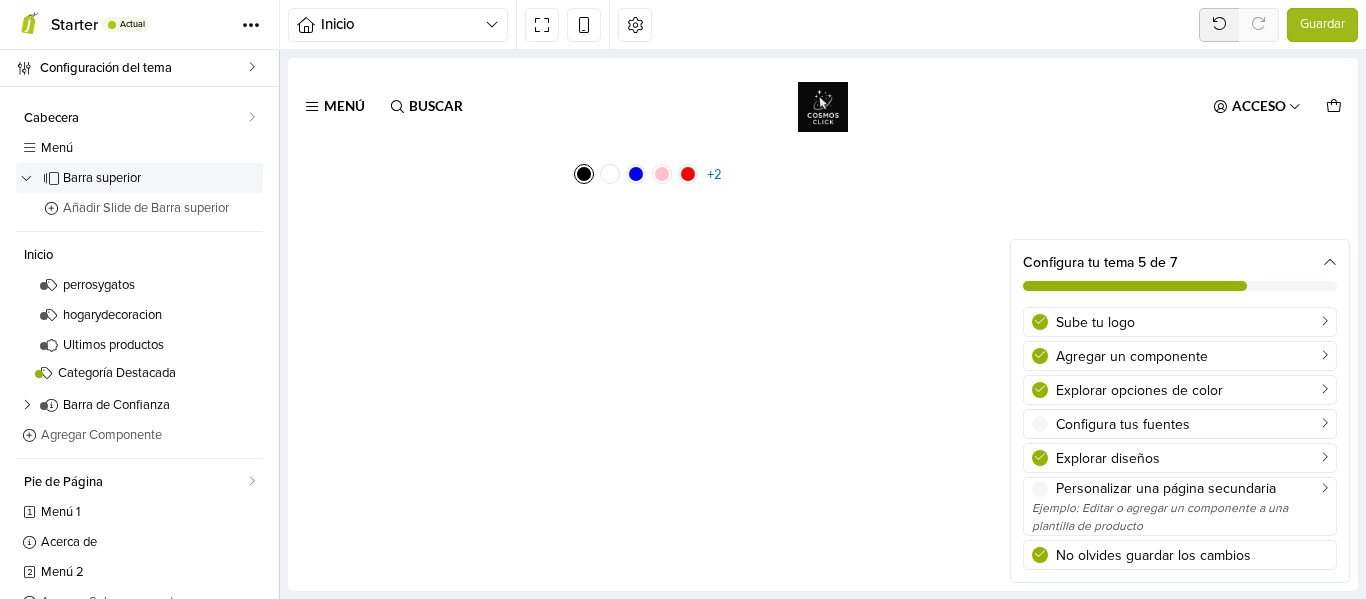 click on "perrosygatos hogarydecoracion Últimos productos Barra de Confianza Envío gratis Pagos seguros y protegidos ¿Tienes preguntas? Calidad de productos garantizada Añadir Bloque de confianza Categoría Destacada" at bounding box center [139, 345] 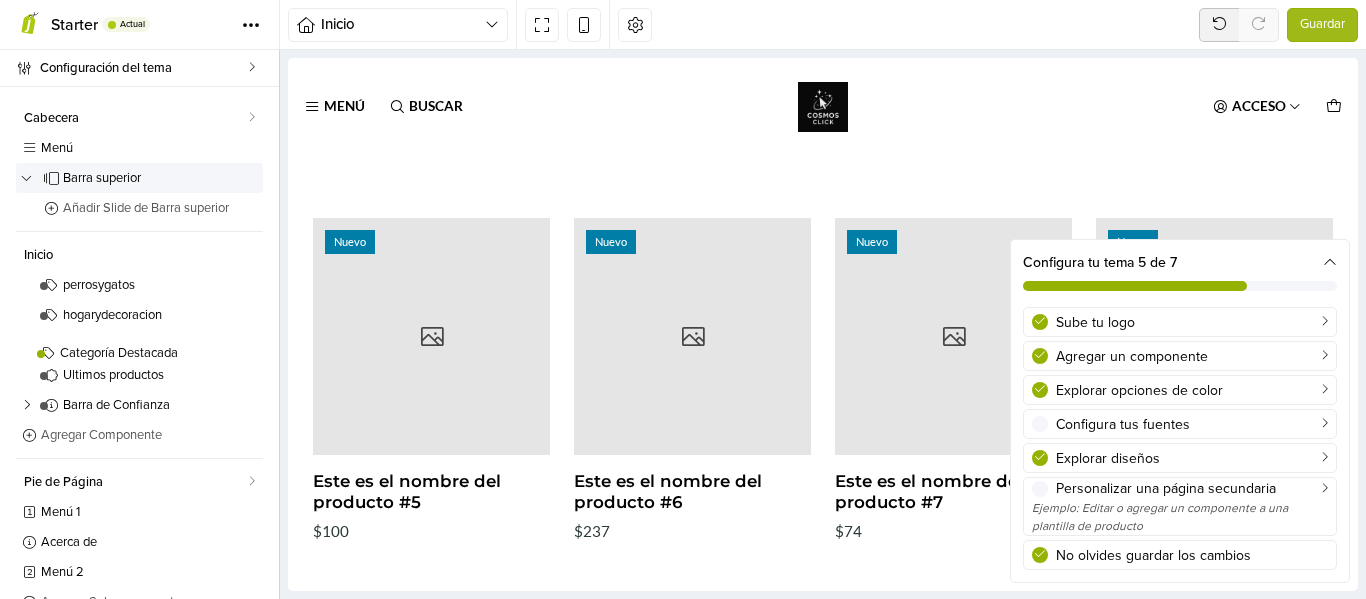 drag, startPoint x: 113, startPoint y: 373, endPoint x: 110, endPoint y: 341, distance: 32.140316 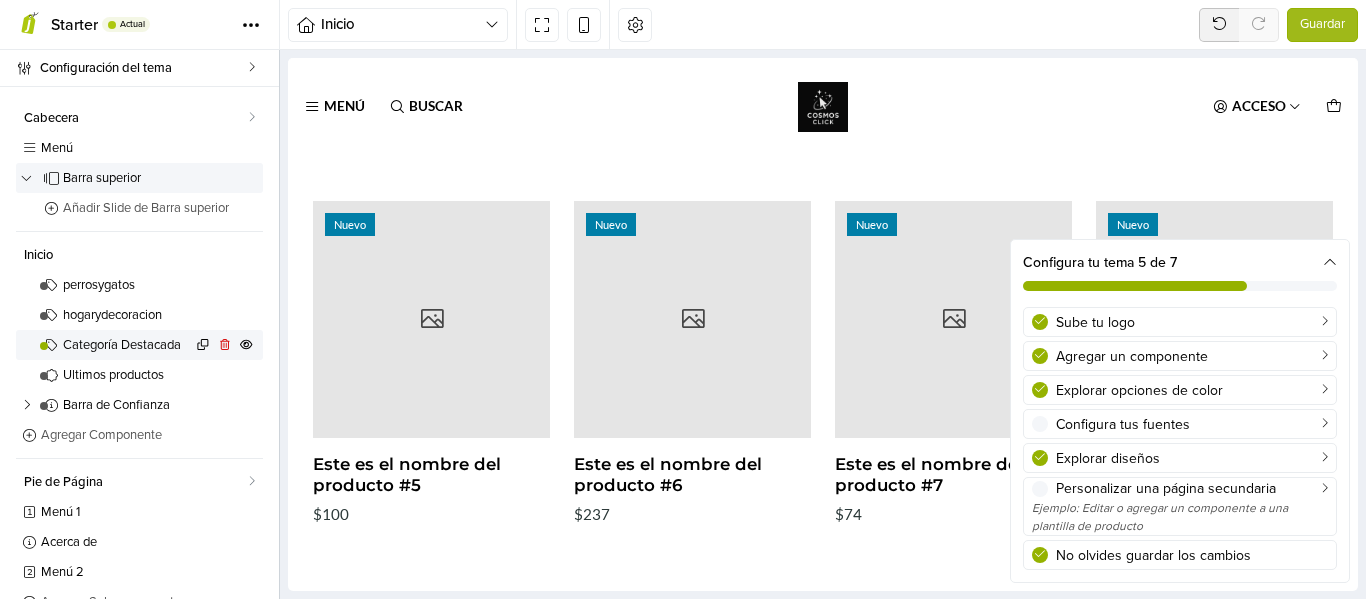 click on "Categoría Destacada" at bounding box center [127, 345] 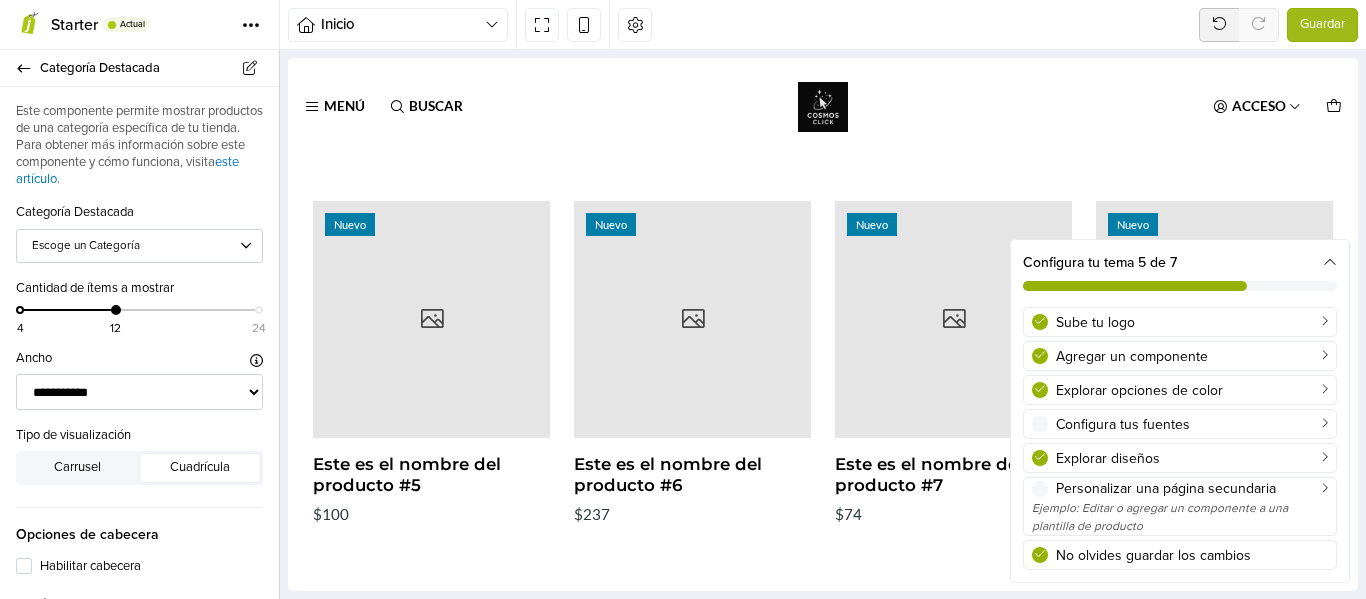 scroll, scrollTop: 1583, scrollLeft: 0, axis: vertical 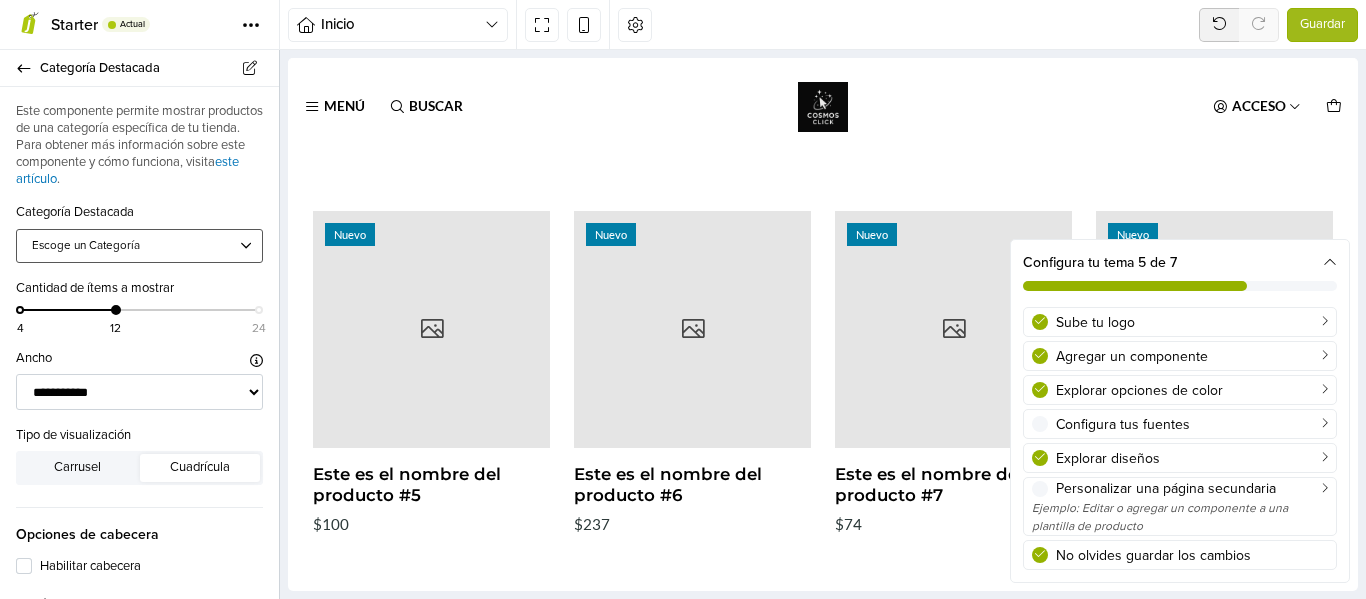 click on "Escoge un Categoría" at bounding box center (130, 246) 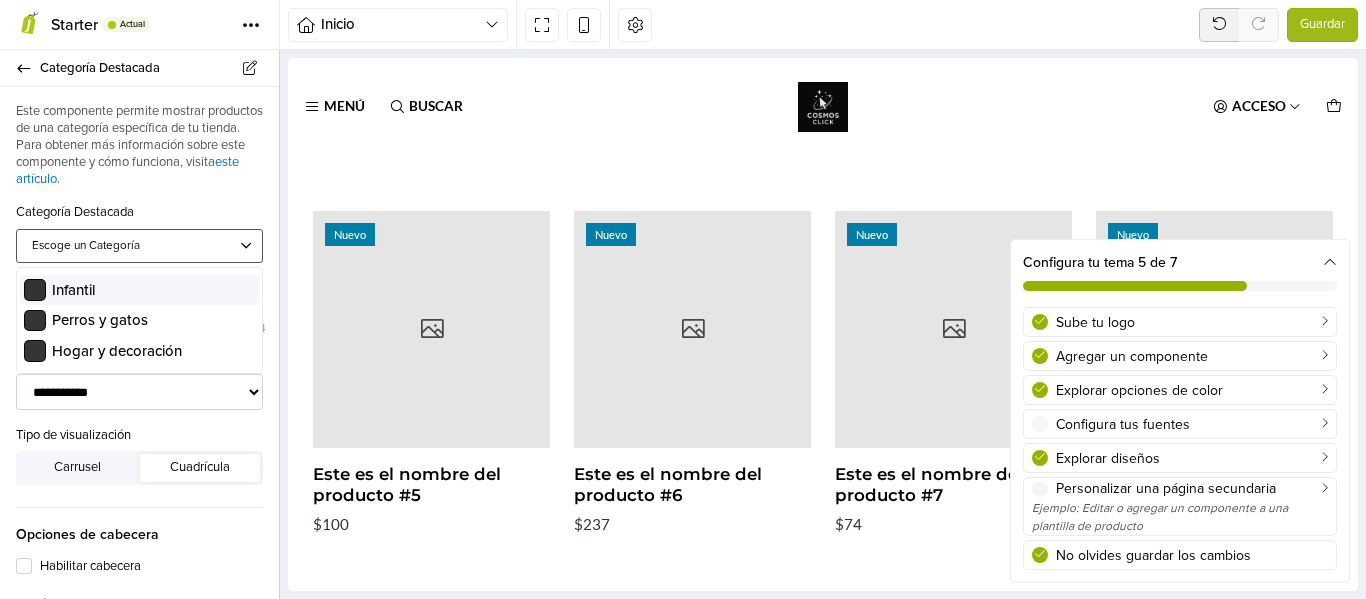 click on "Infantil" at bounding box center [139, 290] 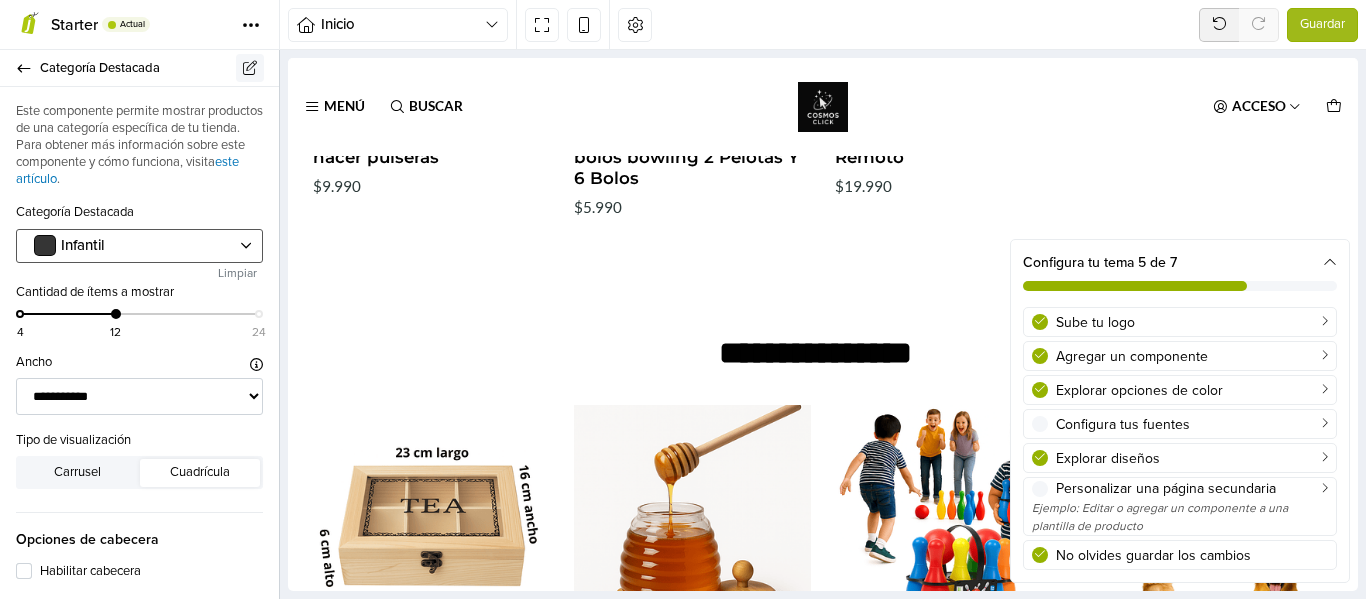 click at bounding box center (250, 68) 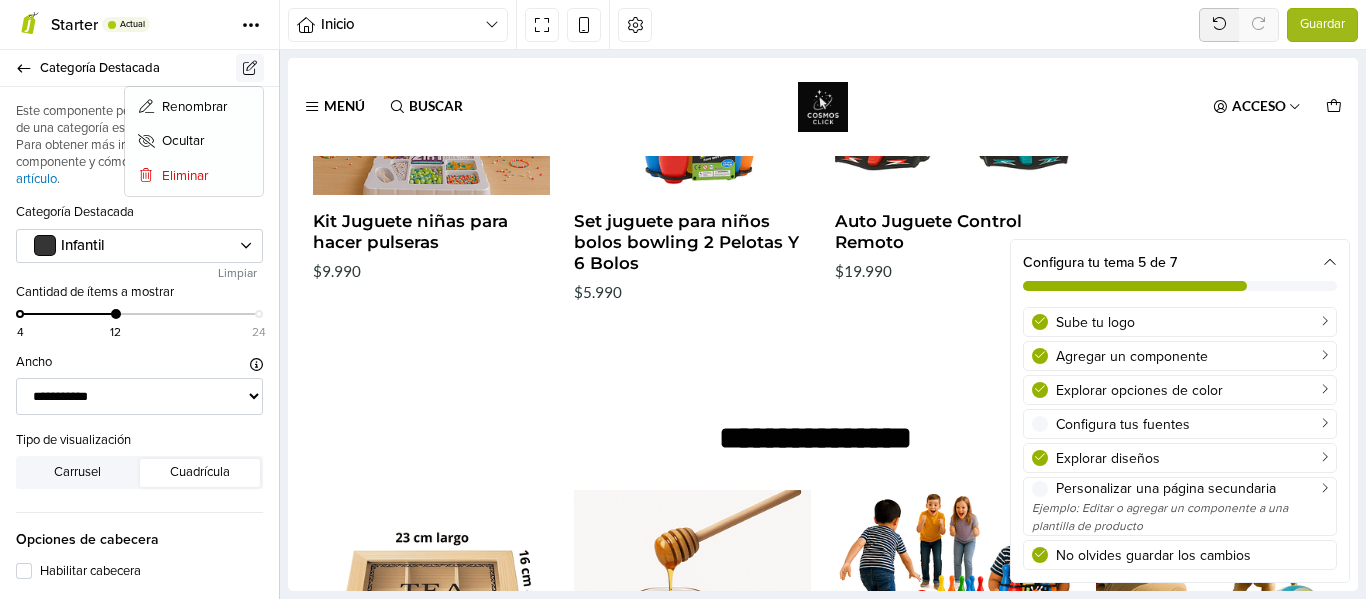 scroll, scrollTop: 1155, scrollLeft: 0, axis: vertical 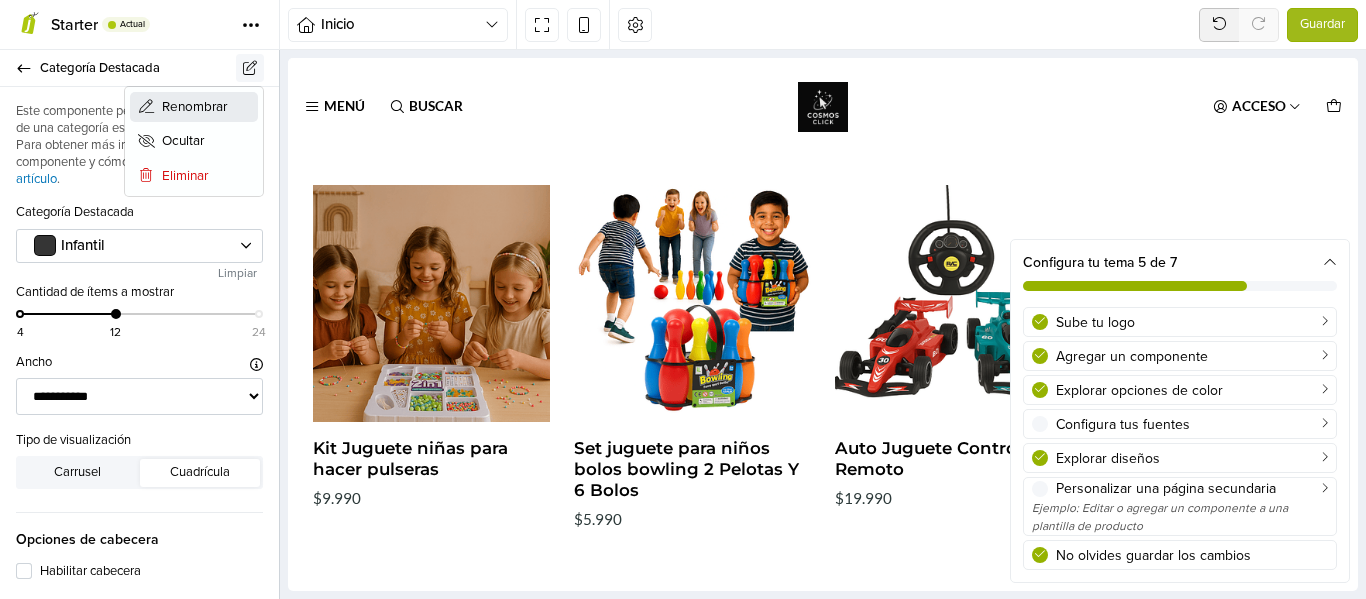 click on "Renombrar" at bounding box center (194, 107) 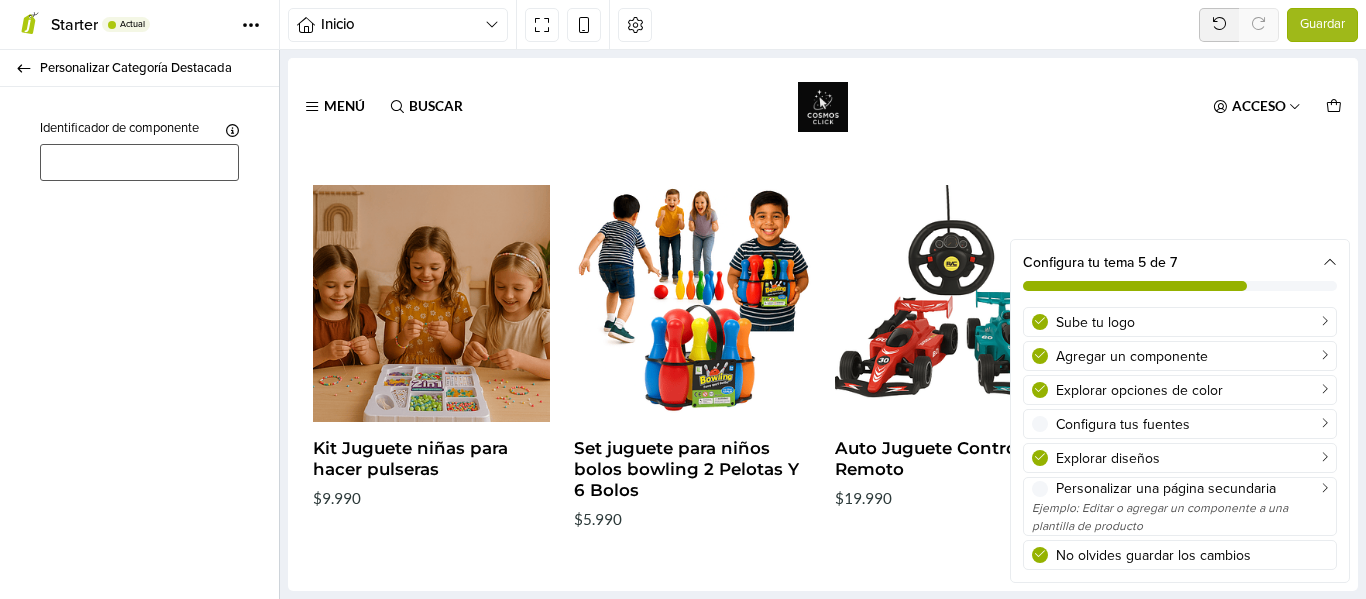 click at bounding box center (139, 162) 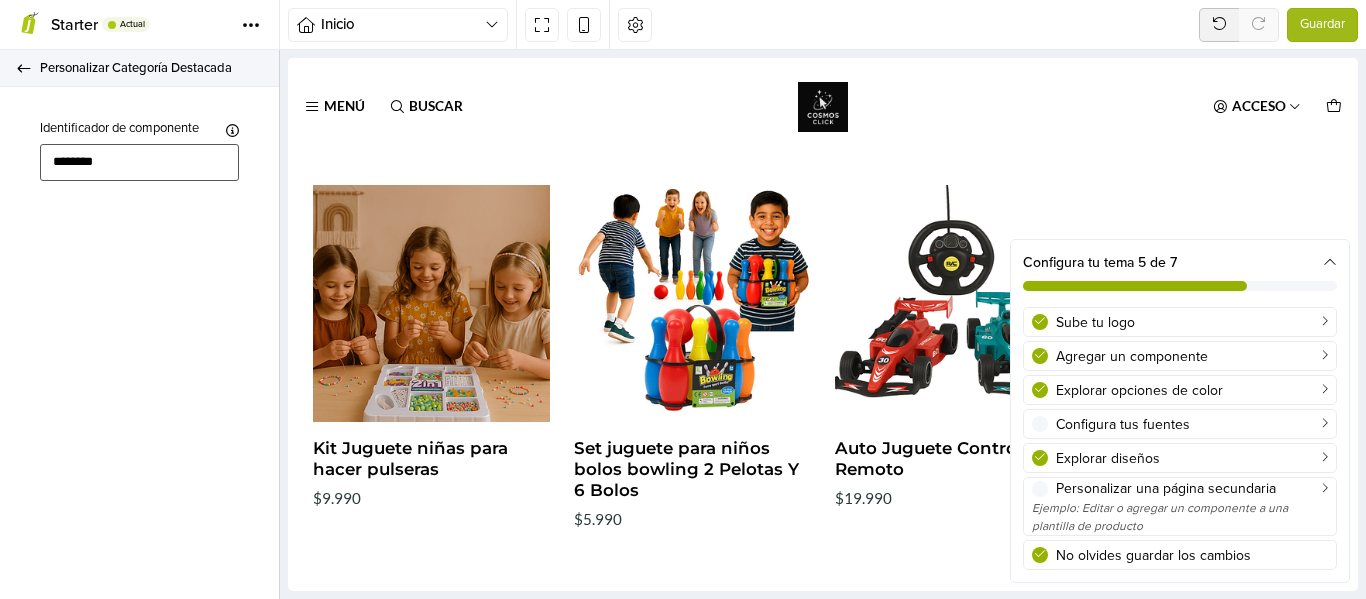 type on "********" 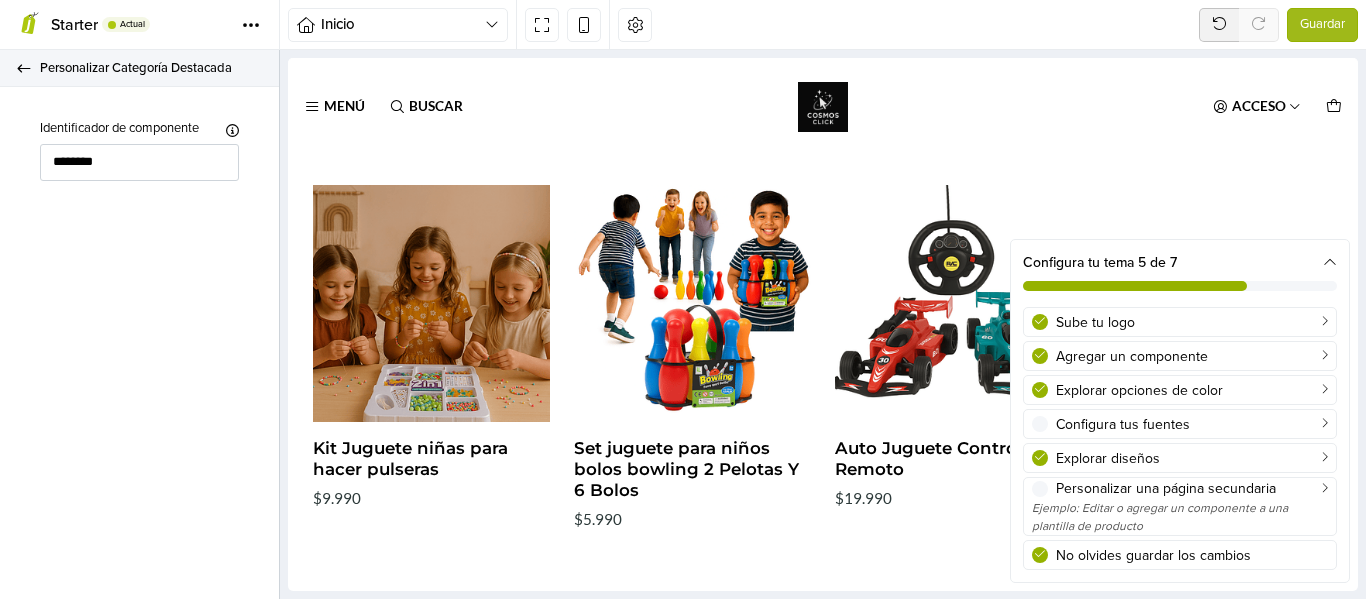 click on "Personalizar Categoría Destacada" at bounding box center (139, 68) 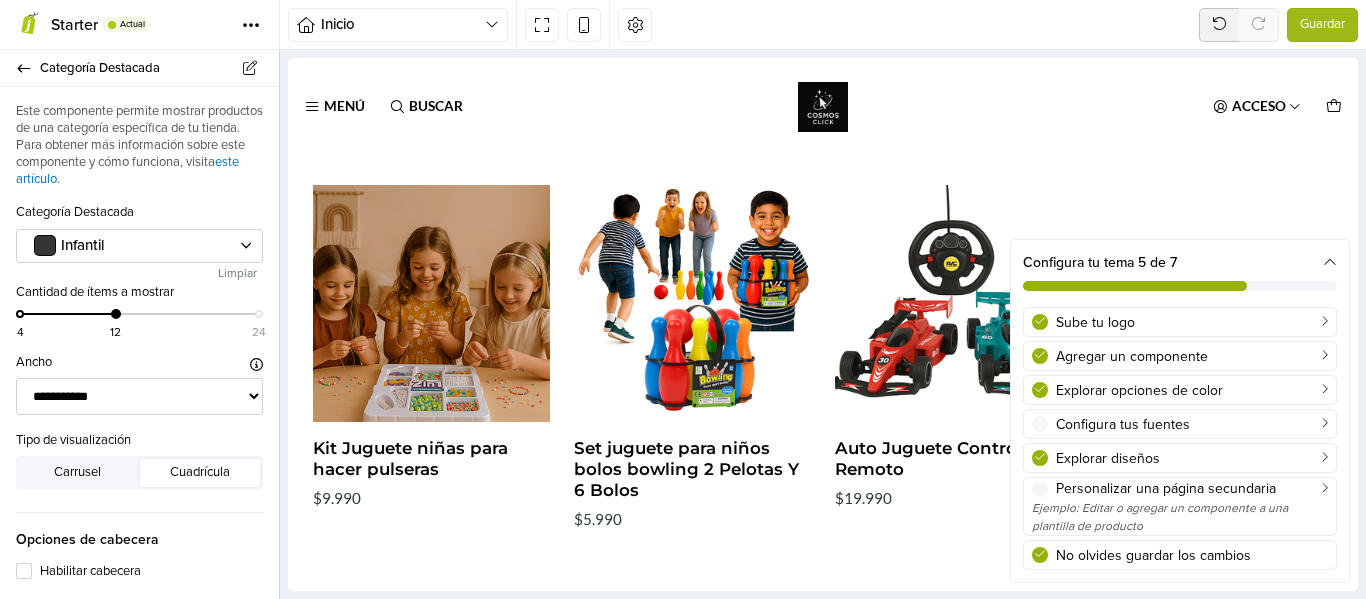 click on "Categoría Destacada" at bounding box center [139, 68] 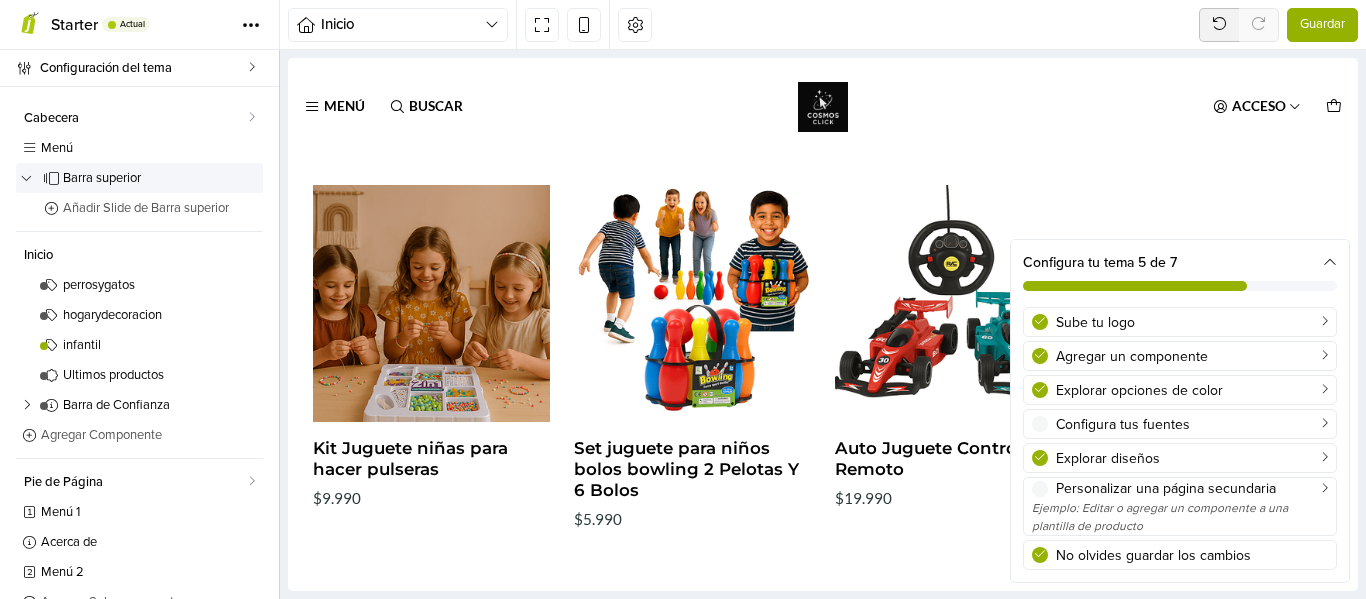 click on "Guardar" at bounding box center (1322, 25) 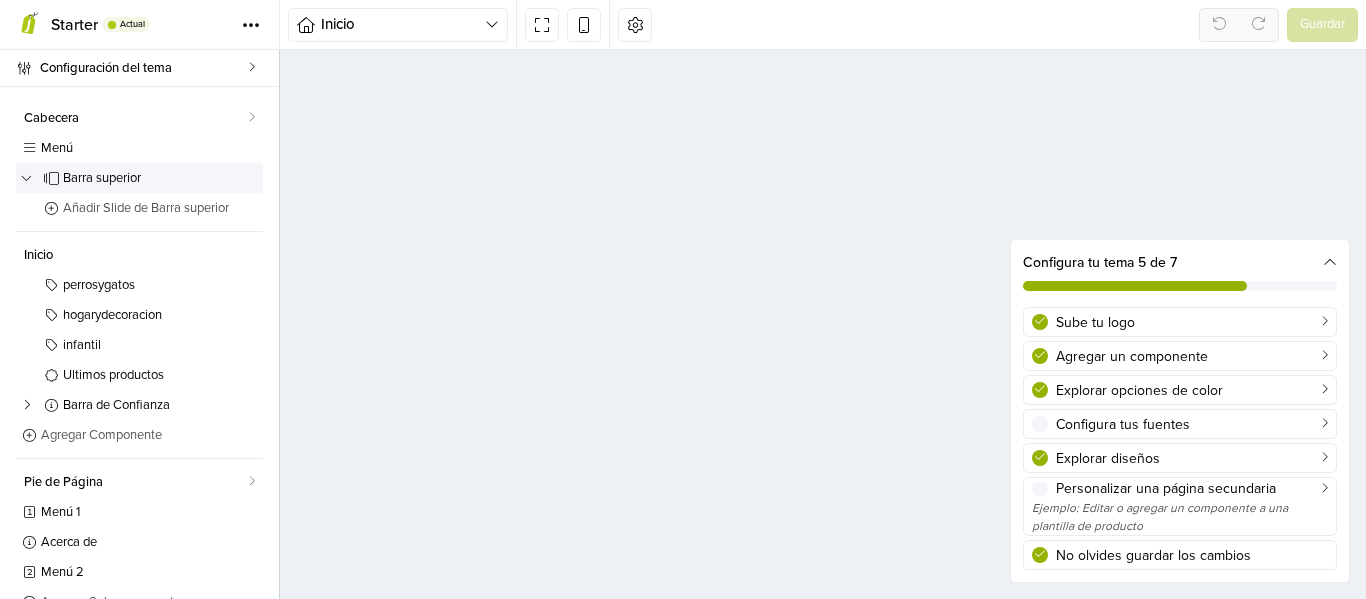 click at bounding box center (1330, 263) 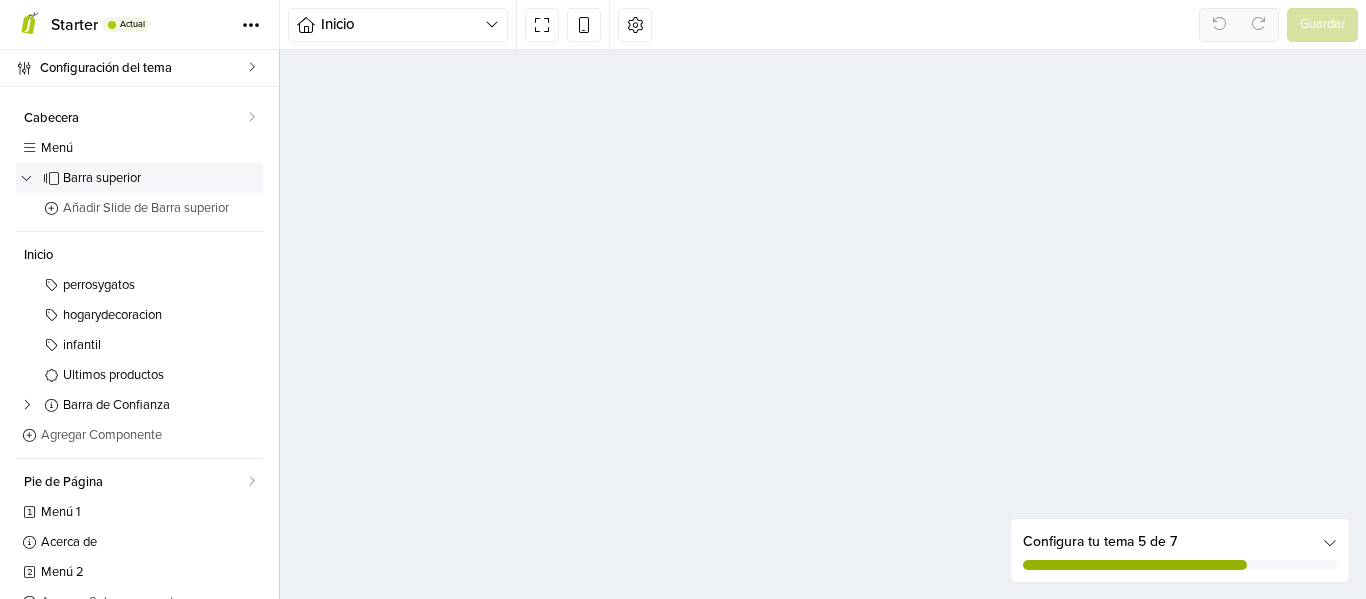click at bounding box center [1330, 542] 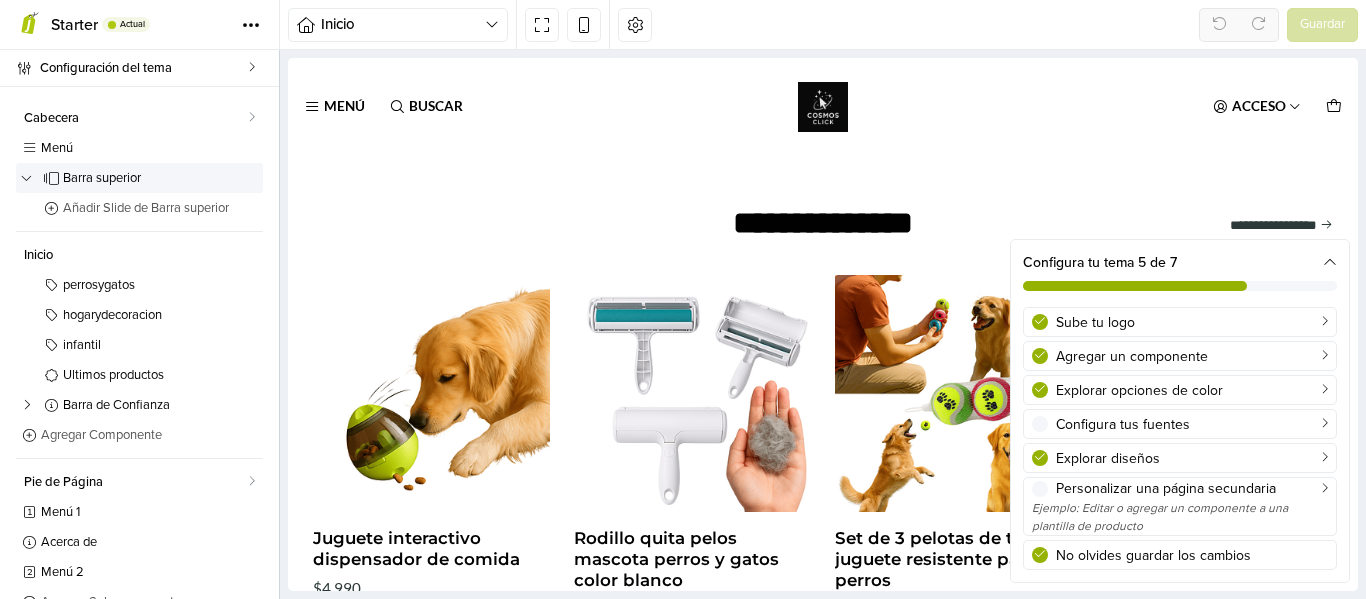 scroll, scrollTop: 0, scrollLeft: 0, axis: both 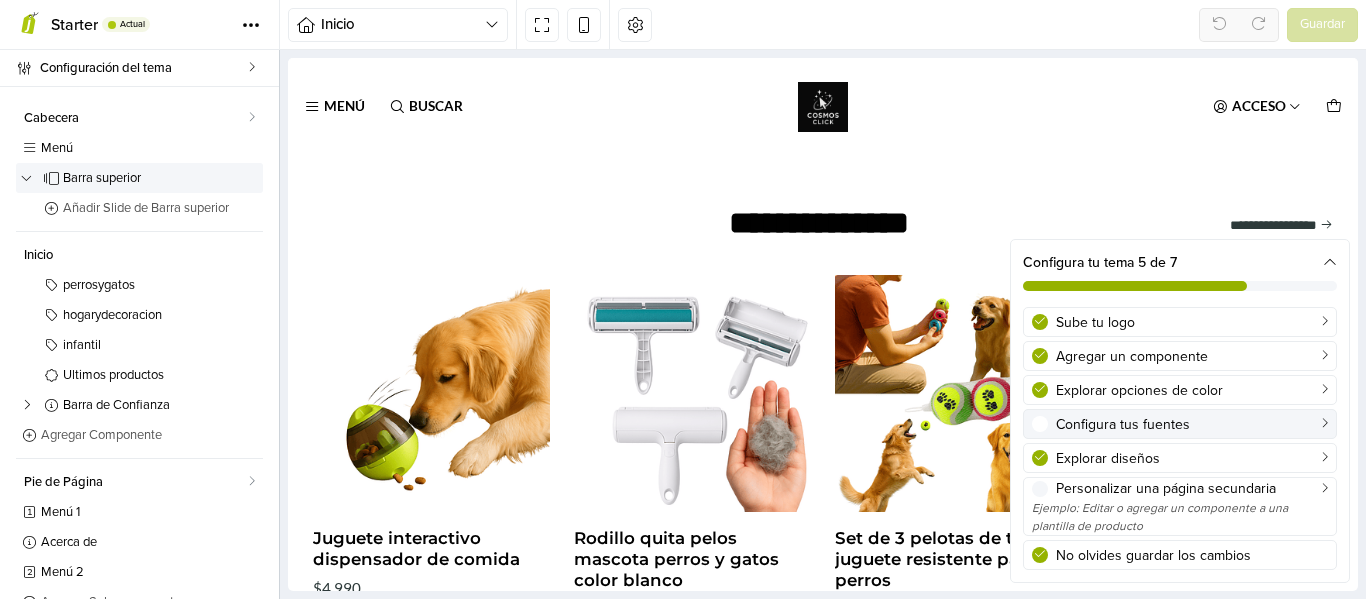 click on "Configura tus fuentes" at bounding box center (1192, 424) 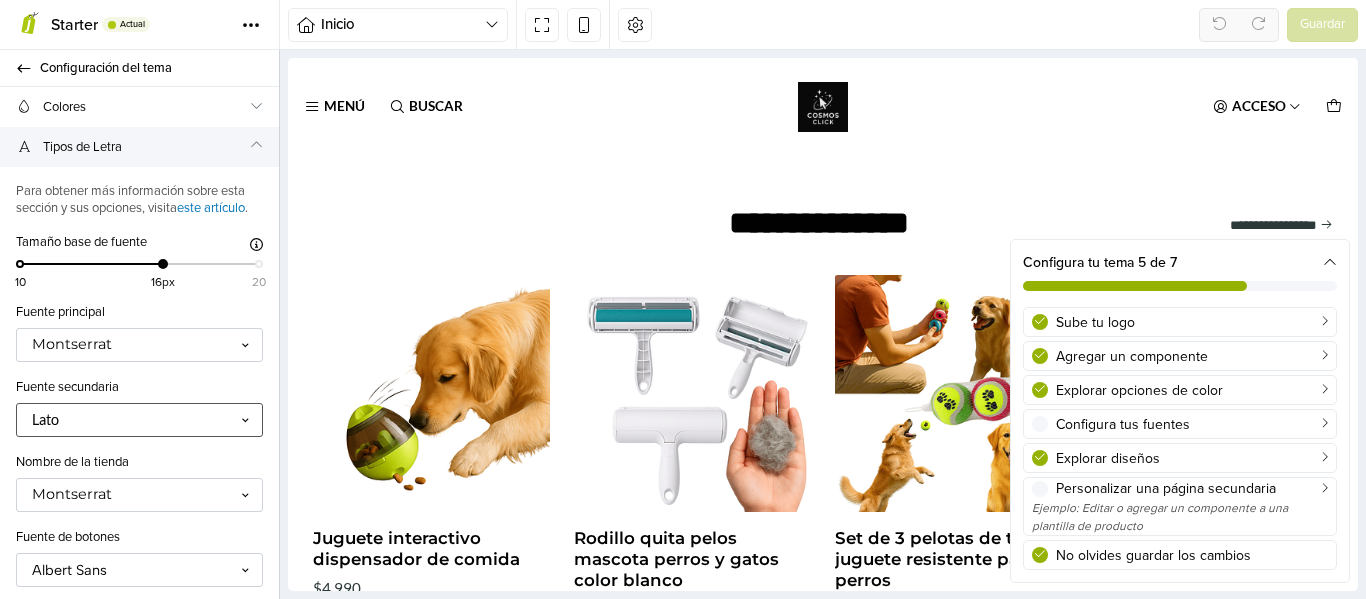 click at bounding box center [130, 420] 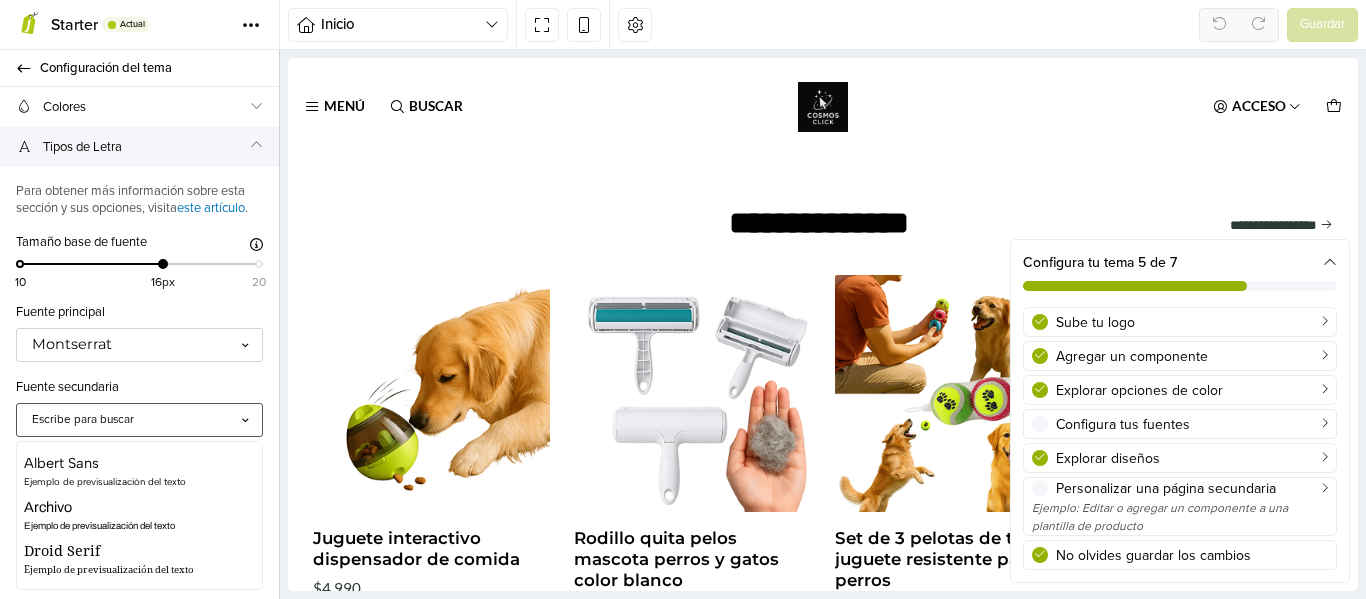 scroll, scrollTop: 115, scrollLeft: 0, axis: vertical 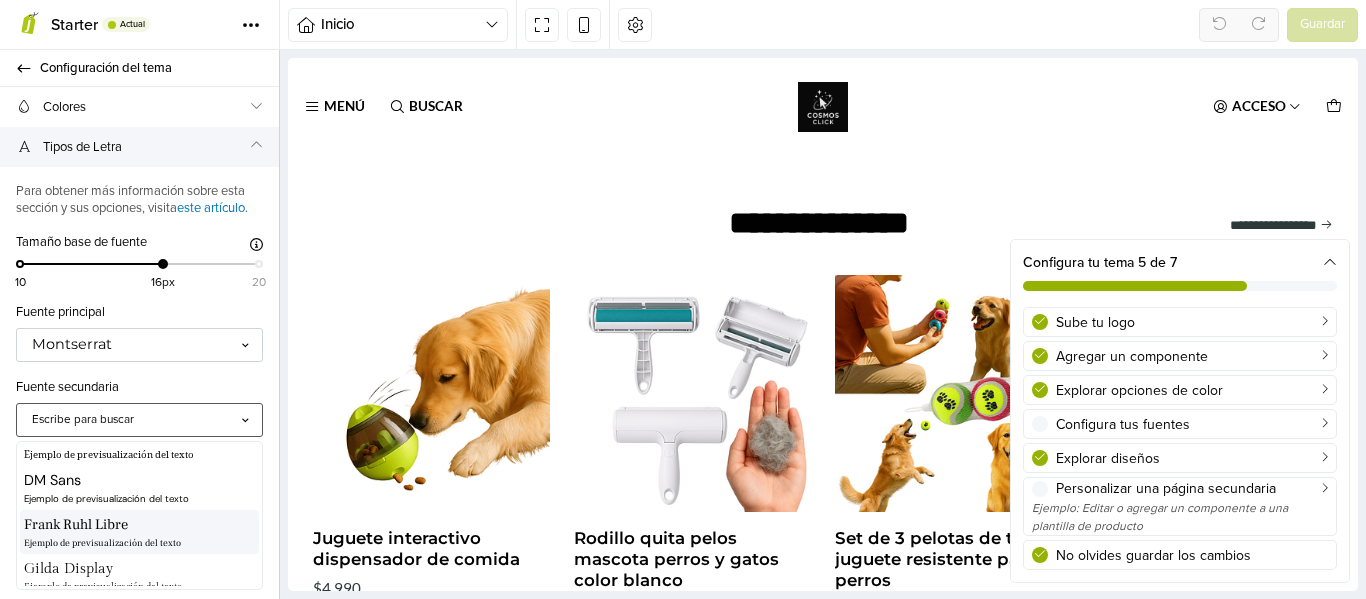 click on "Frank Ruhl Libre Ejemplo de previsualización del texto" at bounding box center (139, 532) 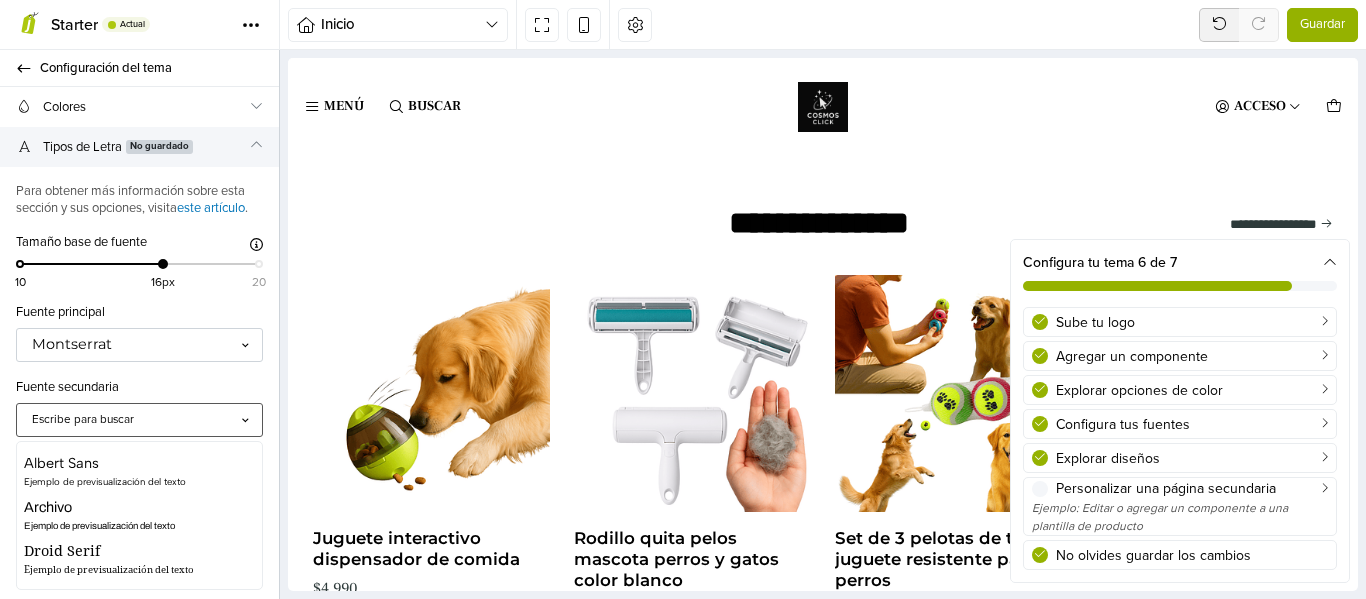 click at bounding box center (130, 420) 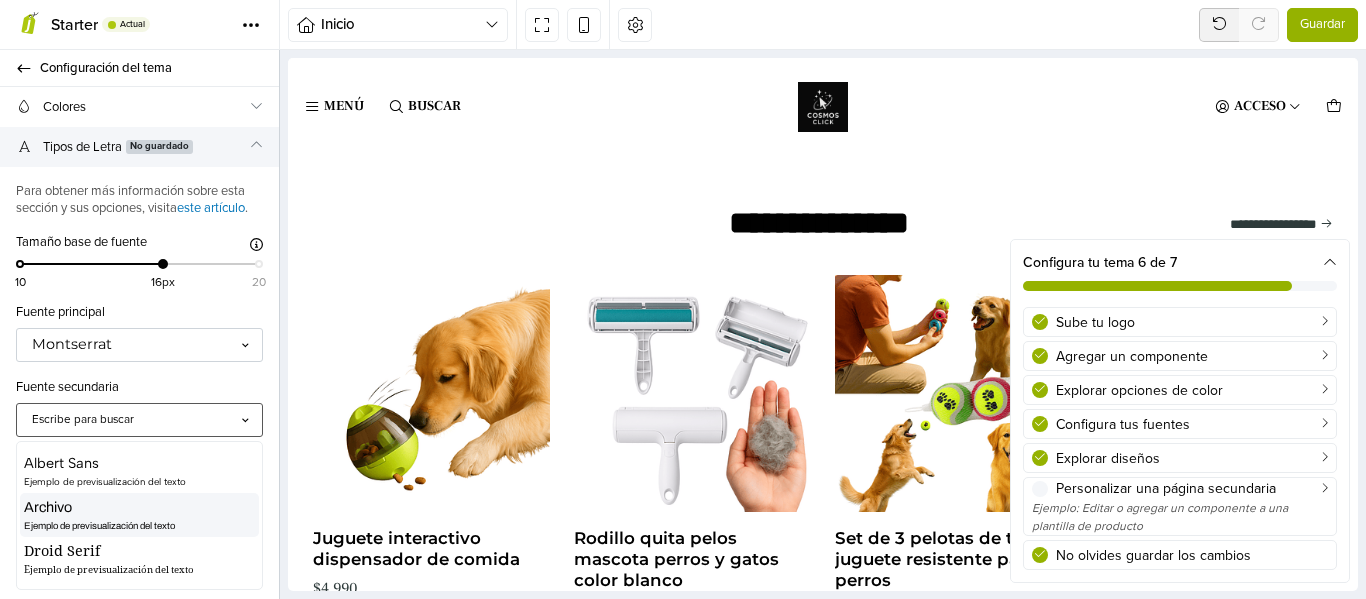 click on "Archivo" at bounding box center [139, 508] 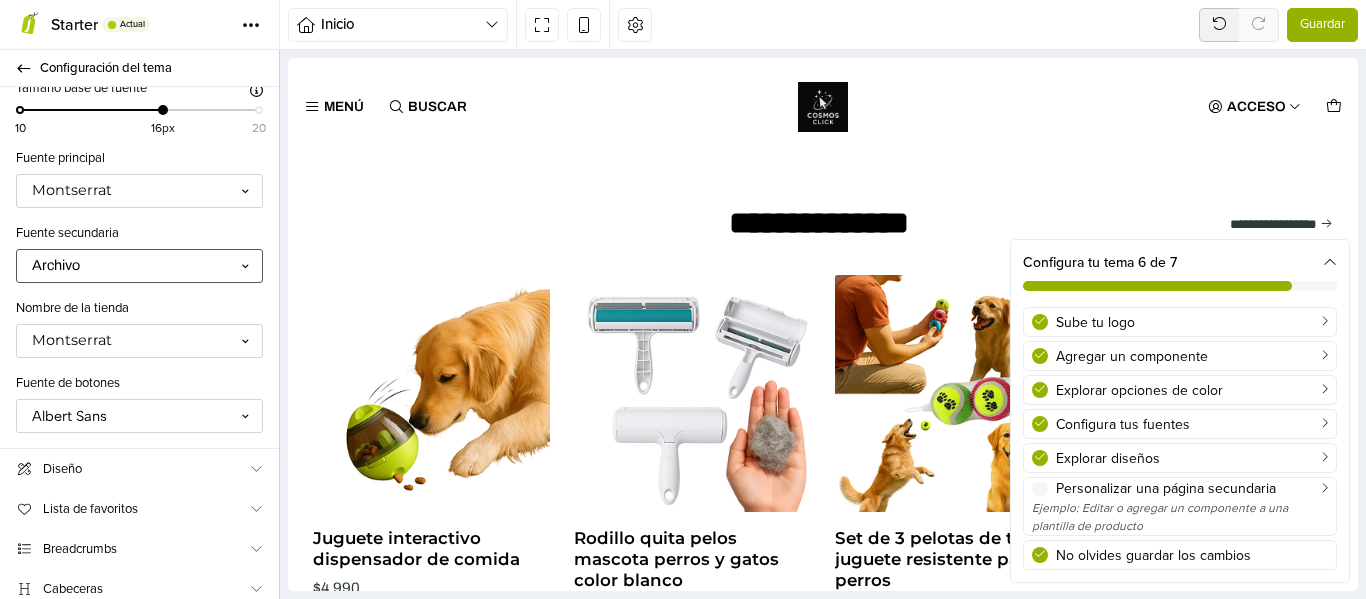 scroll, scrollTop: 170, scrollLeft: 0, axis: vertical 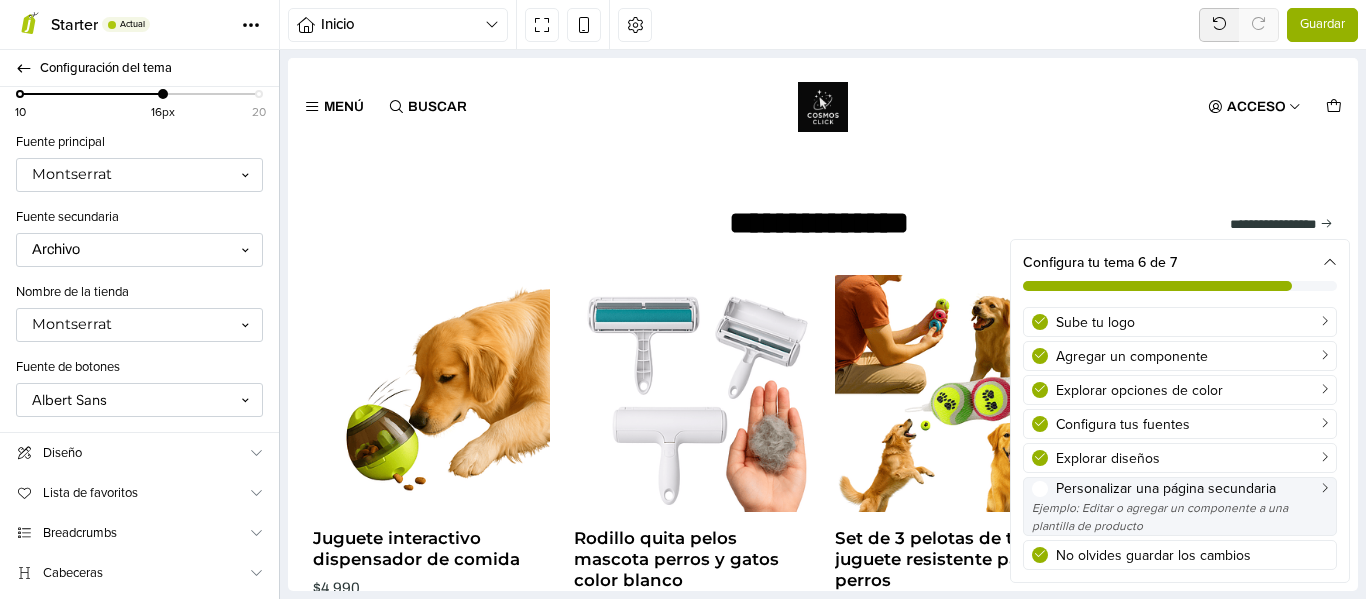 click on "Ejemplo: Editar o agregar un componente a una plantilla de producto" at bounding box center [1180, 517] 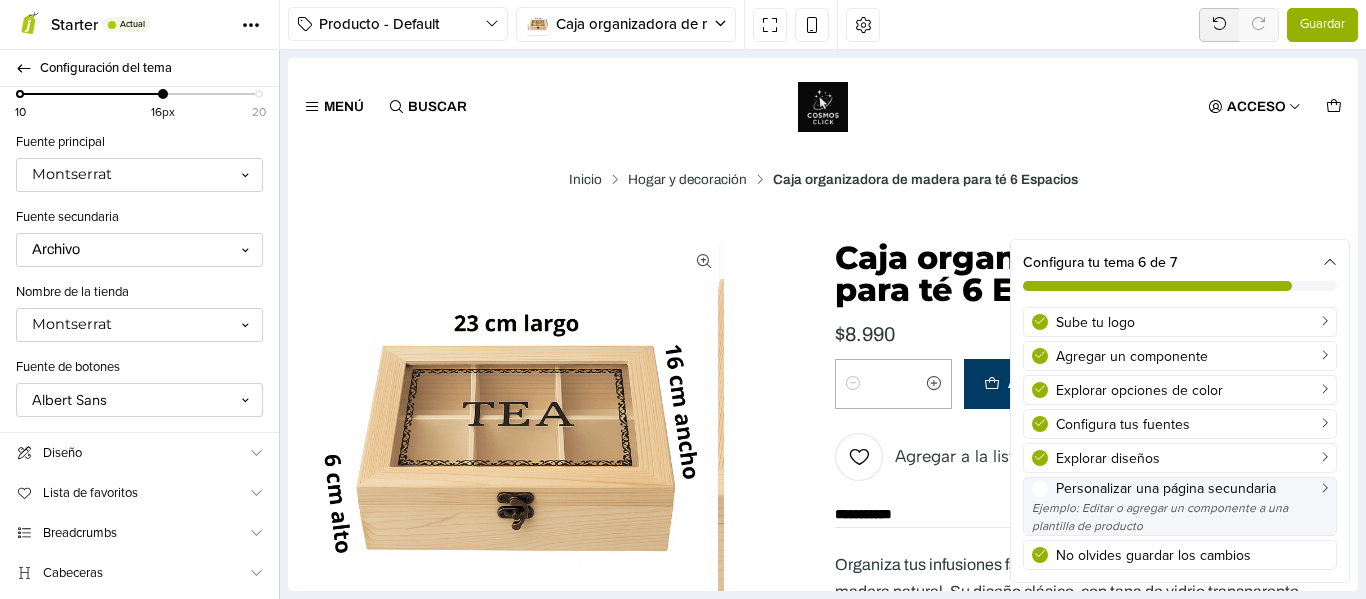 scroll, scrollTop: 0, scrollLeft: 0, axis: both 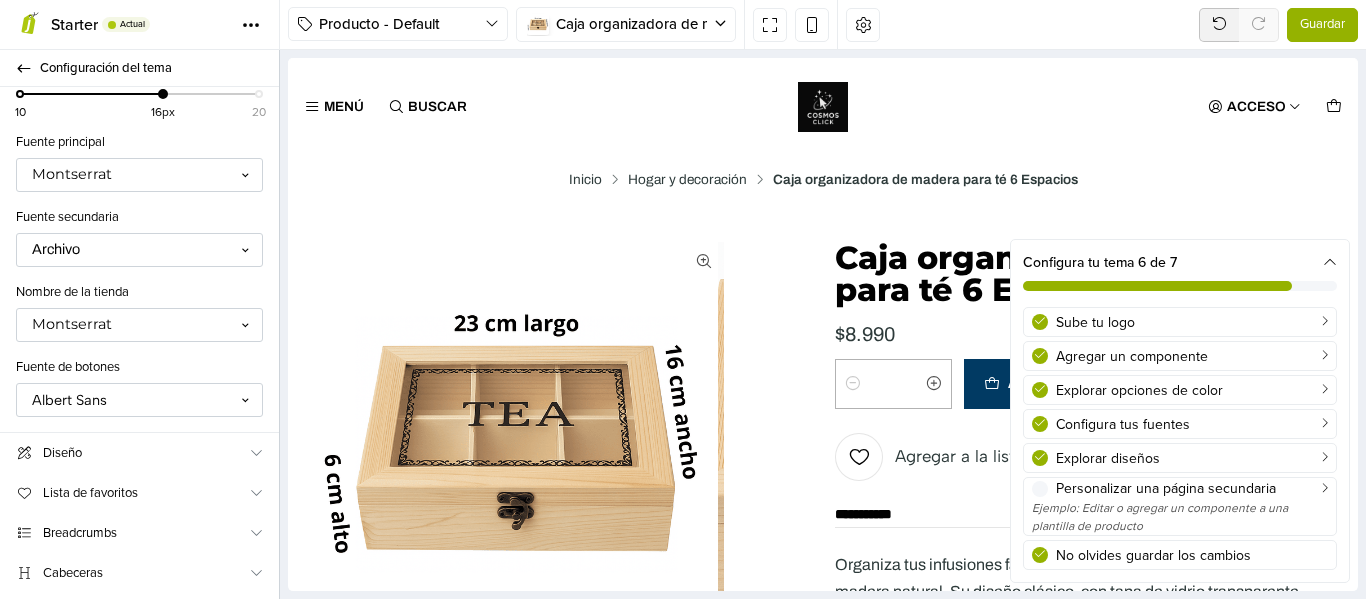 click at bounding box center (1330, 263) 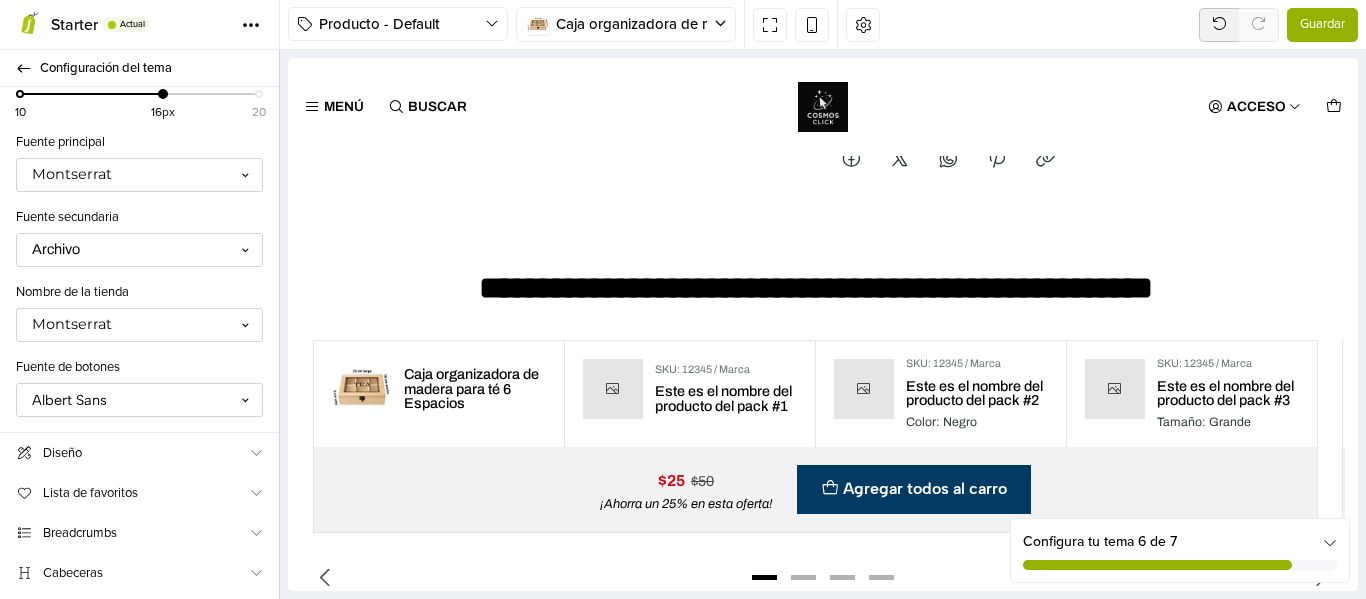 scroll, scrollTop: 726, scrollLeft: 0, axis: vertical 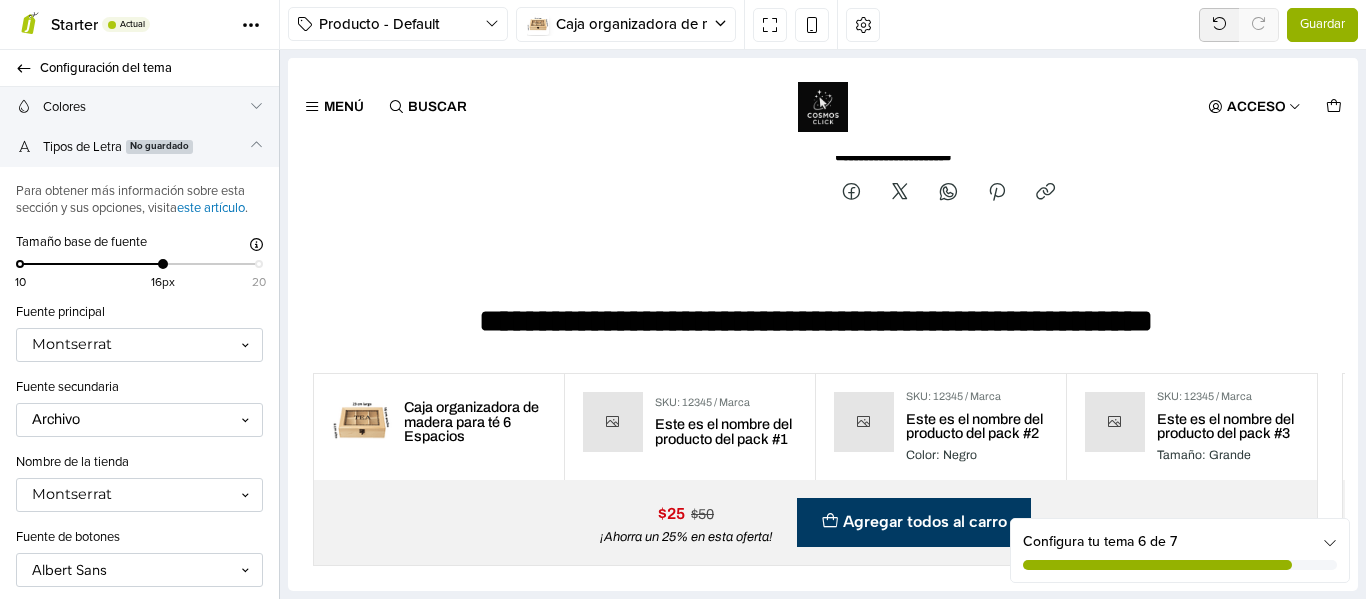 click at bounding box center (256, 105) 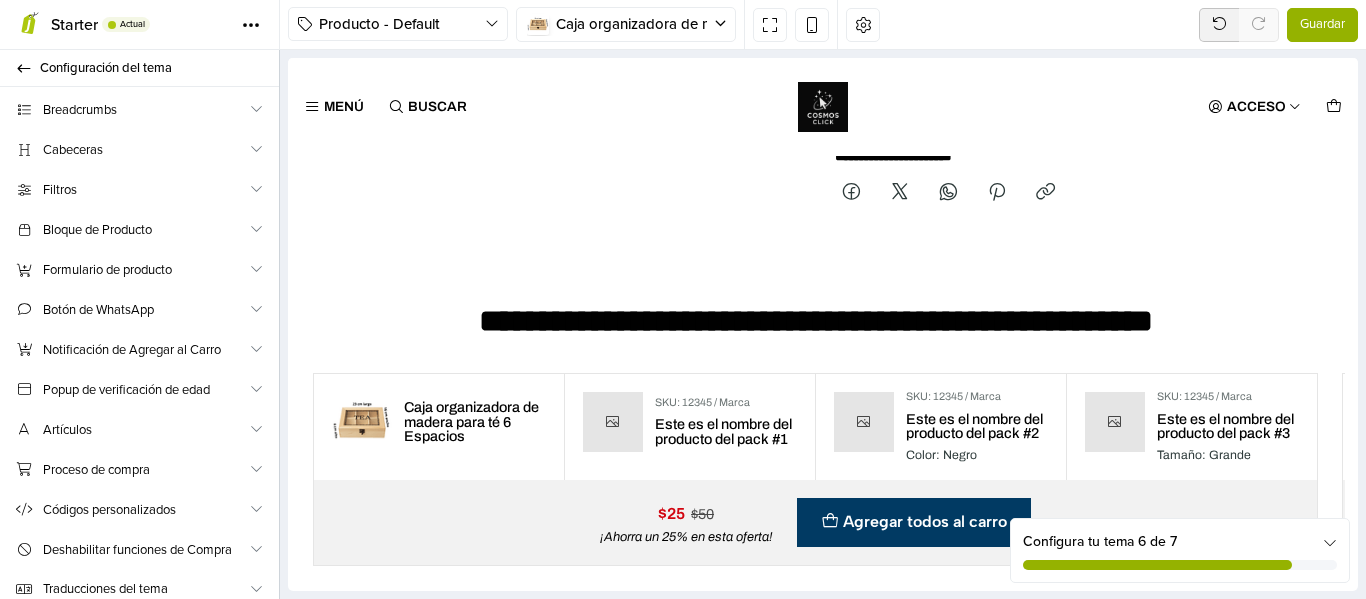 scroll, scrollTop: 2218, scrollLeft: 0, axis: vertical 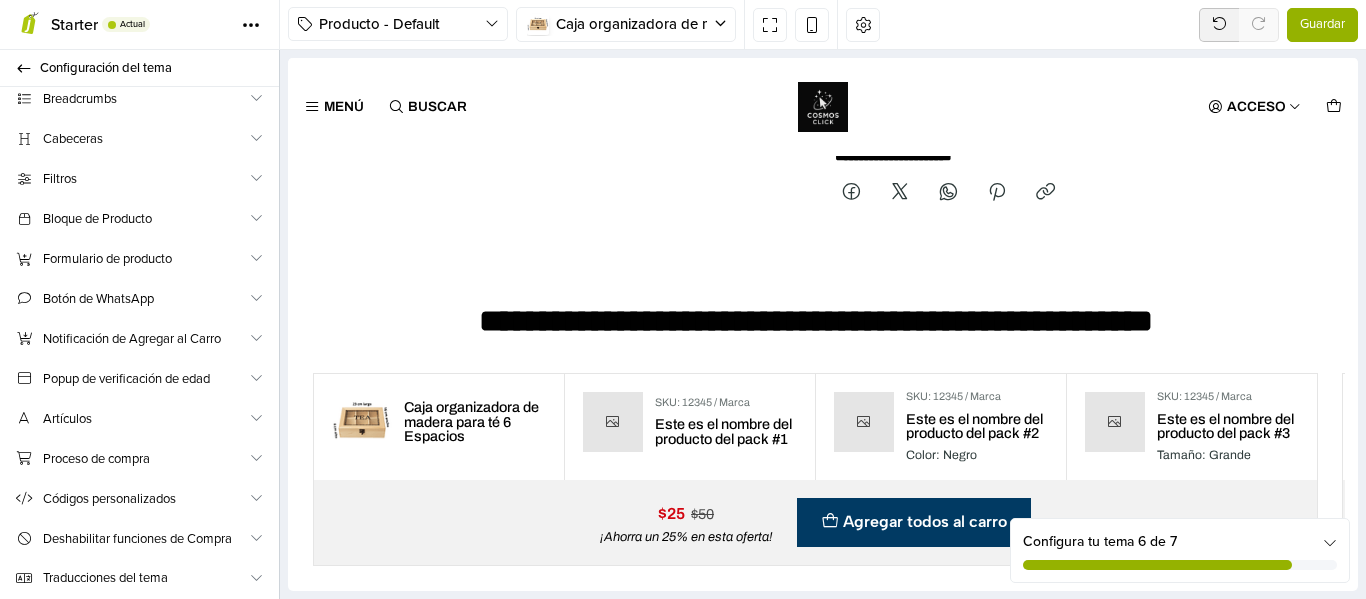 drag, startPoint x: 274, startPoint y: 153, endPoint x: 5, endPoint y: 494, distance: 434.32938 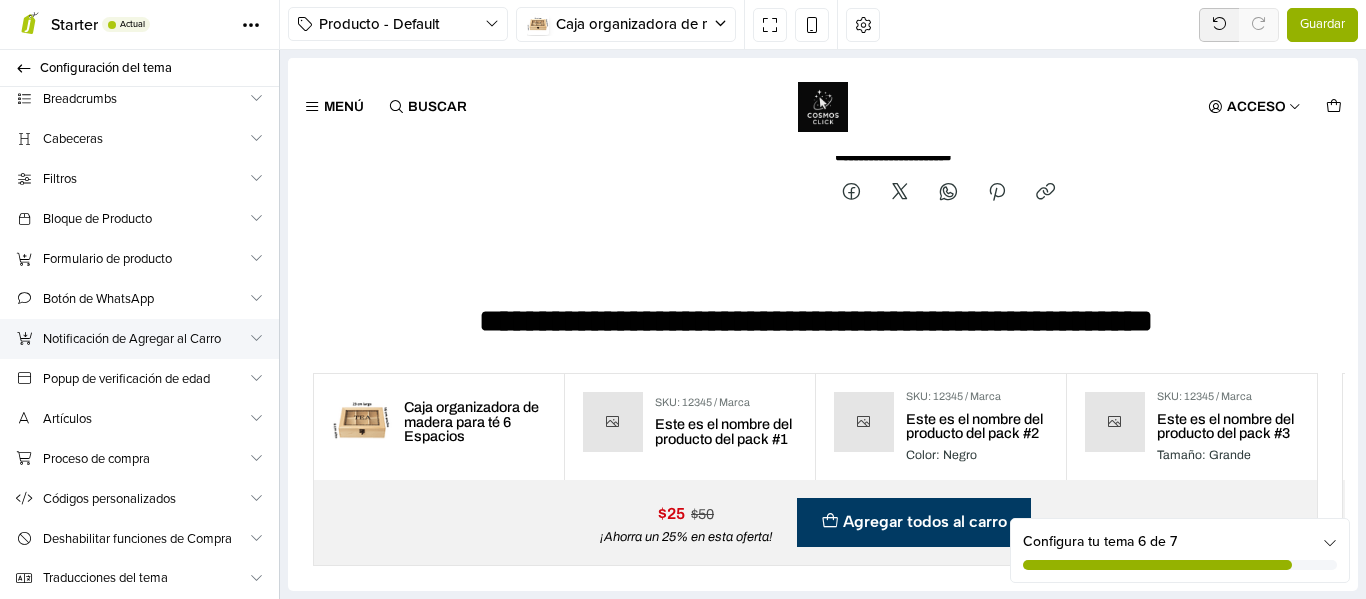 click on "Notificación de Agregar al Carro" at bounding box center (145, 339) 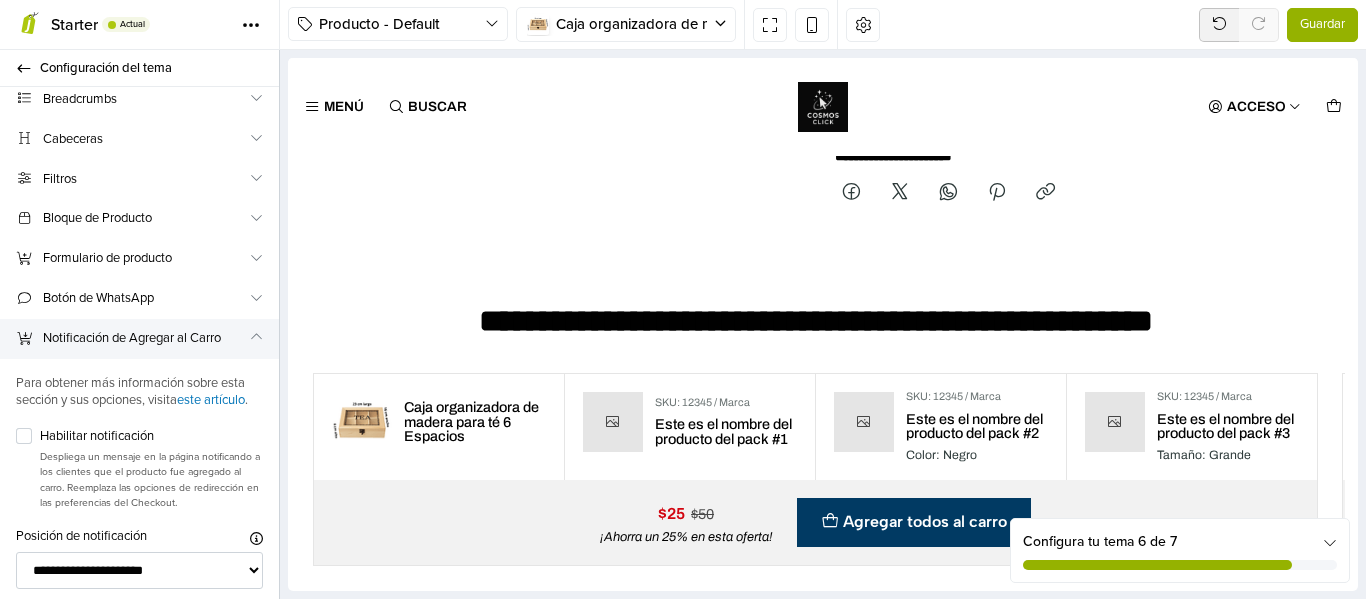 click on "**********" at bounding box center [139, 482] 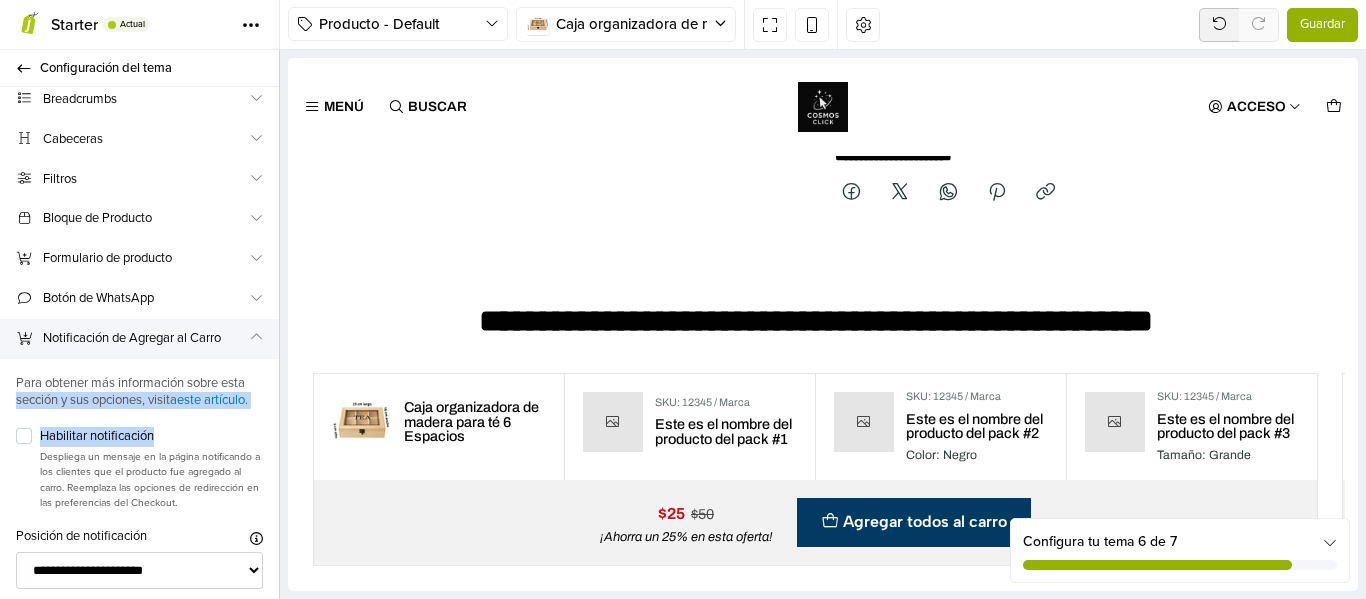 drag, startPoint x: 266, startPoint y: 375, endPoint x: 264, endPoint y: 442, distance: 67.02985 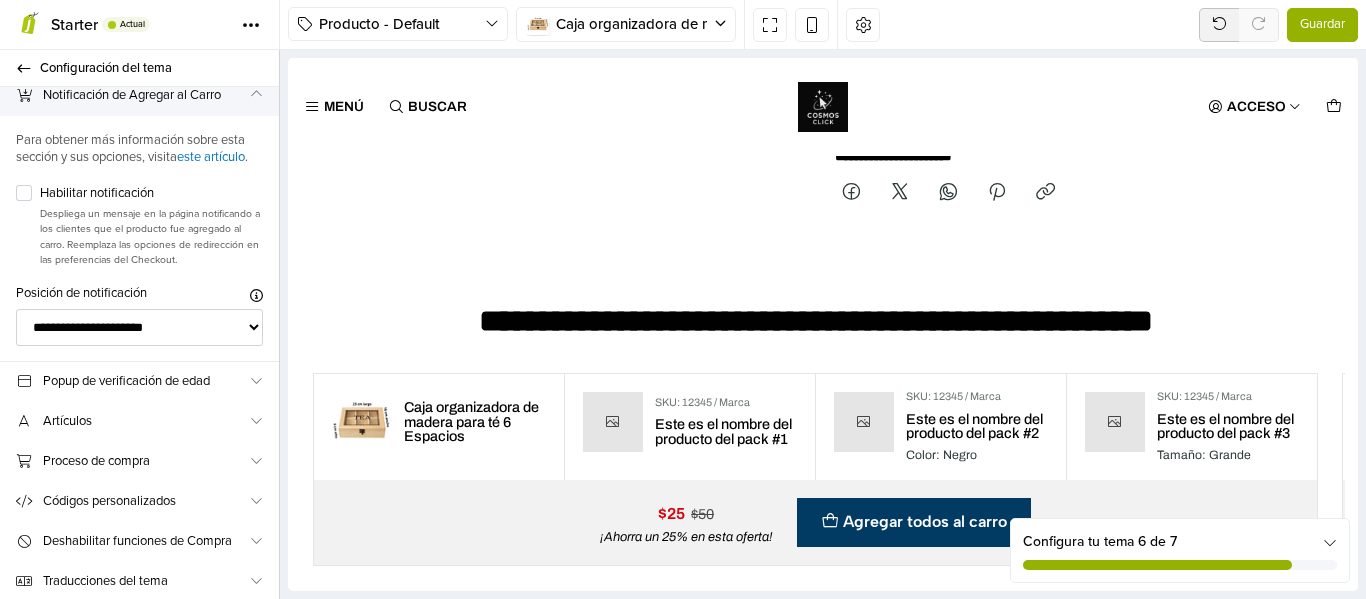 scroll, scrollTop: 430, scrollLeft: 0, axis: vertical 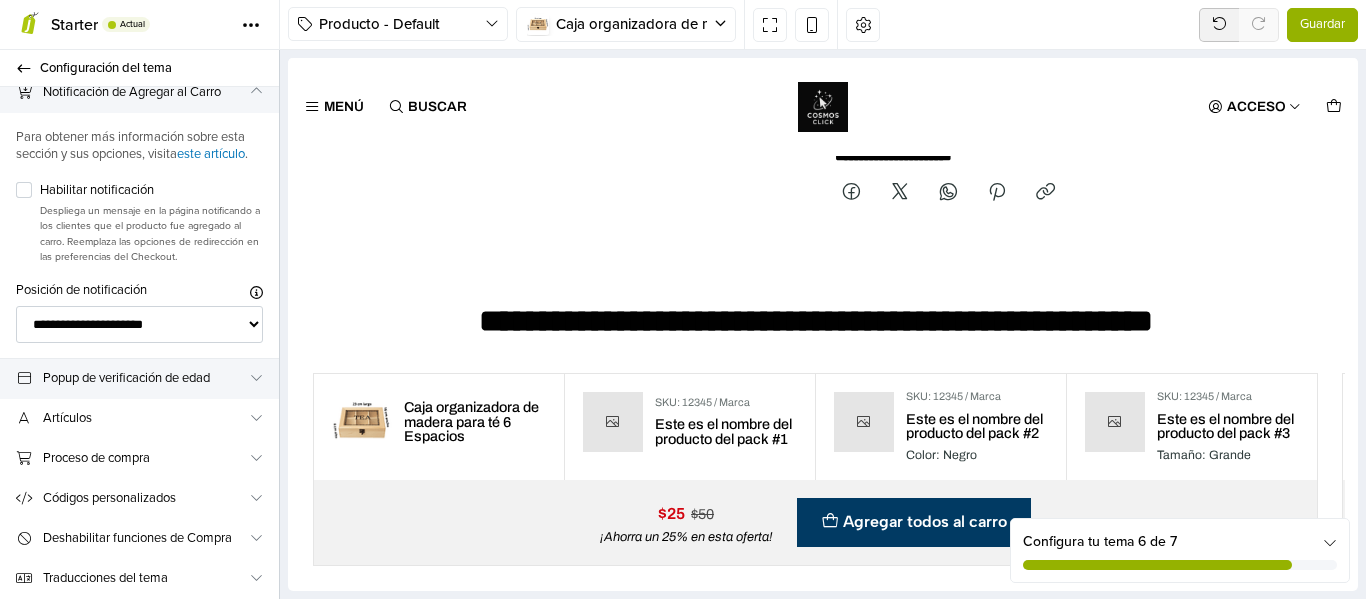 click on "Popup de verificación de edad" at bounding box center (139, 379) 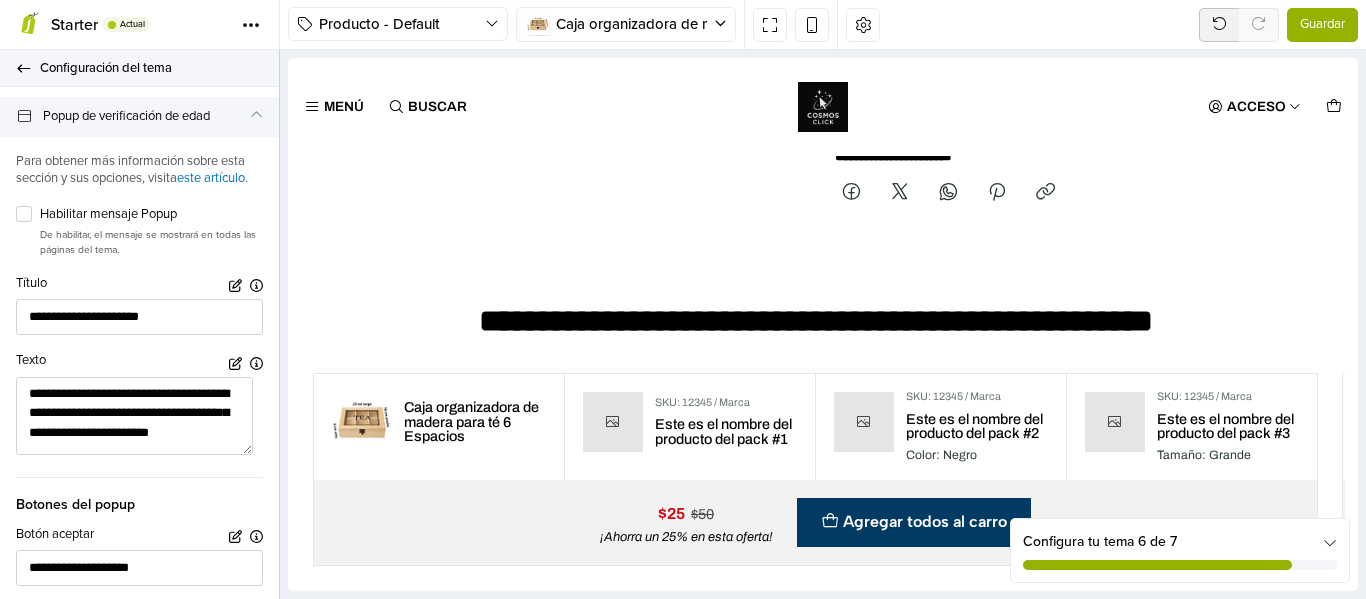 click 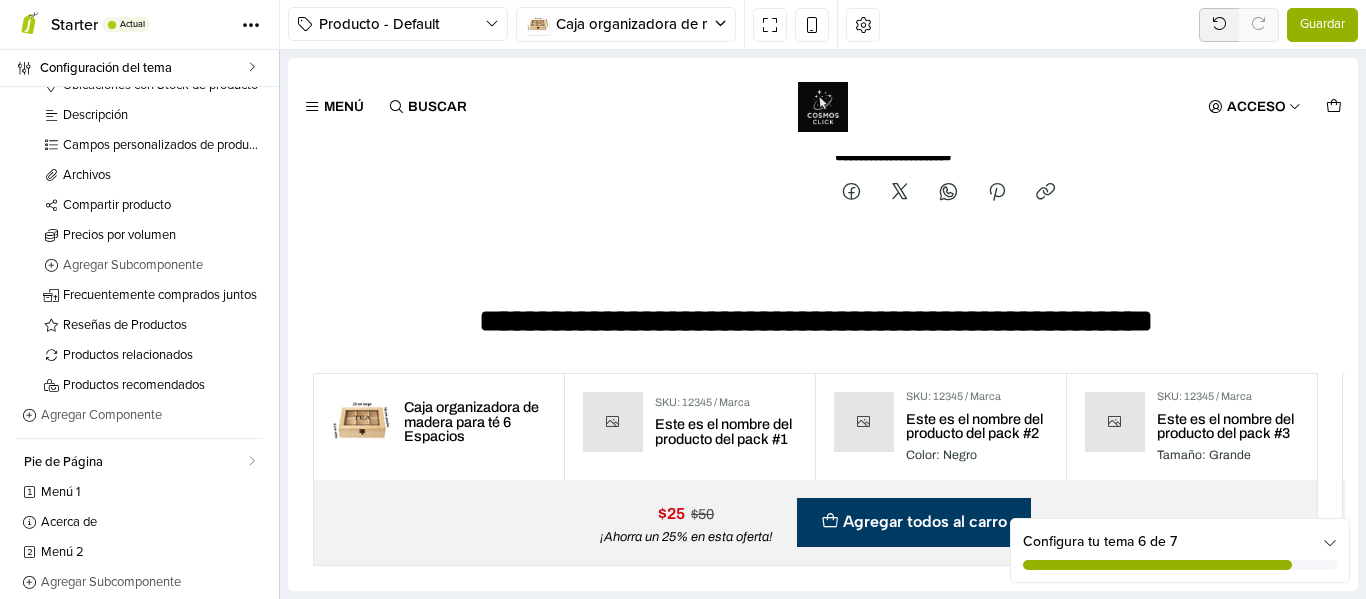 scroll, scrollTop: 454, scrollLeft: 0, axis: vertical 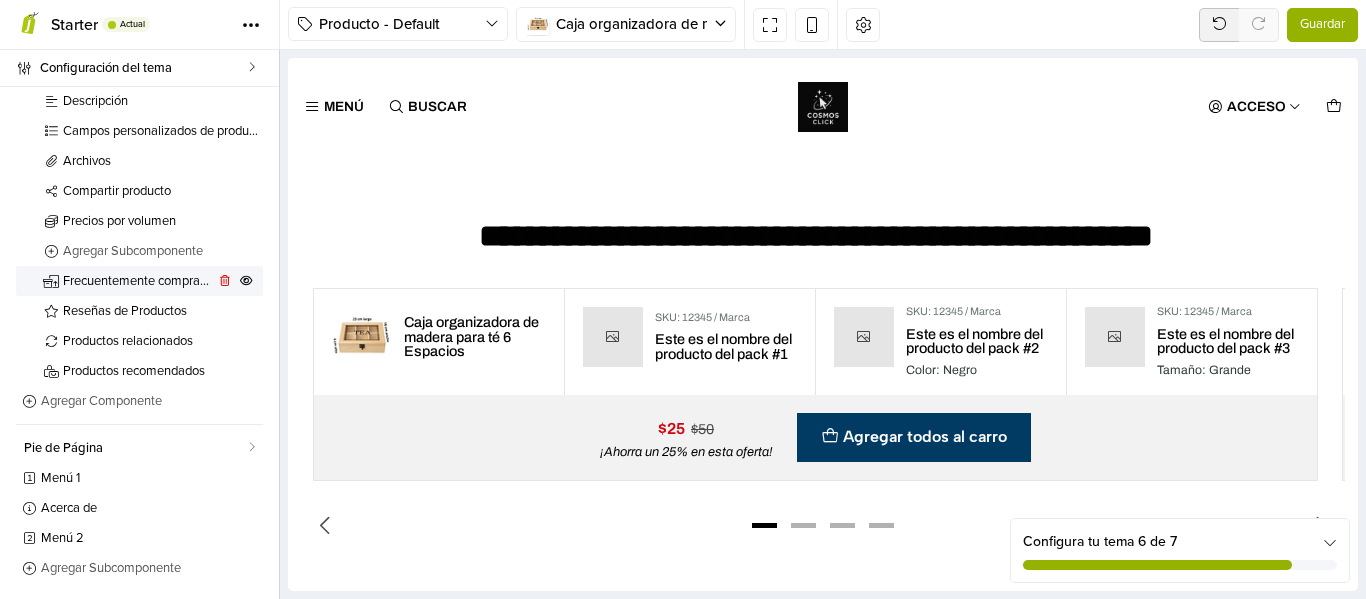 click on "Frecuentemente comprados juntos" at bounding box center [138, 281] 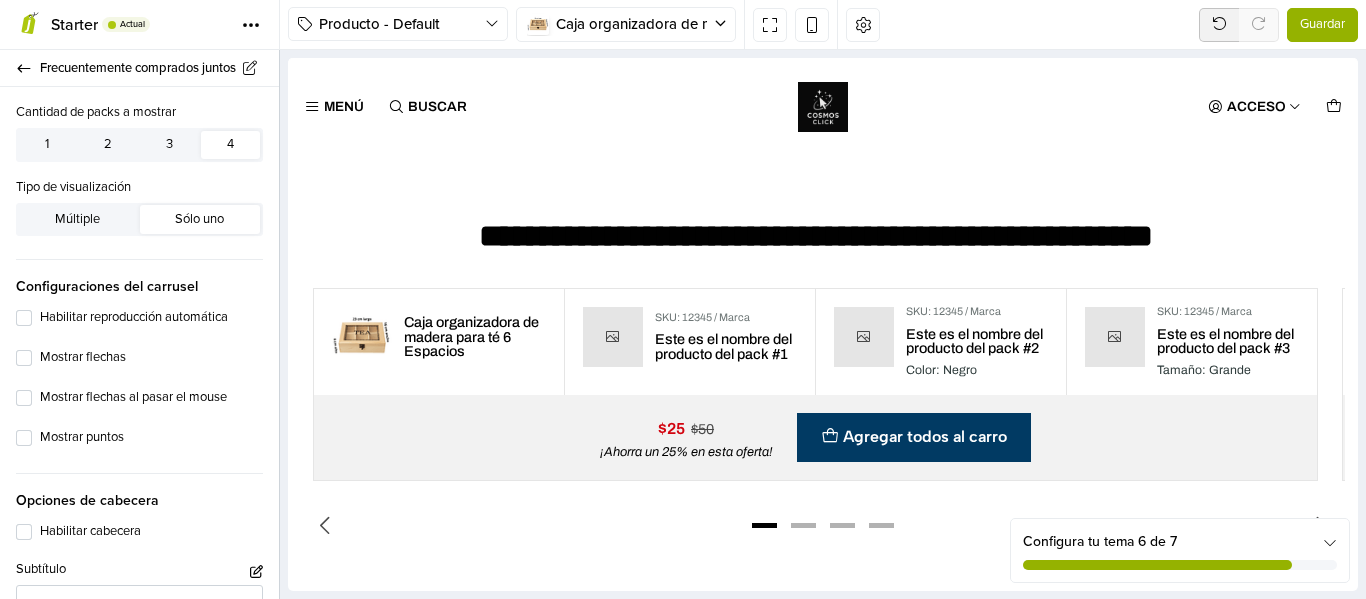 scroll, scrollTop: 867, scrollLeft: 0, axis: vertical 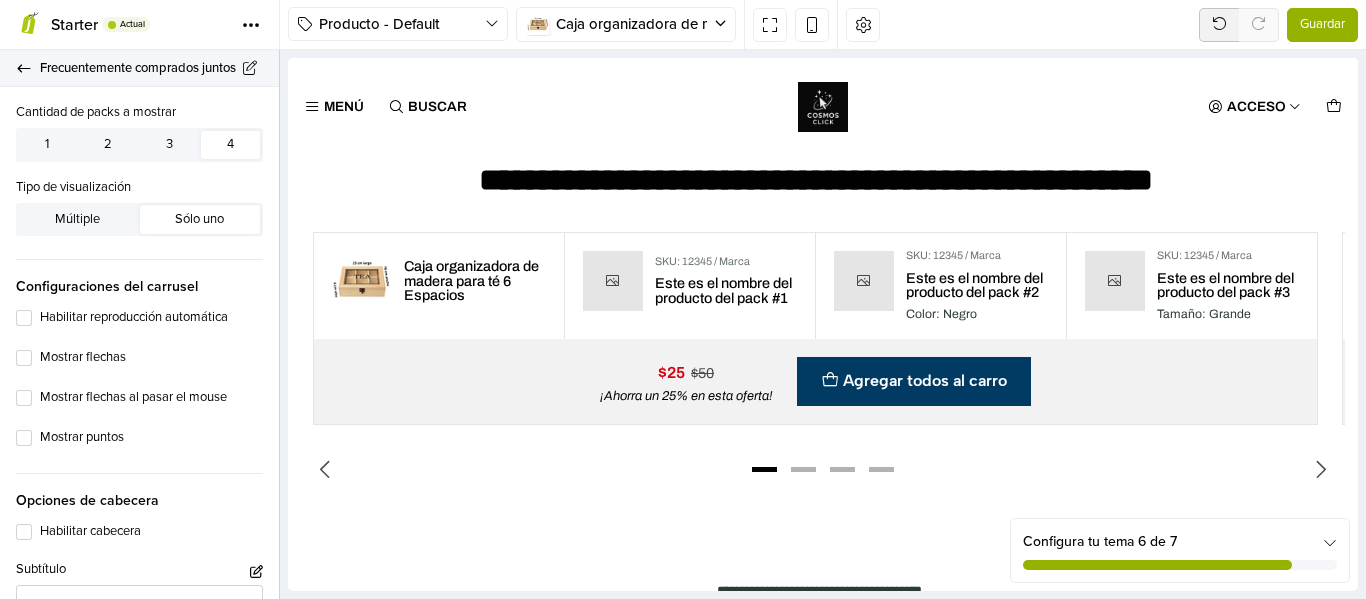 click 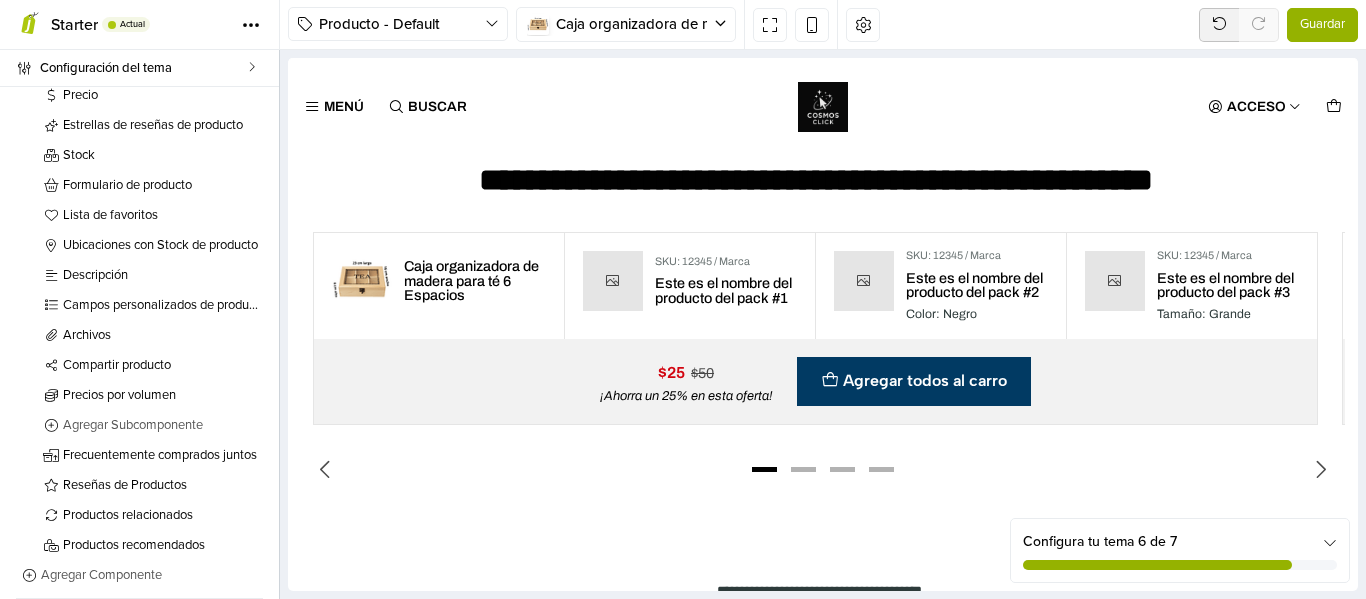 scroll, scrollTop: 297, scrollLeft: 0, axis: vertical 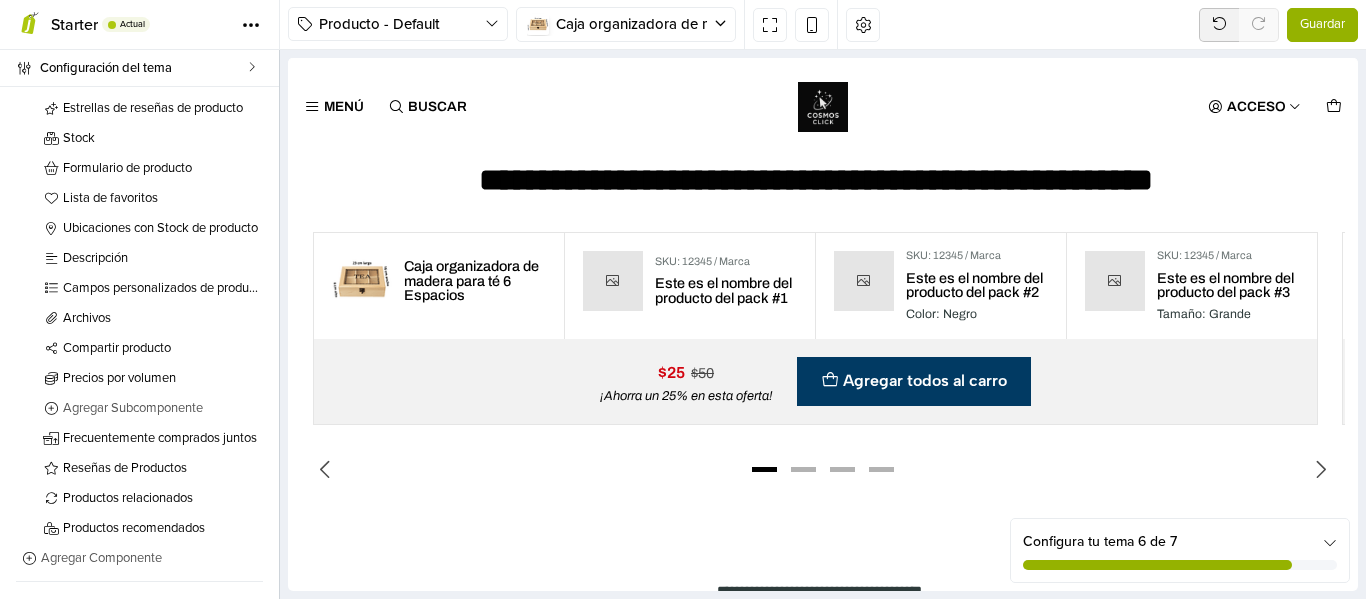 drag, startPoint x: 273, startPoint y: 253, endPoint x: 5, endPoint y: 349, distance: 284.67526 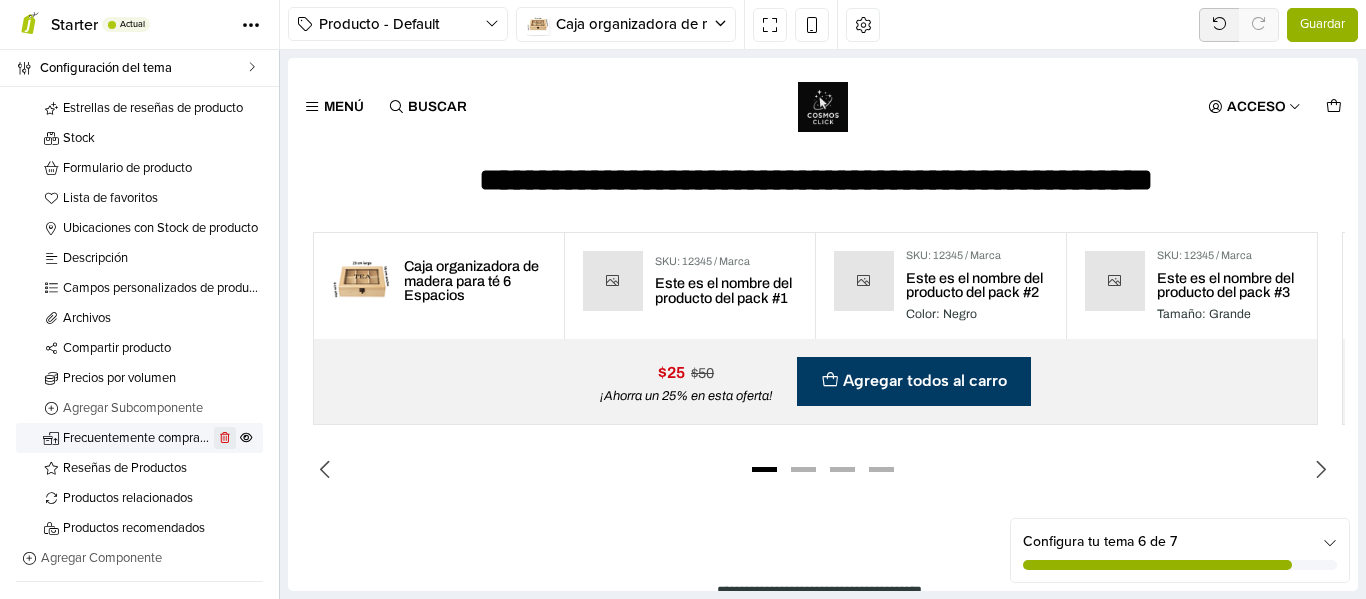 click 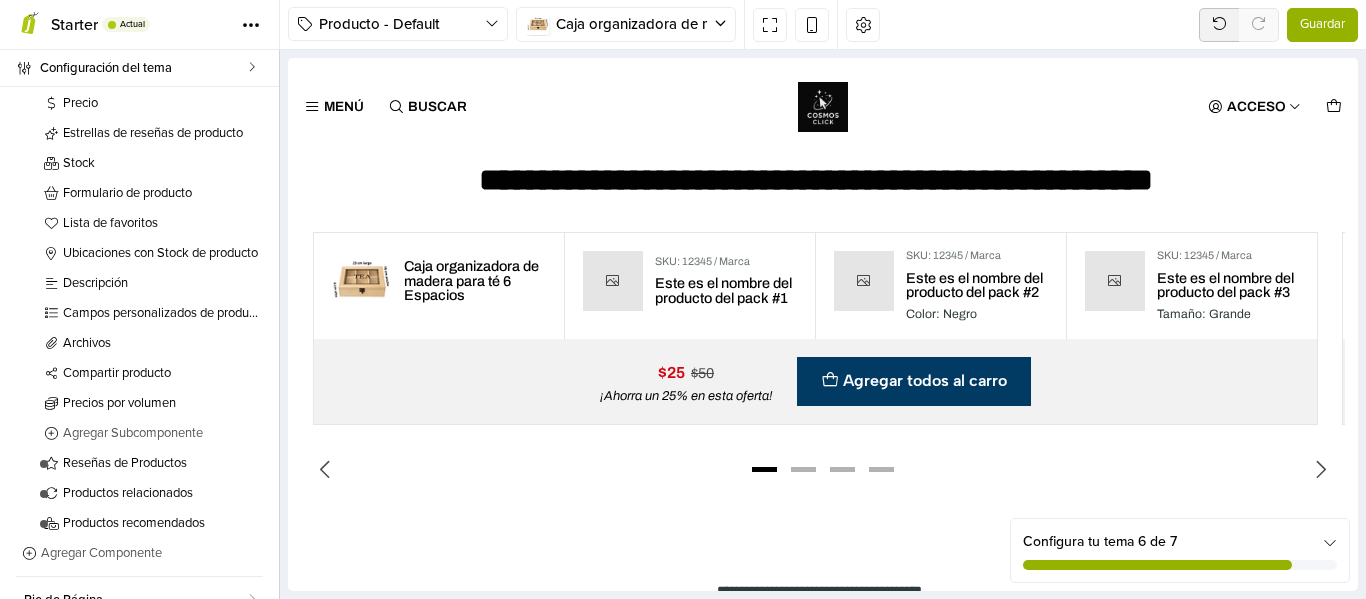 scroll, scrollTop: 267, scrollLeft: 0, axis: vertical 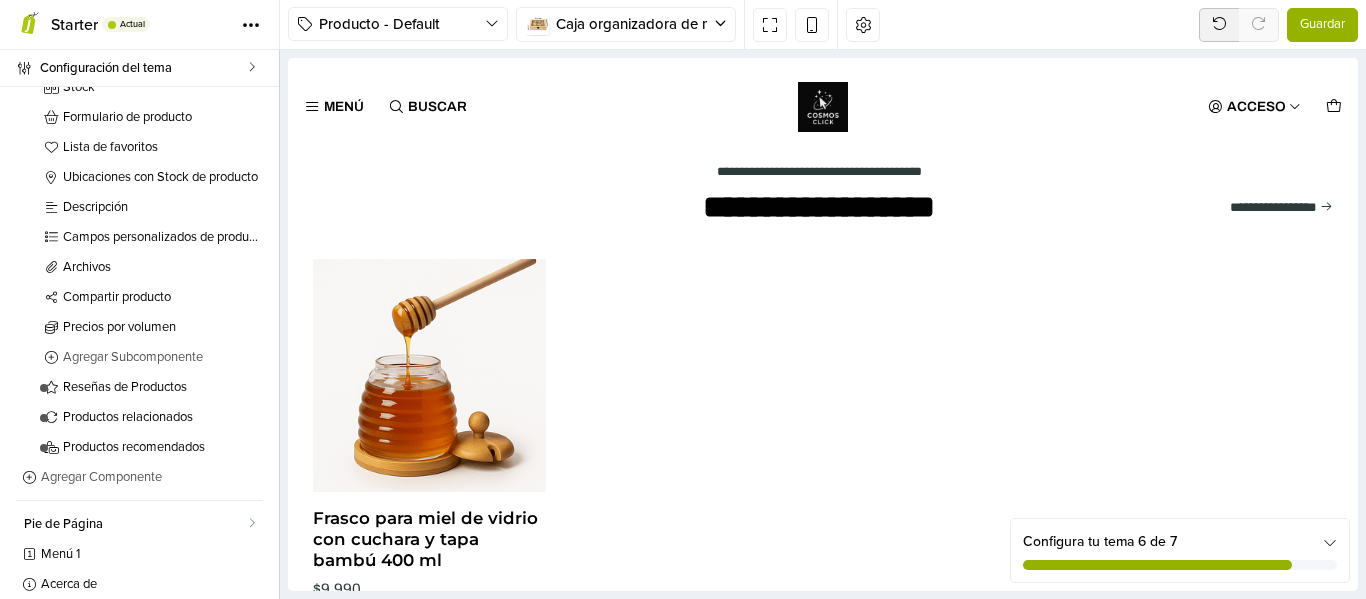 click on "Producto - Default Inicio Producto Categoría Página Categoría de la página Búsqueda Contacto Error en la página Carro Cliente Caja organizadora de madera para té 6 Espacios  Configuración Recargar vista previa Mostrar ayudas de edición A Estilo del editor Alejarse Acercarse Deshacer Rehacer Guardar" at bounding box center [823, 25] 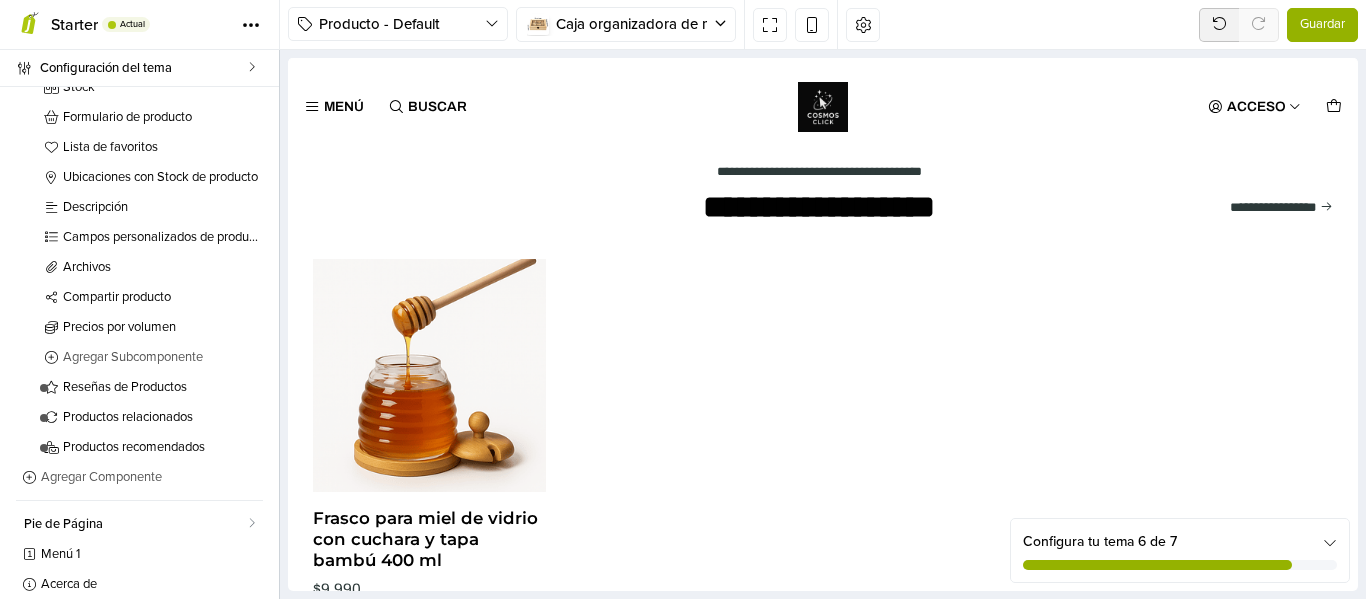 click on "Guardar" at bounding box center (1322, 25) 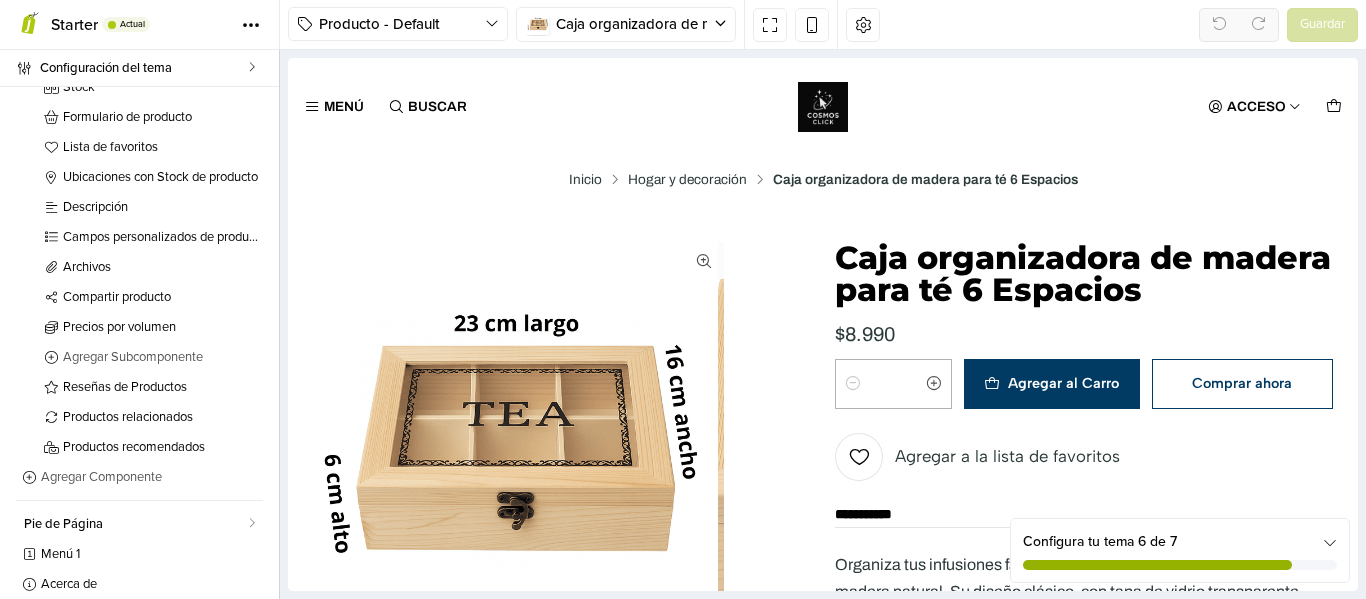 scroll, scrollTop: 0, scrollLeft: 0, axis: both 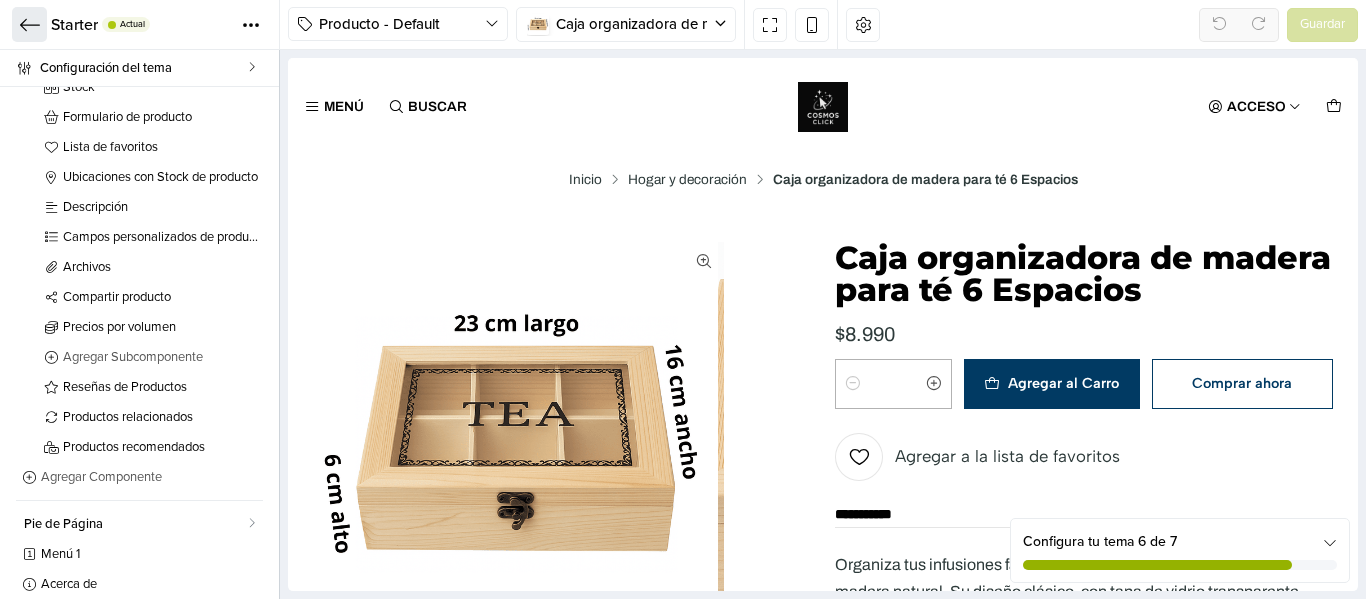 click at bounding box center [29, 24] 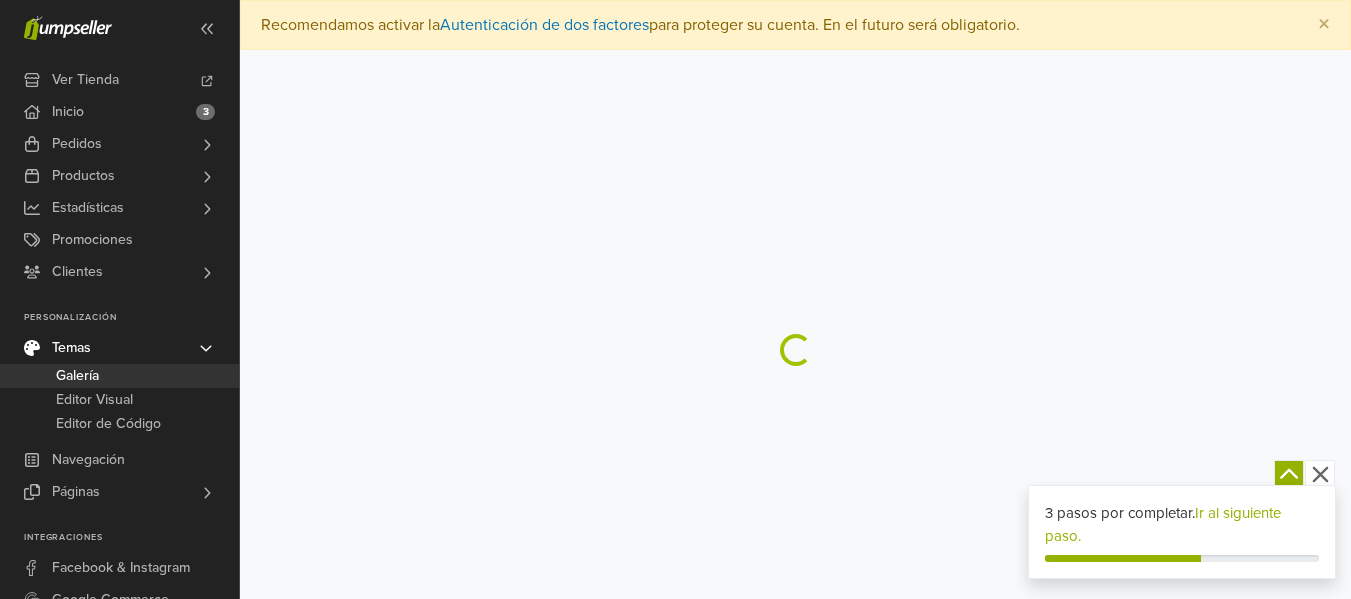 scroll, scrollTop: 0, scrollLeft: 0, axis: both 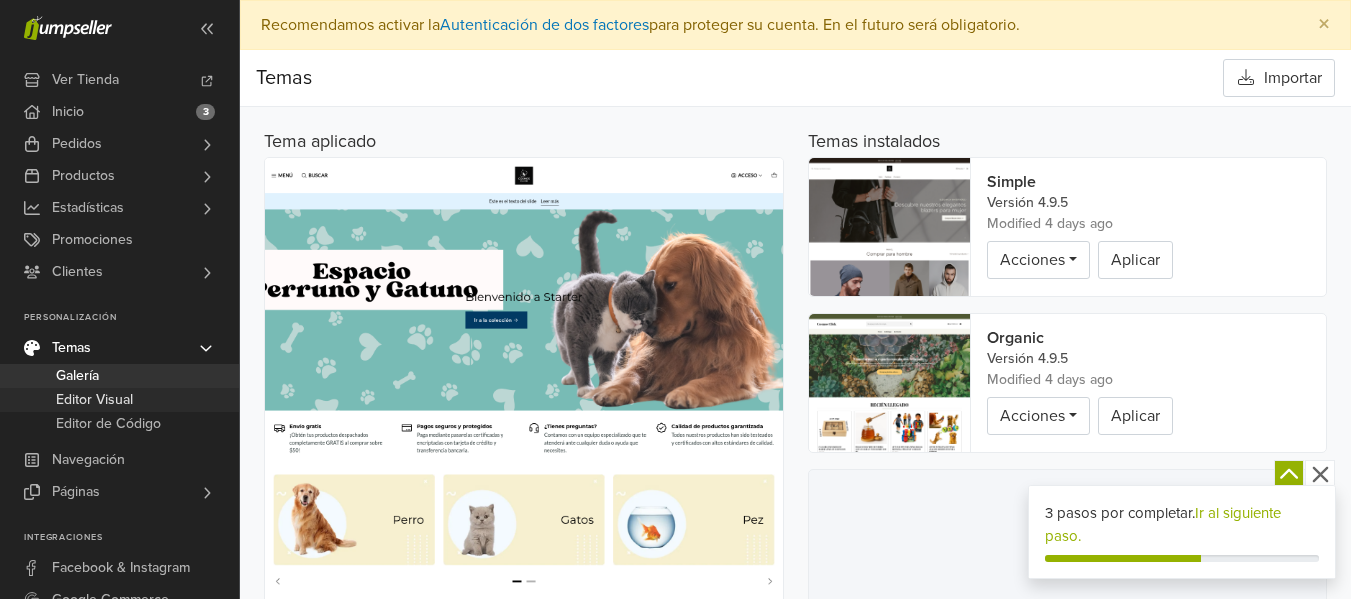 click on "Editor Visual" at bounding box center [94, 400] 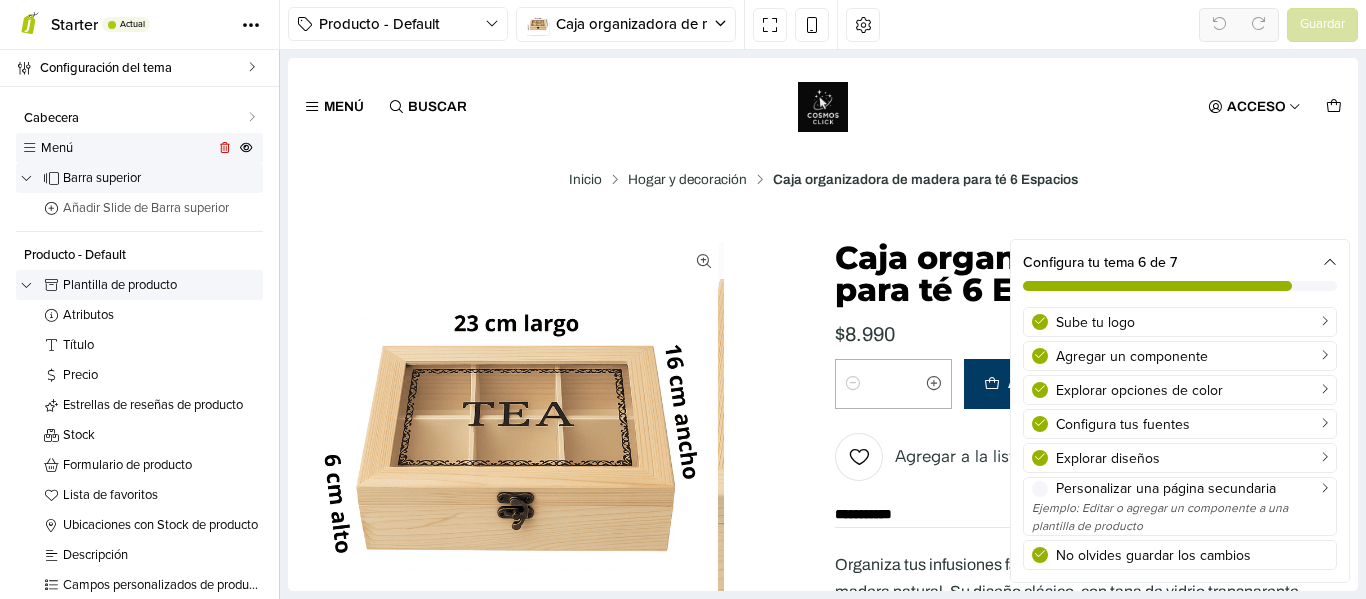 scroll, scrollTop: 0, scrollLeft: 0, axis: both 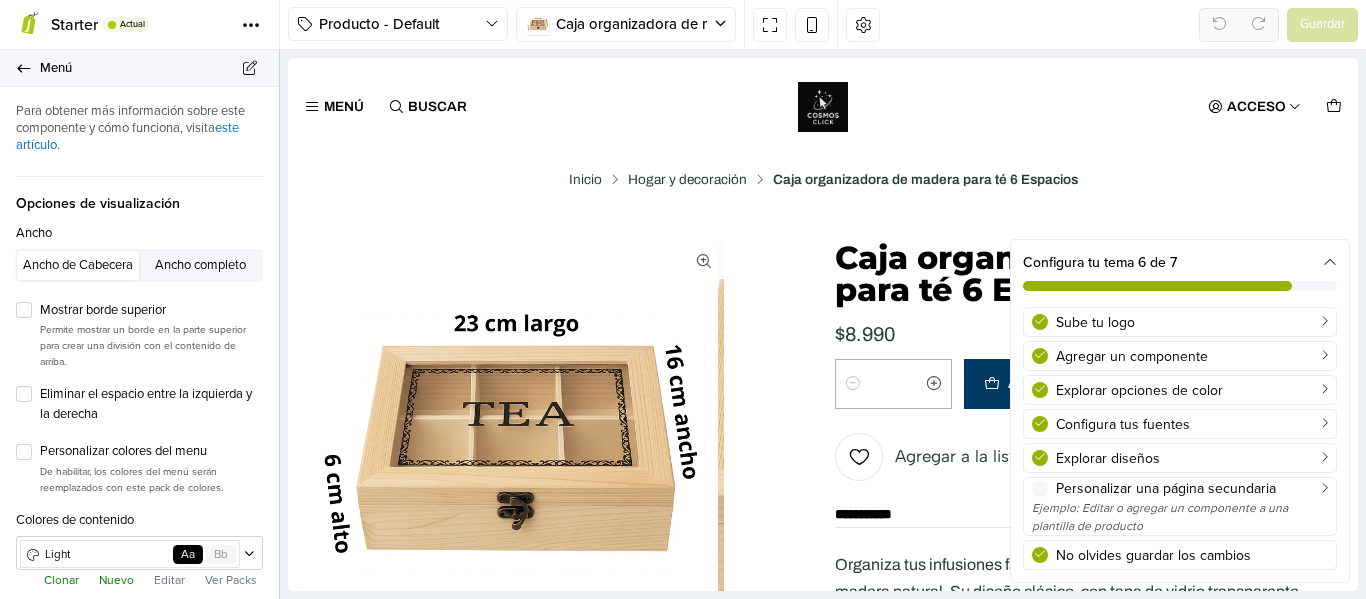 click on "Menú" at bounding box center (139, 68) 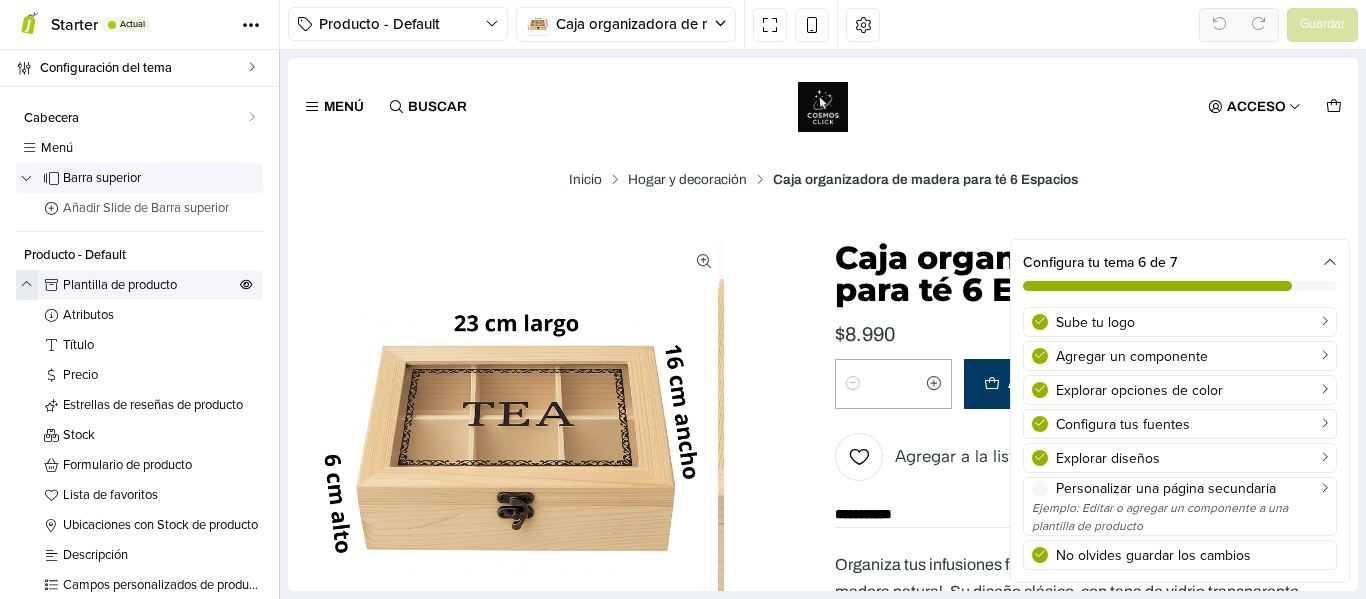 click at bounding box center (27, 284) 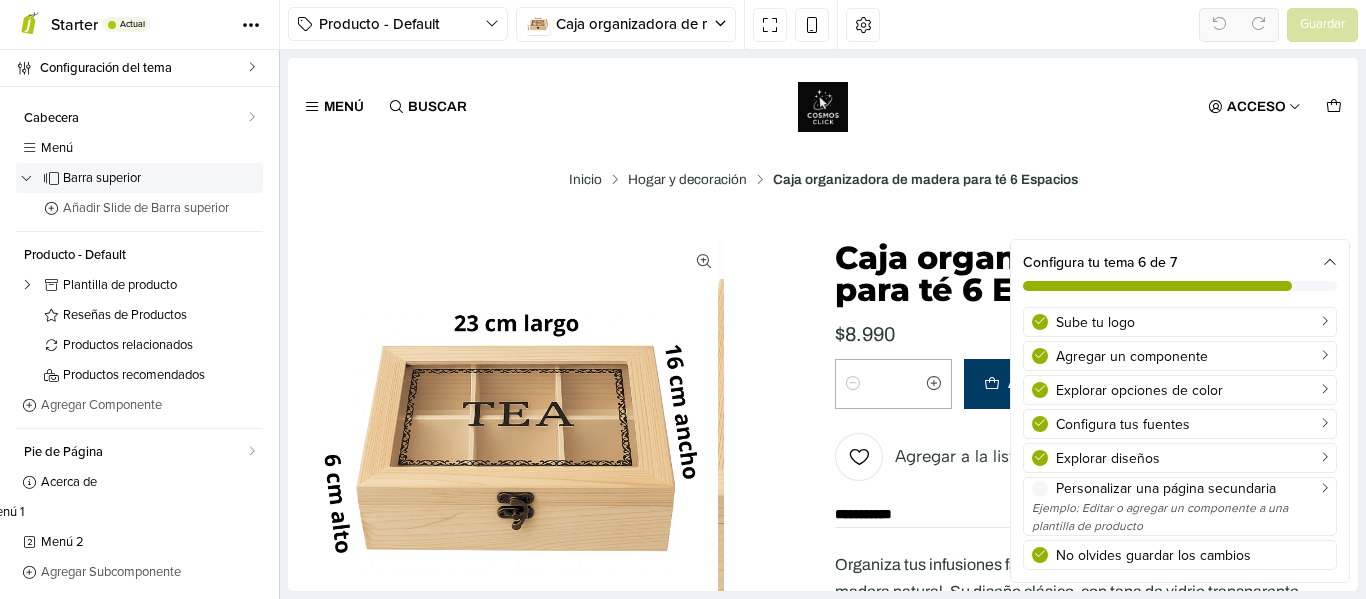 drag, startPoint x: 25, startPoint y: 502, endPoint x: 0, endPoint y: 528, distance: 36.069378 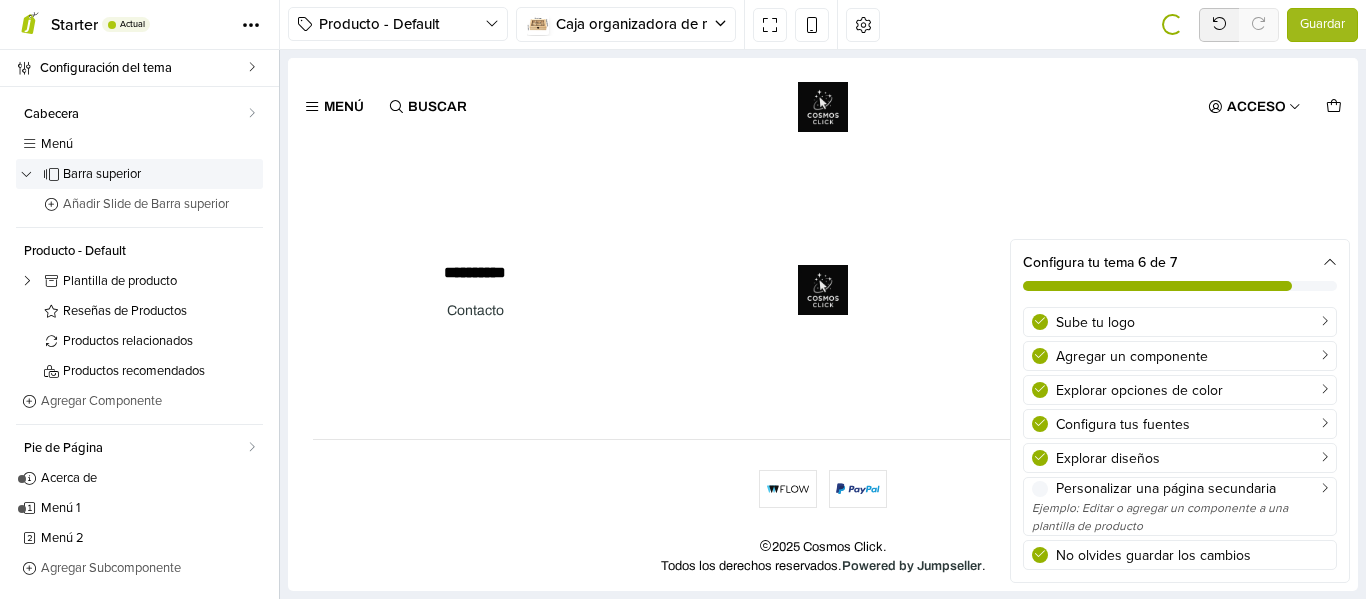 scroll, scrollTop: 2272, scrollLeft: 0, axis: vertical 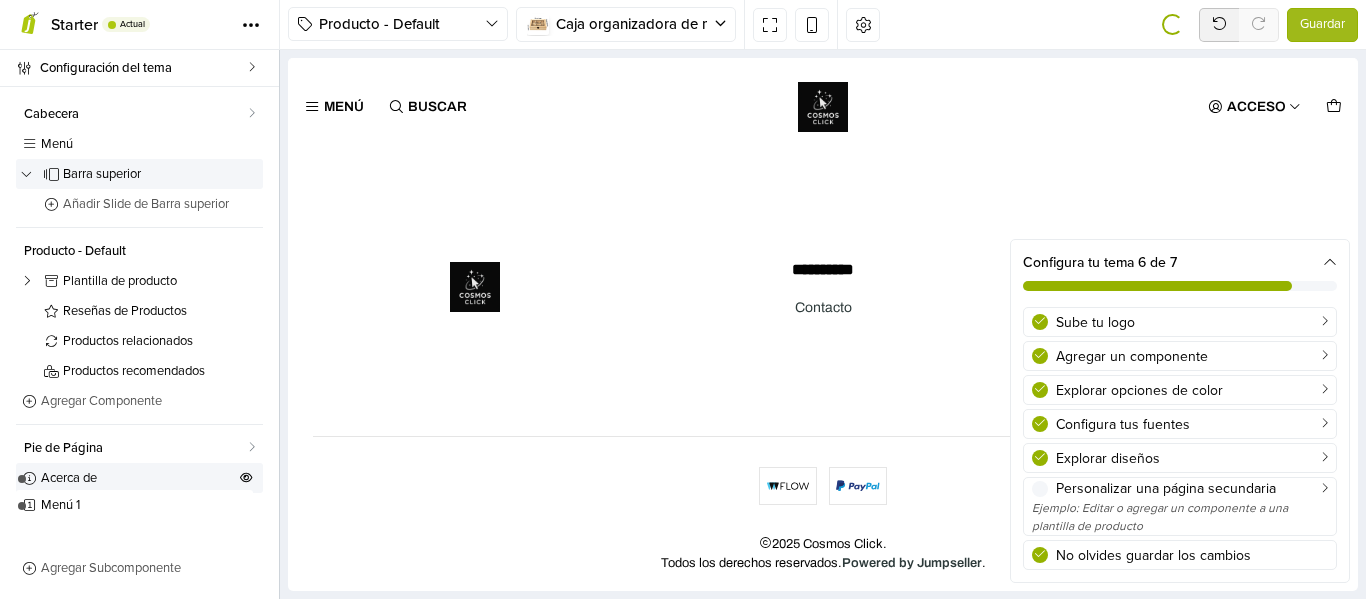 drag, startPoint x: 69, startPoint y: 506, endPoint x: 75, endPoint y: 468, distance: 38.470768 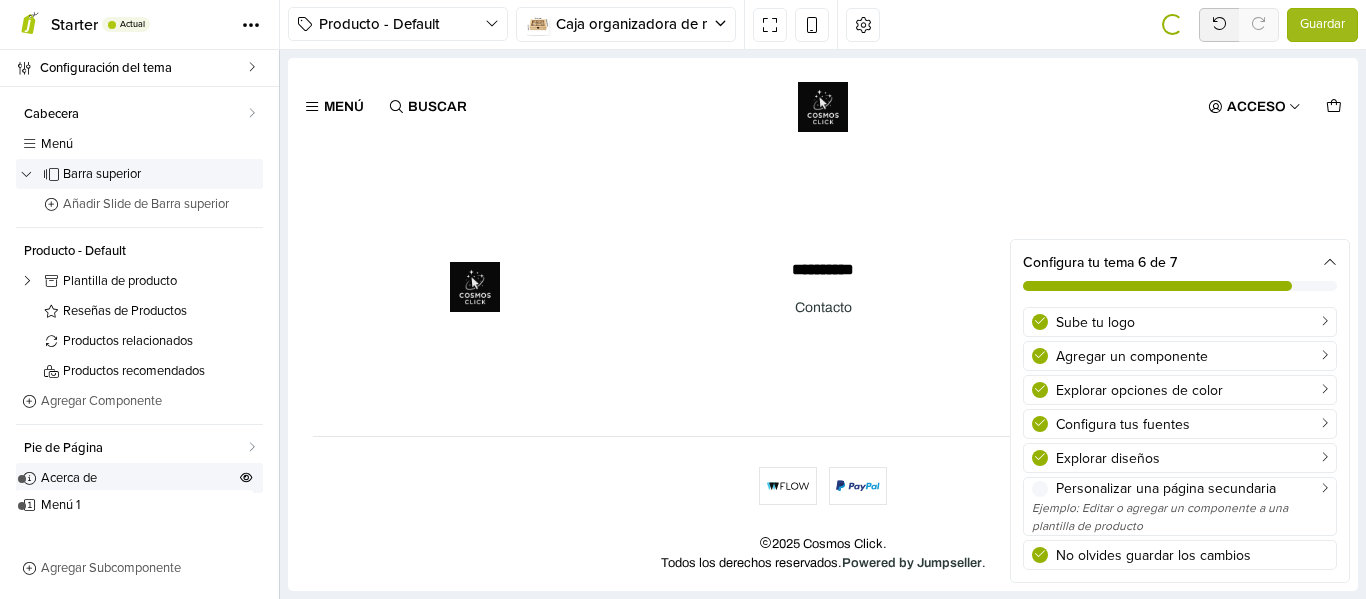 click on "Acerca de Menú 1 Menú 2" at bounding box center [139, 508] 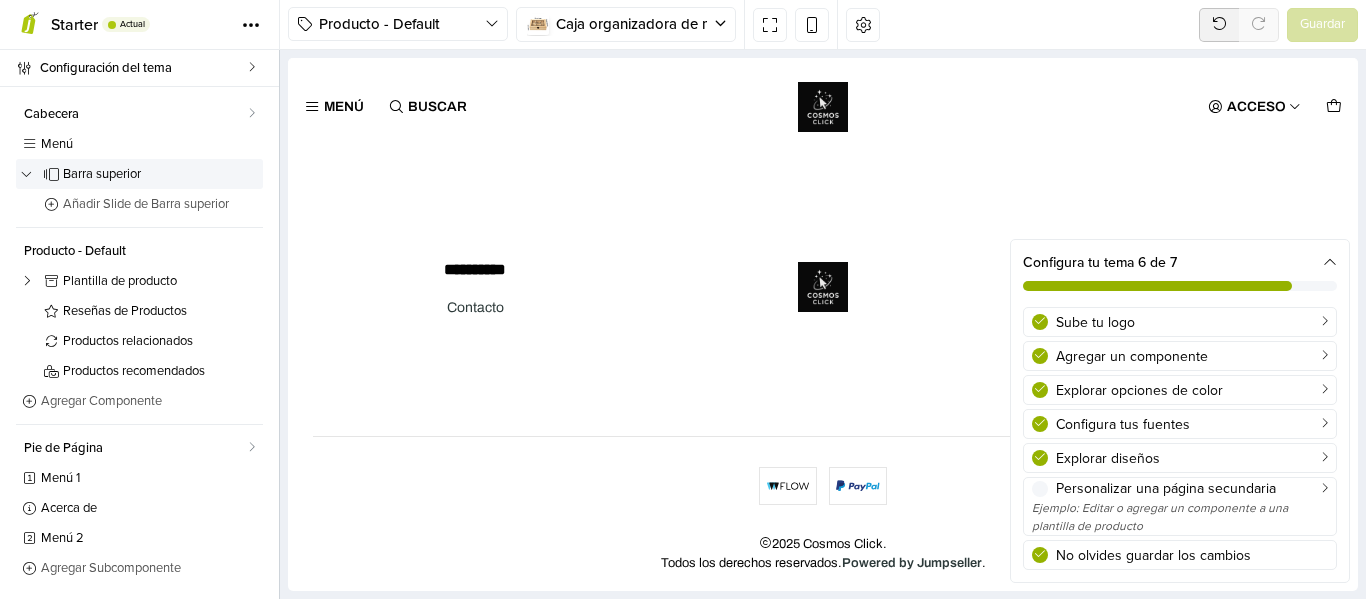 click on "Configura tu tema 6 de 7" at bounding box center [1180, 262] 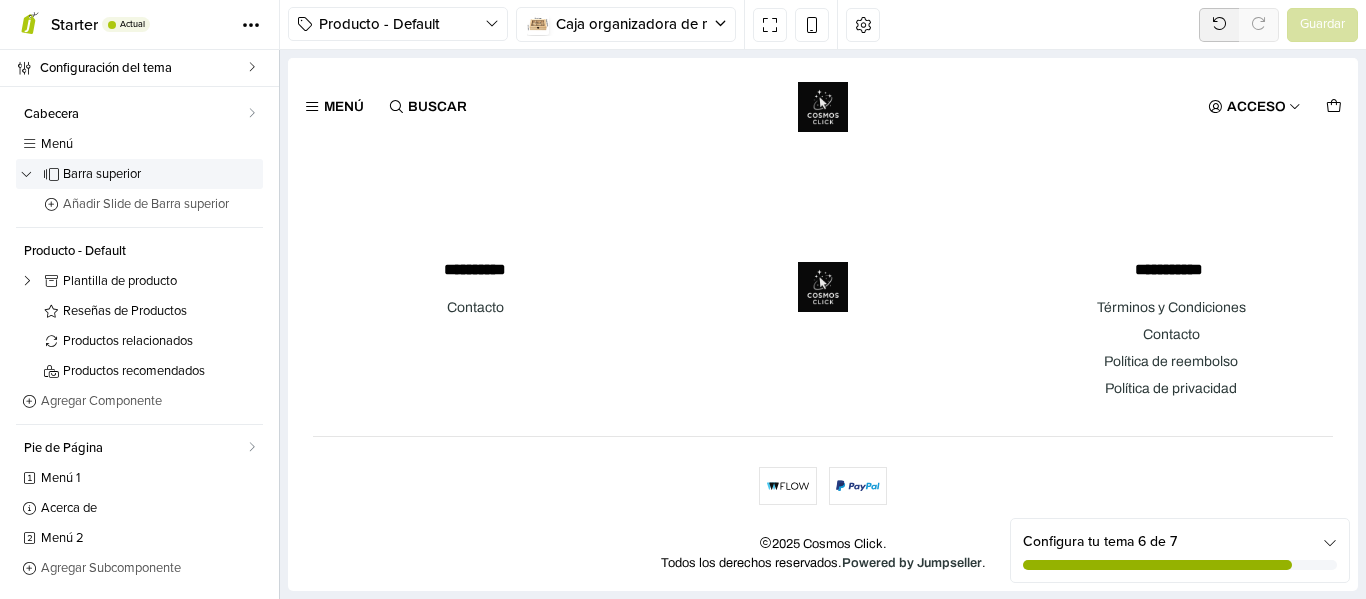 drag, startPoint x: 1365, startPoint y: 505, endPoint x: 1365, endPoint y: 525, distance: 20 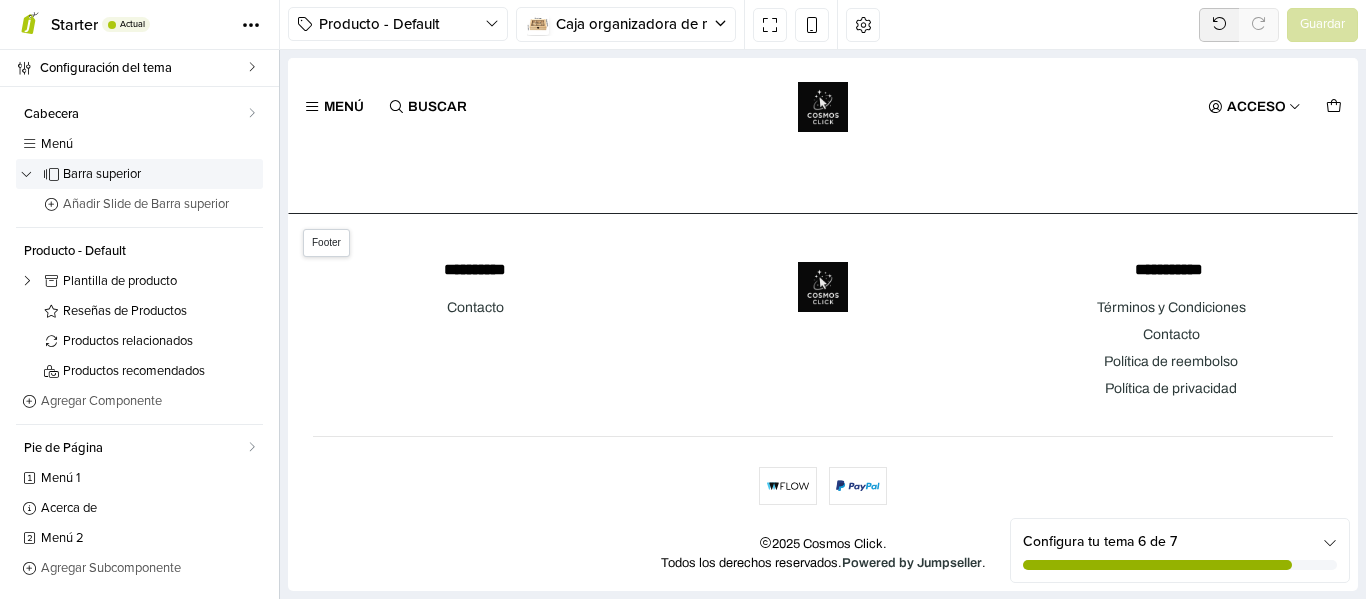 click at bounding box center [788, 486] 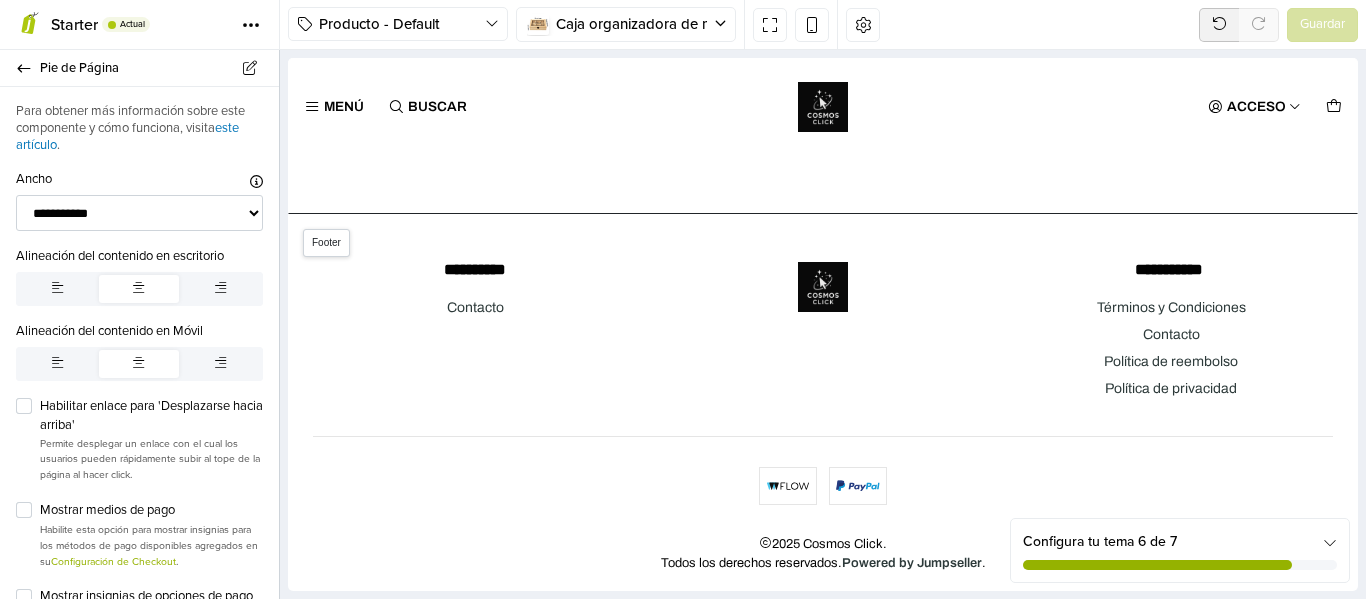 click at bounding box center (858, 486) 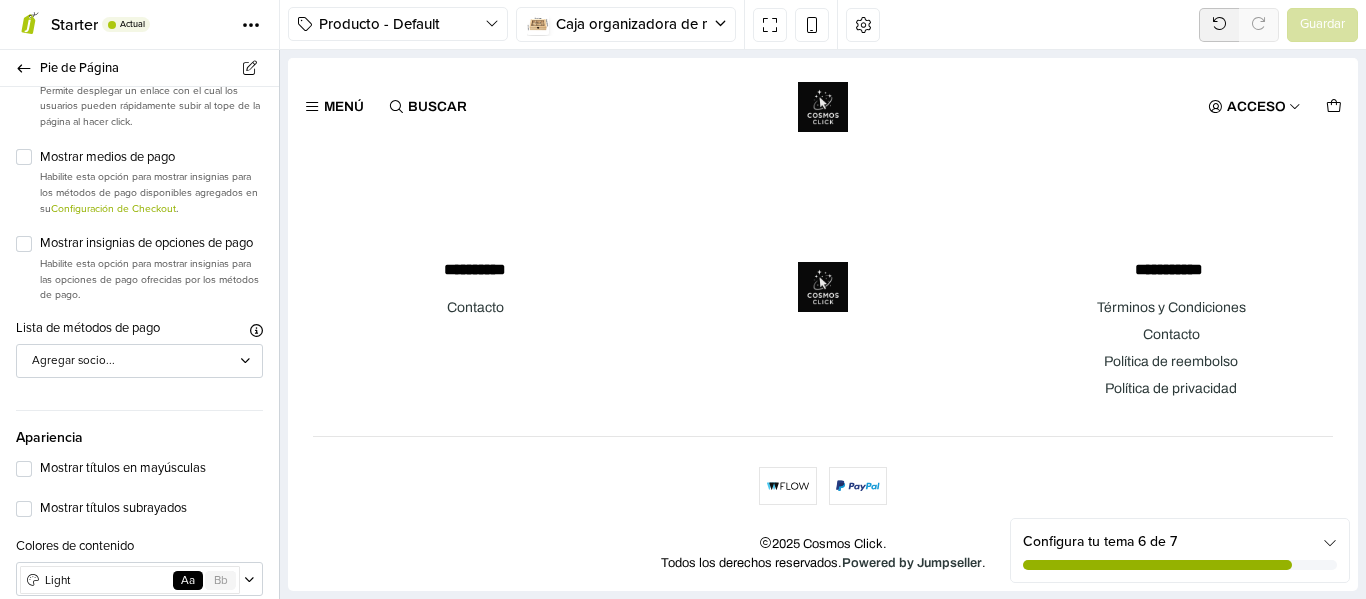 scroll, scrollTop: 325, scrollLeft: 0, axis: vertical 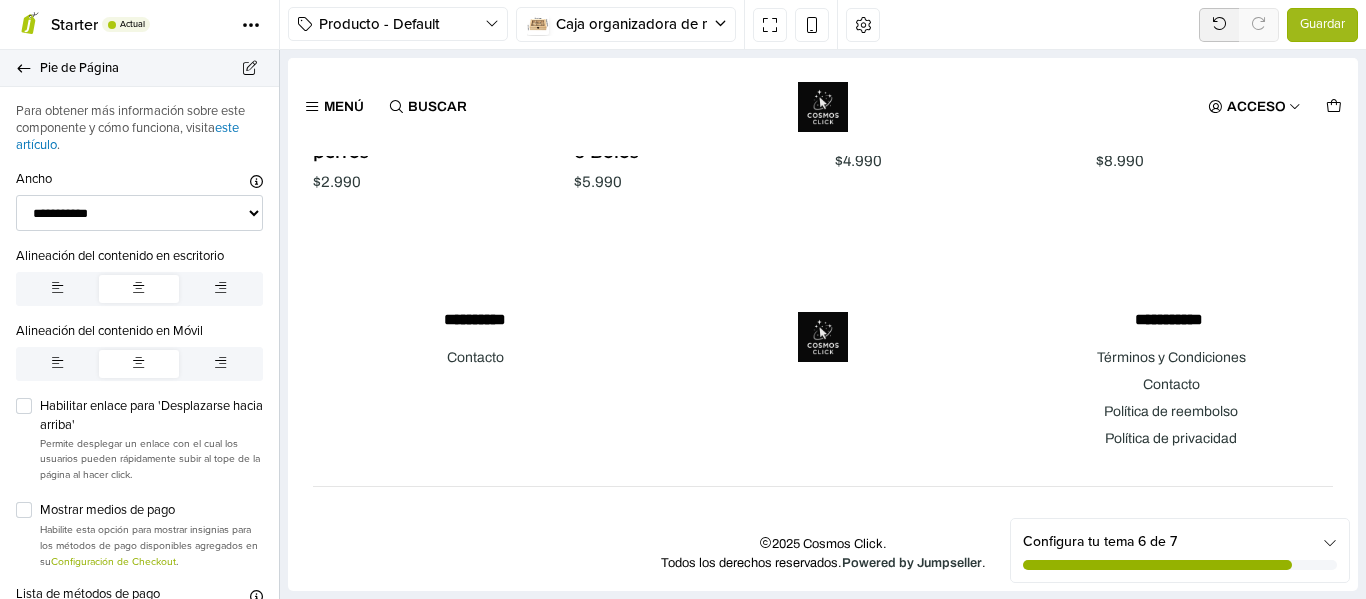 click on "Pie de Página" at bounding box center [139, 68] 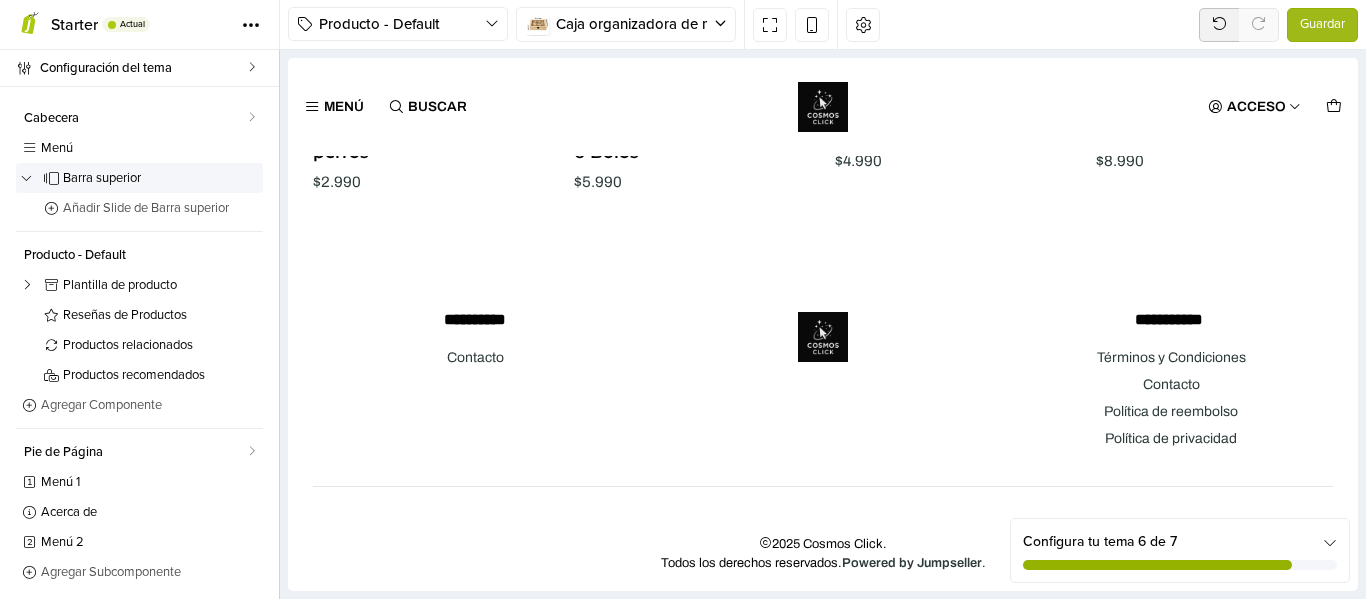 scroll, scrollTop: 4, scrollLeft: 0, axis: vertical 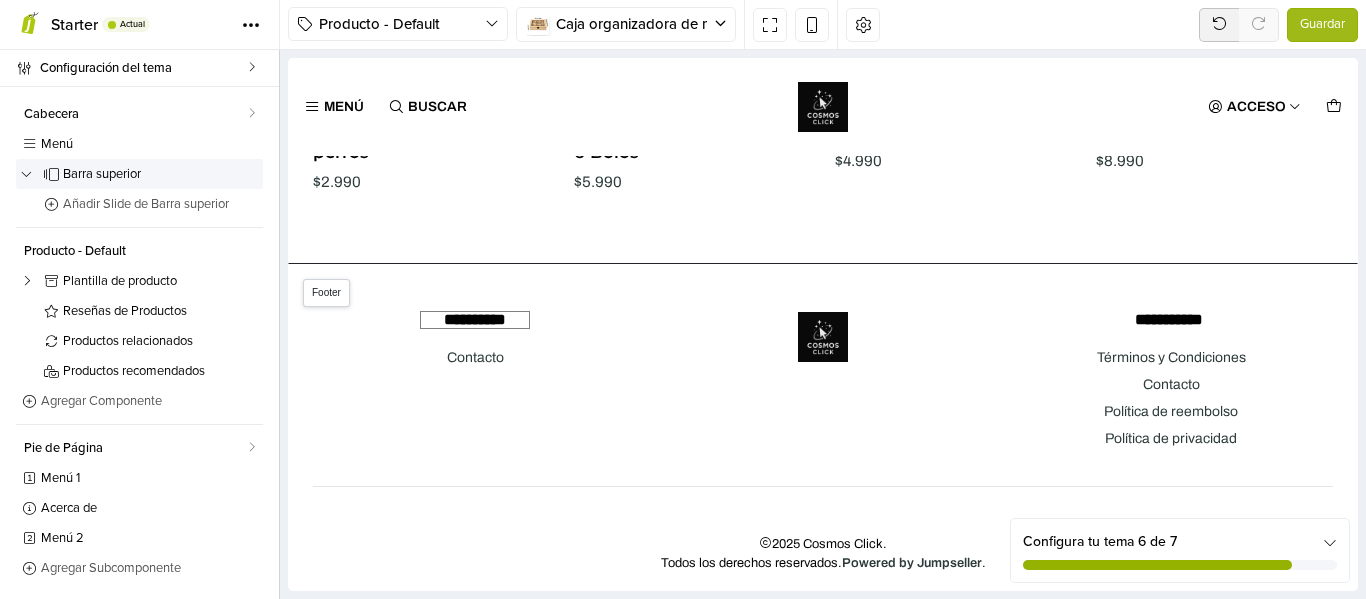click on "**********" at bounding box center [475, 320] 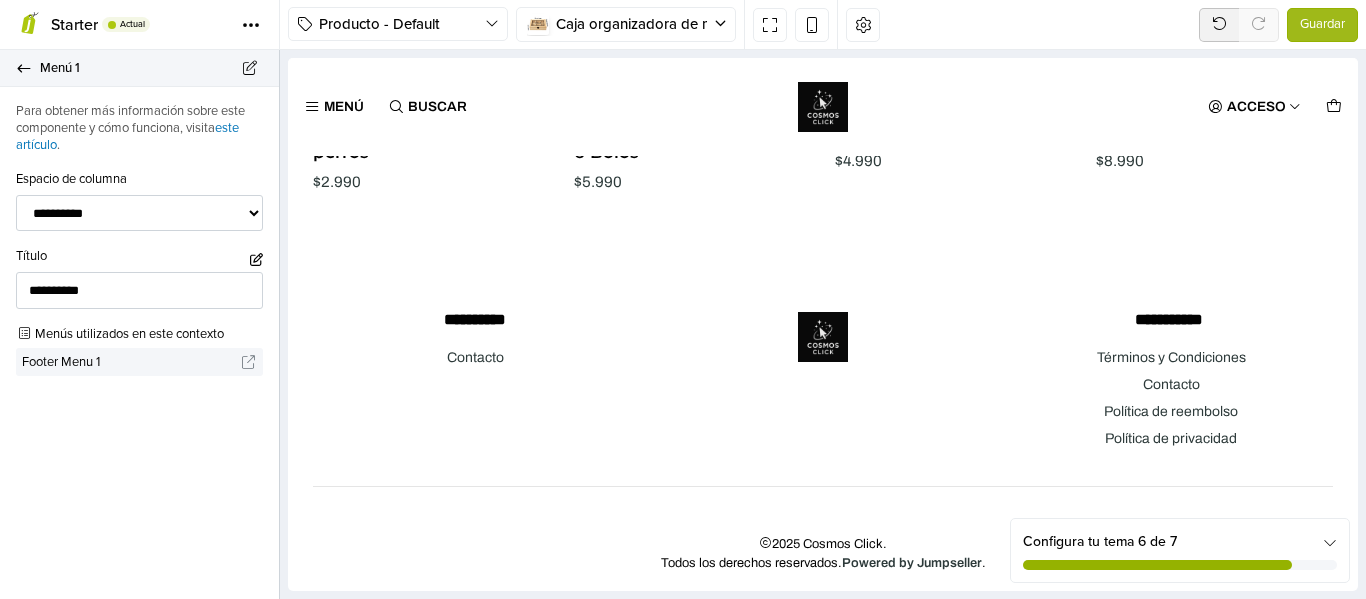 click on "Menú 1" at bounding box center [139, 68] 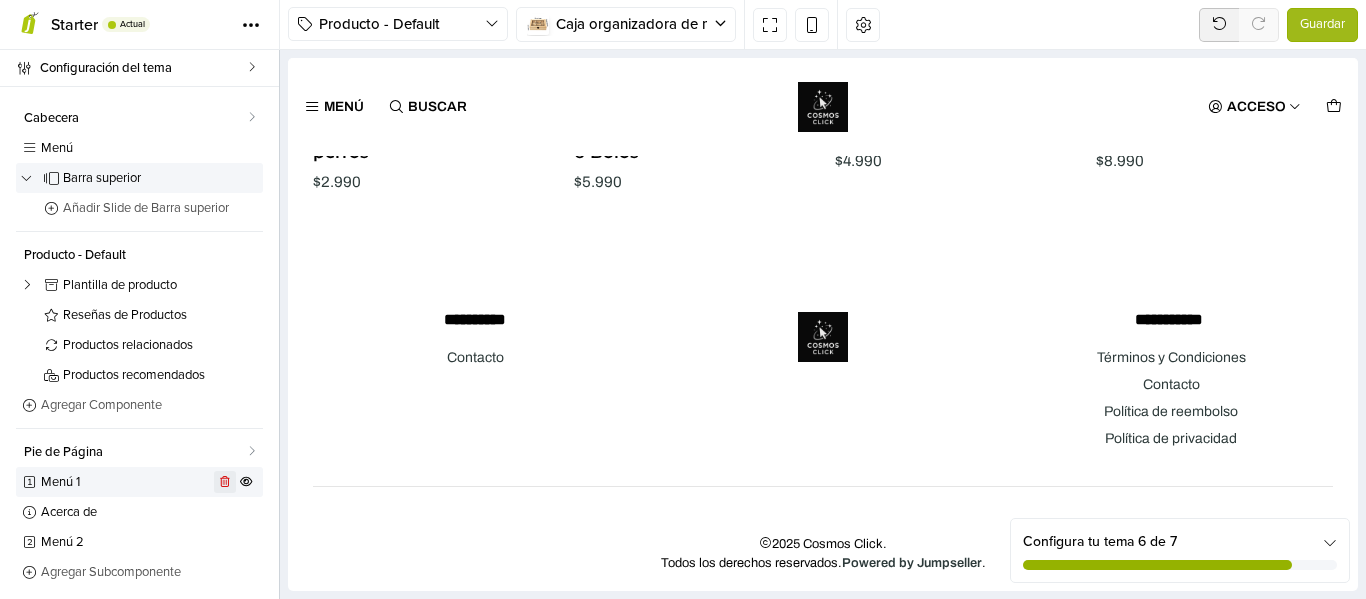click 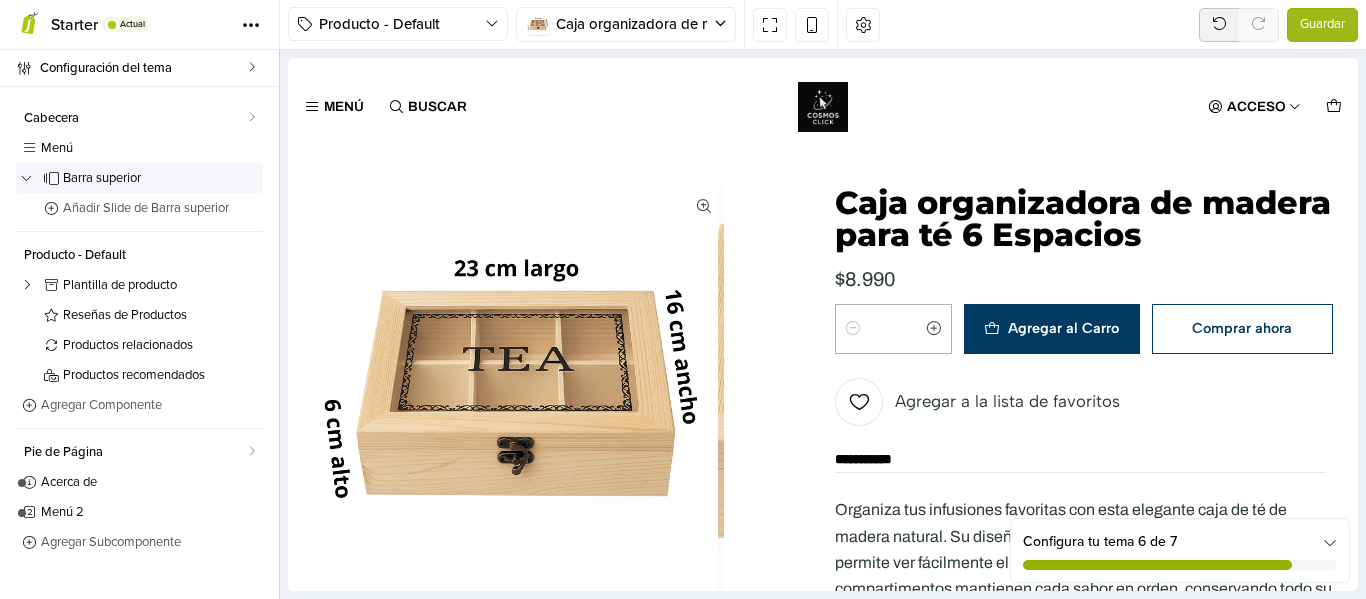 scroll, scrollTop: 0, scrollLeft: 0, axis: both 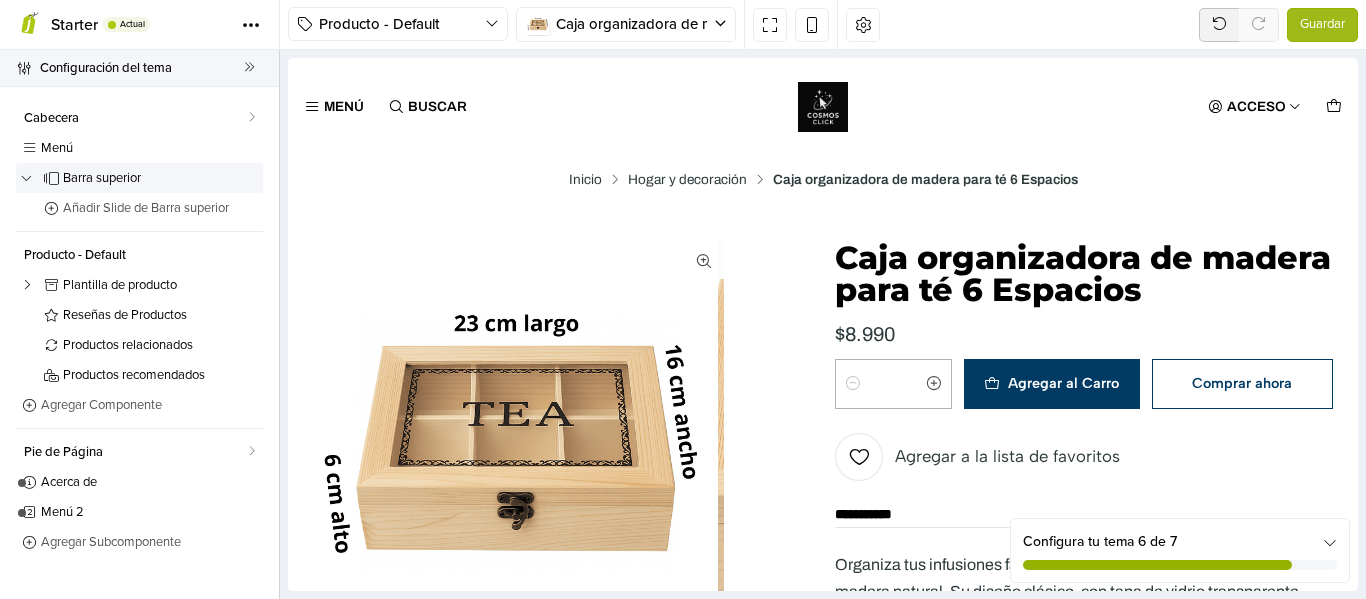 click on "Configuración del tema" at bounding box center (142, 68) 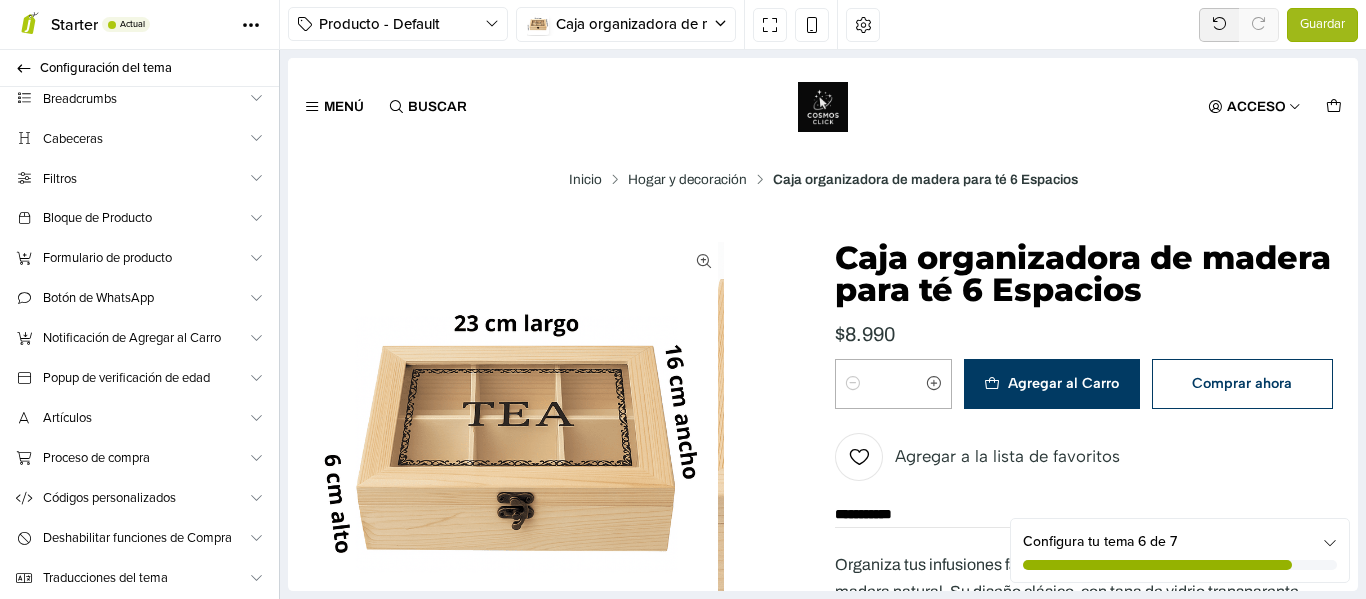 scroll, scrollTop: 0, scrollLeft: 0, axis: both 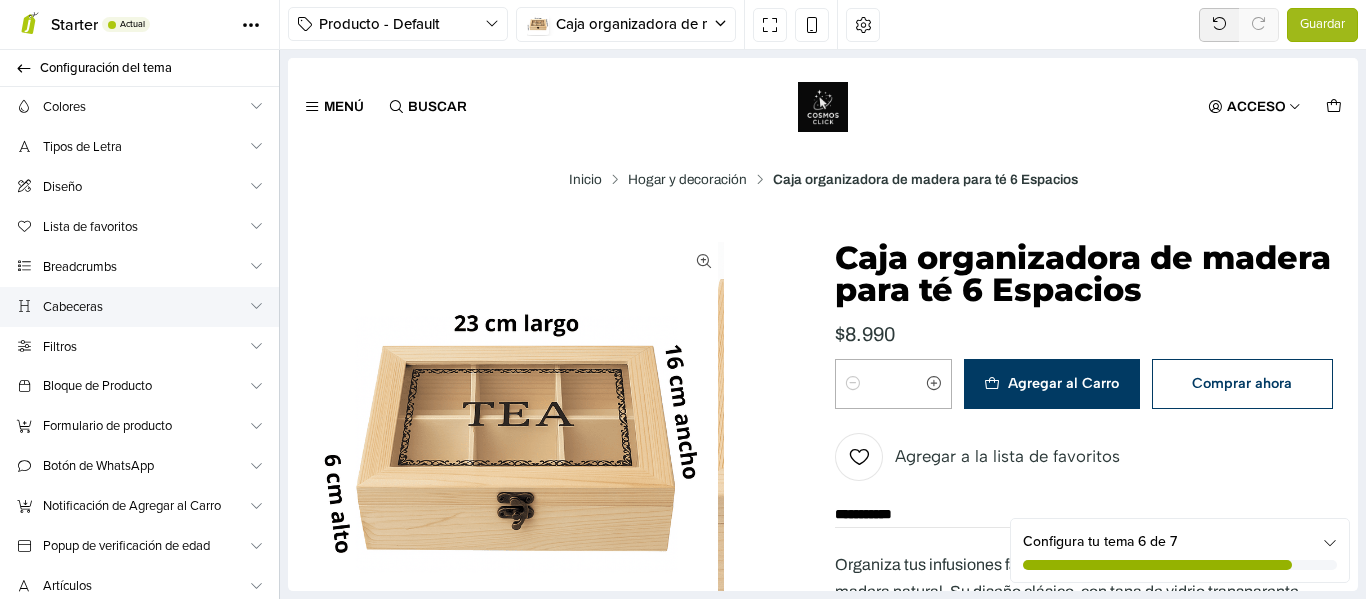 click on "Cabeceras" at bounding box center (139, 307) 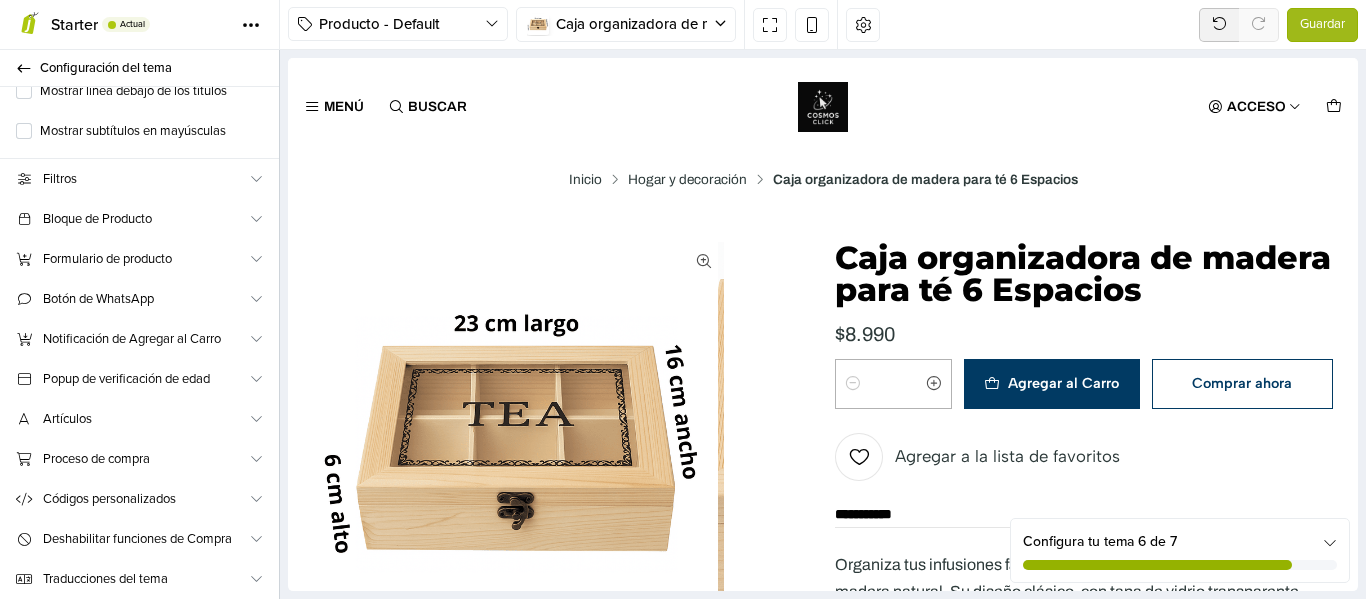 scroll, scrollTop: 0, scrollLeft: 0, axis: both 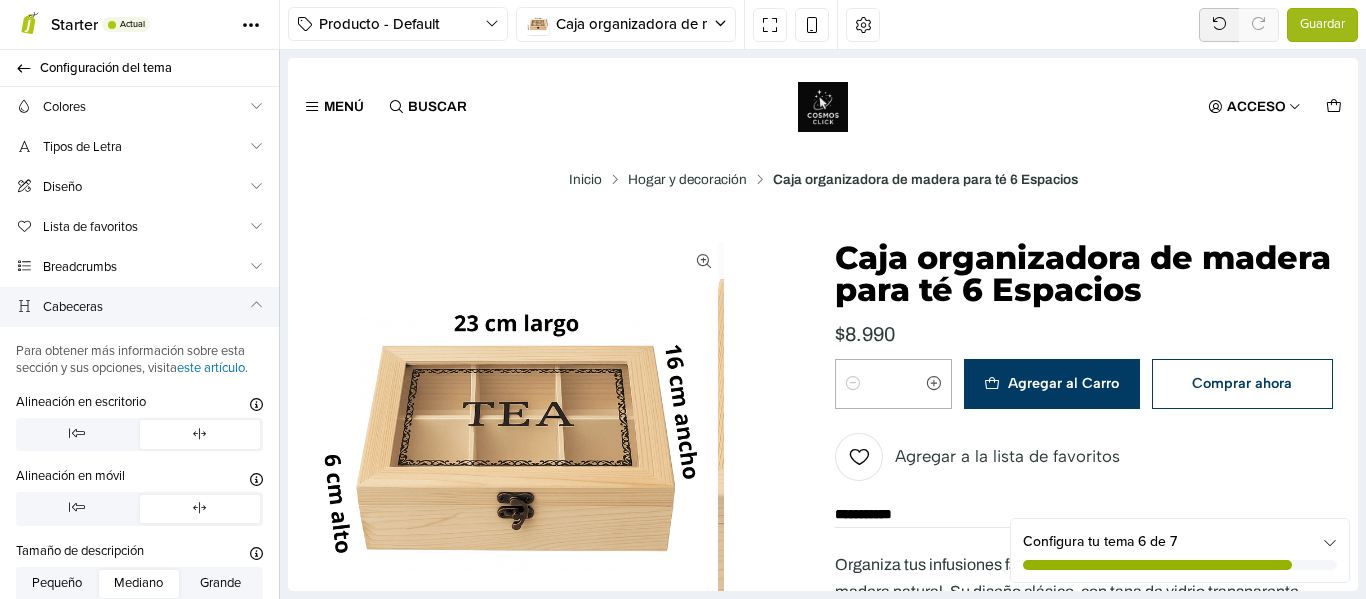click on "Cabeceras" at bounding box center (139, 307) 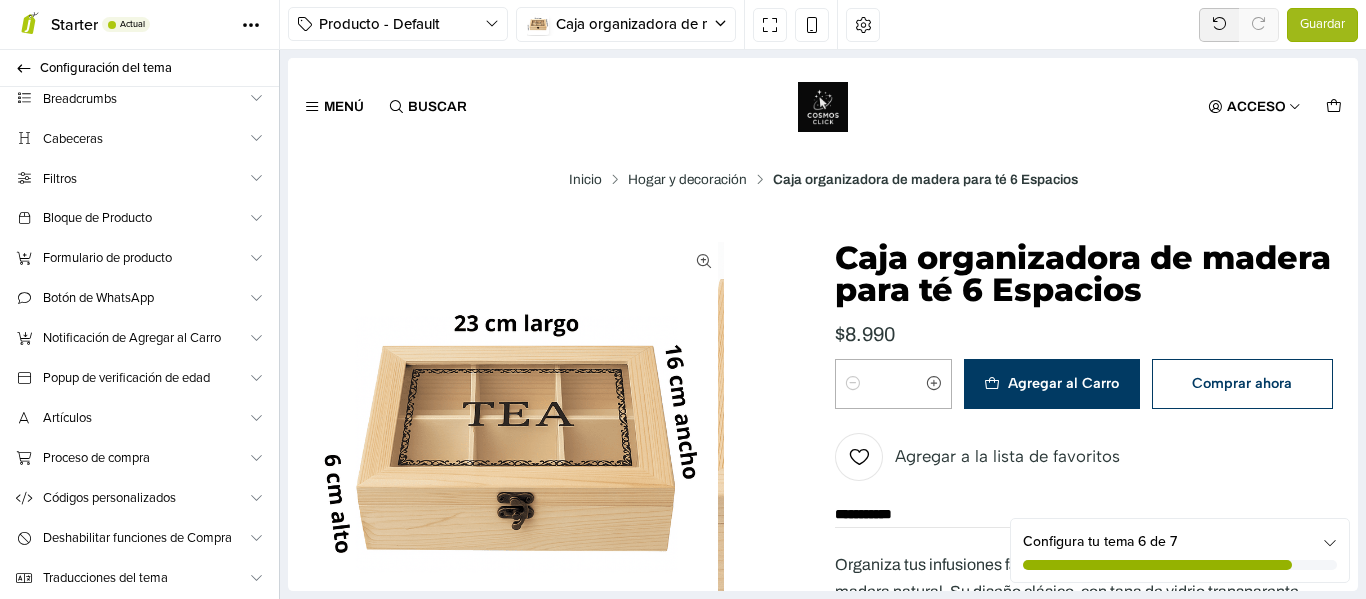 scroll, scrollTop: 0, scrollLeft: 0, axis: both 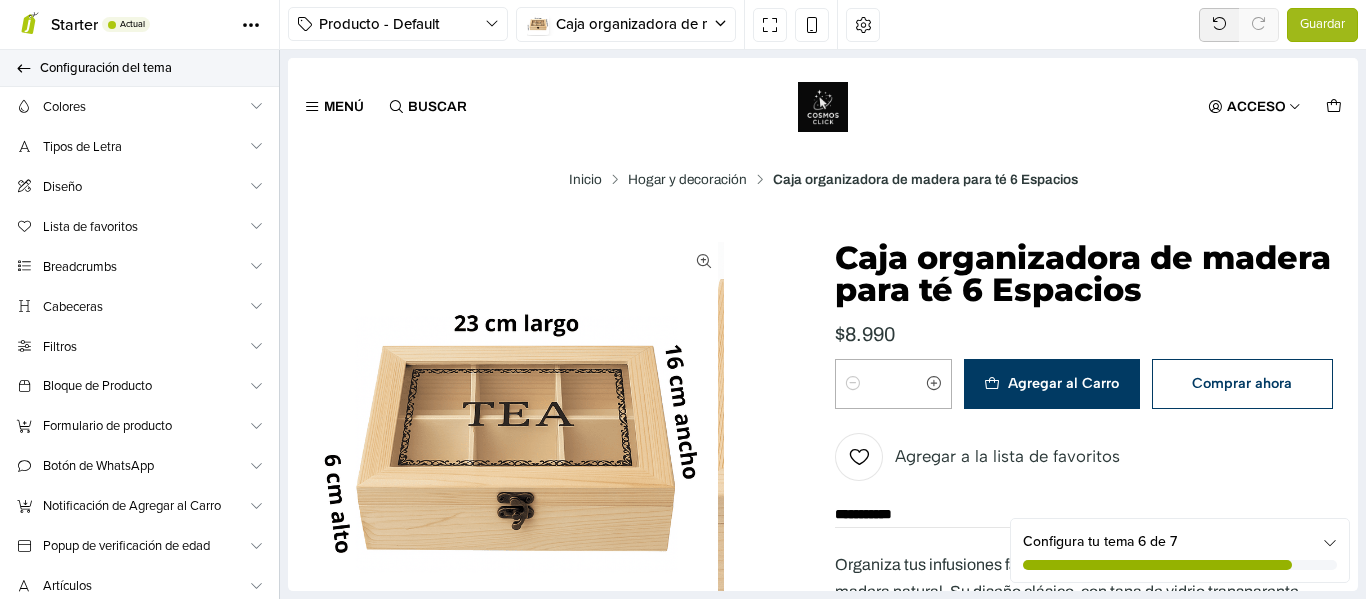 click on "Configuración del tema" at bounding box center [139, 68] 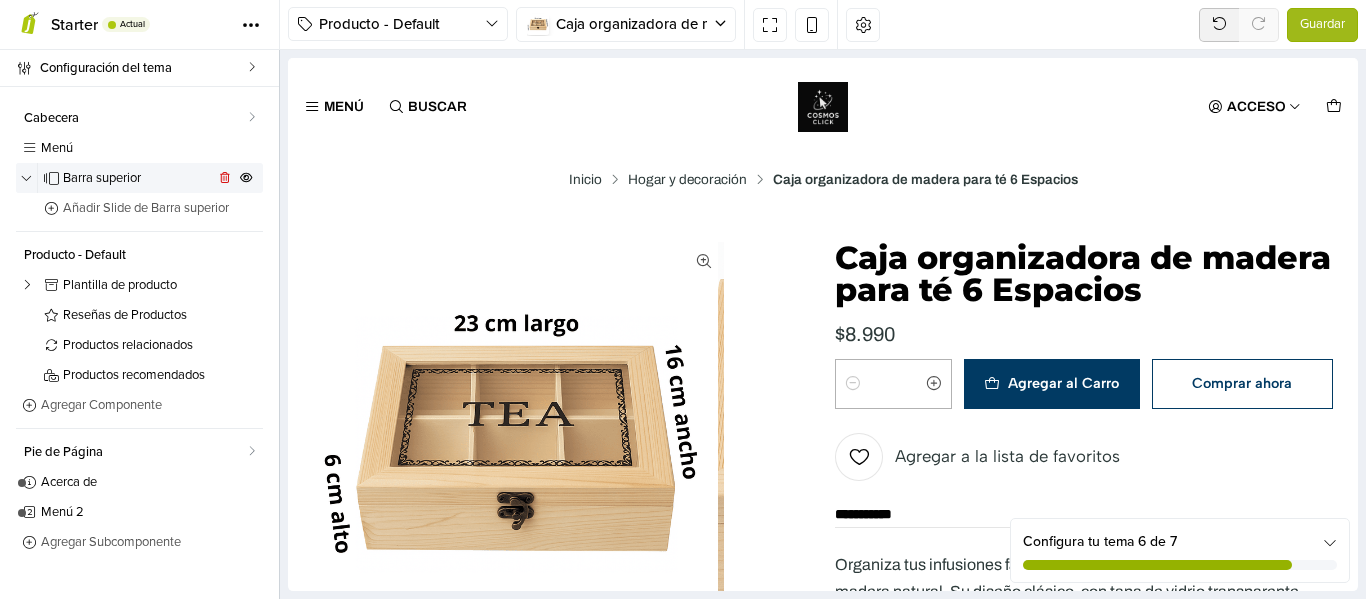 click on "Barra superior" at bounding box center [138, 178] 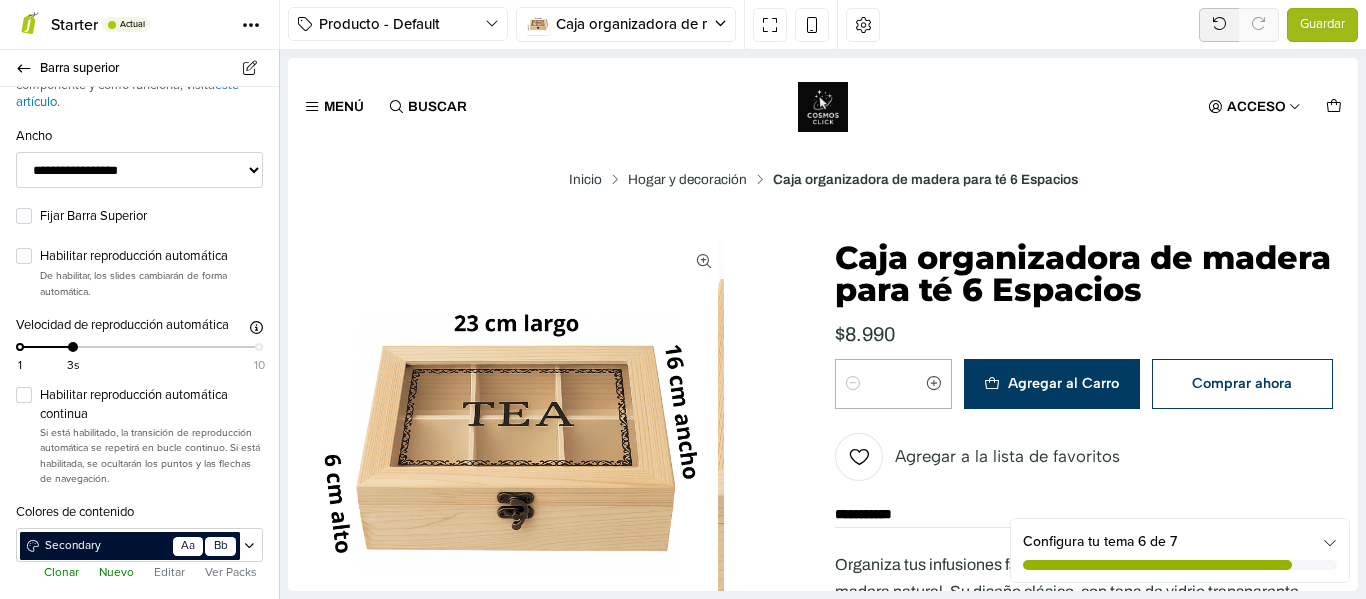 scroll, scrollTop: 0, scrollLeft: 0, axis: both 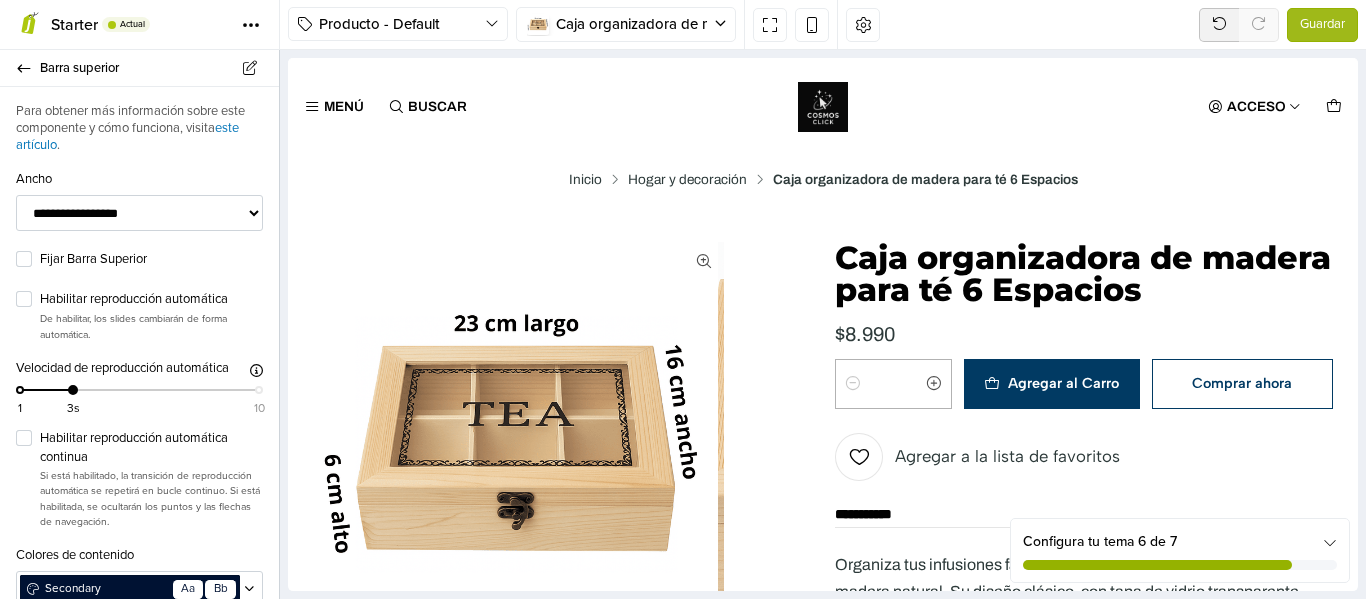 drag, startPoint x: 275, startPoint y: 235, endPoint x: 0, endPoint y: 91, distance: 310.4207 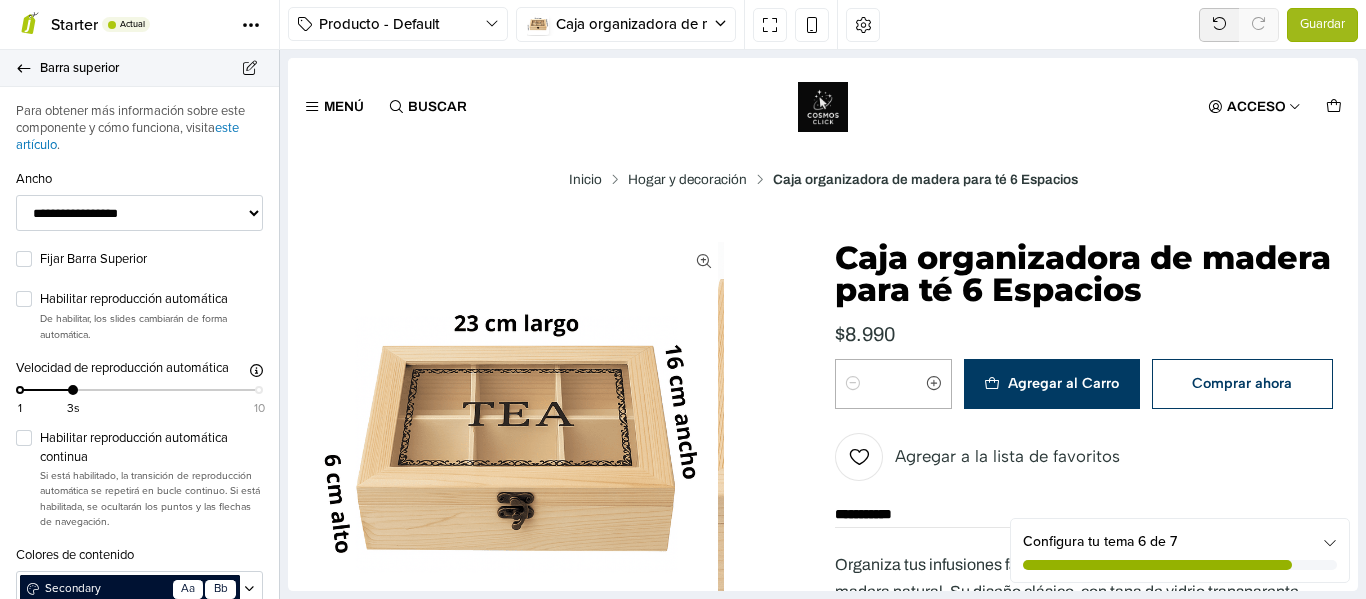 click 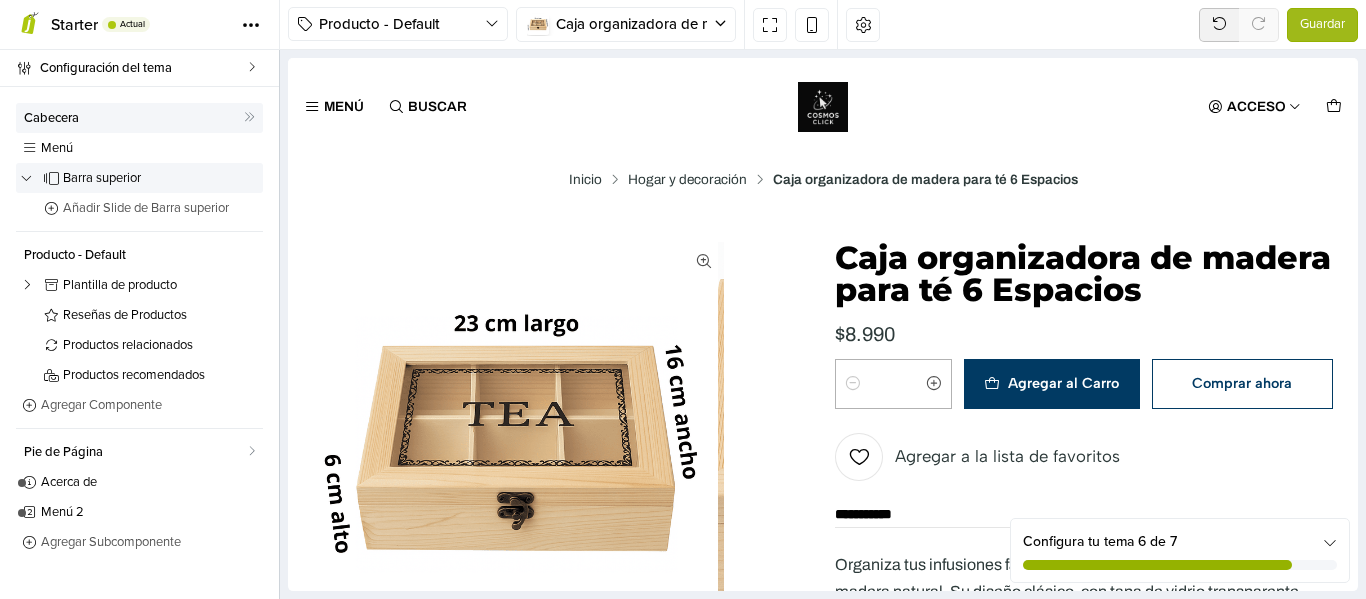 click on "Cabecera" at bounding box center [134, 118] 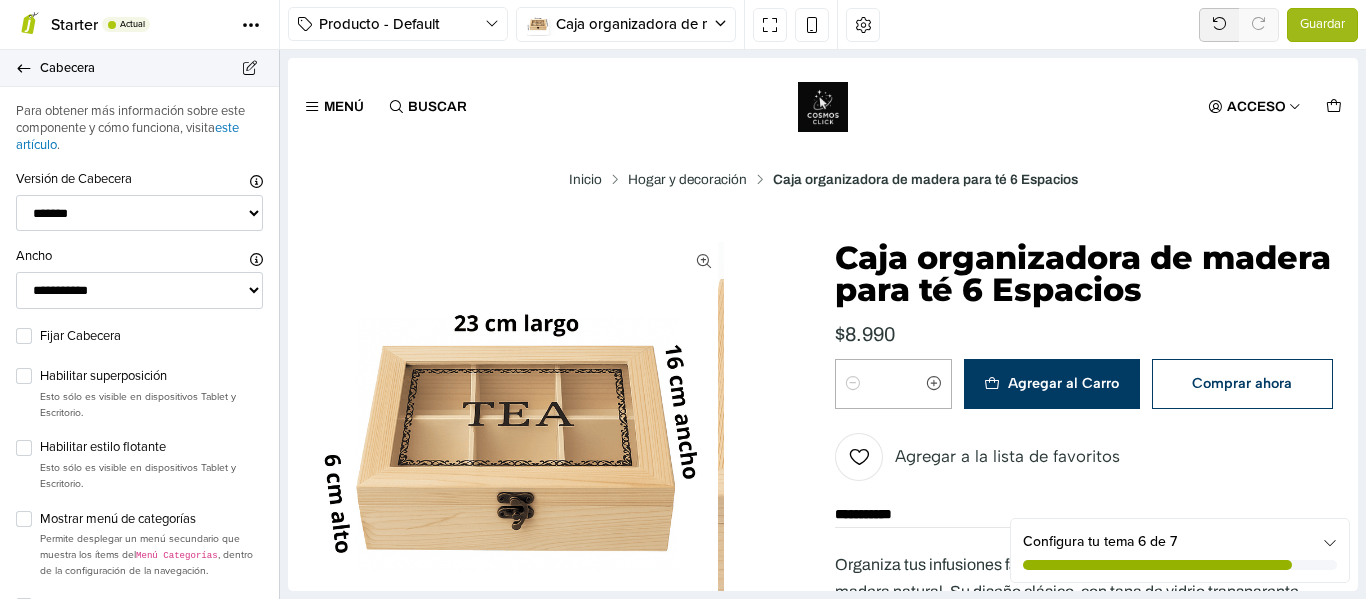 click on "Cabecera" at bounding box center (139, 68) 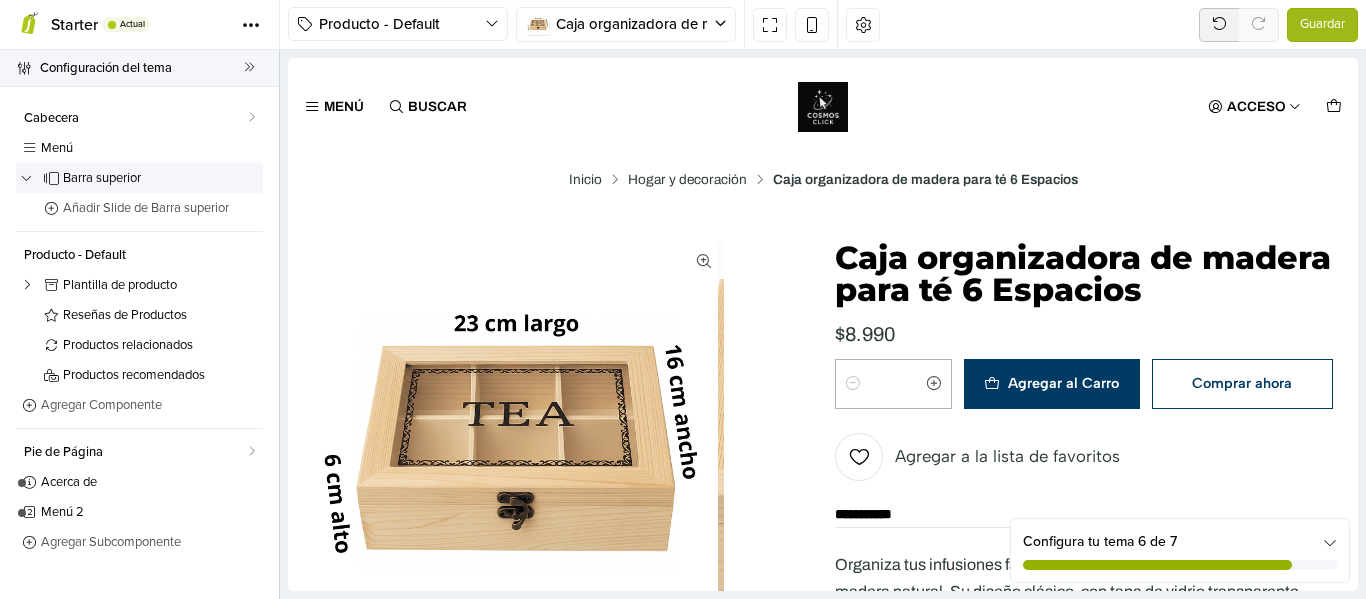 click on "Configuración del tema" at bounding box center (142, 68) 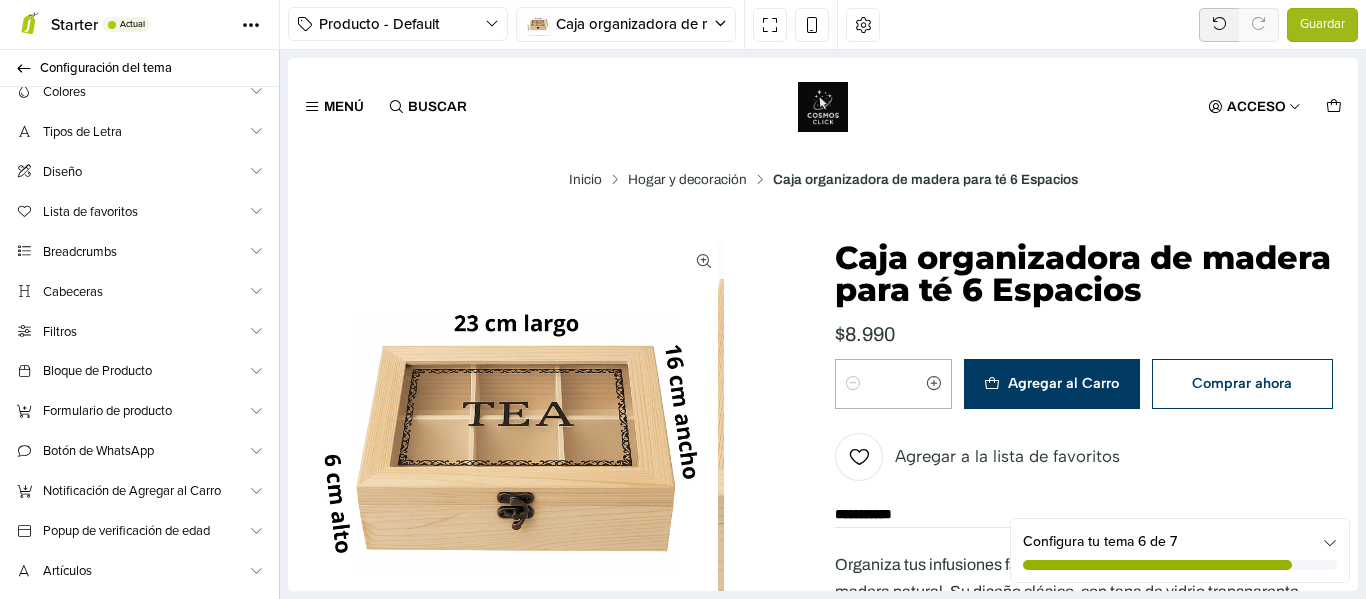 scroll, scrollTop: 0, scrollLeft: 0, axis: both 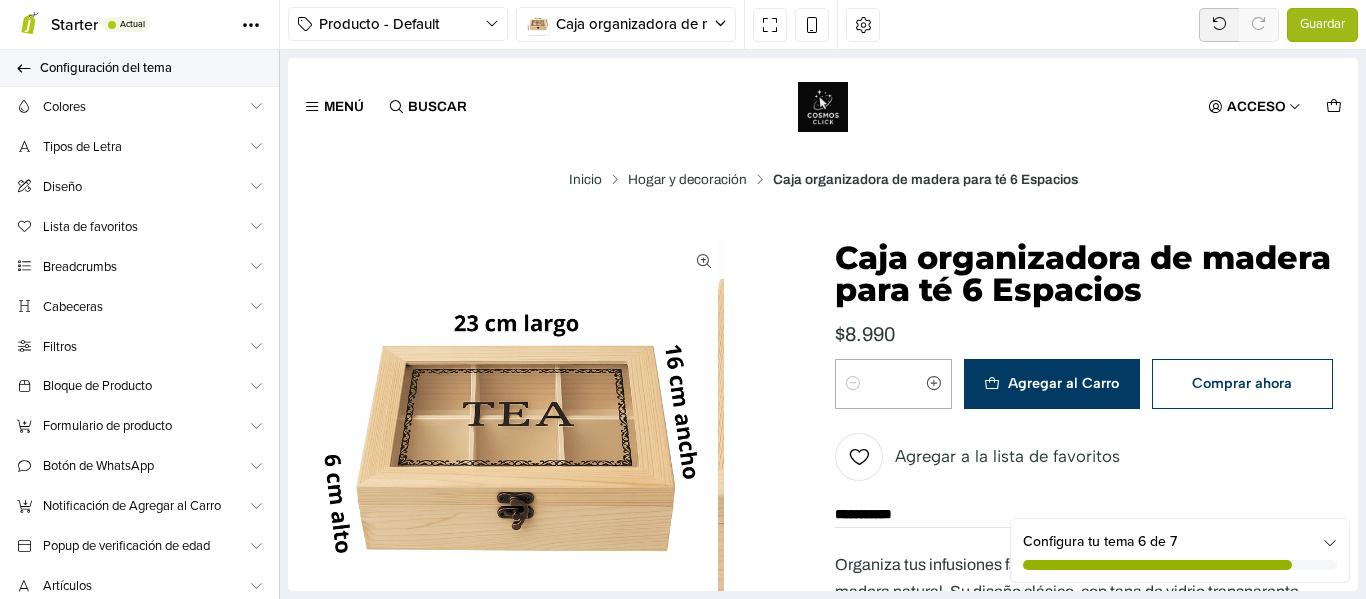 click on "Configuración del tema" at bounding box center (139, 68) 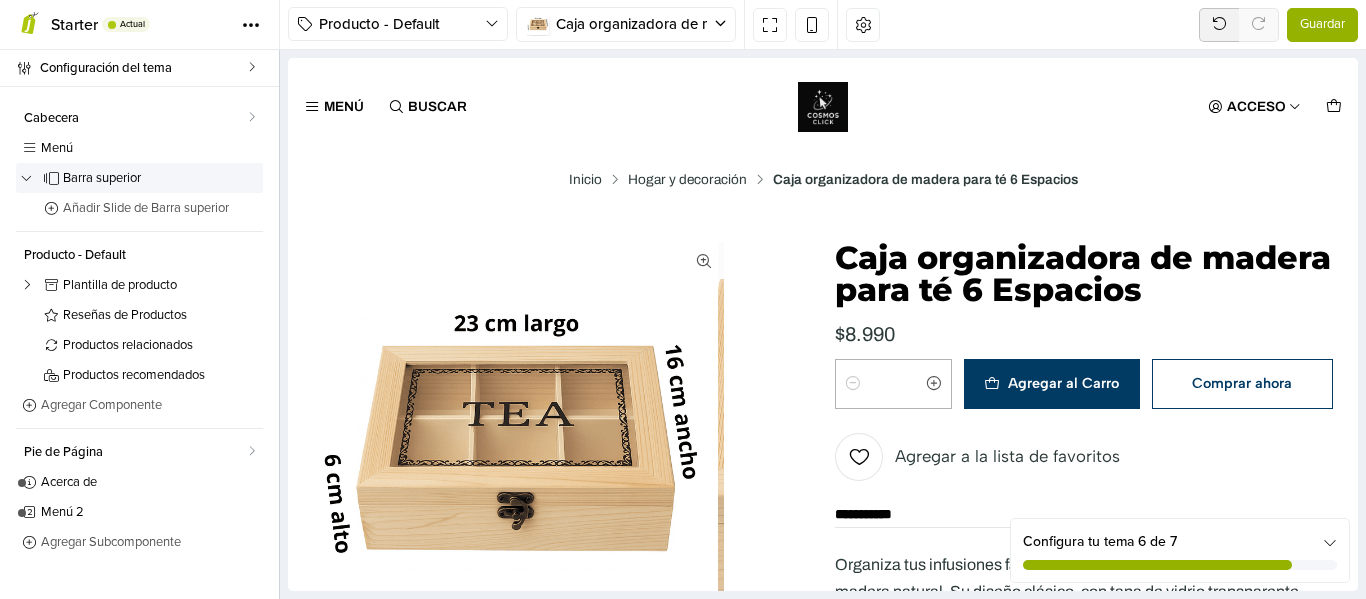 click on "Guardar" at bounding box center (1322, 25) 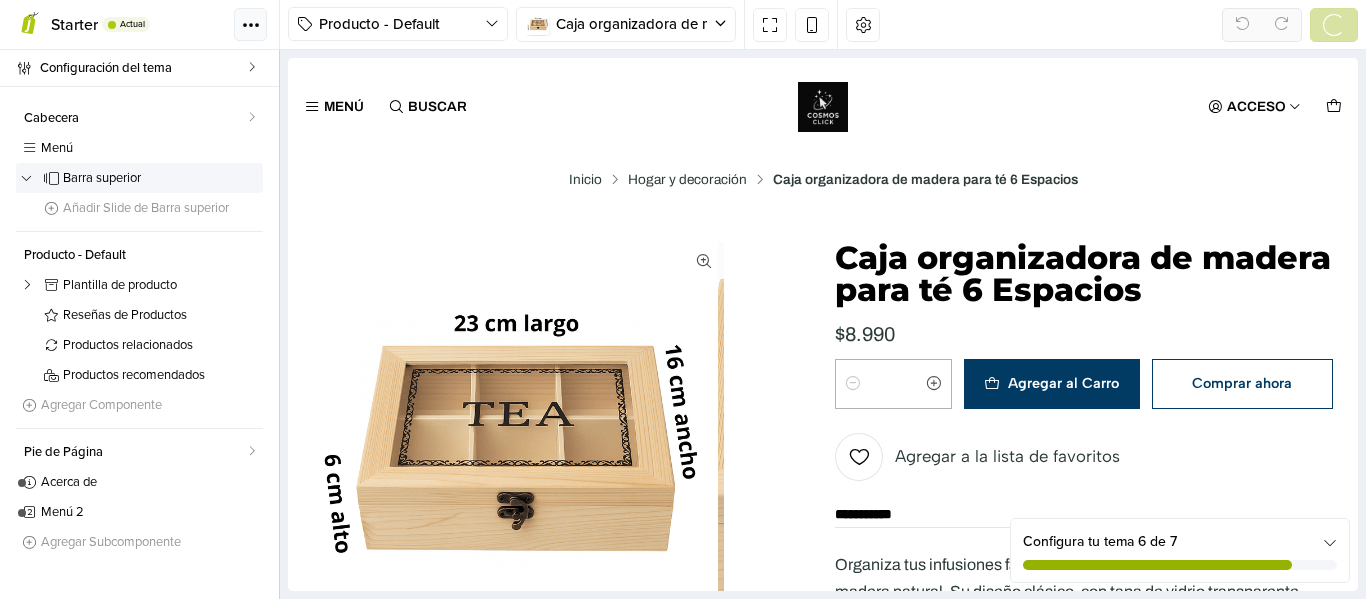 click 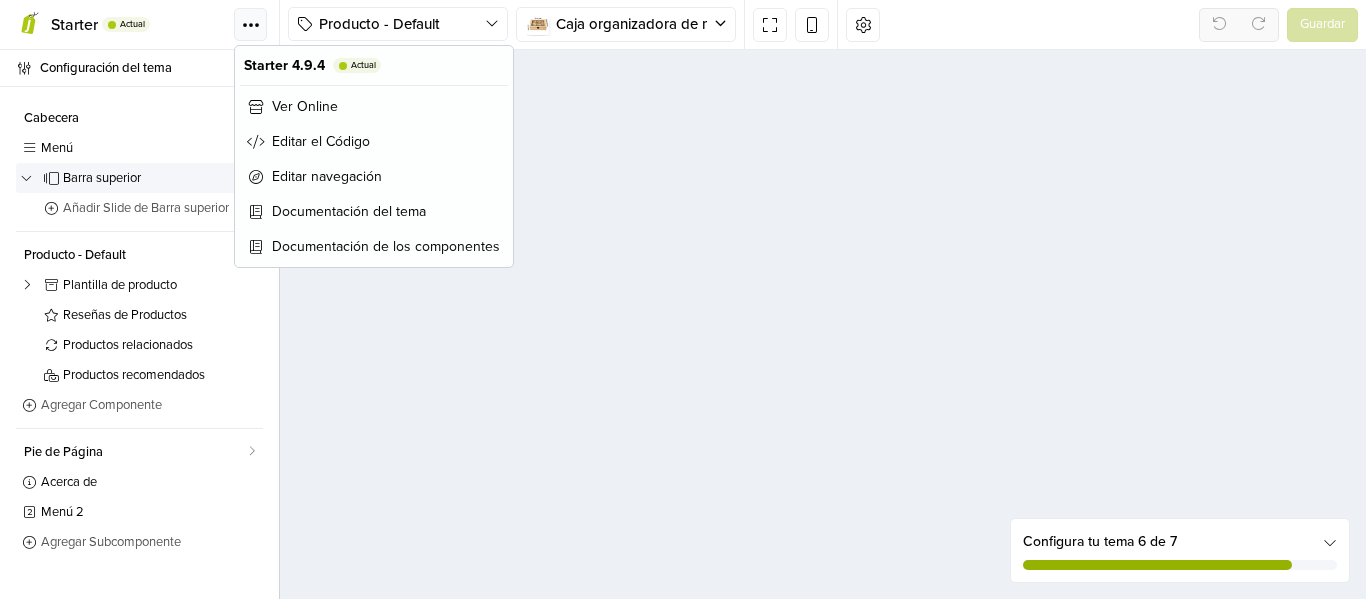 click on "Tema" at bounding box center [250, 24] 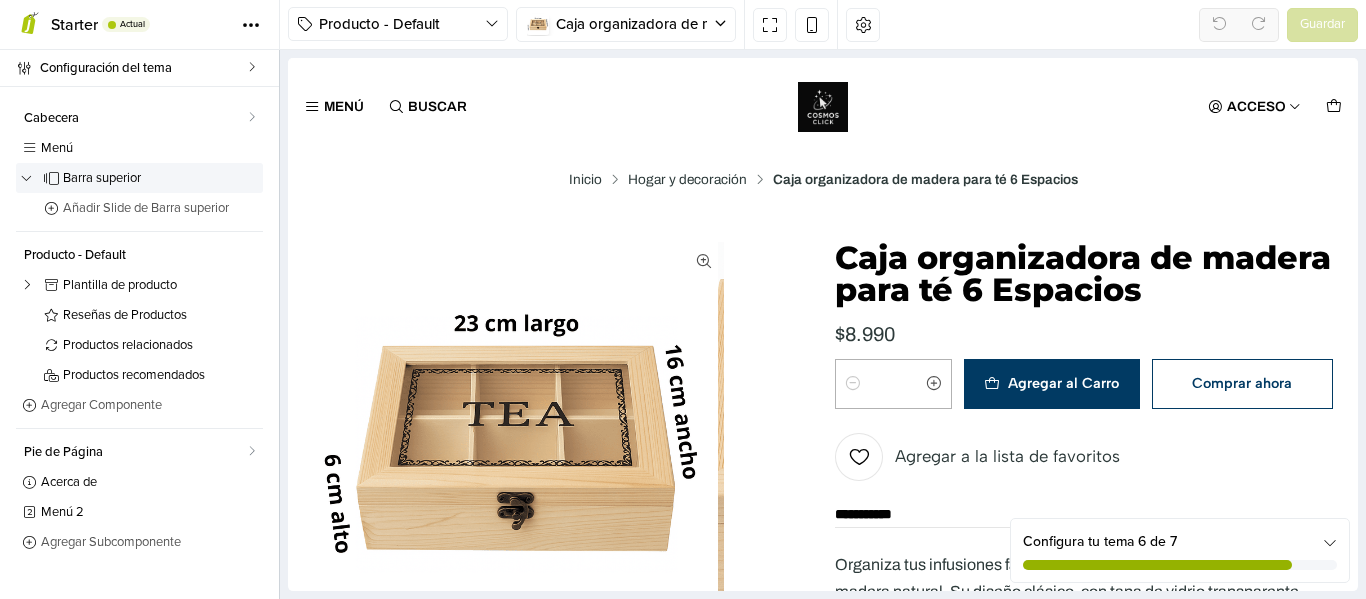 scroll, scrollTop: 0, scrollLeft: 0, axis: both 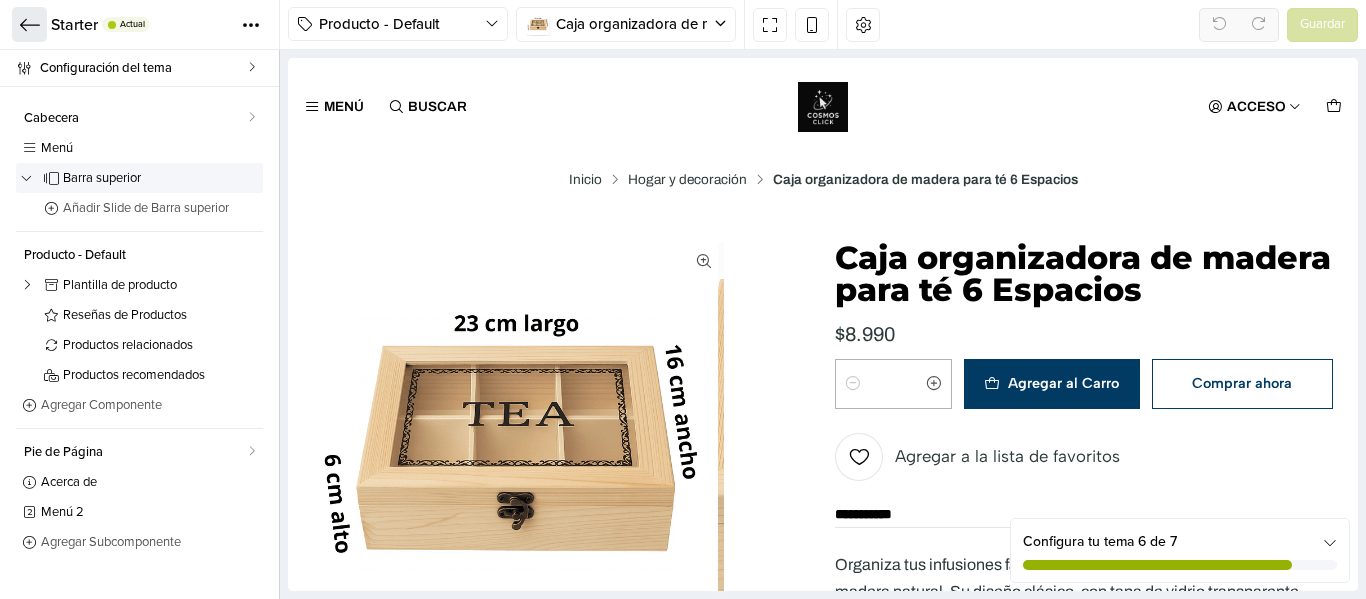 click 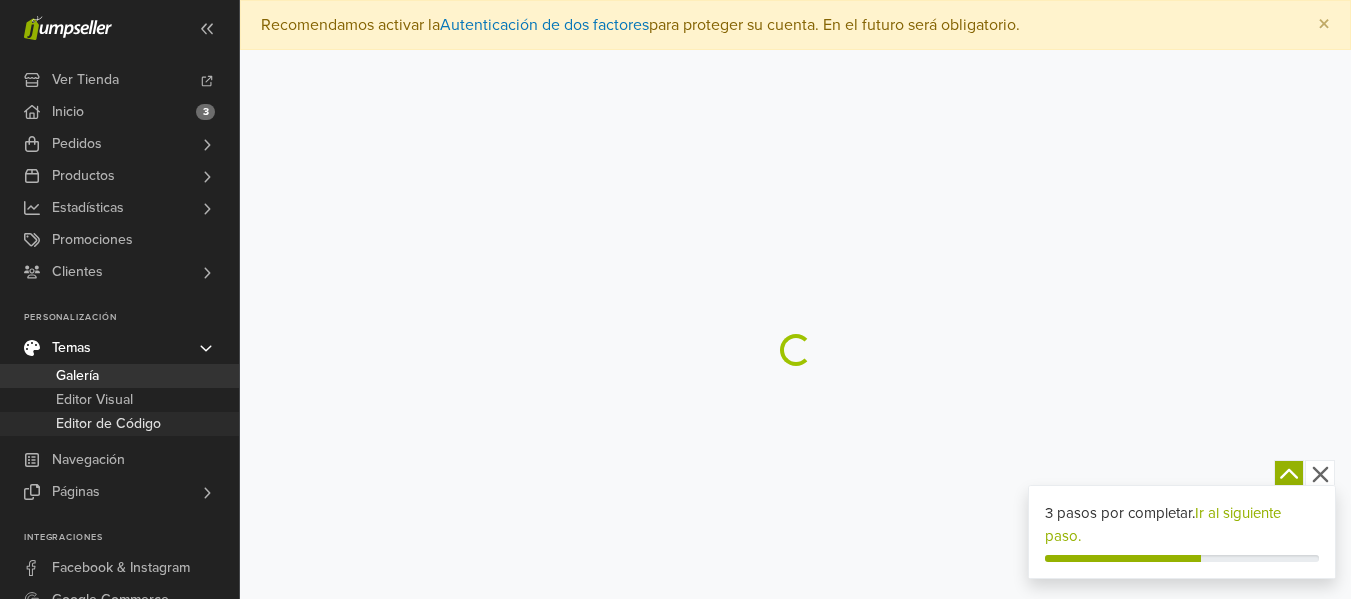 scroll, scrollTop: 0, scrollLeft: 0, axis: both 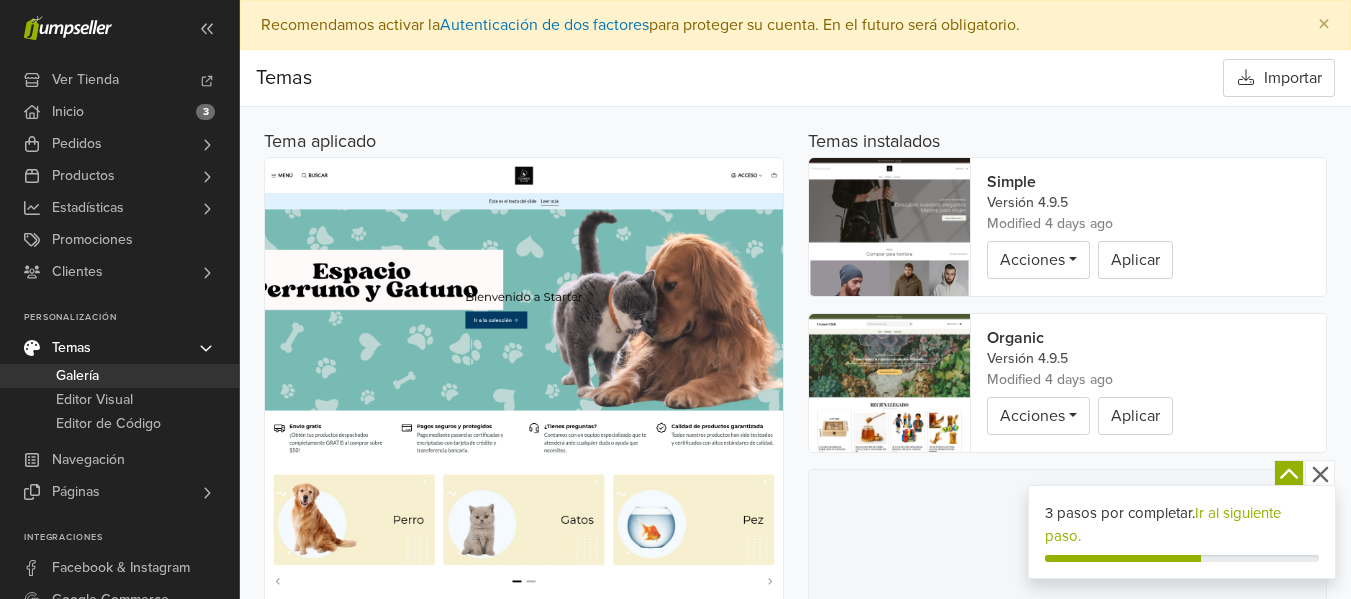 click 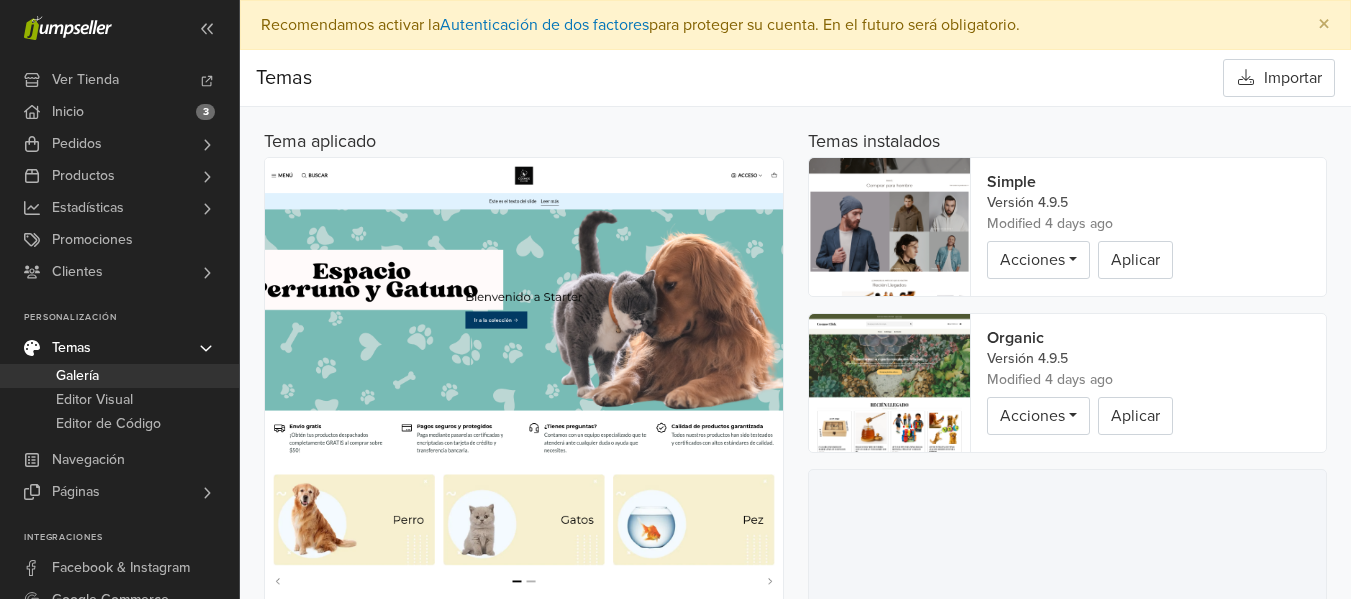 click at bounding box center (890, 227) 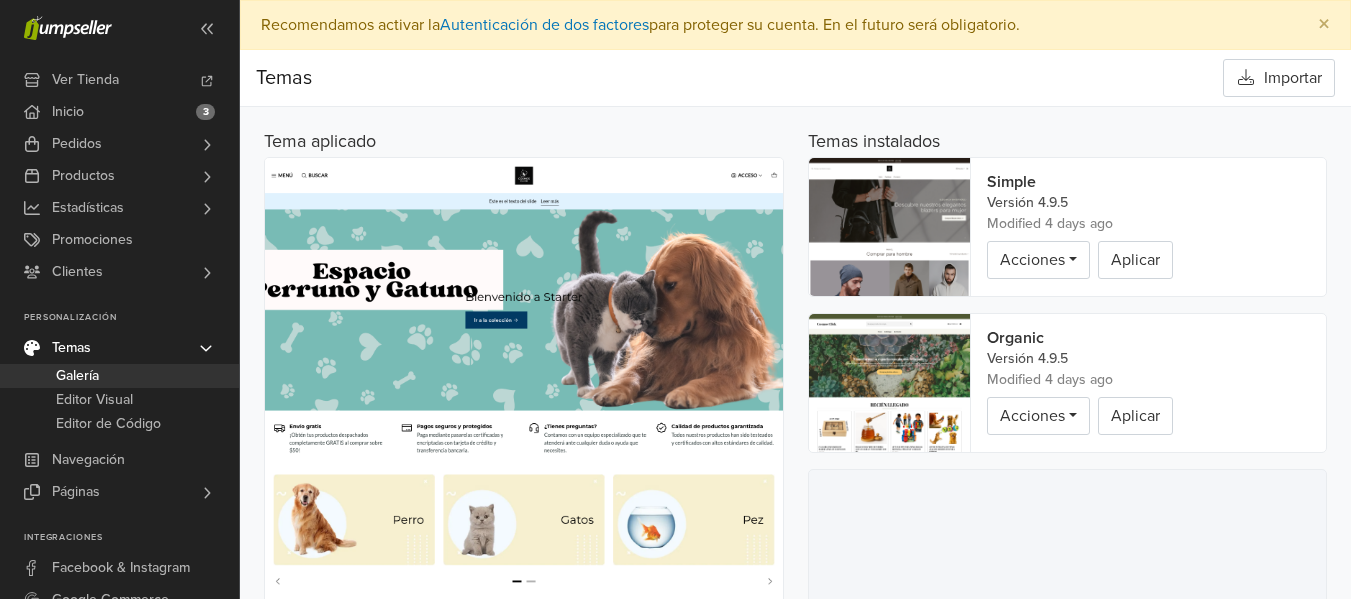click on "Simple Versión 4.9.5 Modified 4 days ago Acciones Vista previa Editar Editar el Código Editar navegación Renombrar Exportar Documentación del tema Eliminar Aplicar" at bounding box center [1148, 227] 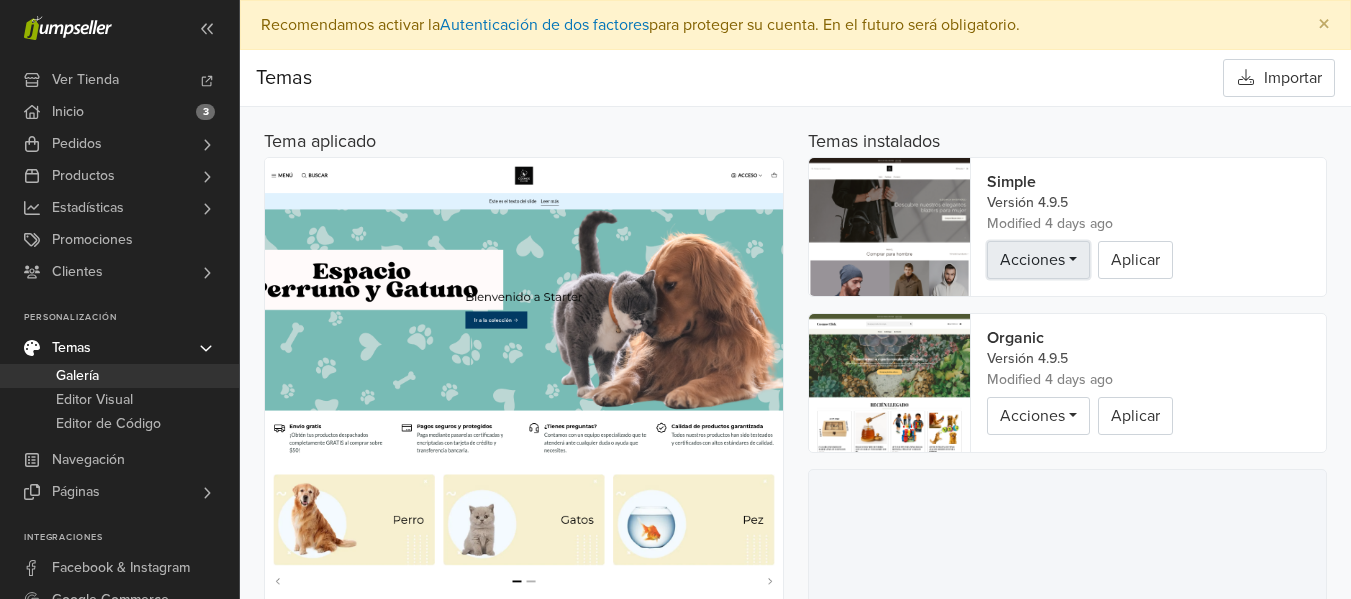 click on "Acciones" at bounding box center [1032, 260] 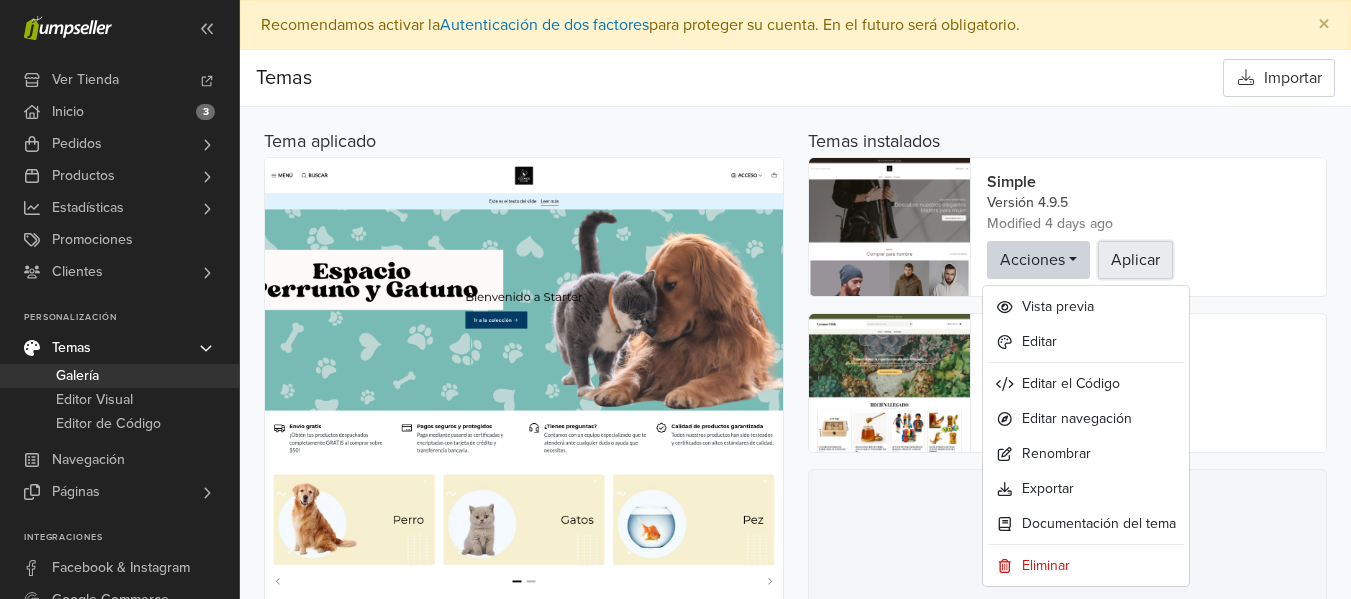 click on "Aplicar" at bounding box center [1135, 260] 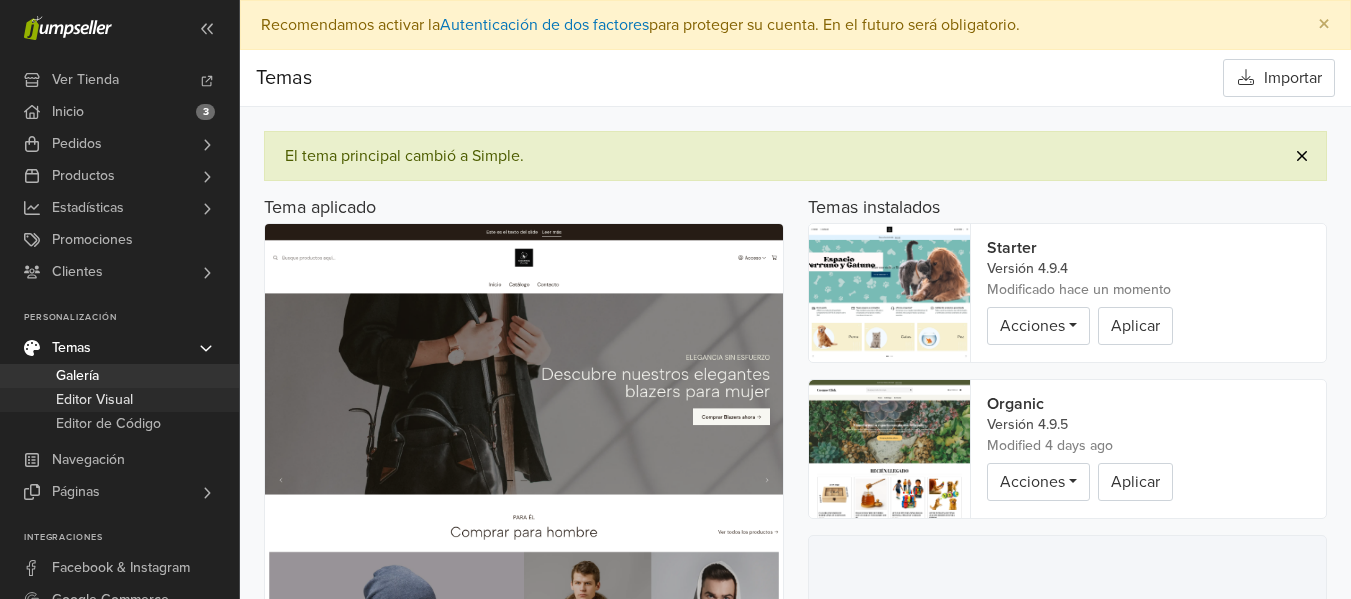 click on "Editor Visual" at bounding box center [94, 400] 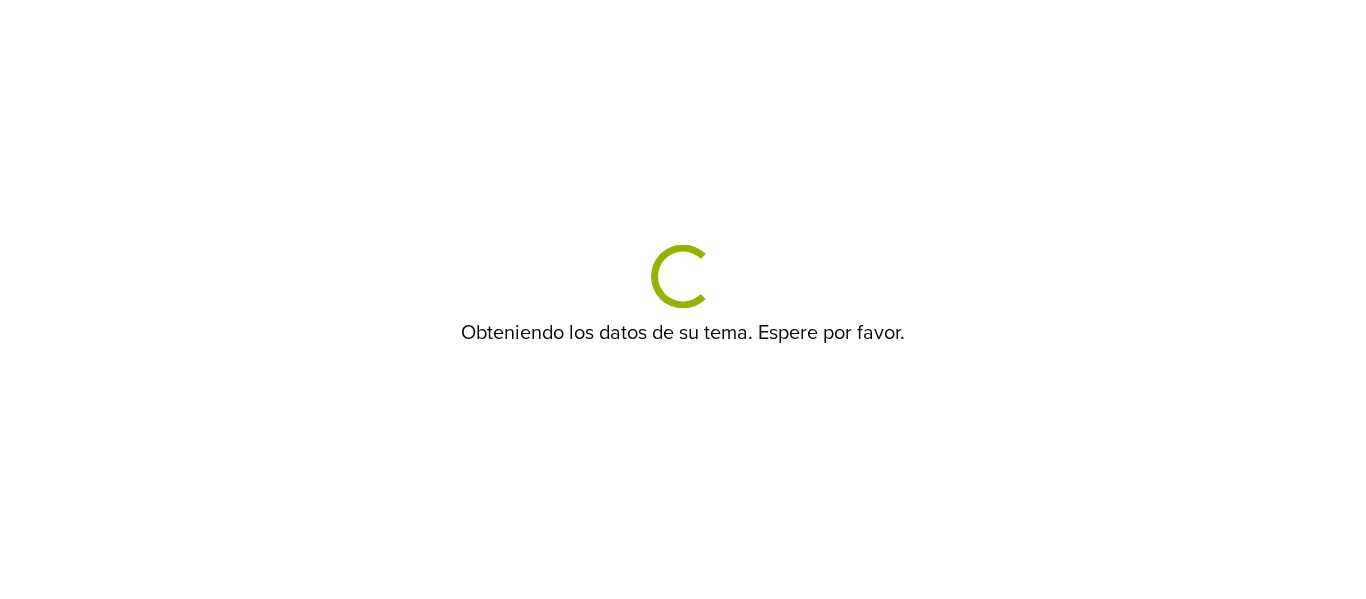 scroll, scrollTop: 0, scrollLeft: 0, axis: both 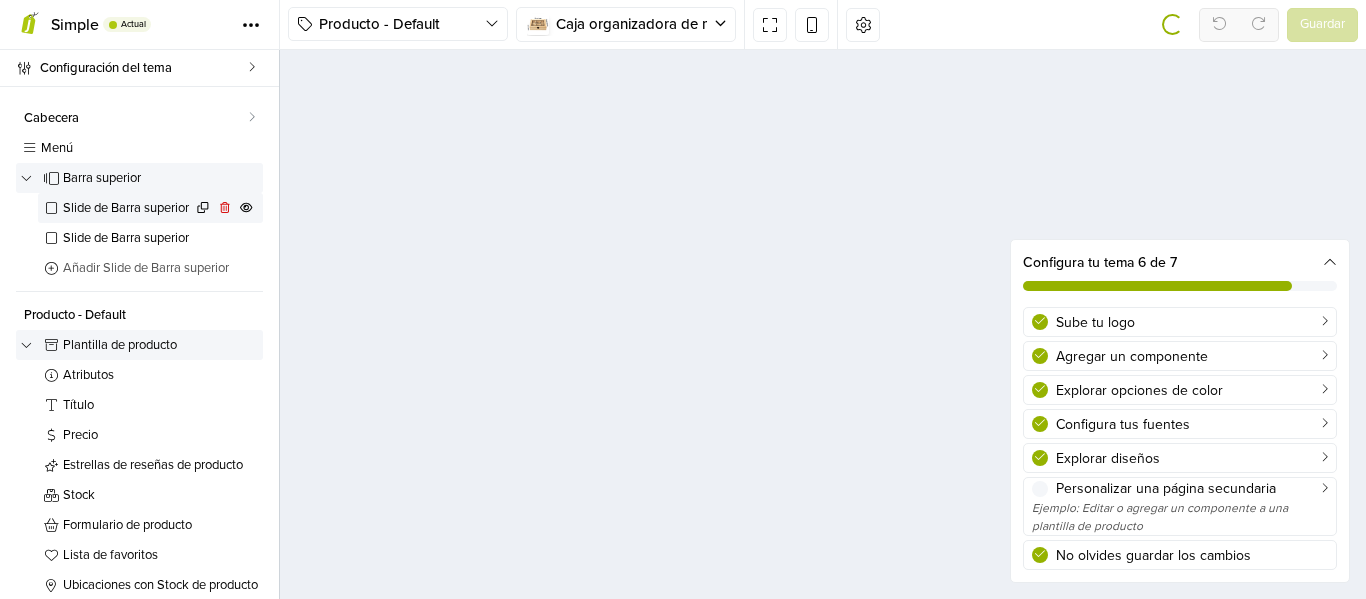 click on "Slide de Barra superior" at bounding box center (127, 208) 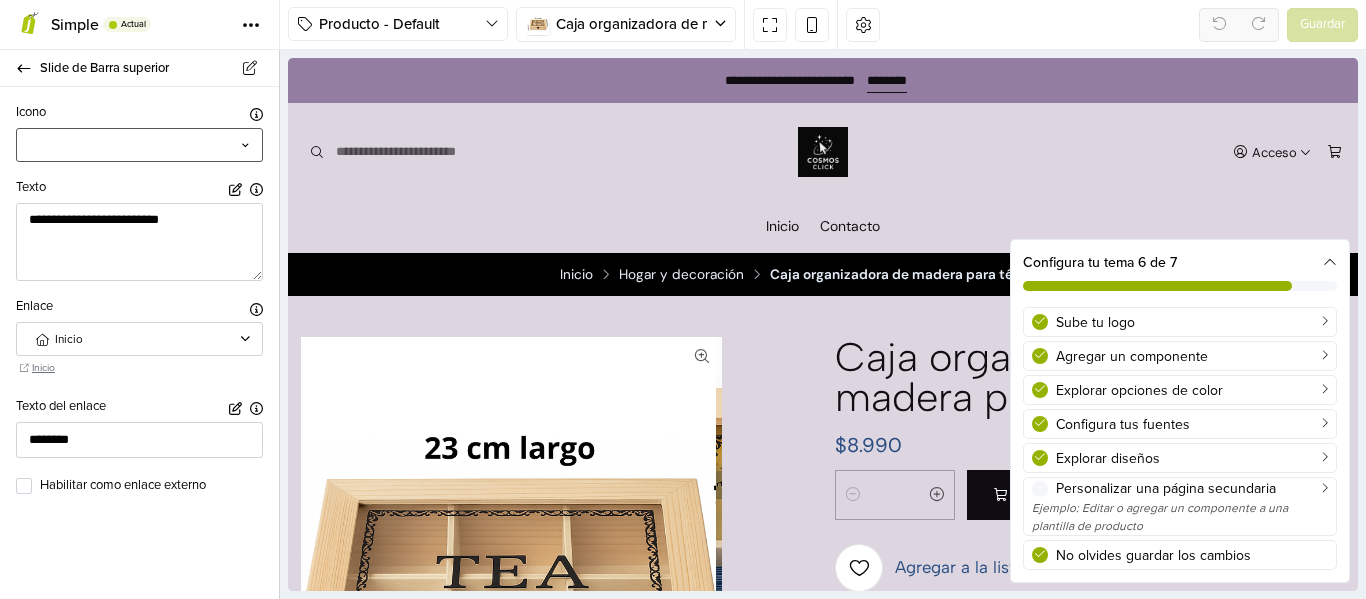 scroll, scrollTop: 0, scrollLeft: 0, axis: both 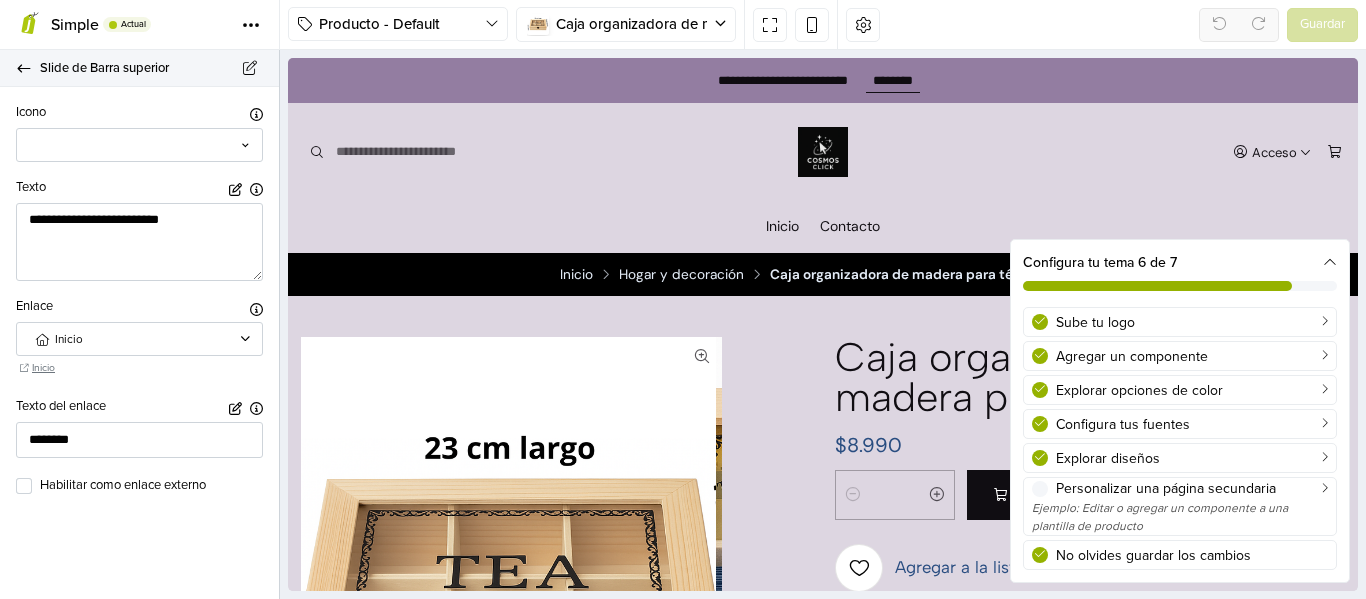 click 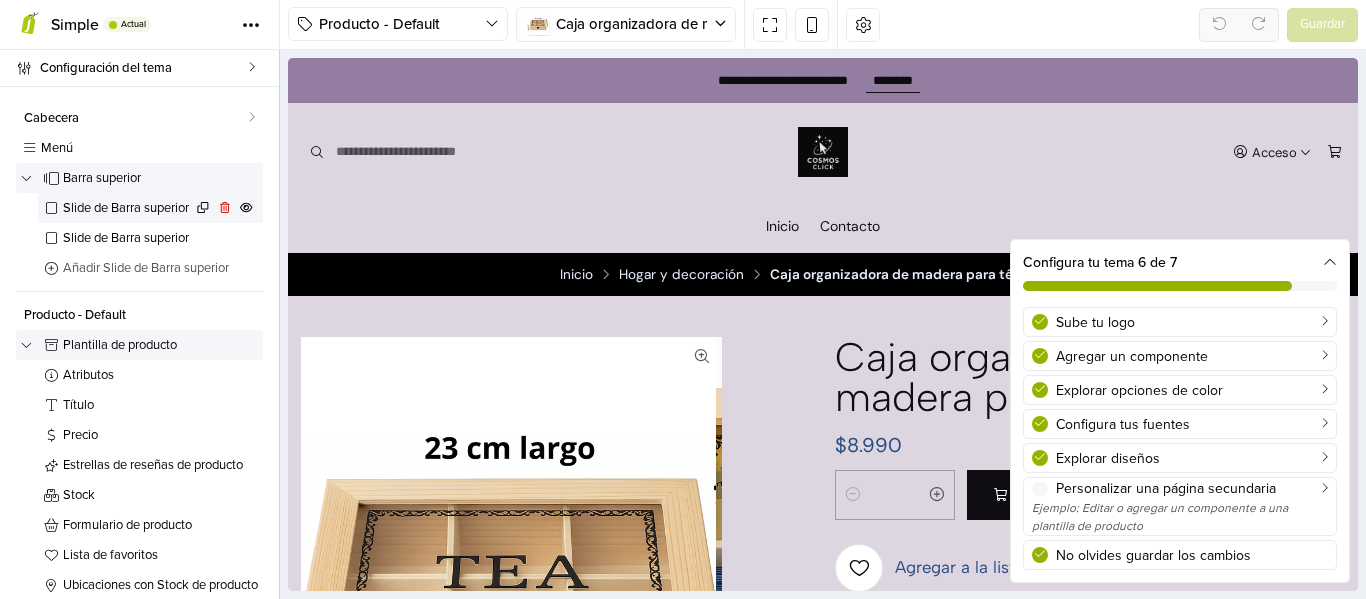 click on "Slide de Barra superior" at bounding box center [150, 208] 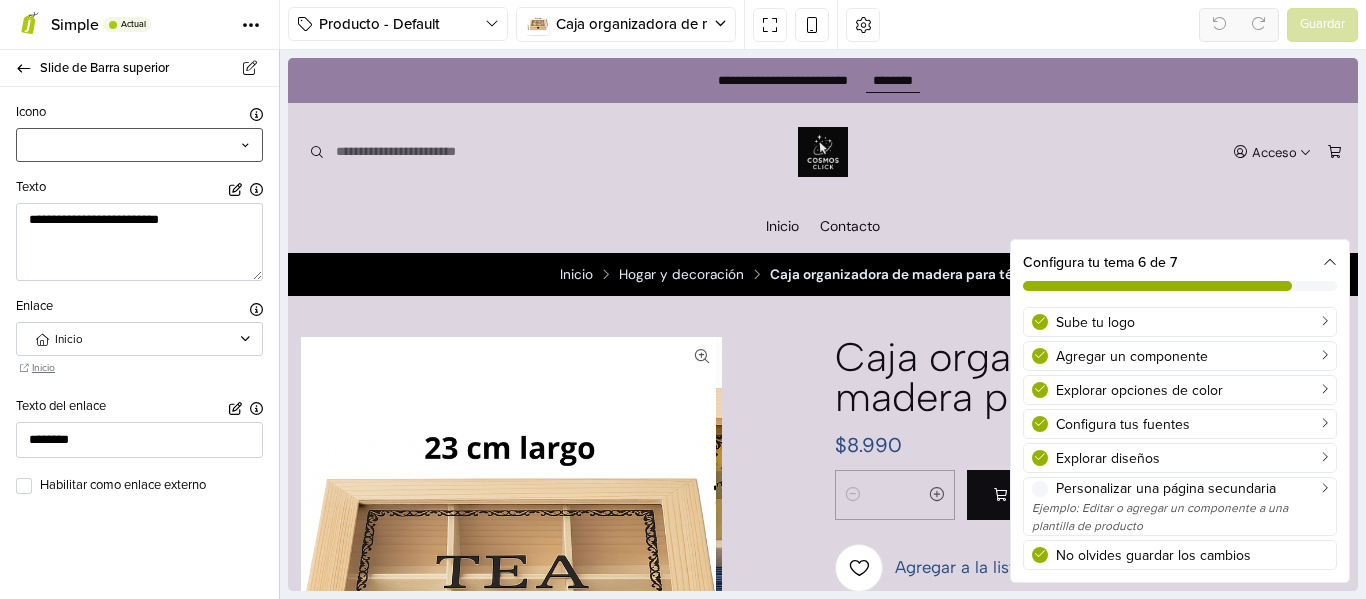 click at bounding box center [139, 145] 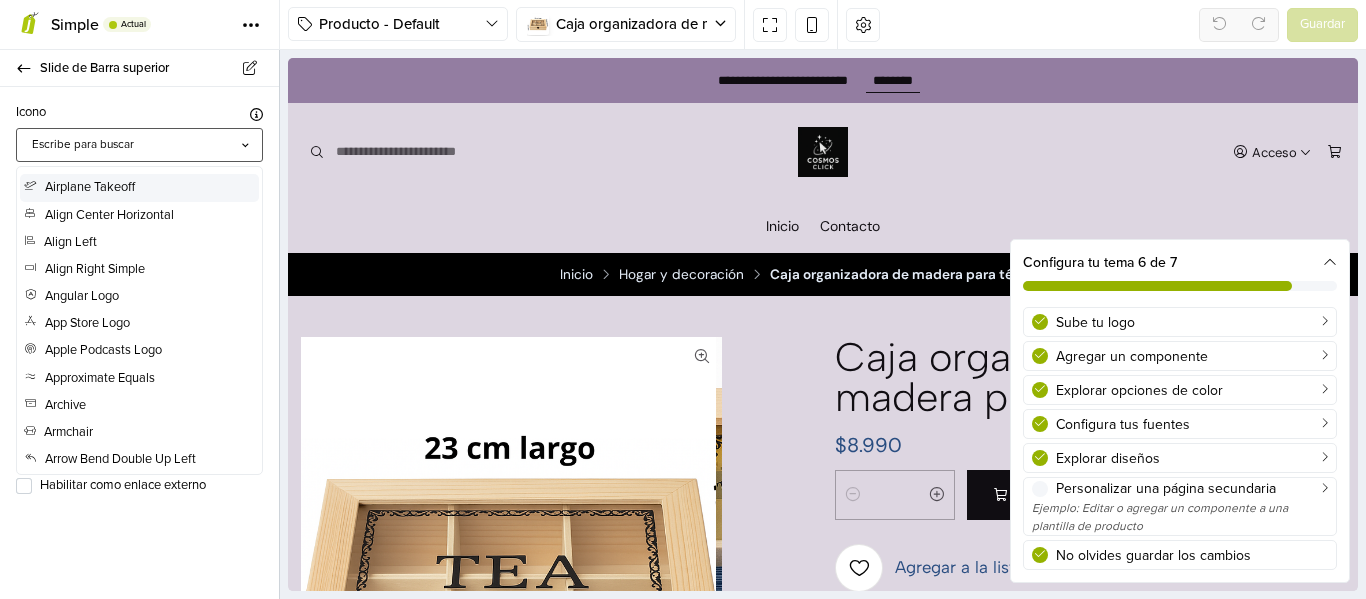 click on "Icono Permite mostrar un ícono a la izquierda del texto 200 results available. Use Up and Down to choose options, press Enter to select the currently focused option, press Escape to exit the menu, press Tab to select the option and exit the menu. Escribe para buscar Airplane Takeoff Align Center Horizontal Align Left Align Right Simple Angular Logo App Store Logo Apple Podcasts Logo Approximate Equals Archive Armchair Arrow Bend Double Up Left Arrow Bend Right Up Arrow Bend Up Left Arrow Circle Up Right Arrow Fat Line Down Arrow Fat Right Arrow Line Down Arrow Square Down Arrow Square Left Arrow U Down Left Arrow U Right Down Arrows Counter Clockwise Arrows Horizontal Arrows In Line Vertical Arrows Split Asterisk Simple Backpack Bank Battery Medium Bell Simple Slash Binoculars Bird Books Brackets Curly Brandy Broadcast Browsers Calendar Check Calendar Plus Cards Caret Down Caret Right Caret Up Castle Turret Cat Cell Signal Full Chart Line Up Chat Centered Slash Checkerboard Chef Hat Church Circle Half Cloud" at bounding box center (139, 343) 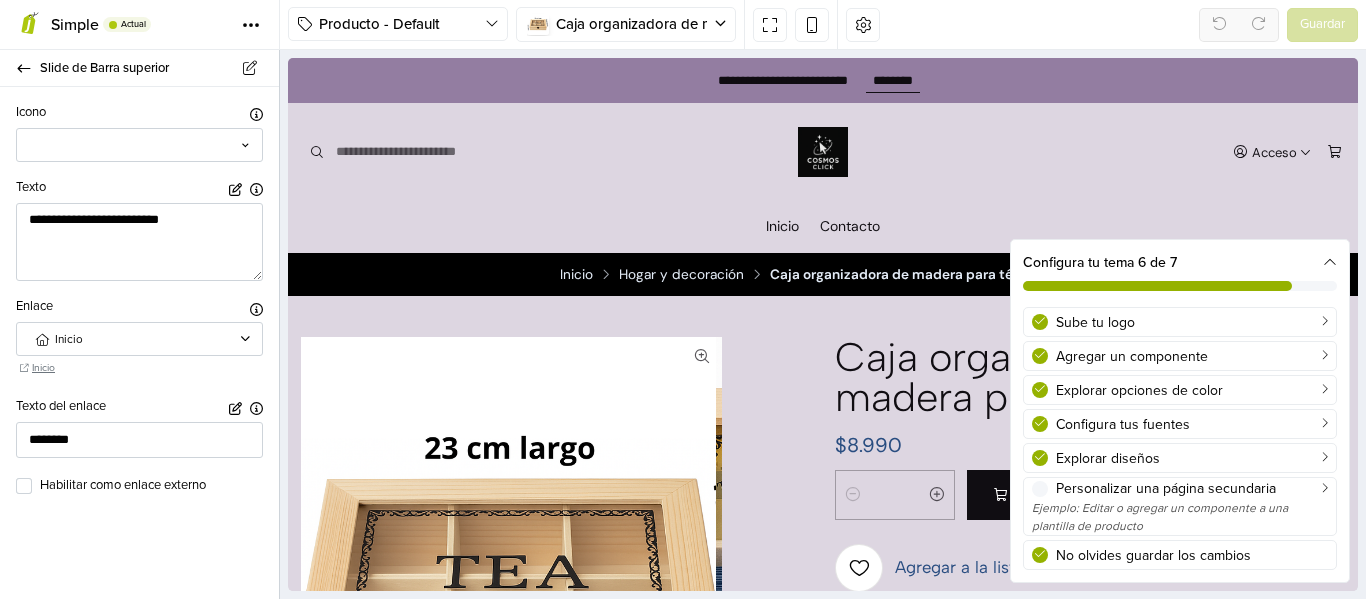 click on "**********" at bounding box center [139, 343] 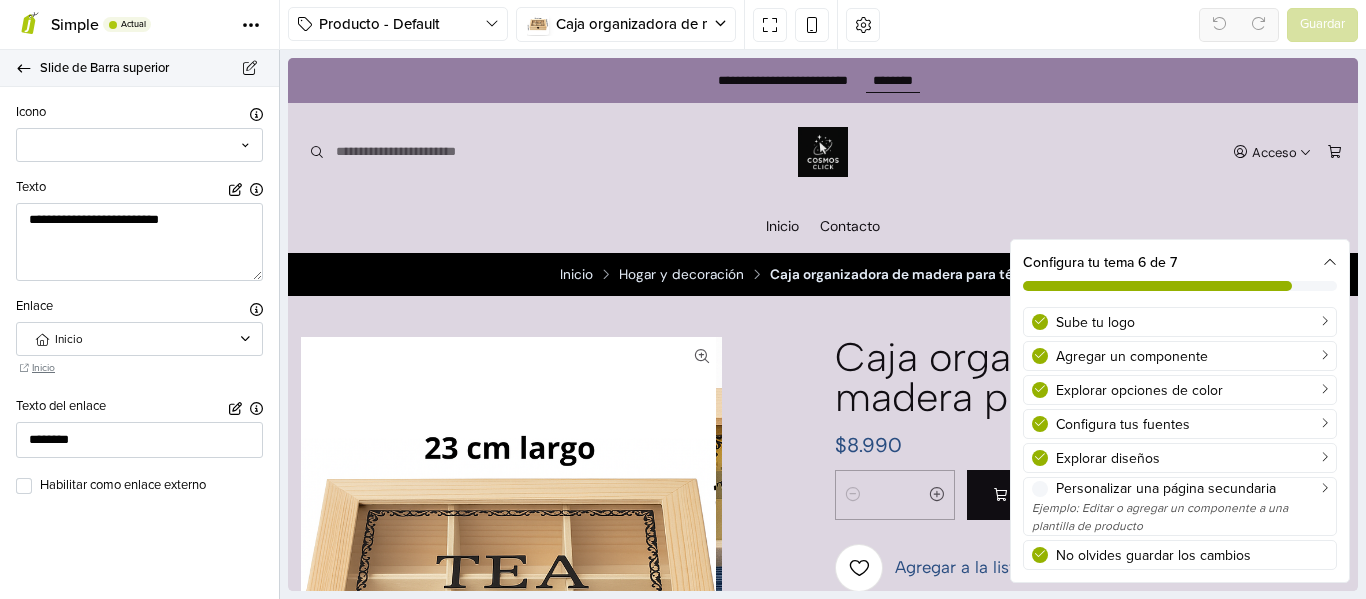 click 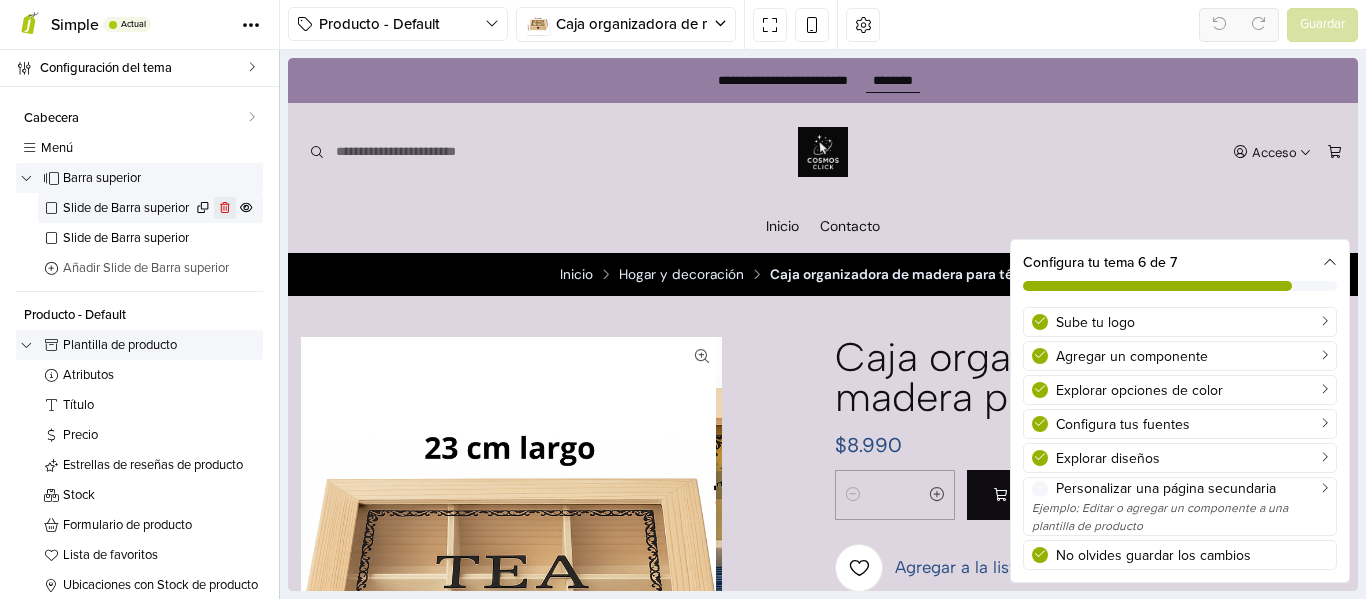click at bounding box center [225, 208] 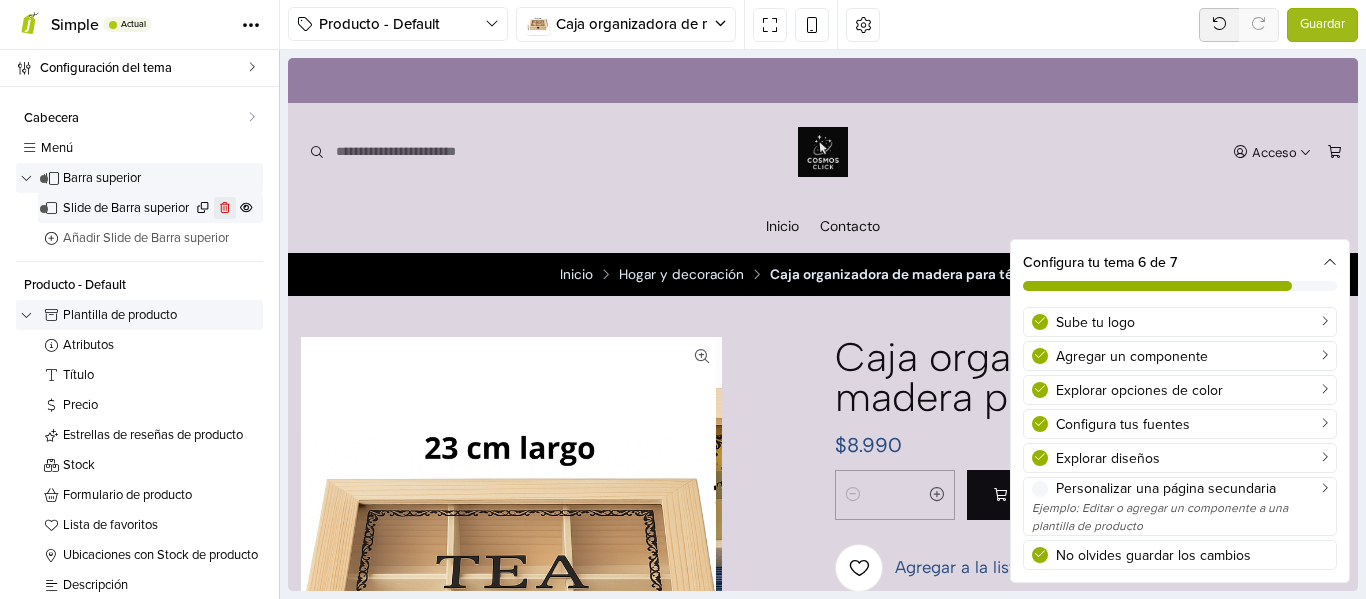 click 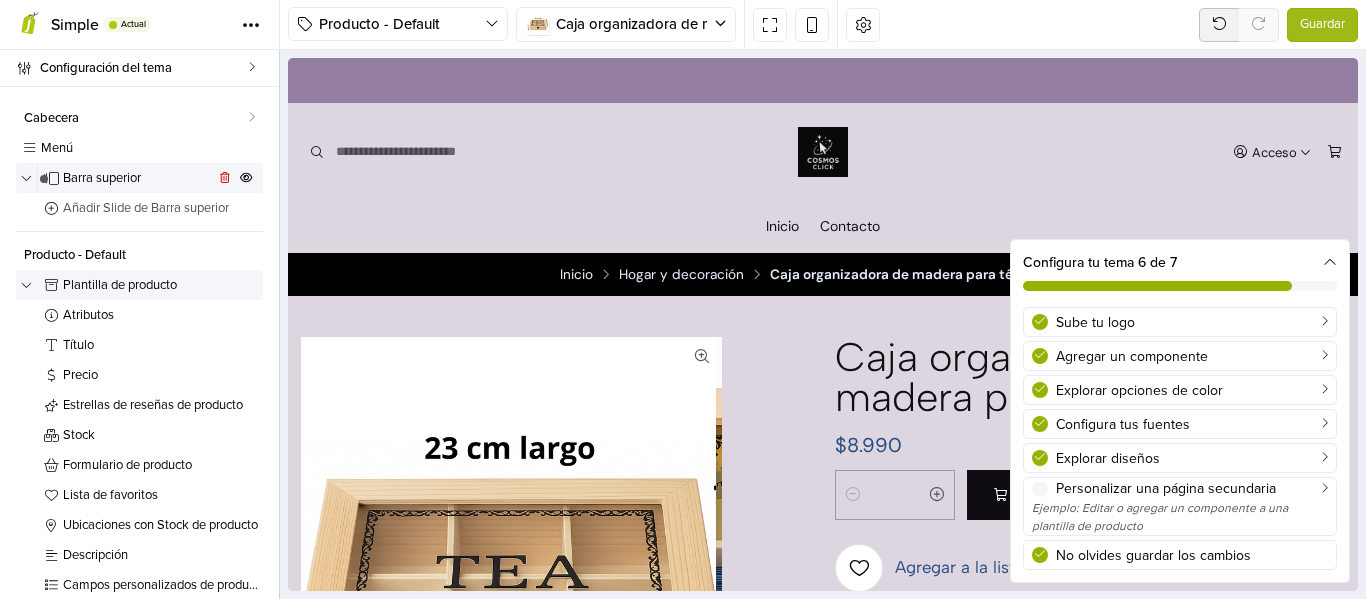 click on "Barra superior" at bounding box center [139, 178] 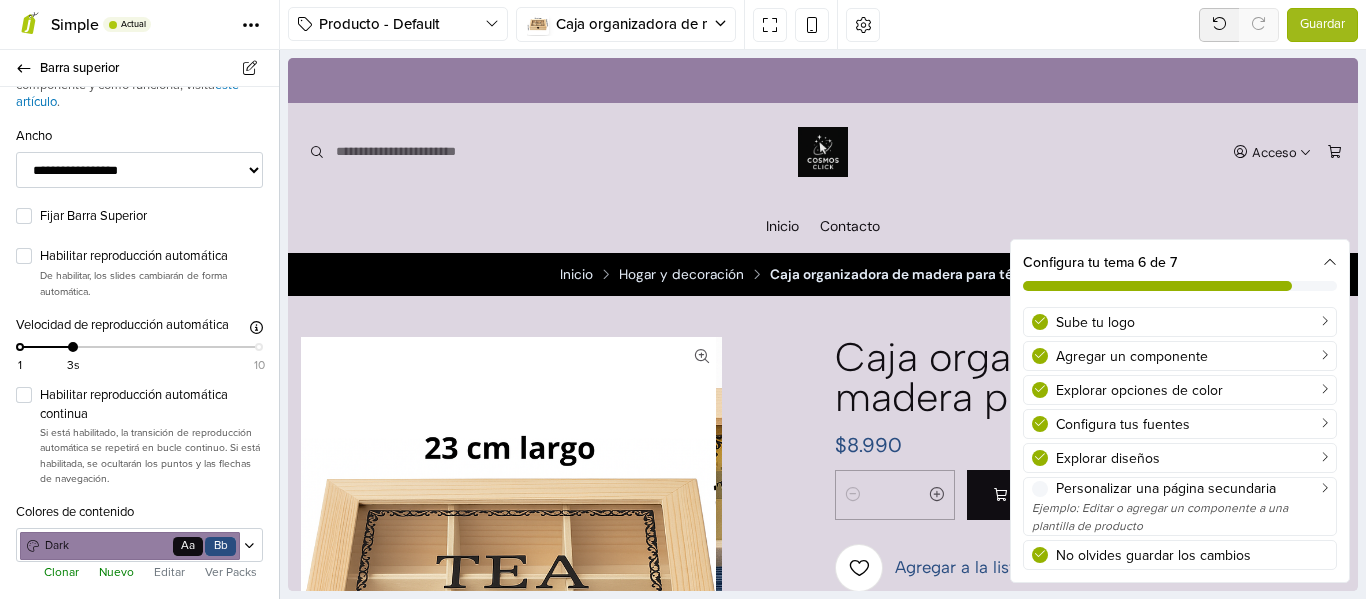 scroll, scrollTop: 0, scrollLeft: 0, axis: both 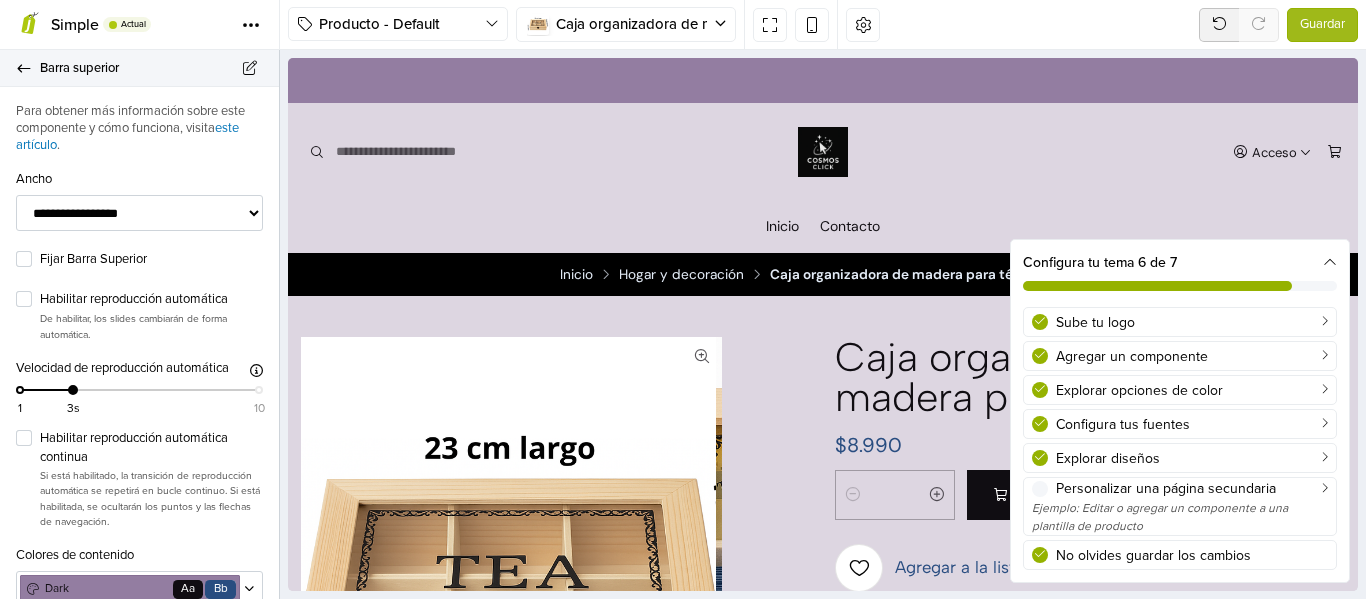 click 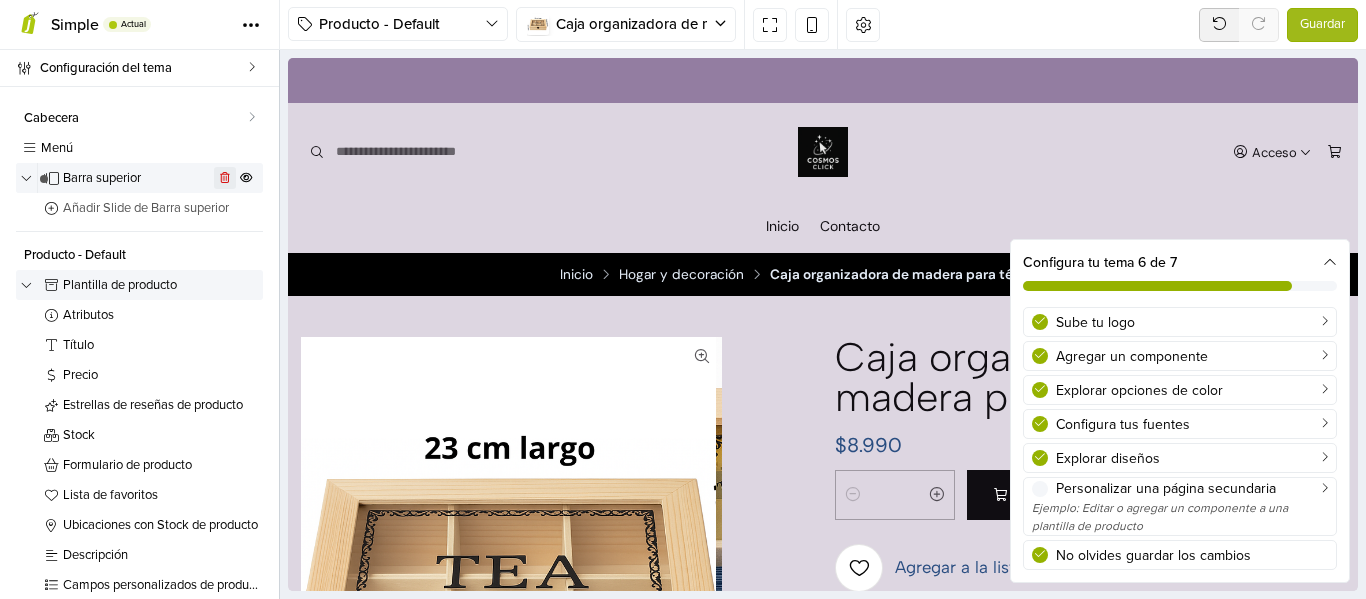 click 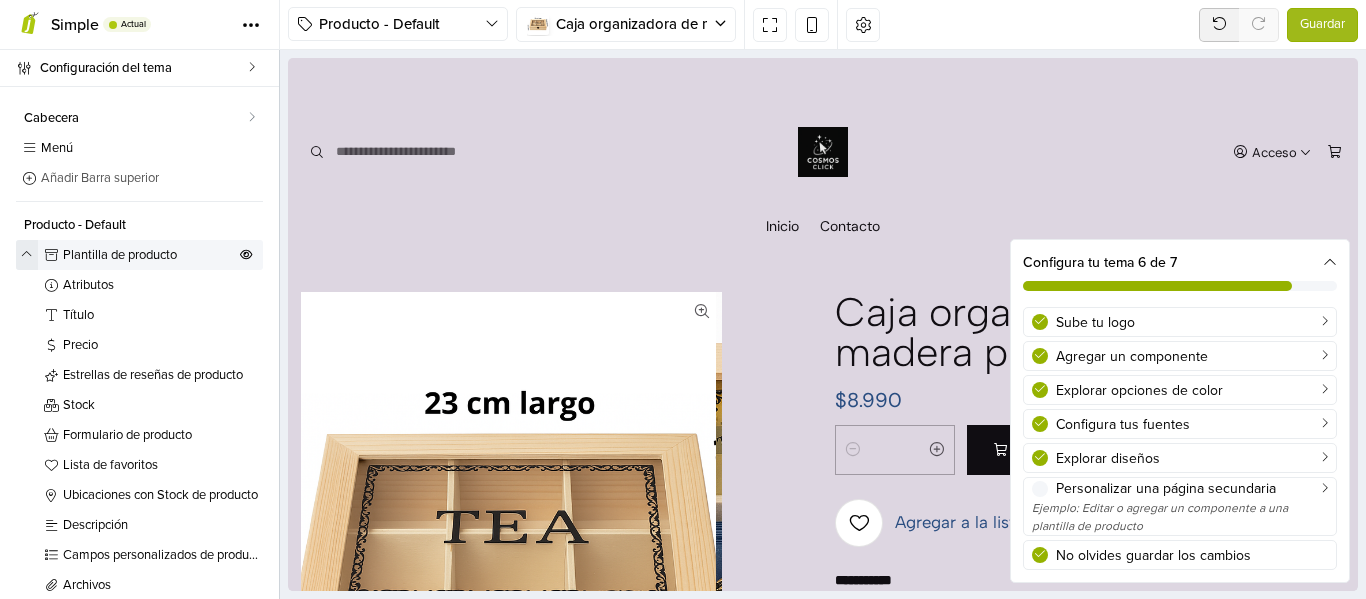 click at bounding box center [27, 254] 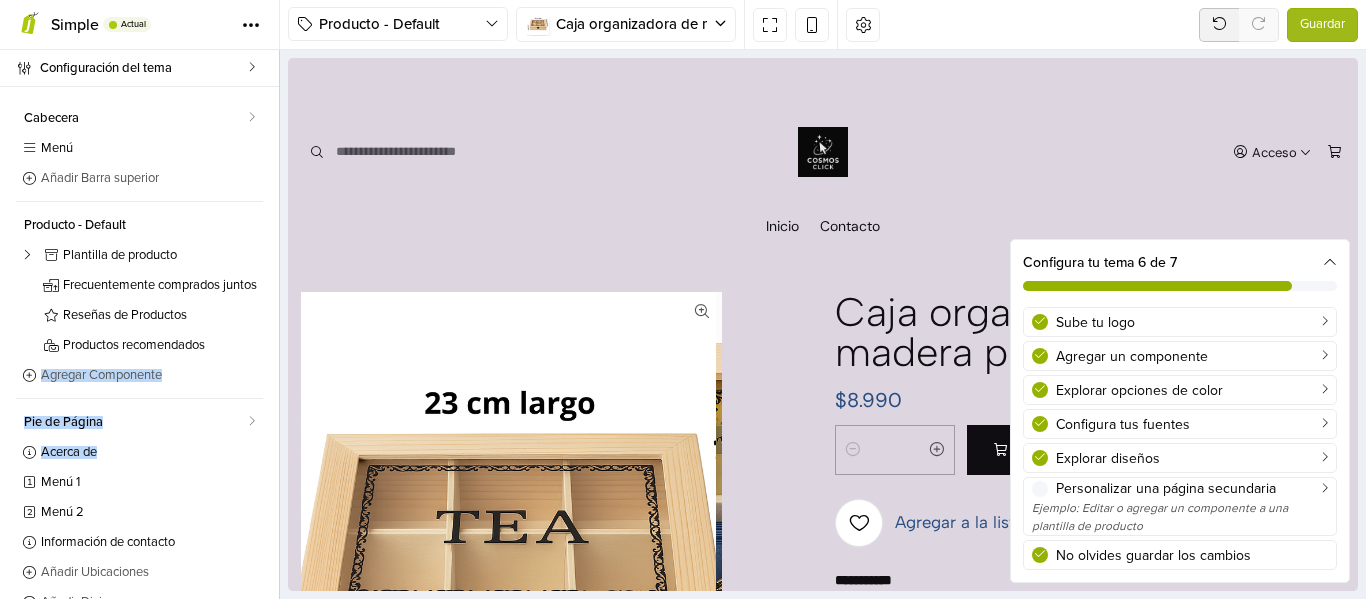 drag, startPoint x: 268, startPoint y: 342, endPoint x: 263, endPoint y: 443, distance: 101.12369 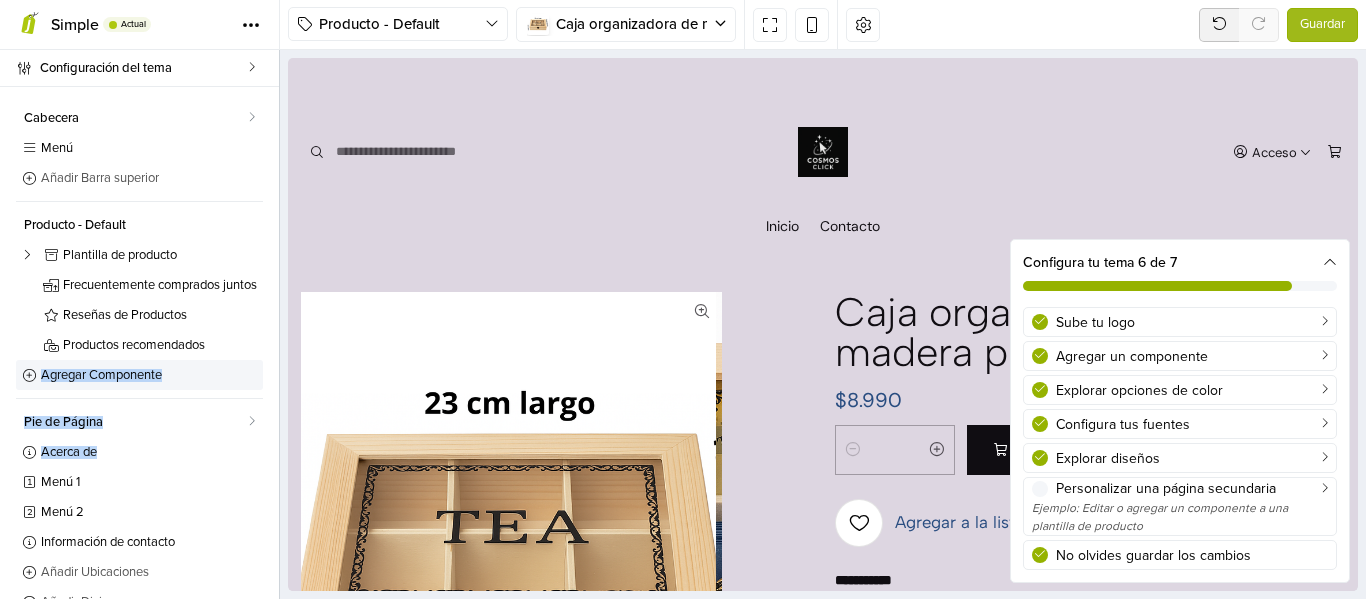 click on "Agregar Componente" at bounding box center [139, 375] 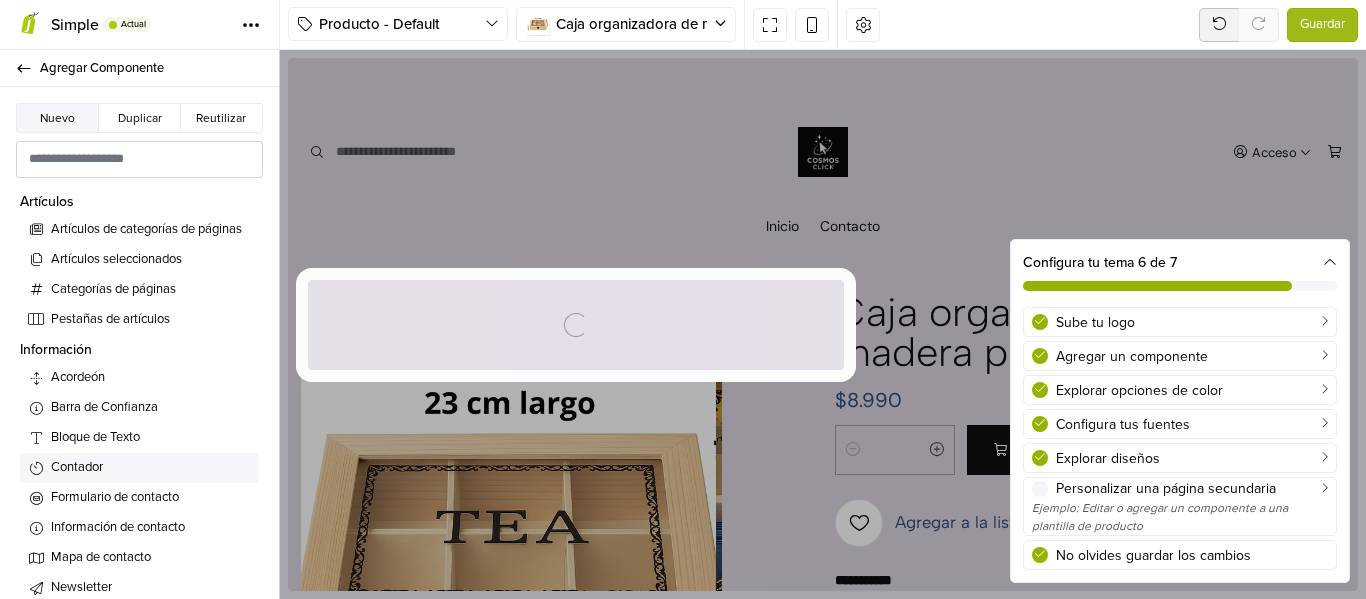 scroll, scrollTop: 0, scrollLeft: 0, axis: both 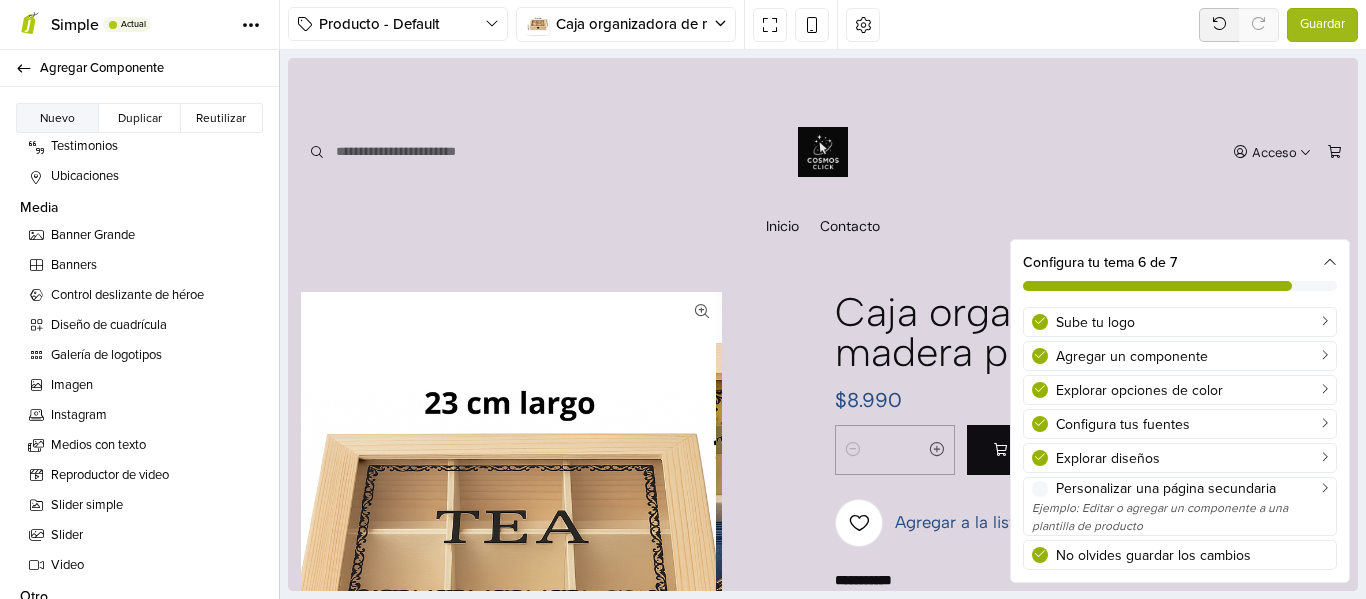 click on "Artículos Artículos de categorías de páginas Artículos seleccionados Categorías de páginas Pestañas de artículos Información Acordeón Barra de Confianza Bloque de Texto Contador Formulario de contacto Información de contacto Mapa de contacto Newsletter Reseñas destacadas Tarjetas de Información Testimonios Ubicaciones Media Banner Grande Banners Control deslizante de héroe Diseño de cuadrícula Galería de logotipos Imagen Instagram Medios con texto Reproductor de video Slider simple Slider Video Otro Código Personalizado Línea divisoria Productos Pestañas de producto Productos relacionados Categoría Destacada Categorías Lista de favoritos Pestañas de categoría Productos Seleccionados Productos destacados Visto recientemente Últimos productos" at bounding box center [139, 366] 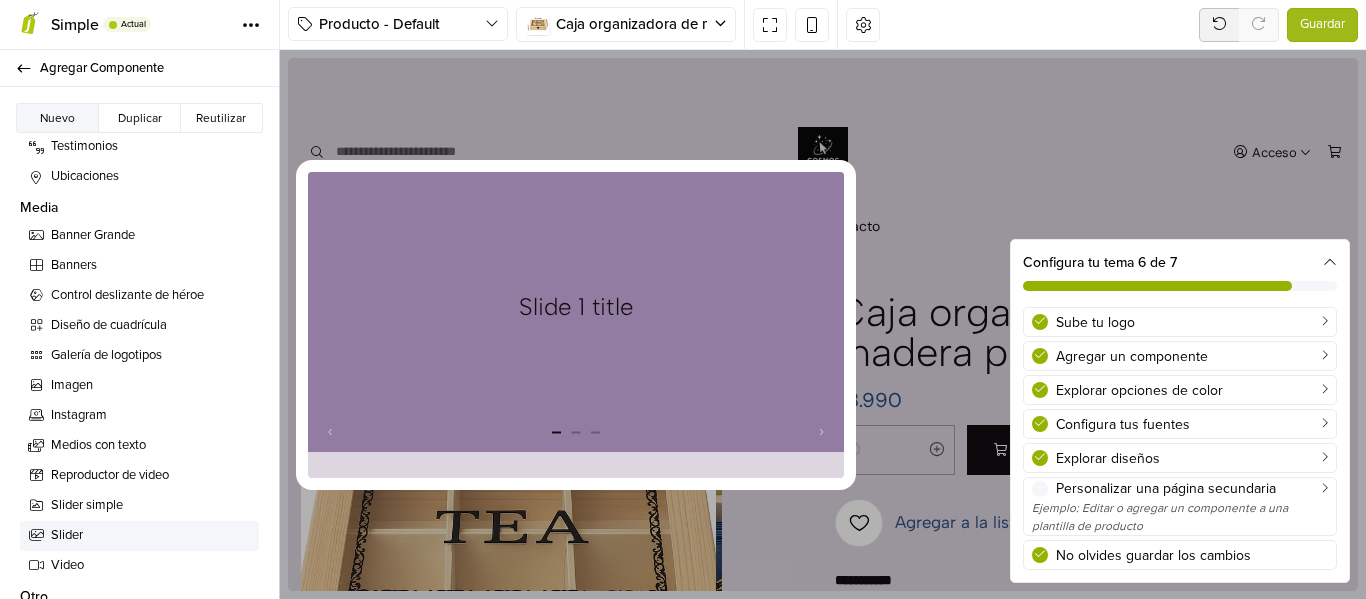 click on "Slider" at bounding box center [151, 536] 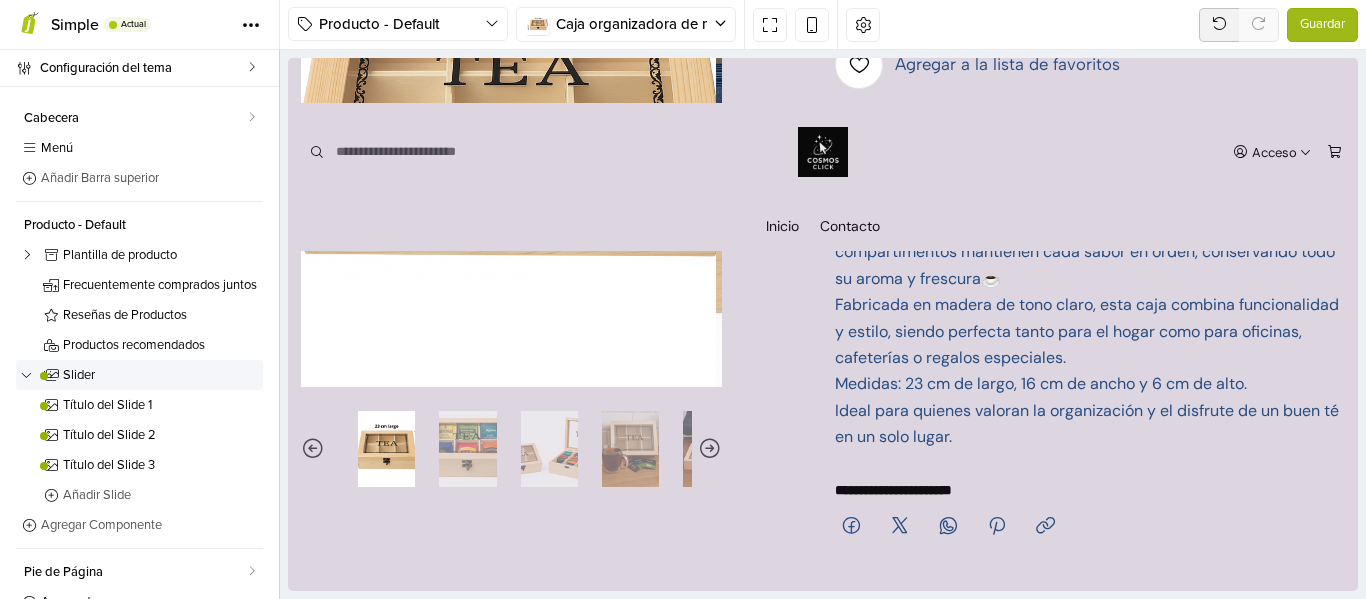 scroll, scrollTop: 0, scrollLeft: 0, axis: both 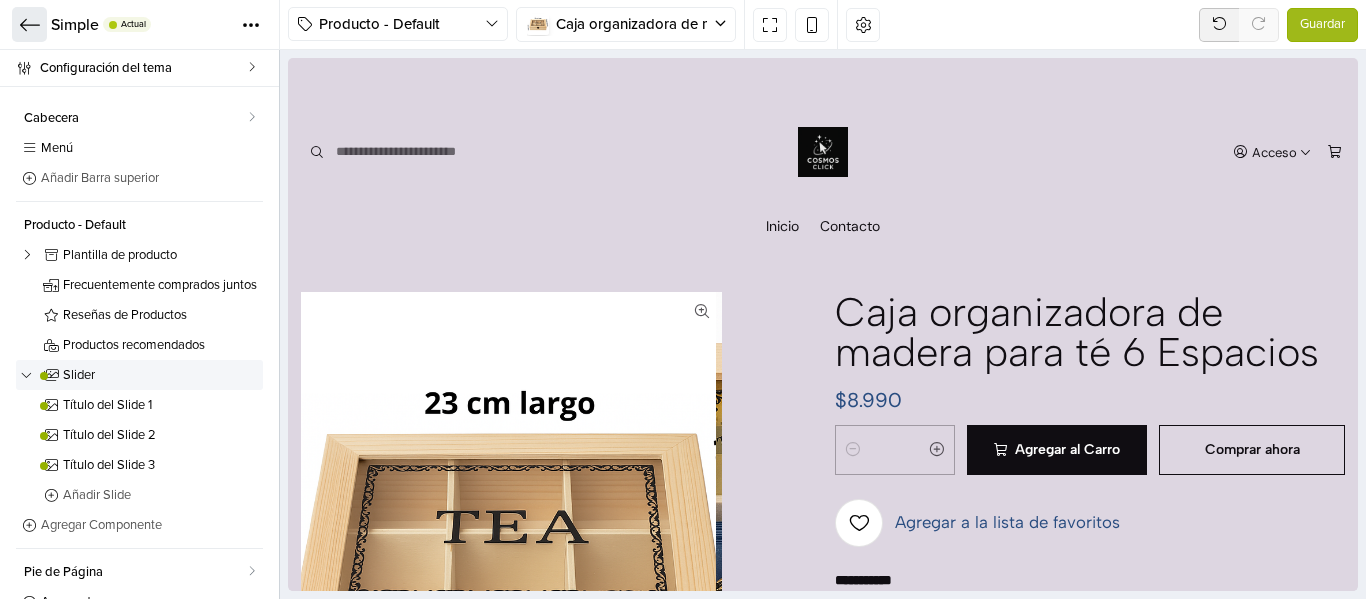 click 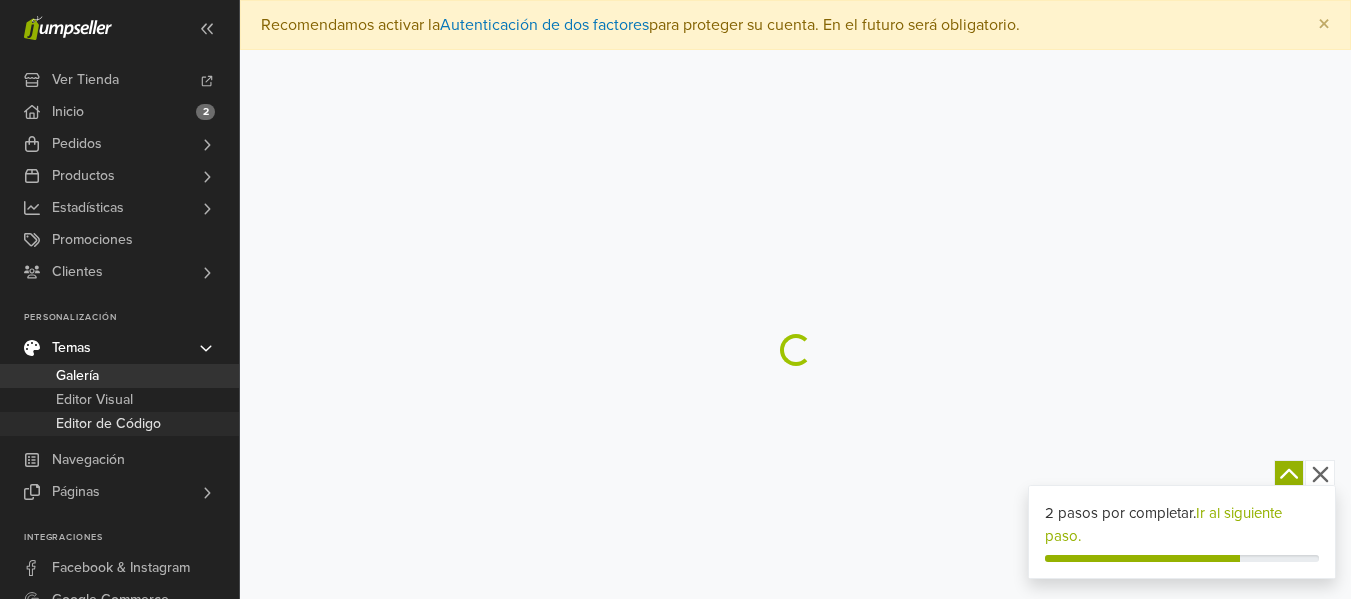 scroll, scrollTop: 0, scrollLeft: 0, axis: both 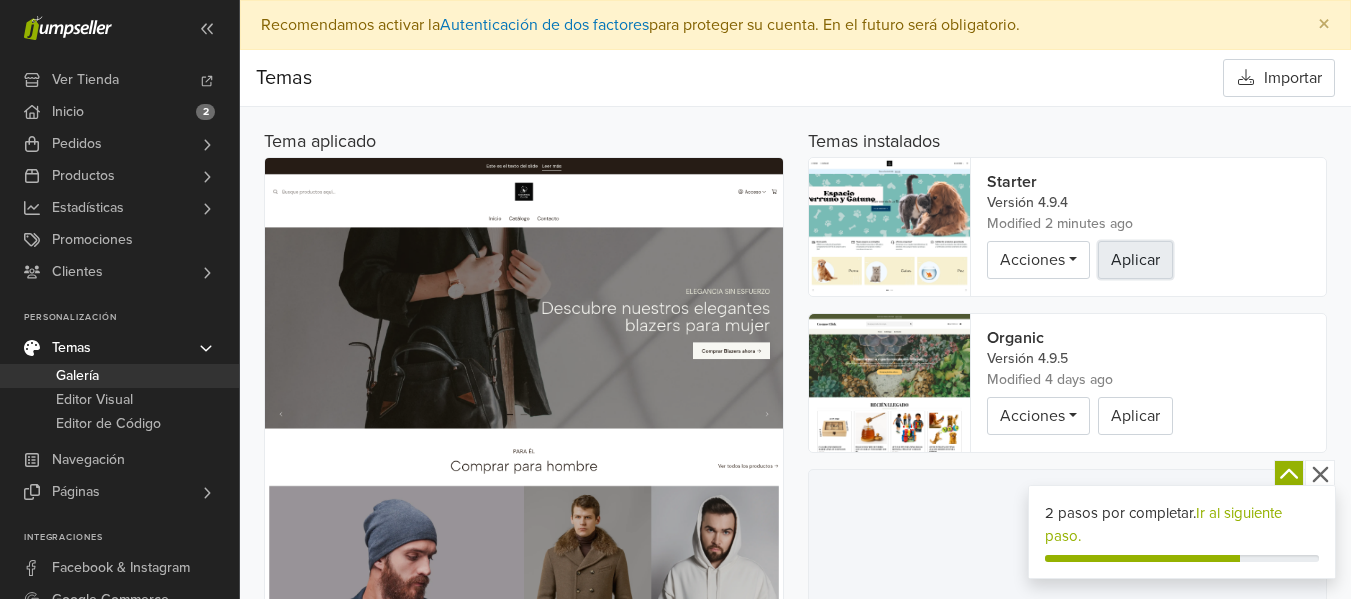 click on "Aplicar" at bounding box center (1135, 260) 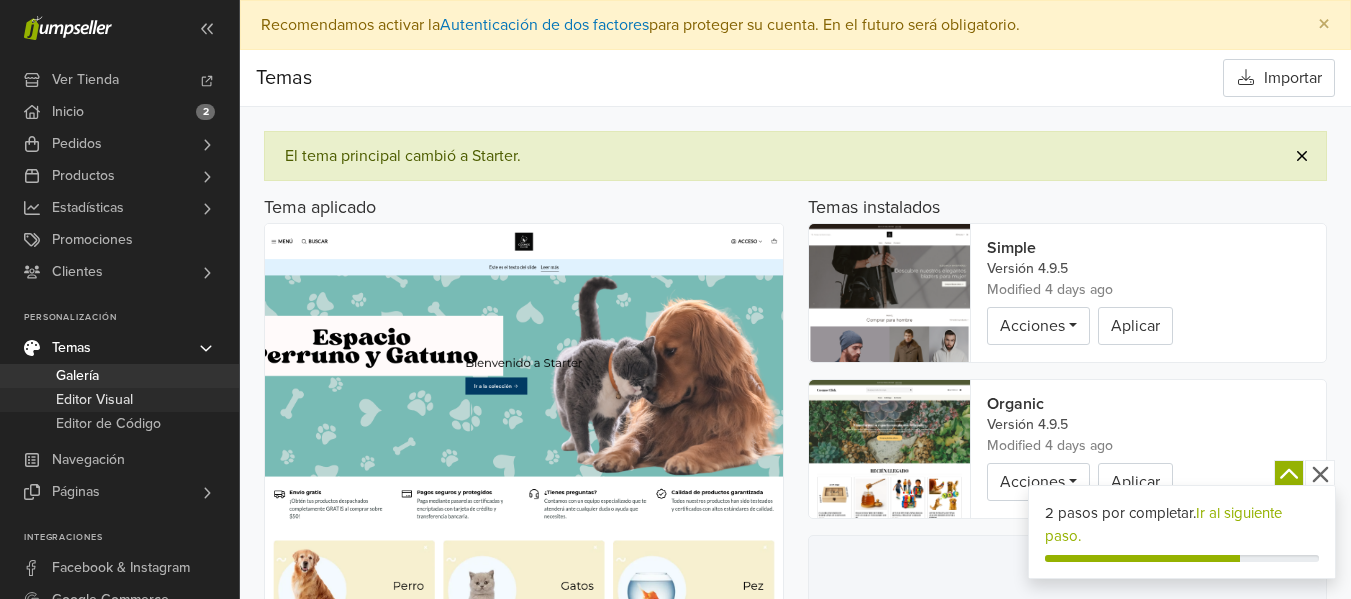 click on "Editor Visual" at bounding box center [94, 400] 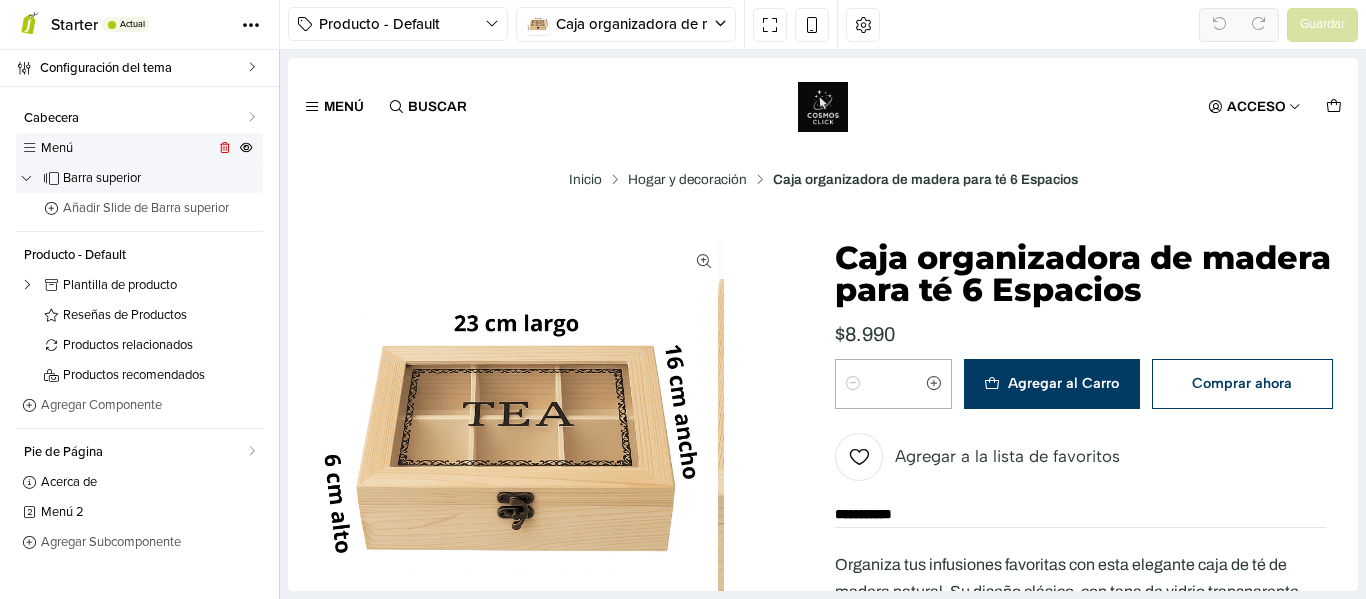 scroll, scrollTop: 0, scrollLeft: 0, axis: both 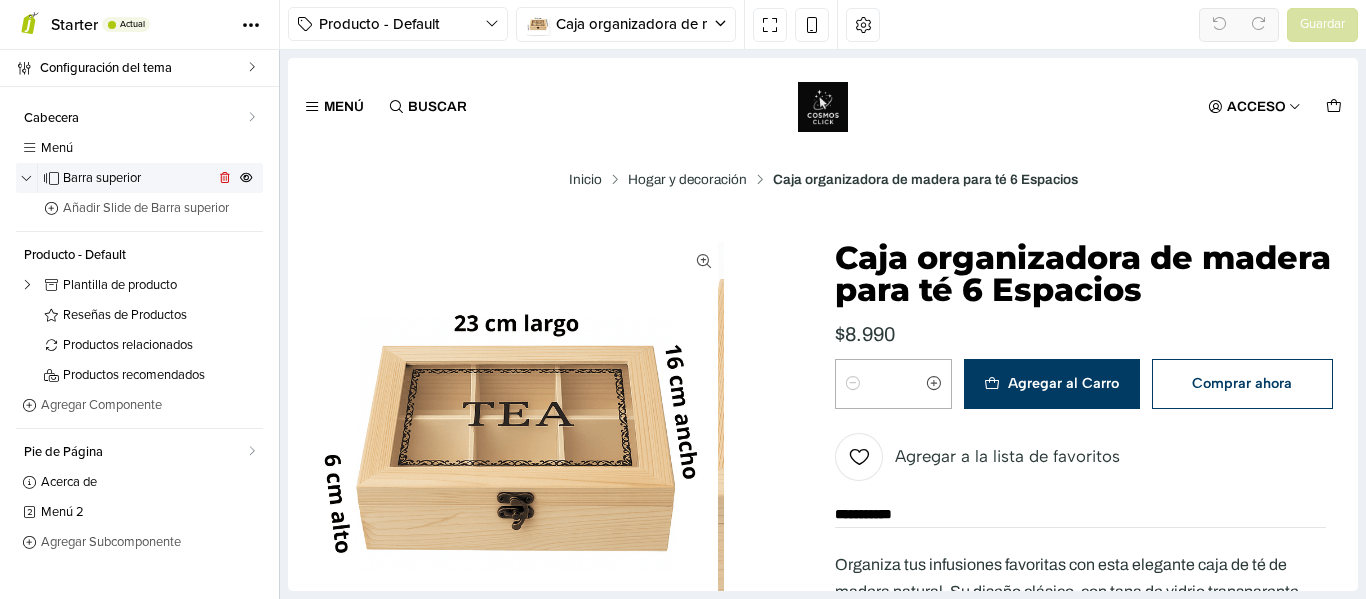 click on "Barra superior" at bounding box center [138, 178] 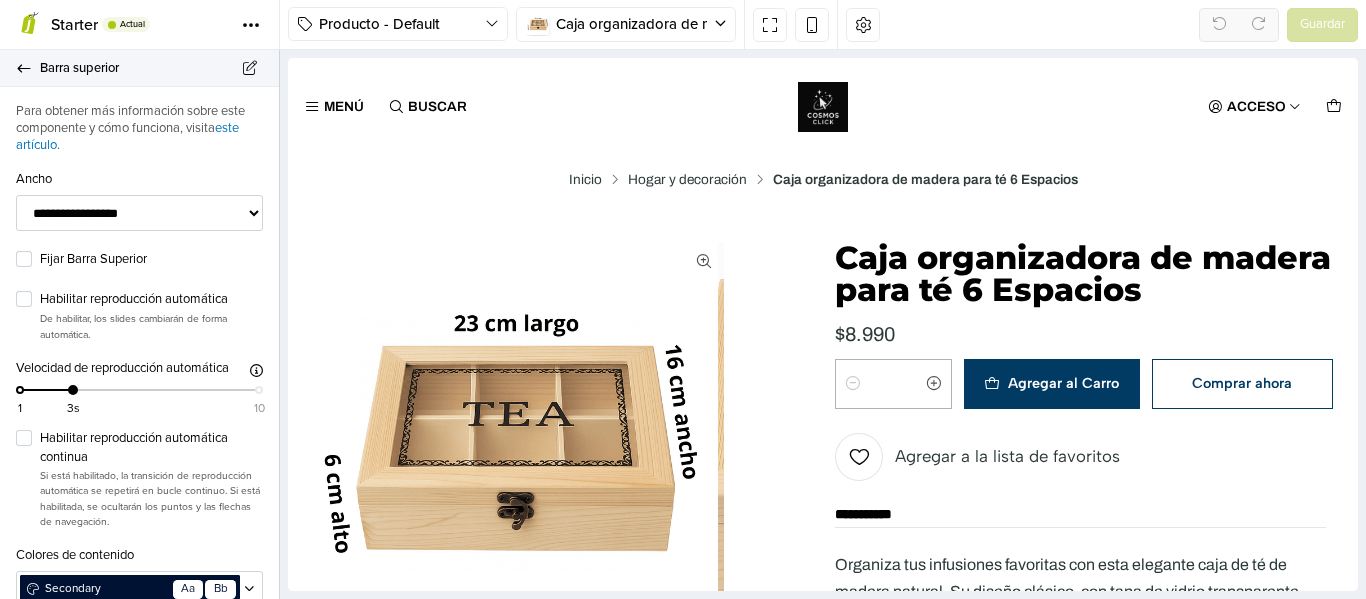 click 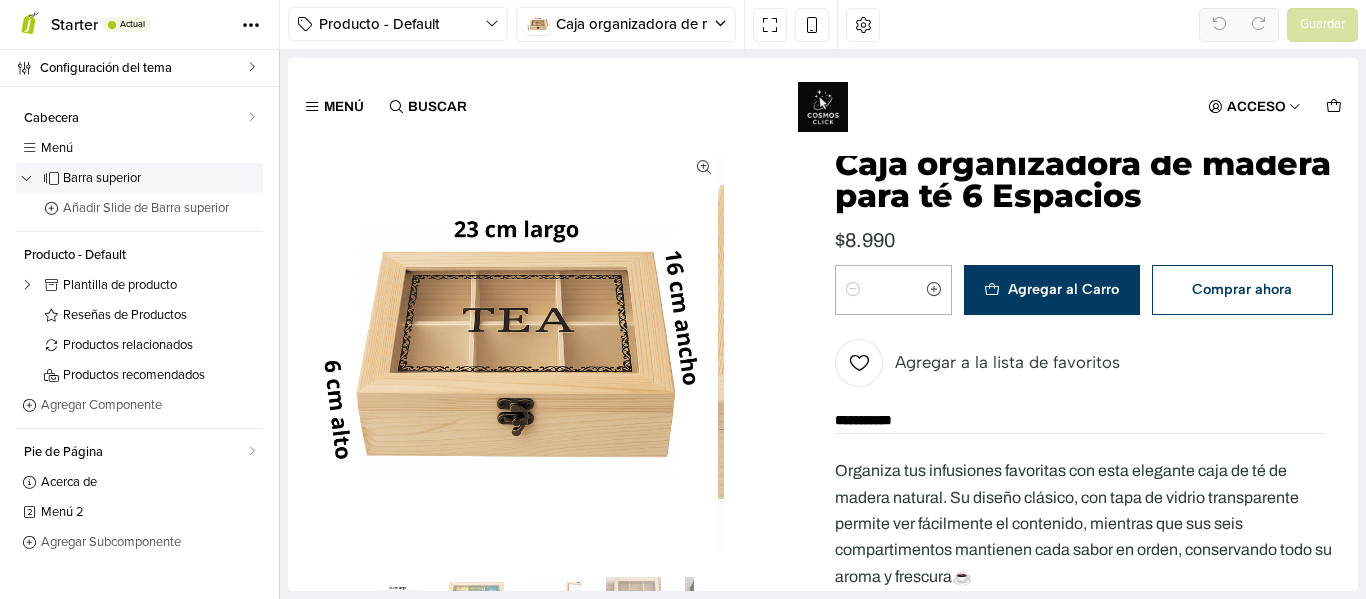 scroll, scrollTop: 0, scrollLeft: 0, axis: both 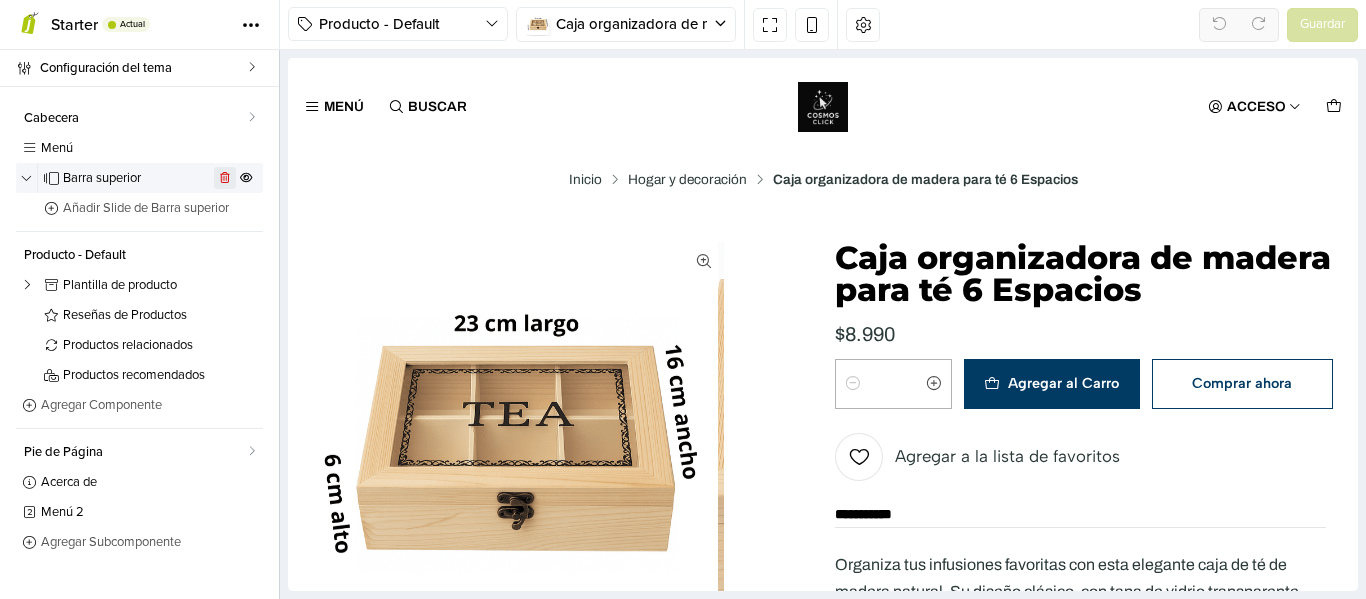 click 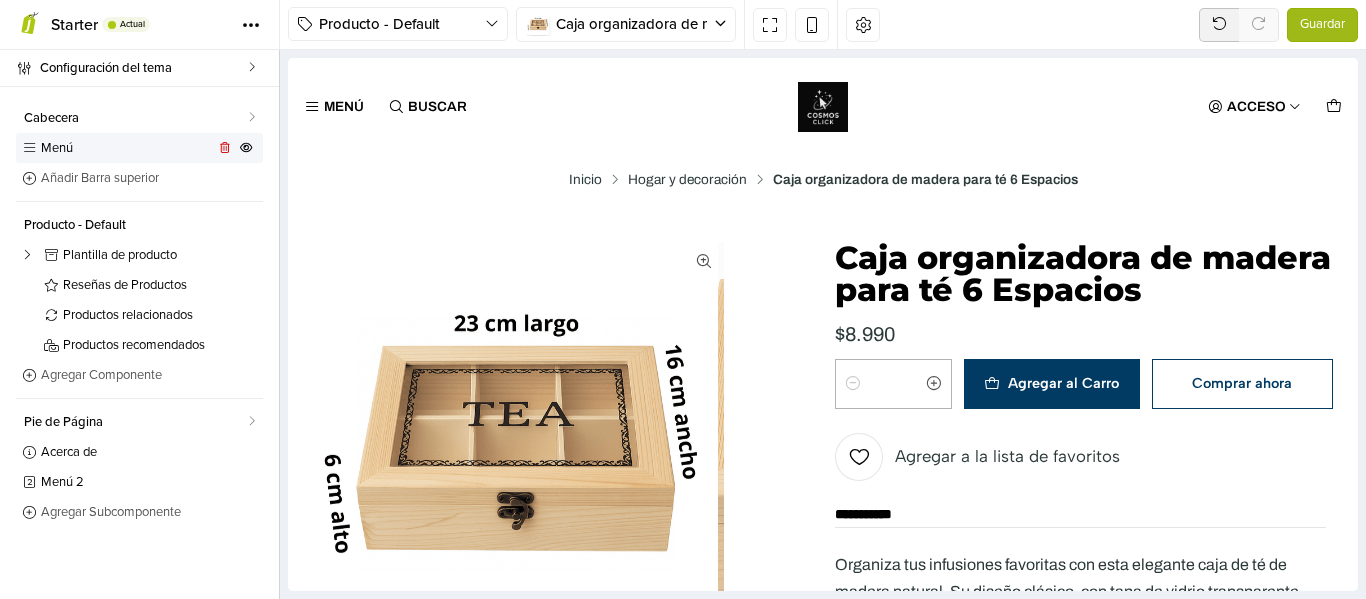 click on "Menú" at bounding box center [127, 148] 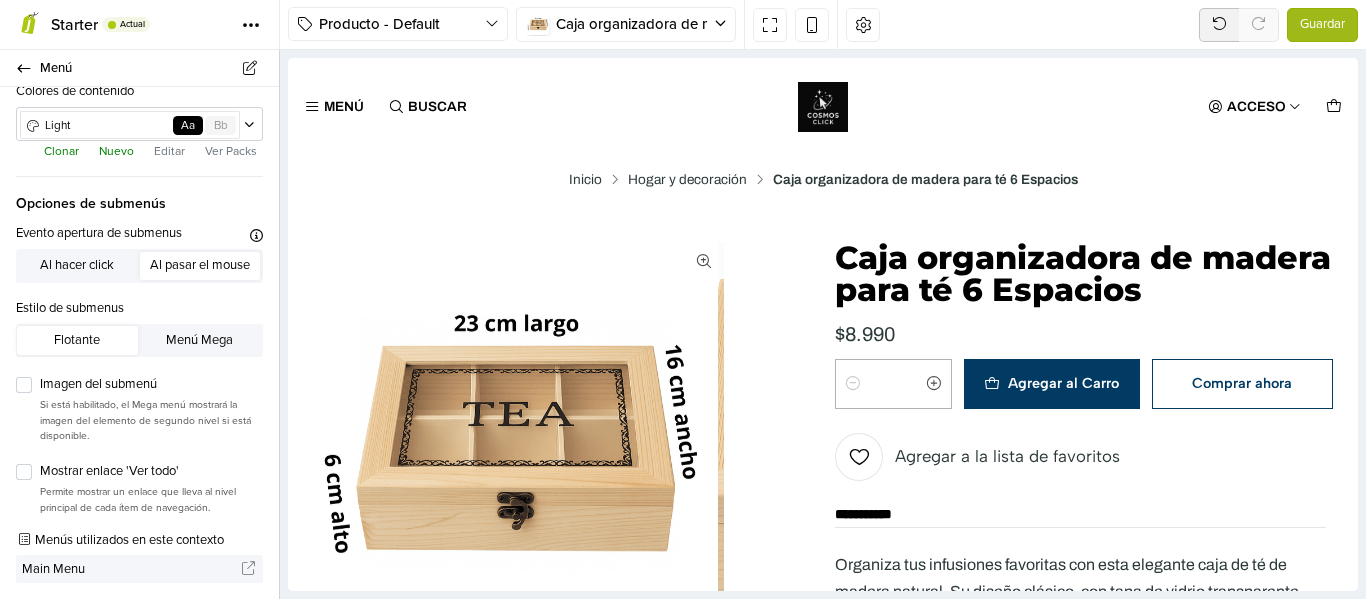 scroll, scrollTop: 0, scrollLeft: 0, axis: both 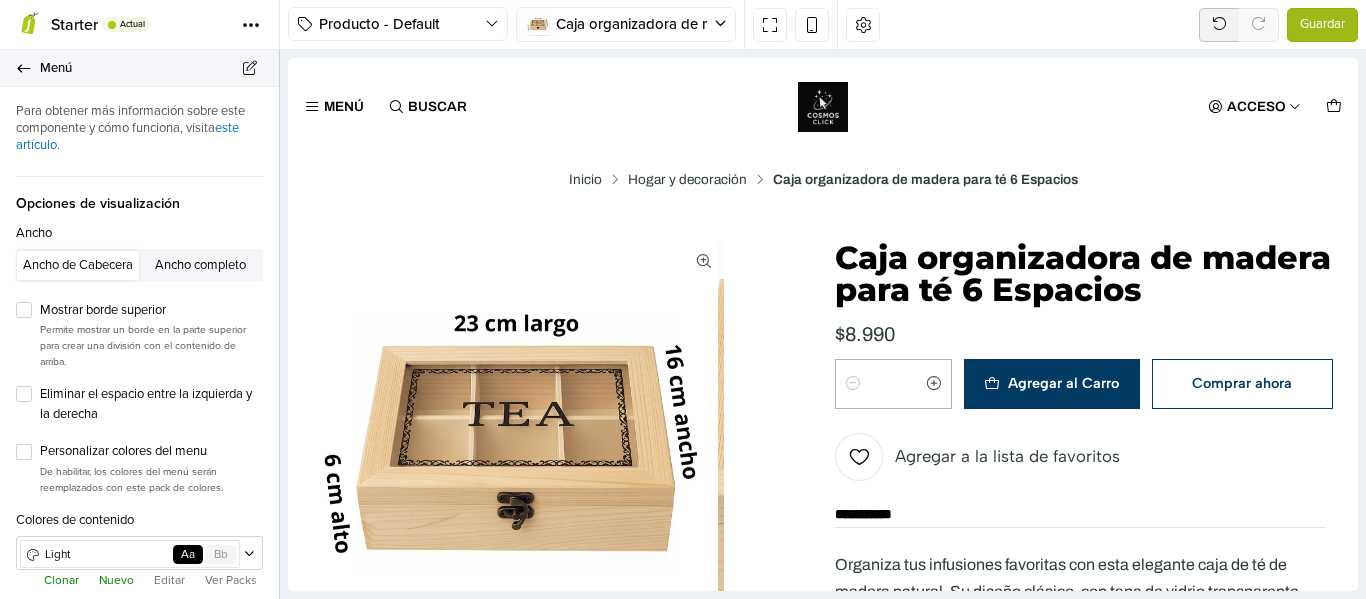 click 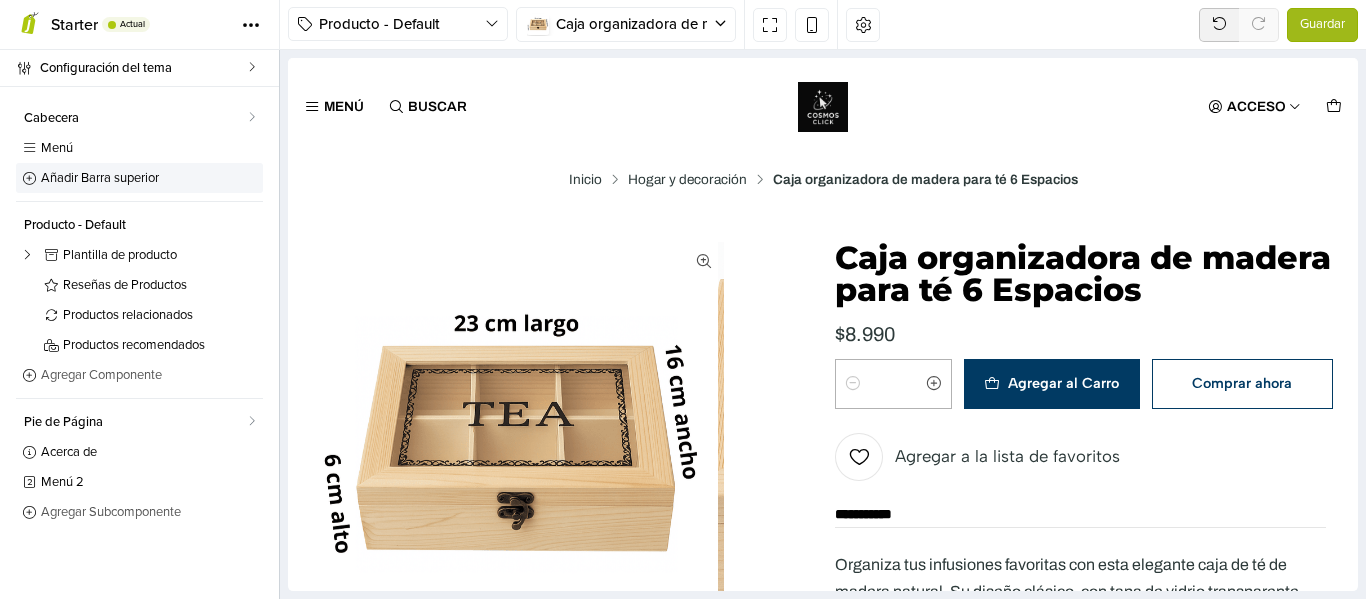 click on "Añadir Barra superior" at bounding box center (139, 178) 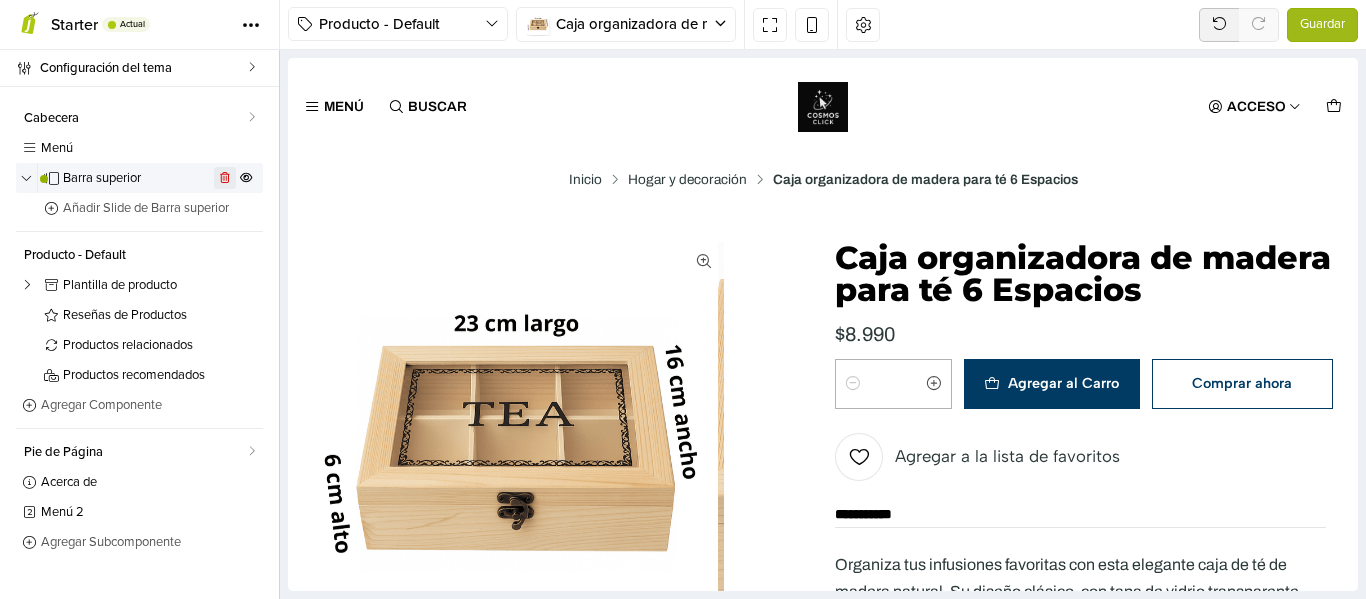 click 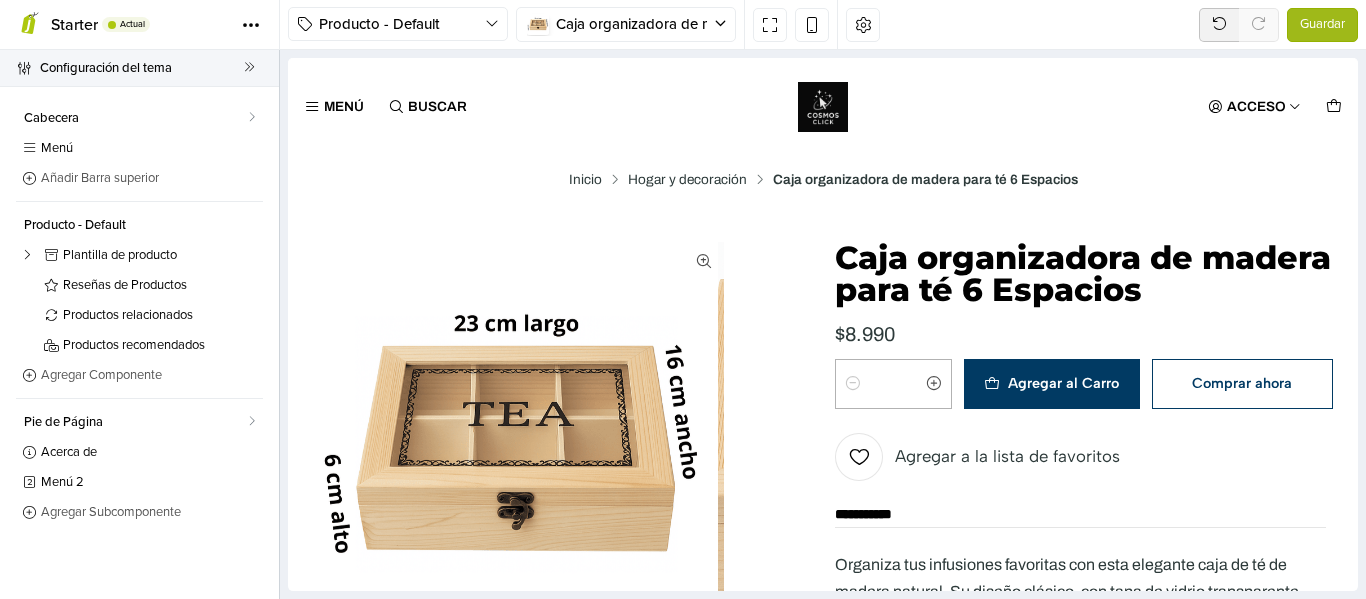 click on "Configuración del tema" at bounding box center [139, 68] 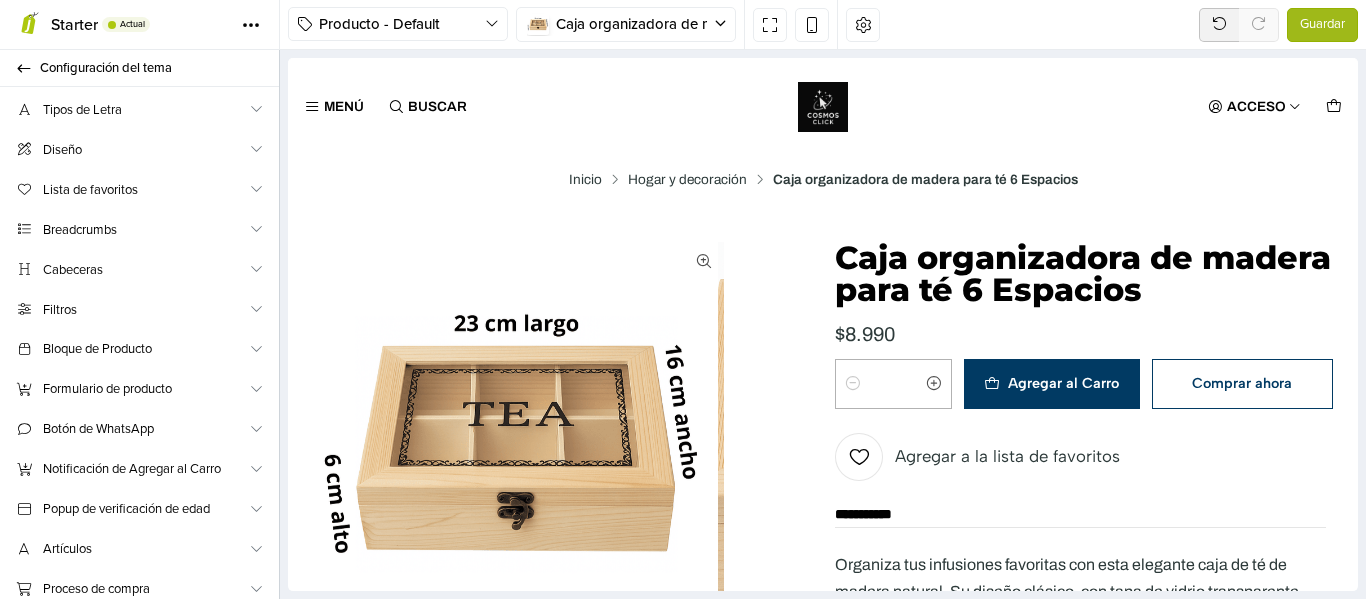 scroll, scrollTop: 0, scrollLeft: 0, axis: both 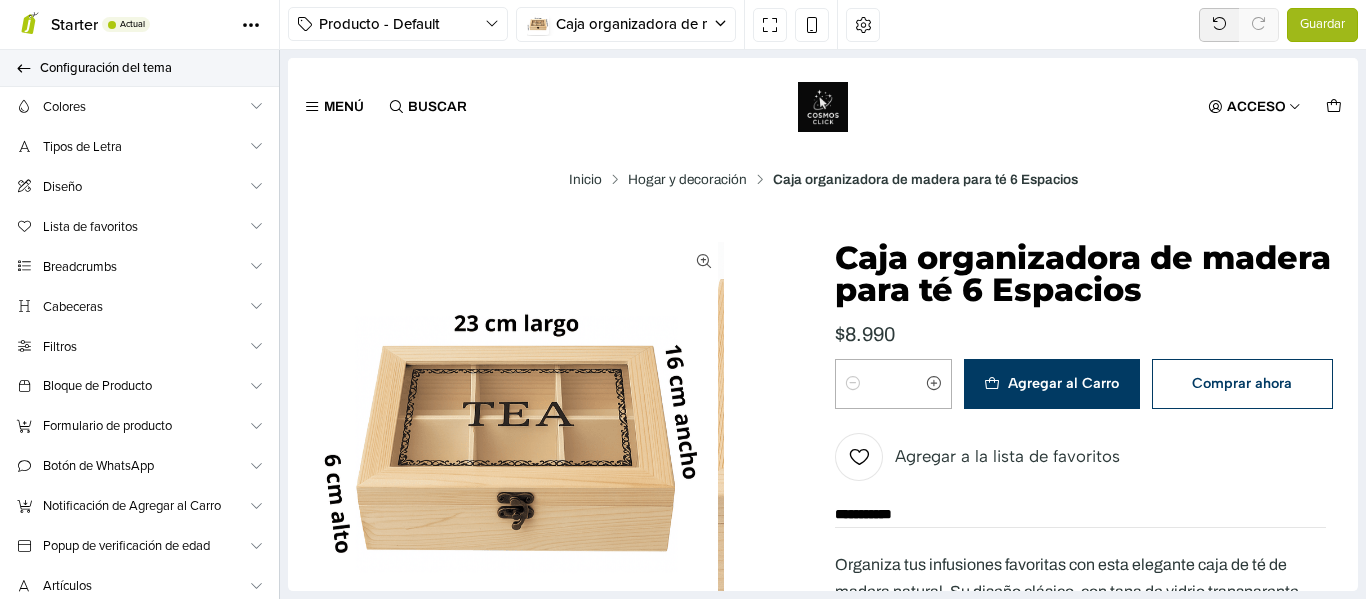 click on "Configuración del tema" at bounding box center (139, 68) 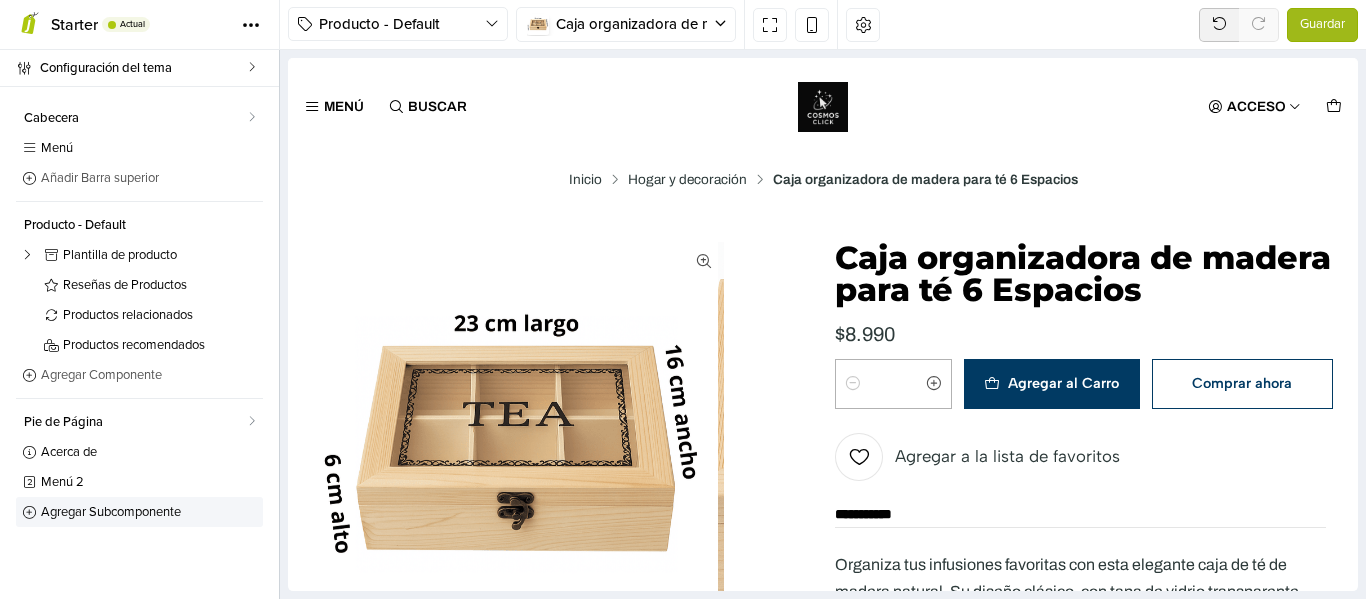 click on "Agregar Subcomponente" at bounding box center (149, 512) 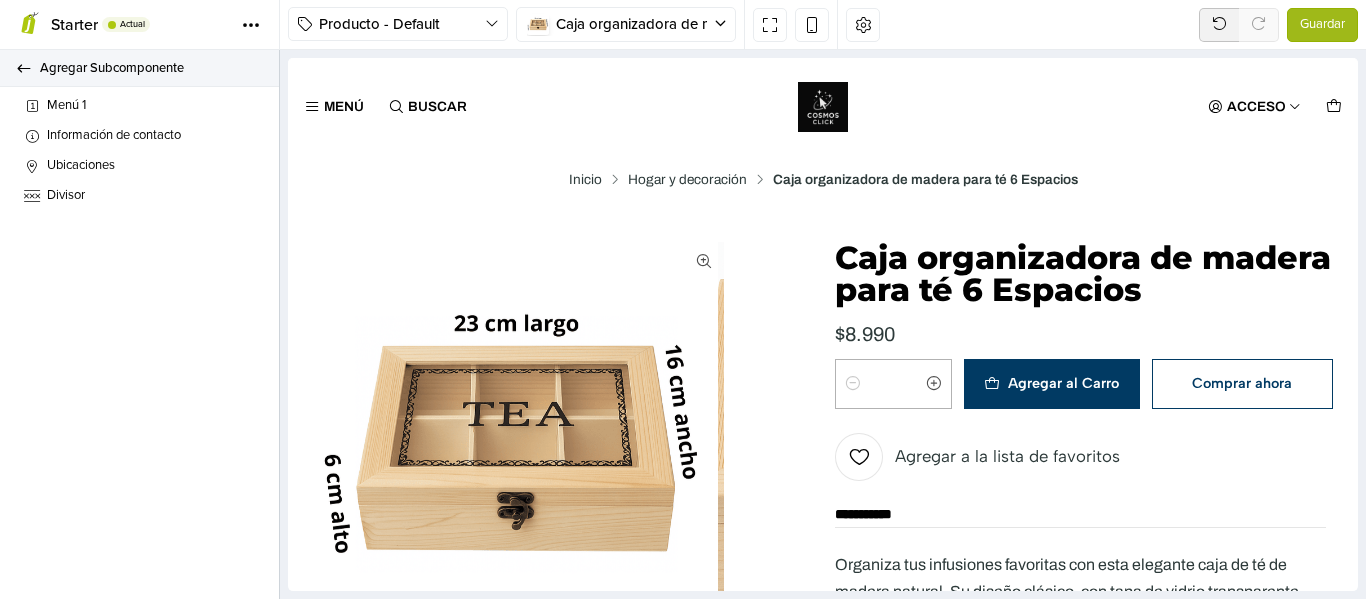 click 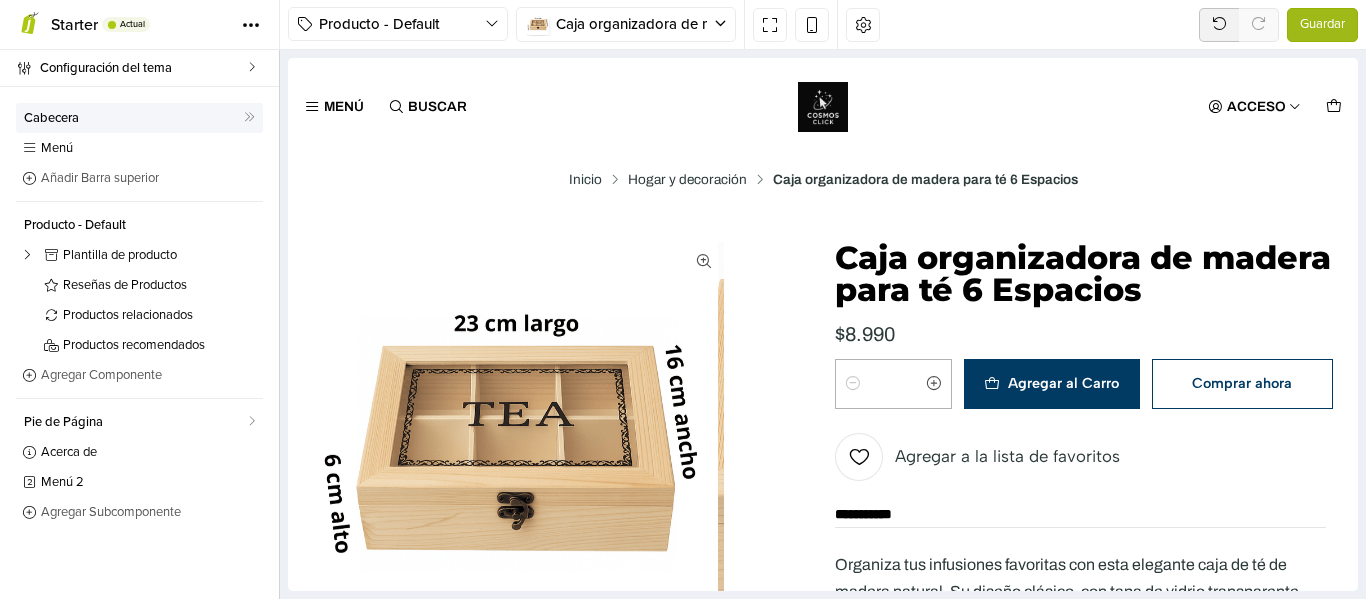 click on "Cabecera" at bounding box center (134, 118) 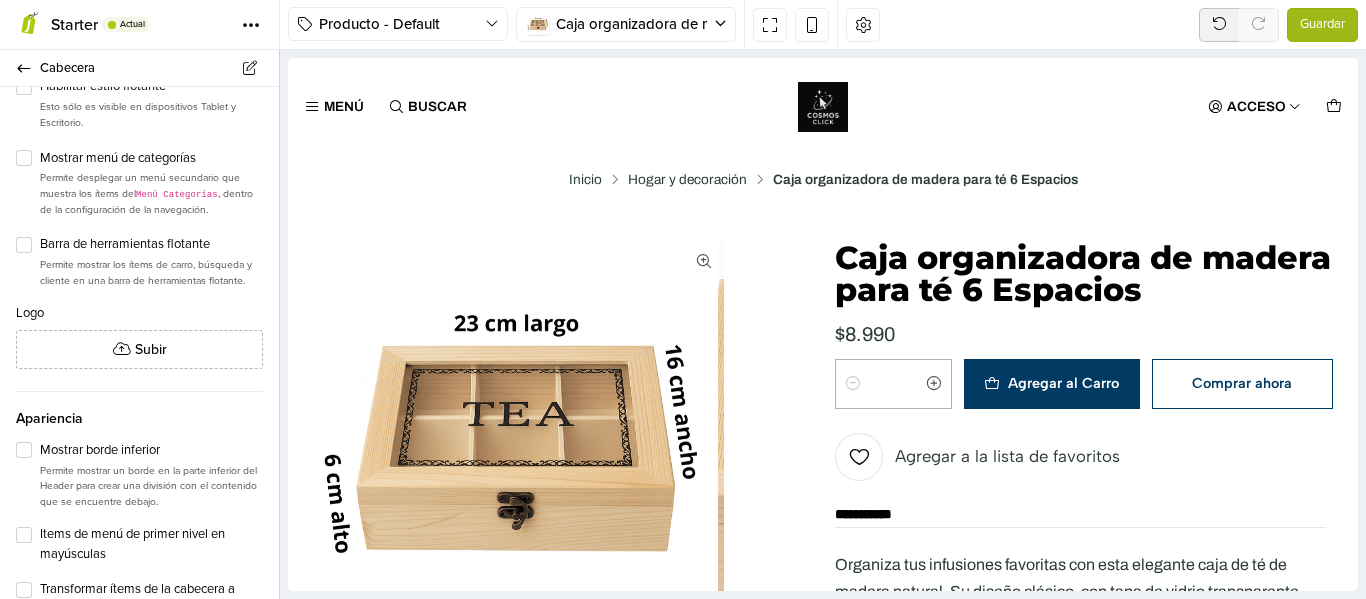 scroll, scrollTop: 0, scrollLeft: 0, axis: both 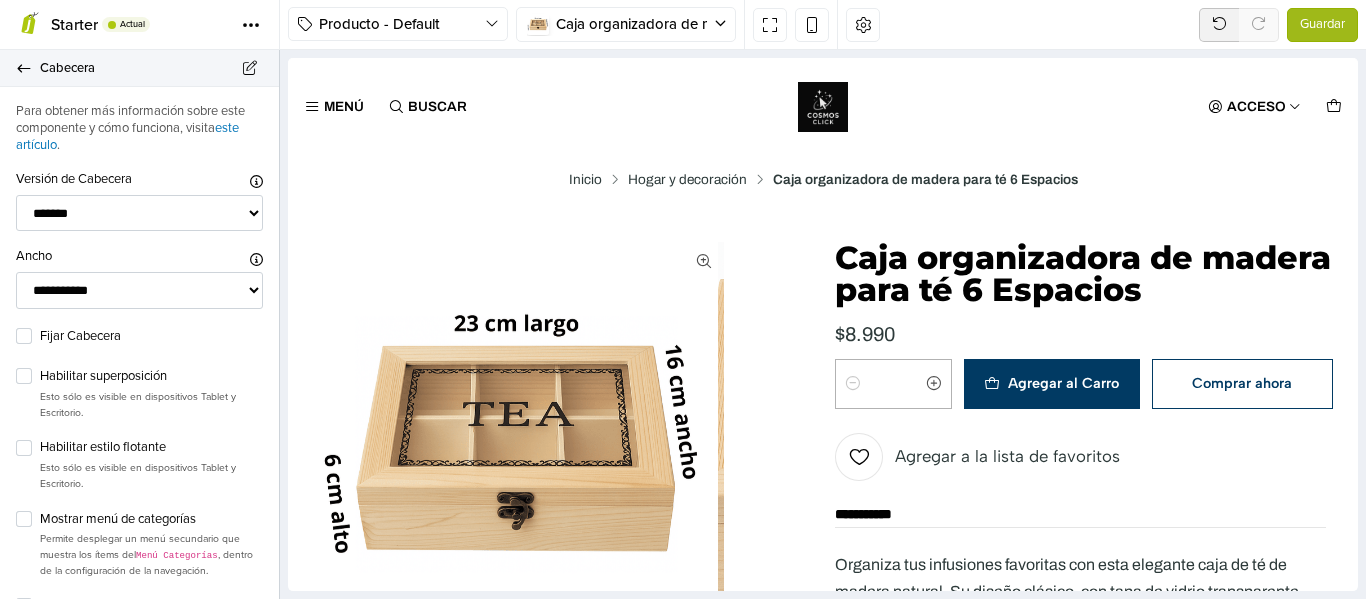 click on "Cabecera" at bounding box center (139, 68) 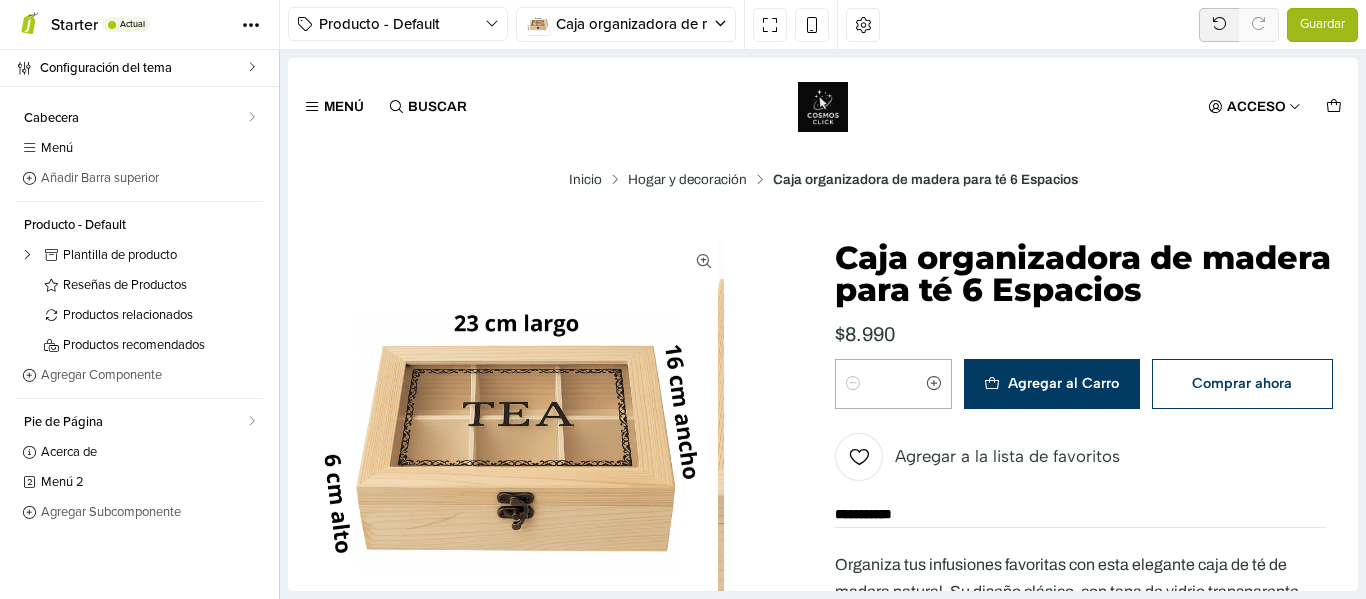 click on "Producto - Default" at bounding box center [141, 225] 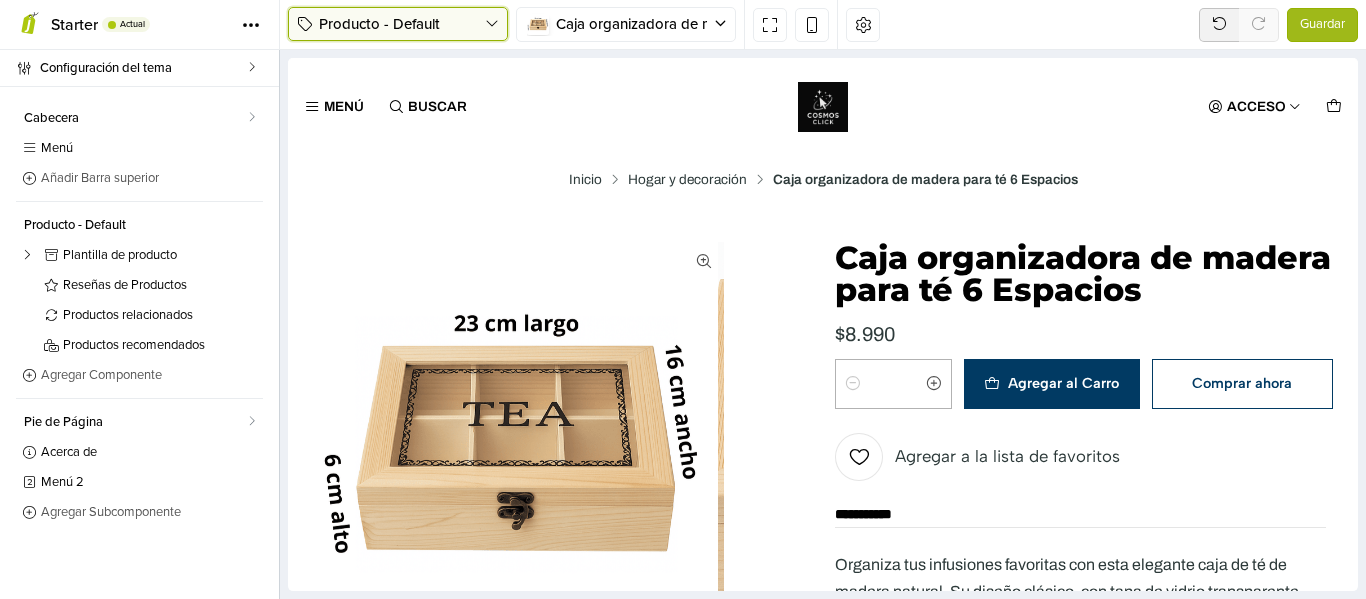 click on "Producto - Default" at bounding box center (402, 24) 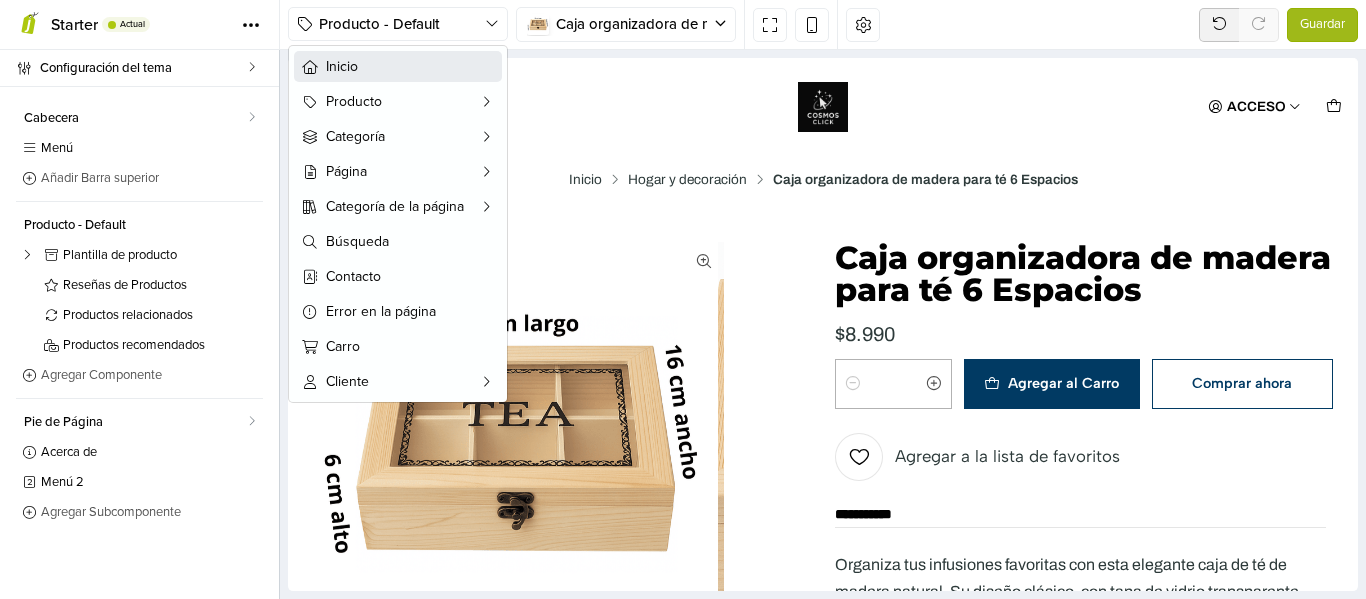click on "Inicio" at bounding box center [398, 66] 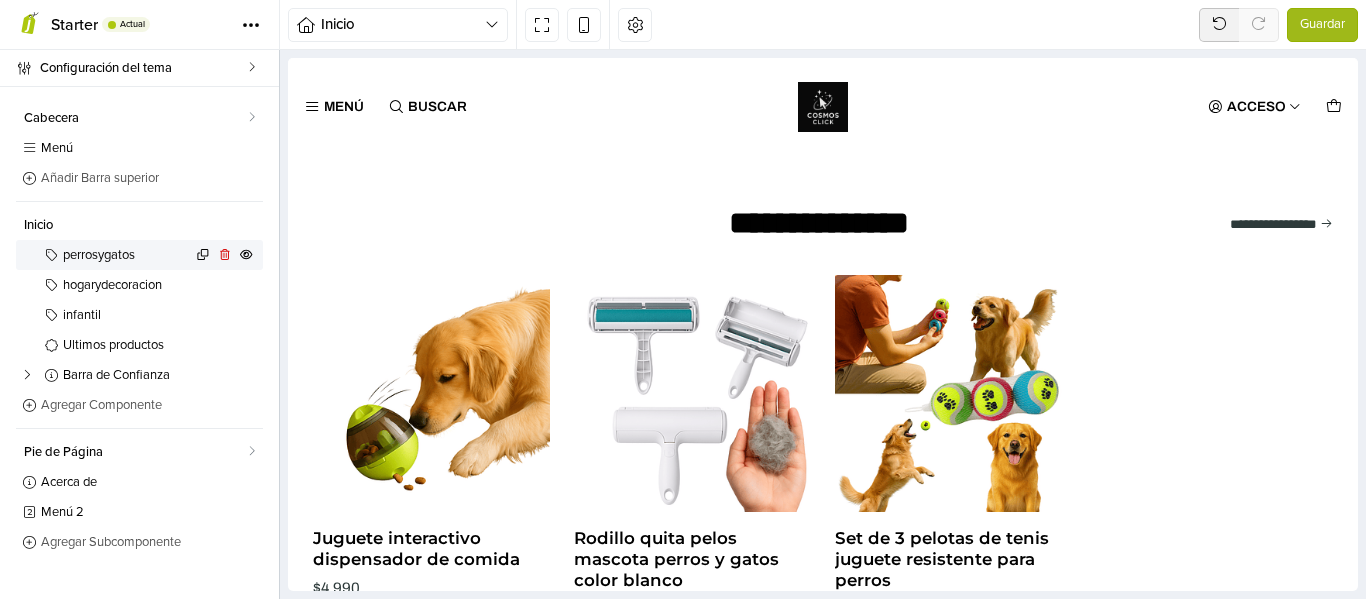 scroll, scrollTop: 0, scrollLeft: 0, axis: both 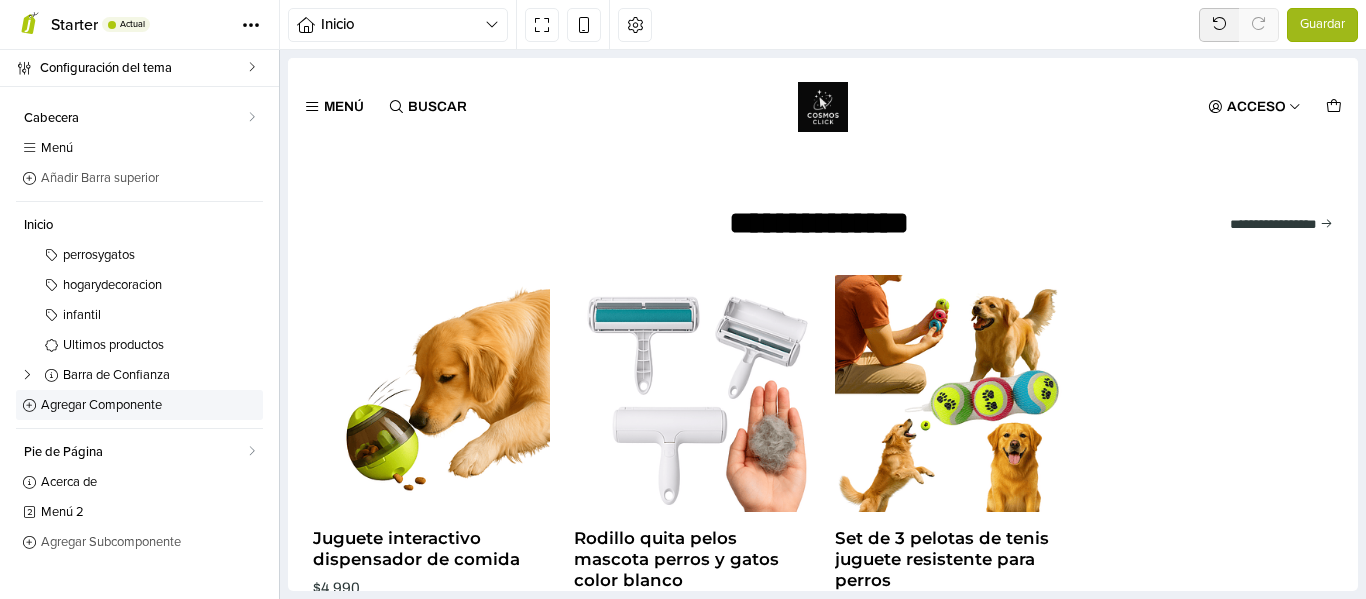 click on "Agregar Componente" at bounding box center [139, 405] 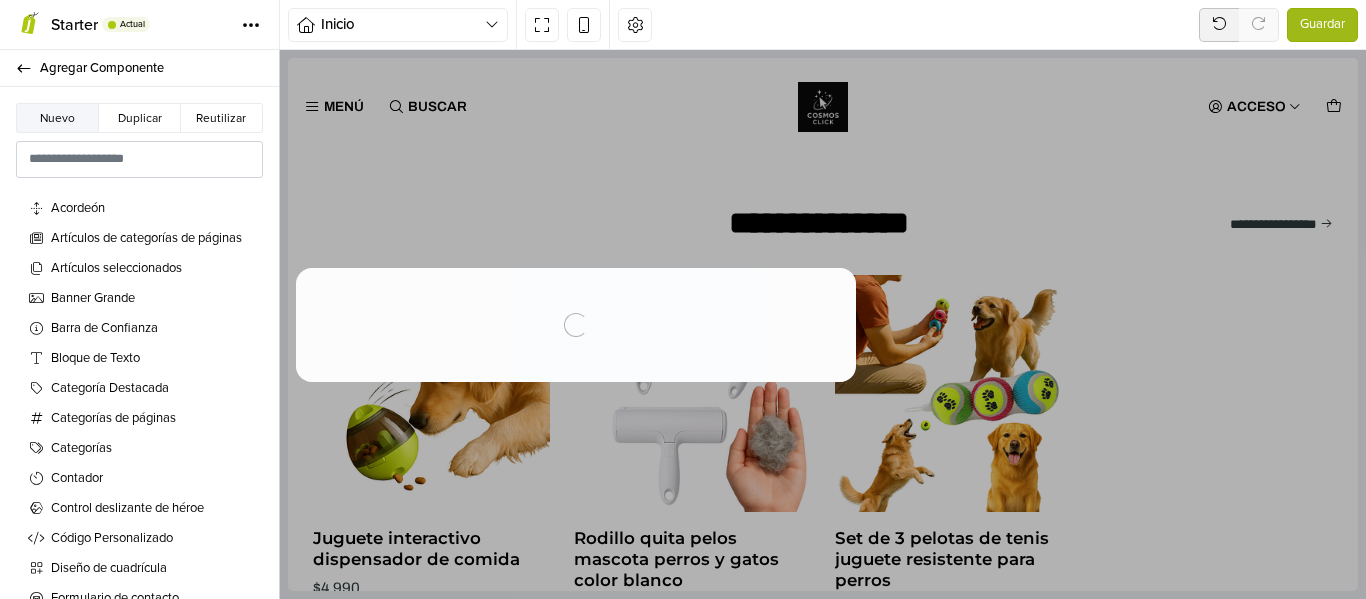 scroll, scrollTop: 0, scrollLeft: 0, axis: both 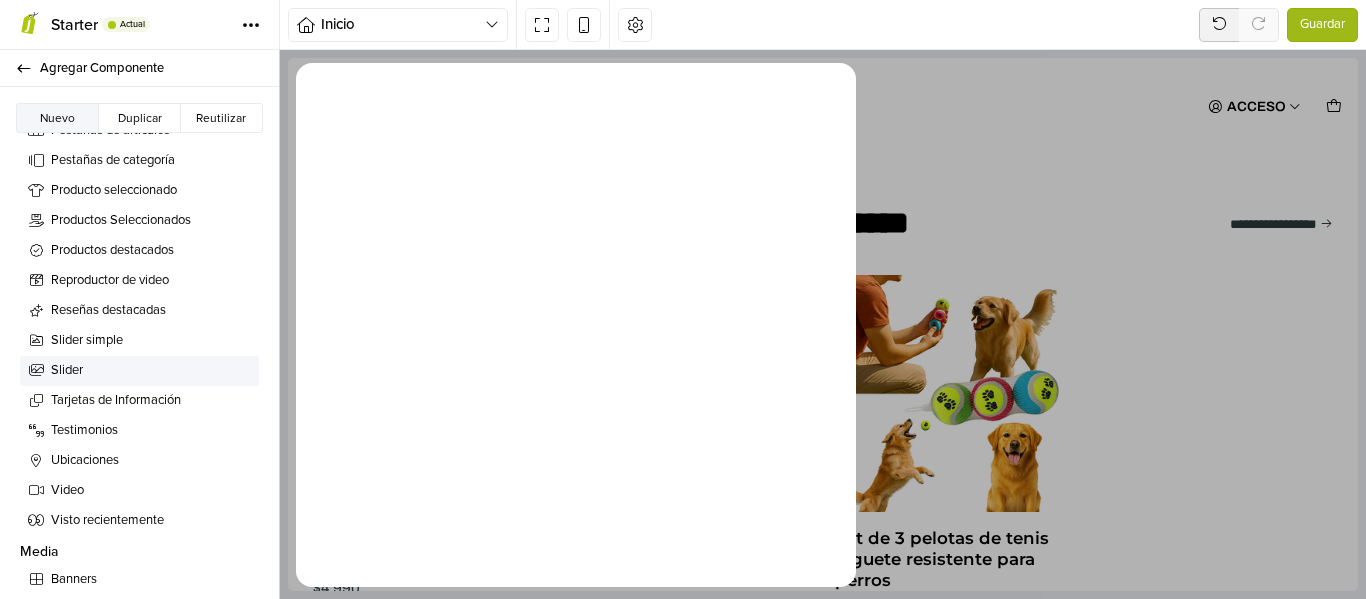 click on "Slider" at bounding box center [151, 371] 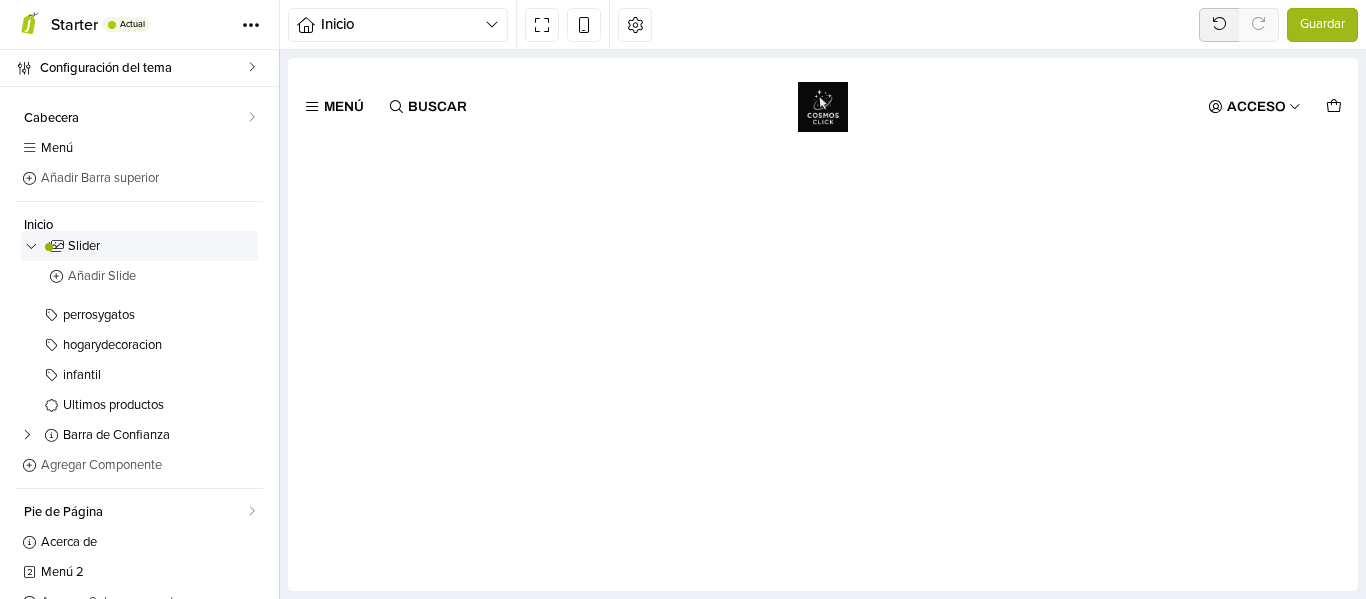 drag, startPoint x: 122, startPoint y: 411, endPoint x: 126, endPoint y: 246, distance: 165.04848 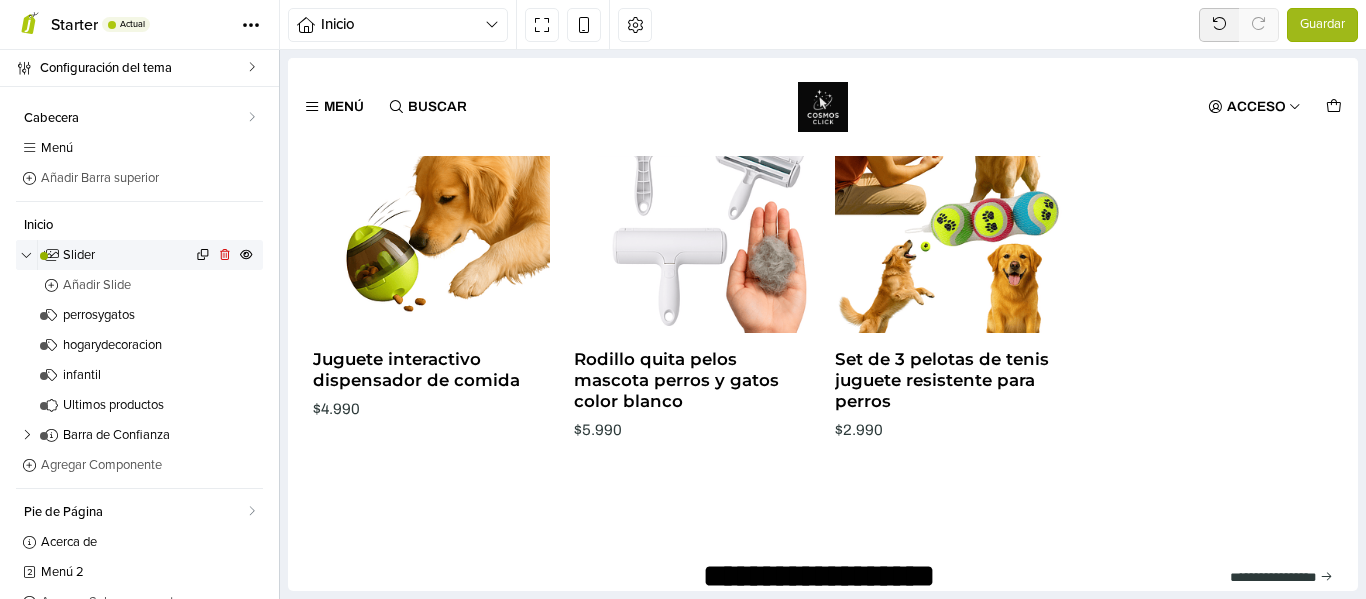 scroll, scrollTop: 115, scrollLeft: 0, axis: vertical 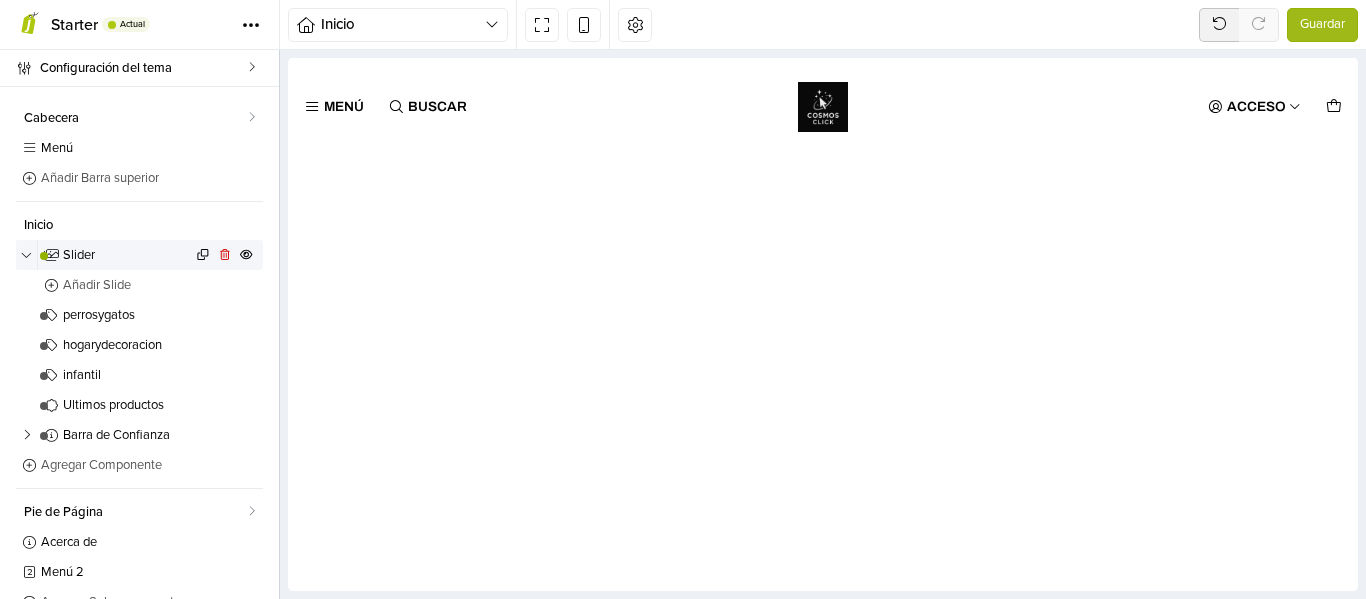 click on "Slider" at bounding box center (127, 255) 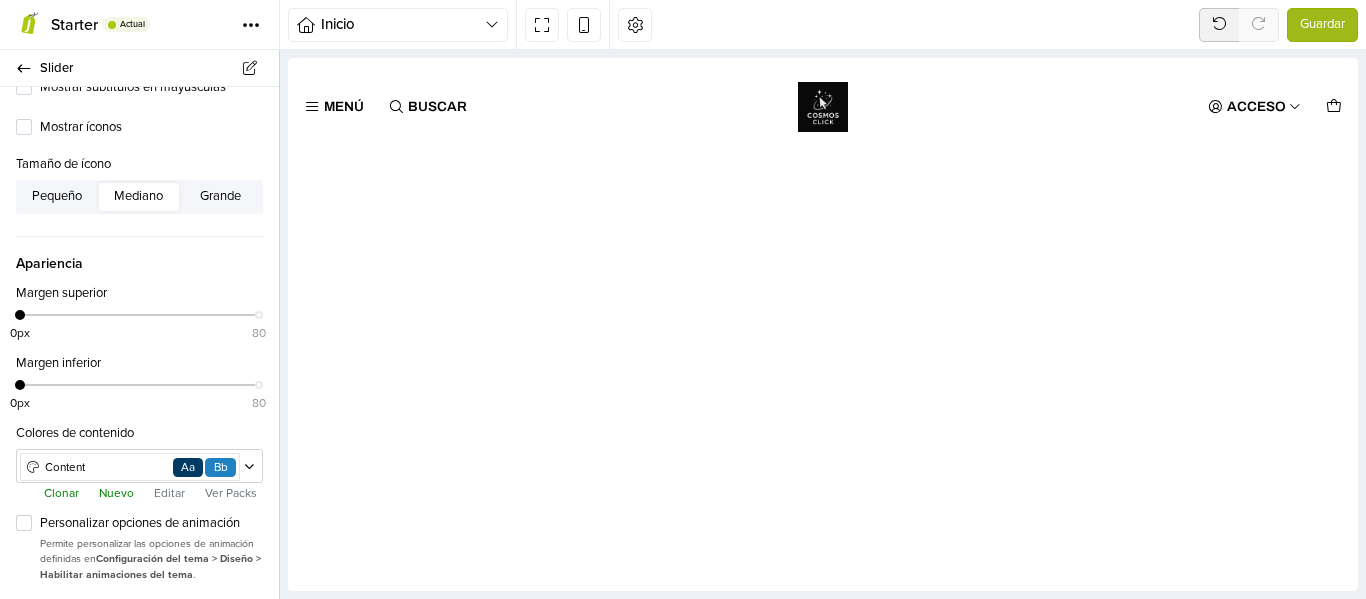 scroll, scrollTop: 0, scrollLeft: 0, axis: both 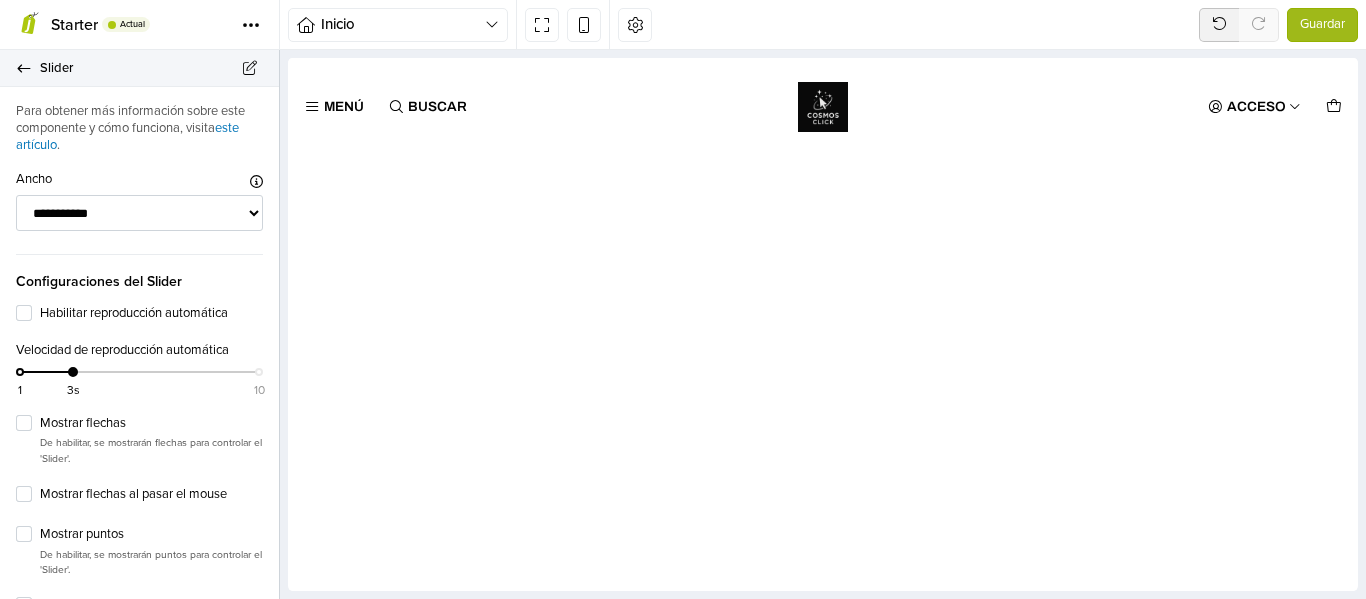 click on "Slider" at bounding box center [139, 68] 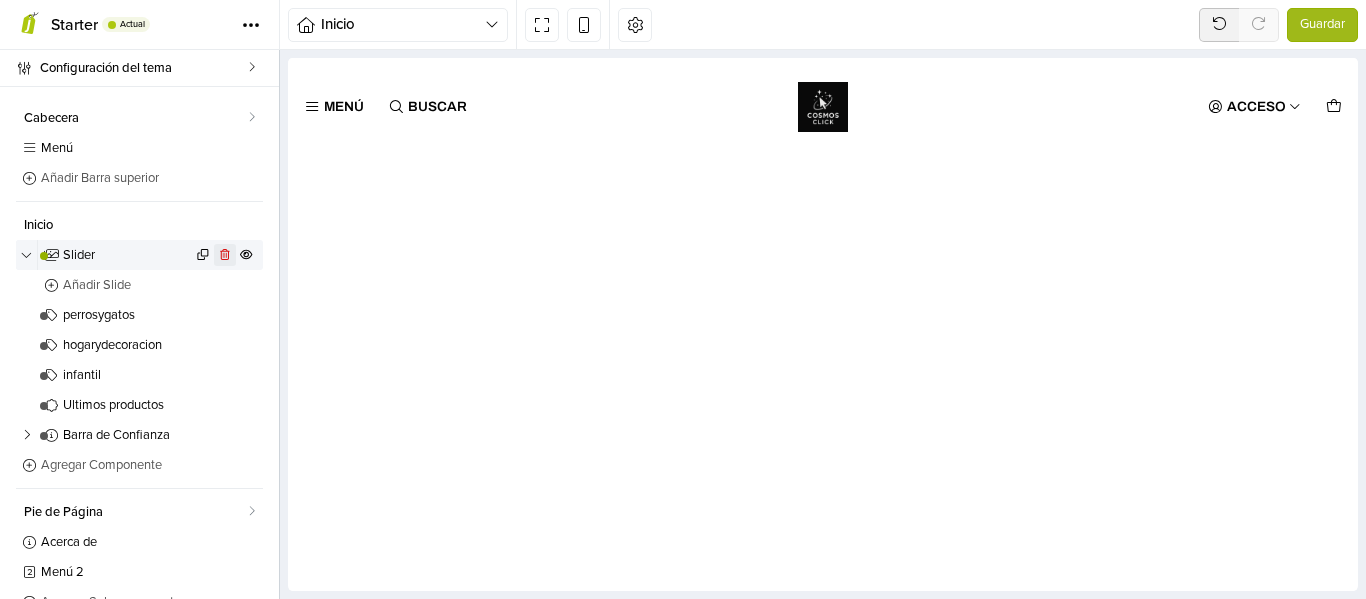 click 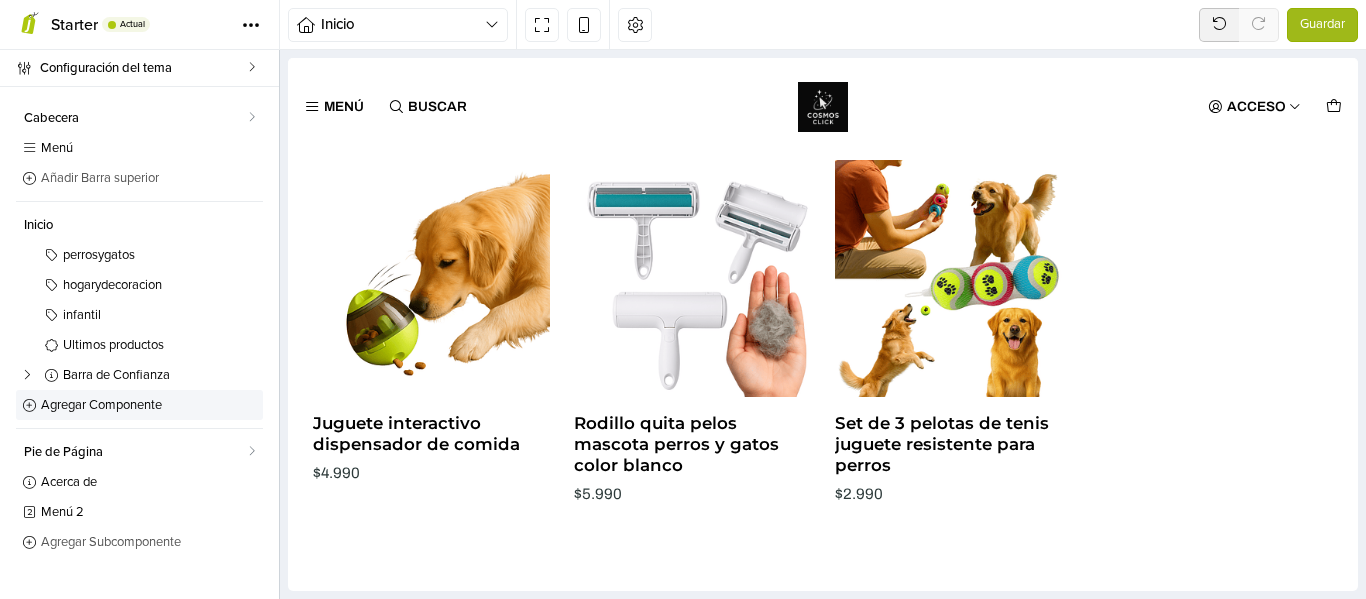 click on "Agregar Componente" at bounding box center [149, 405] 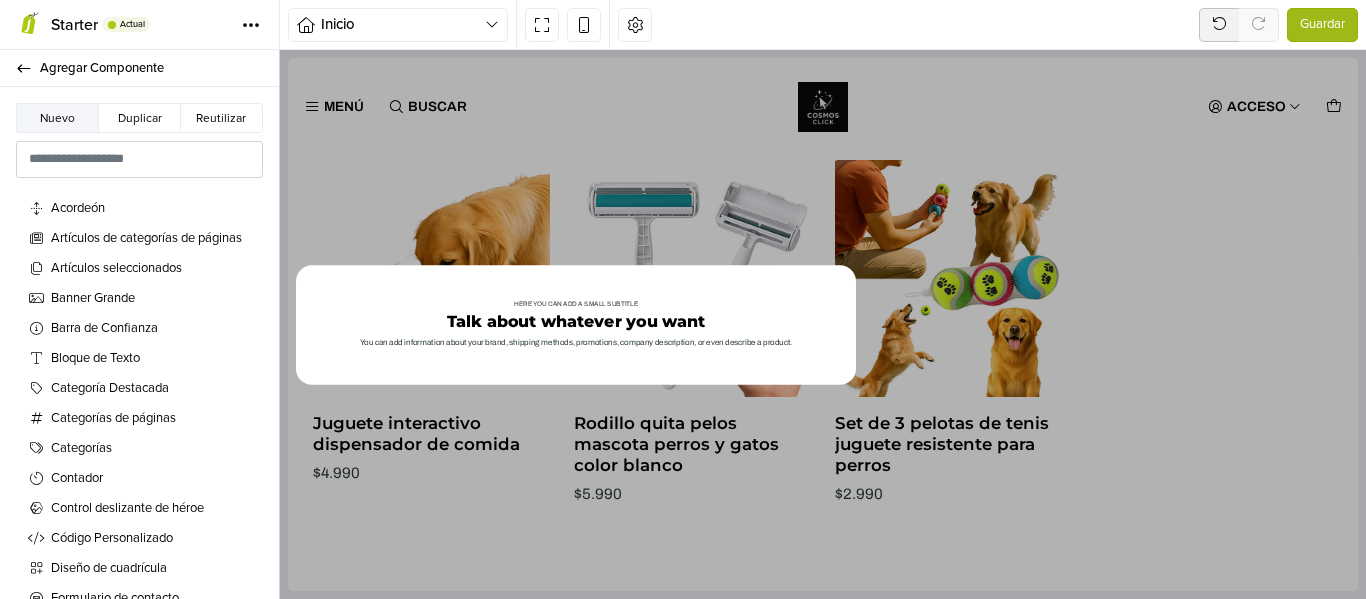 scroll, scrollTop: 0, scrollLeft: 0, axis: both 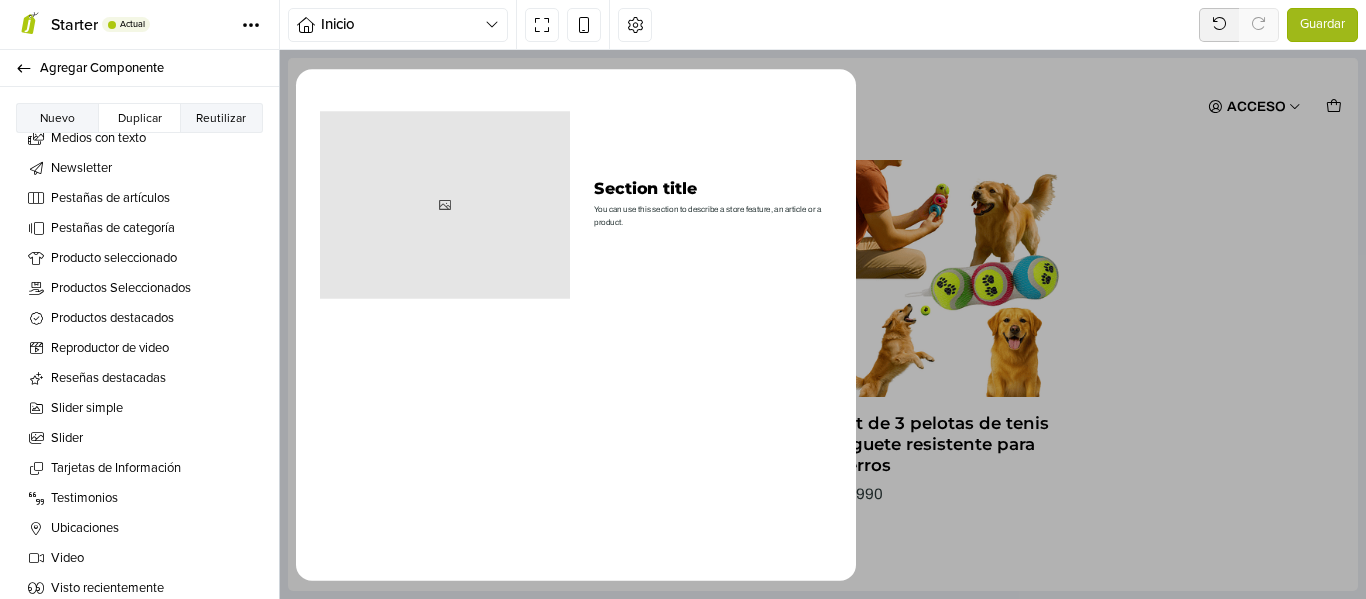 click on "Reutilizar" at bounding box center (222, 118) 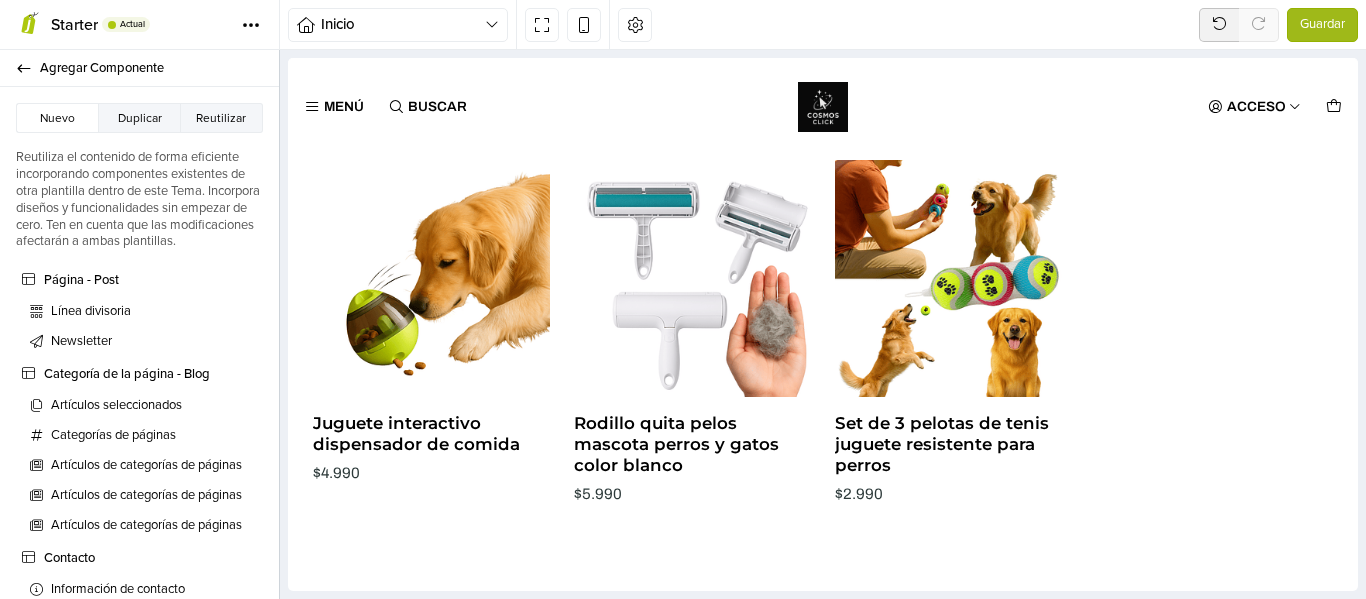 click on "Duplicar" at bounding box center (139, 118) 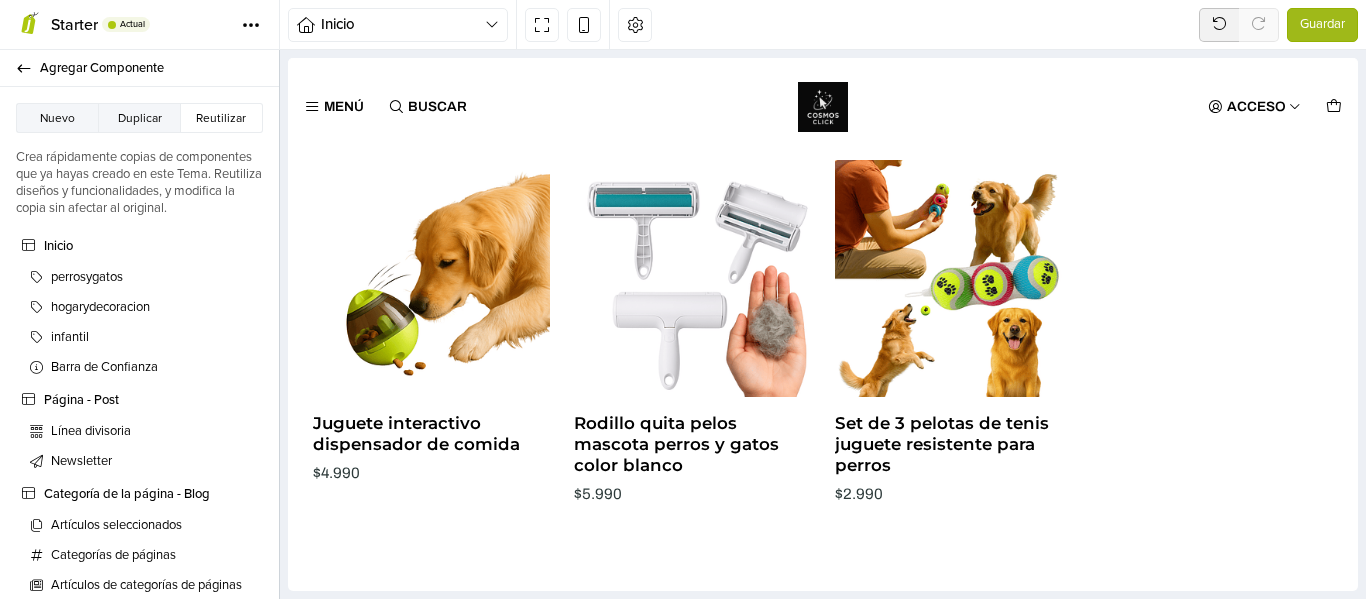 click on "Nuevo" at bounding box center [57, 118] 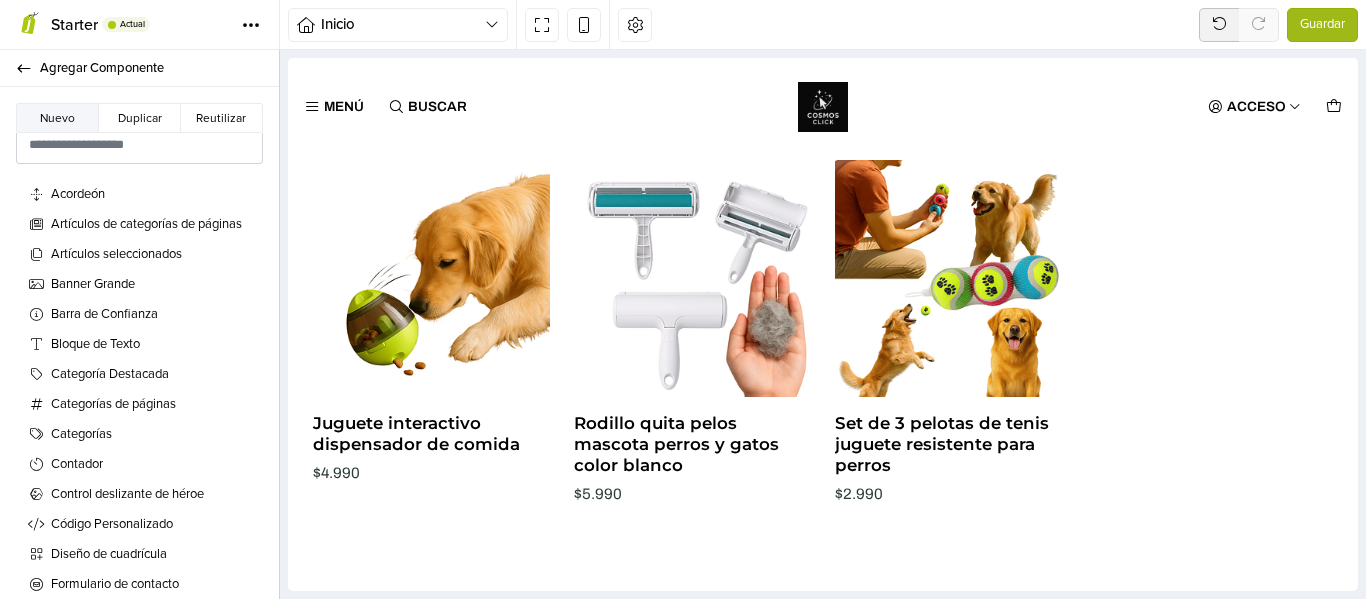 scroll, scrollTop: 17, scrollLeft: 0, axis: vertical 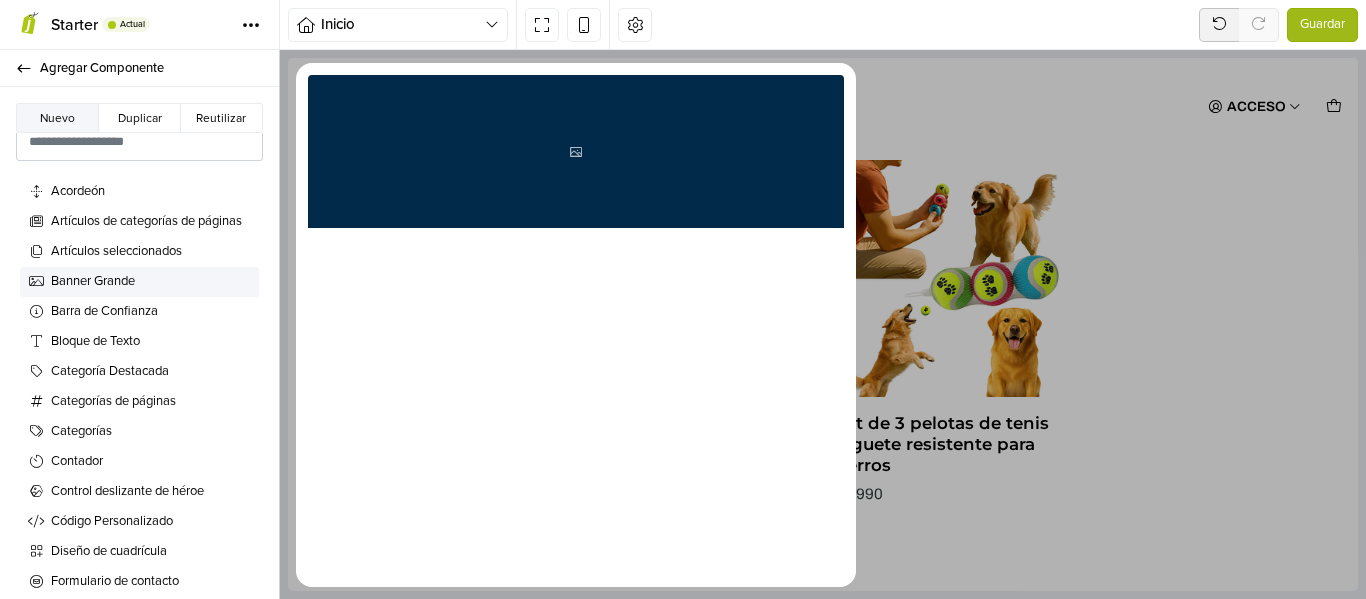 click on "Banner Grande" at bounding box center (151, 282) 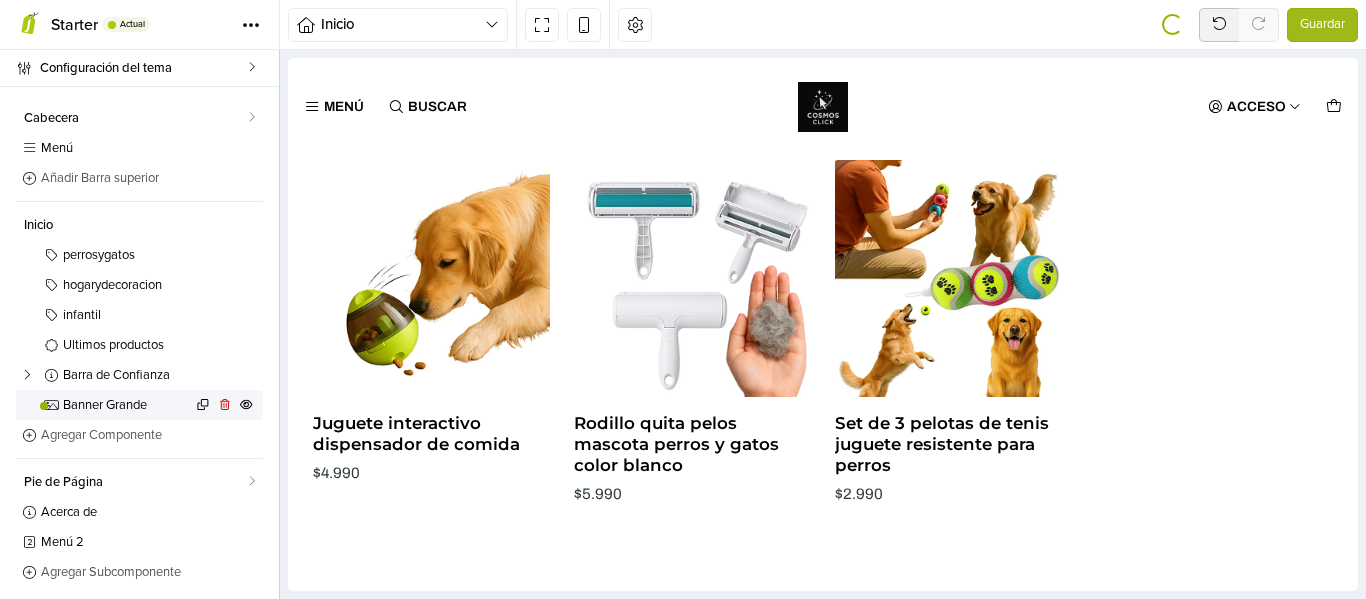 click on "Banner Grande" at bounding box center [127, 405] 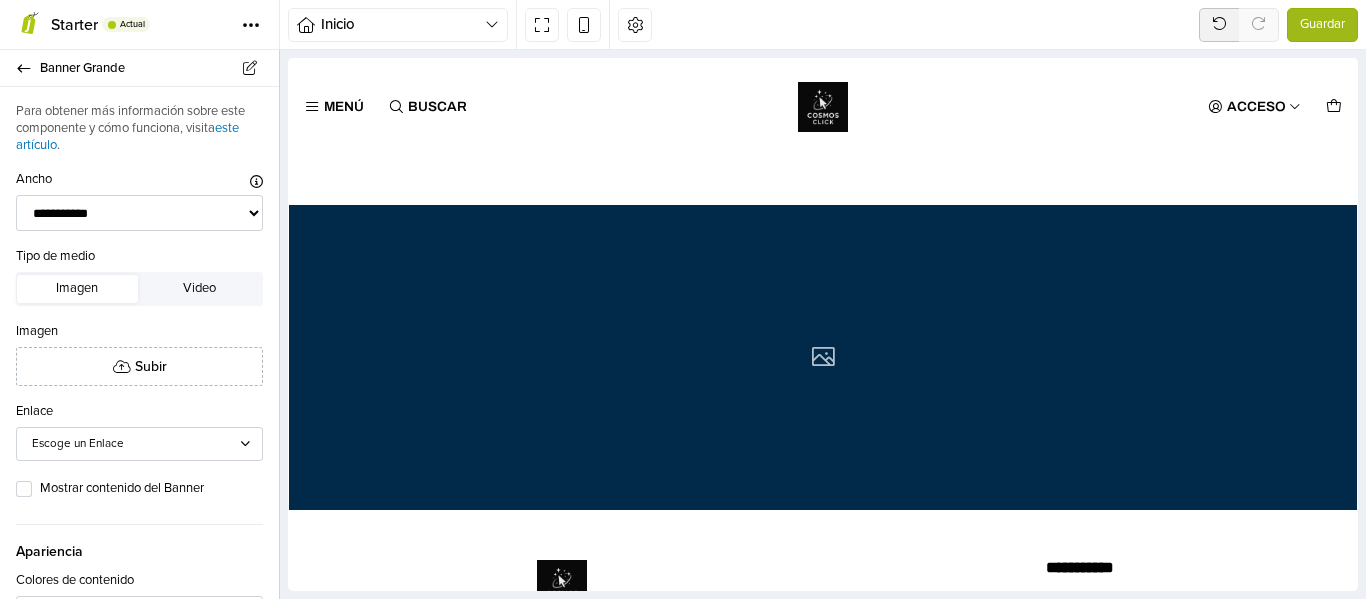 scroll, scrollTop: 2678, scrollLeft: 0, axis: vertical 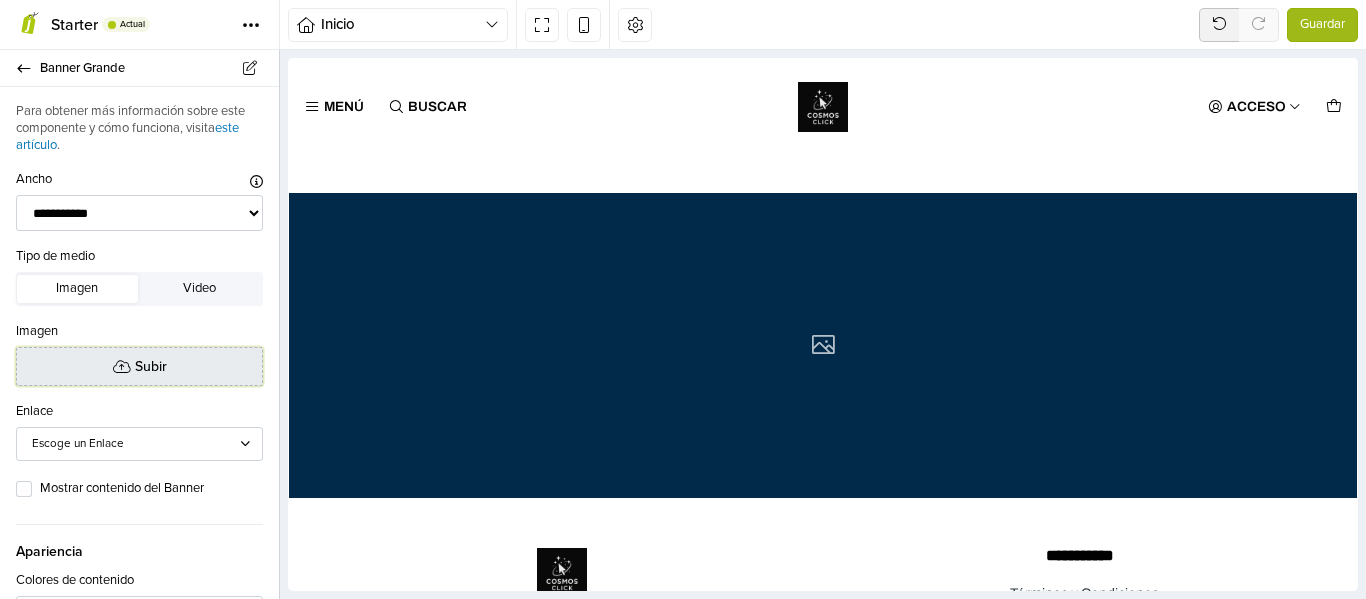 click on "Subir" at bounding box center (139, 366) 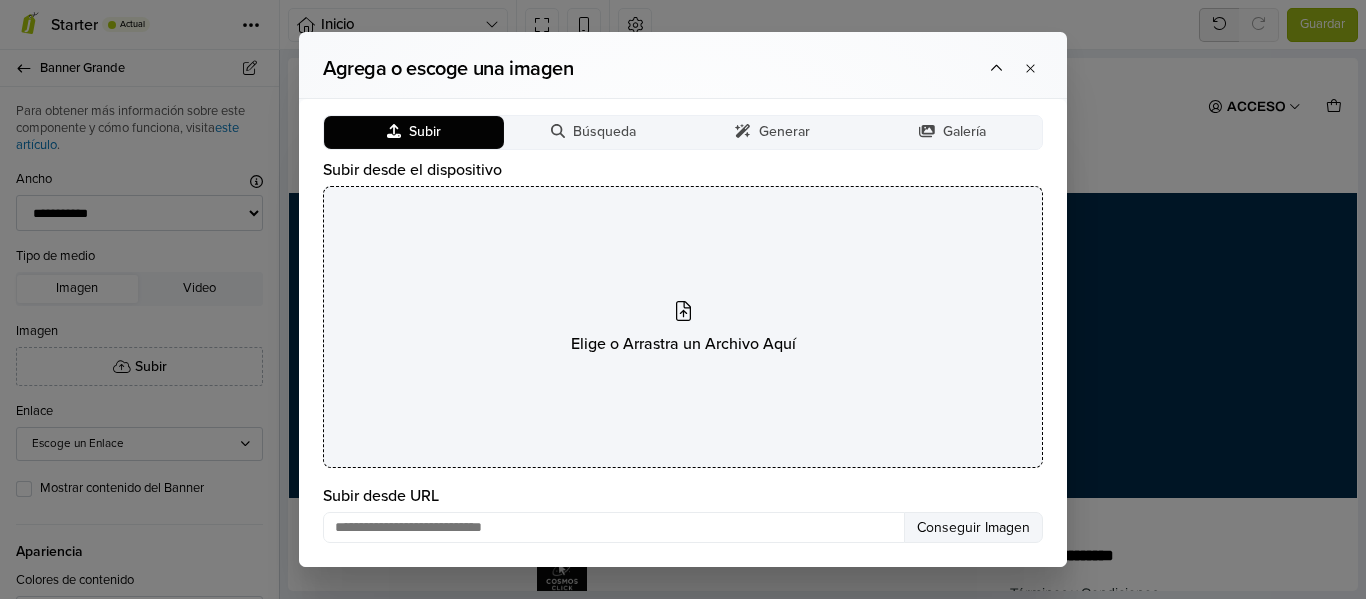 click on "Elige o Arrastra un Archivo Aquí" at bounding box center [683, 327] 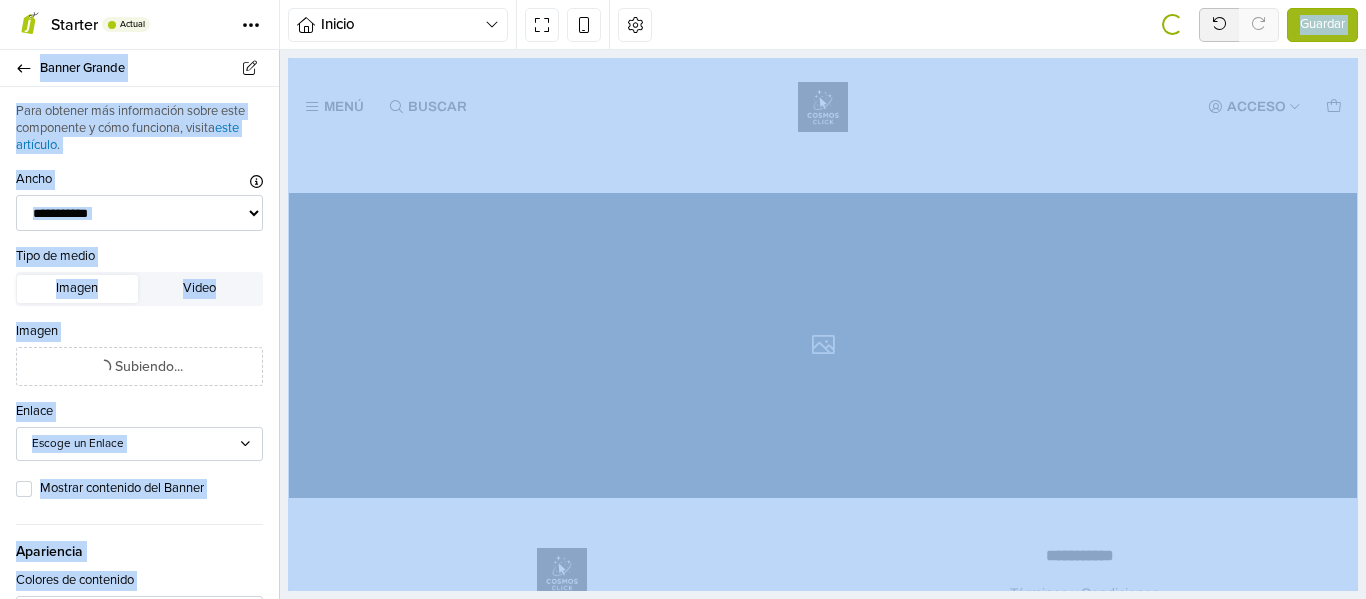 drag, startPoint x: 286, startPoint y: 304, endPoint x: 962, endPoint y: -121, distance: 798.4992 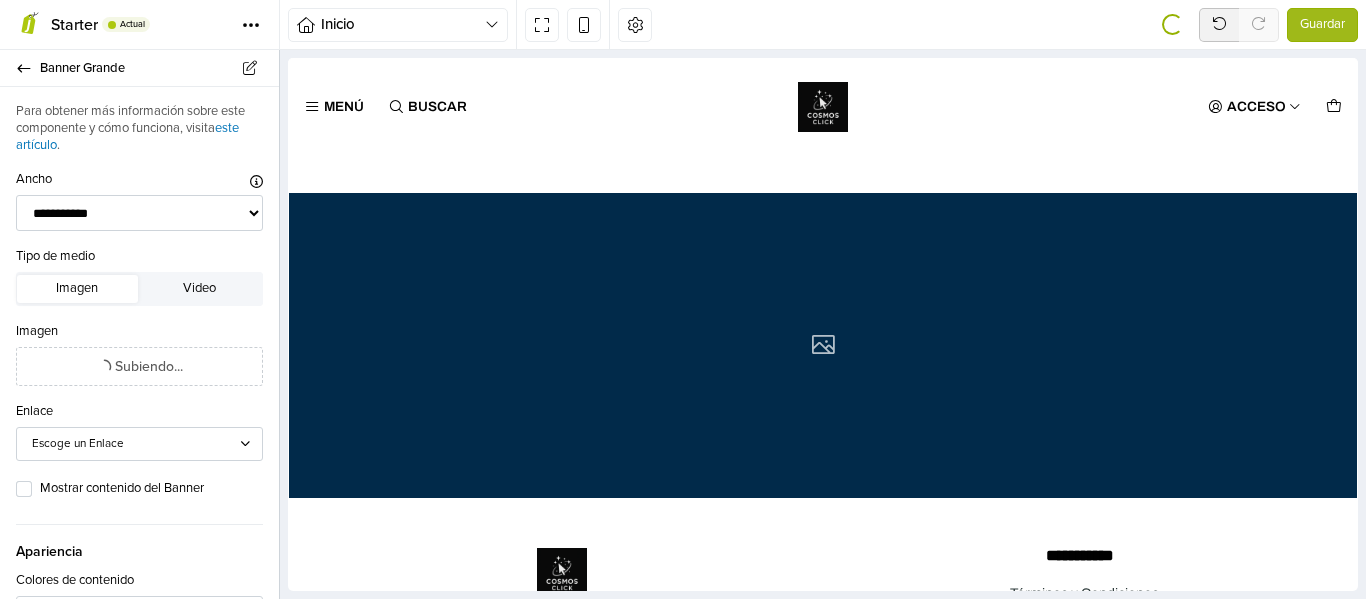 click on "Menú
Buscar
Acceso
Ingresar
Crear cuenta
0" at bounding box center [823, 107] 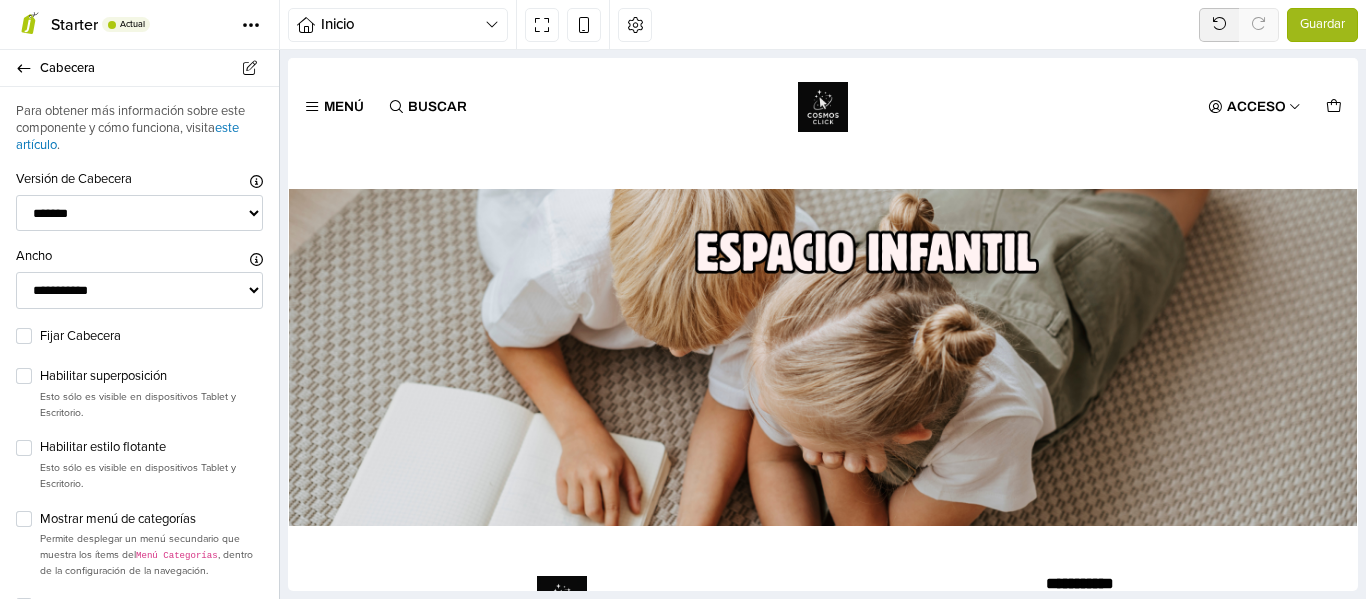 scroll, scrollTop: 2694, scrollLeft: 0, axis: vertical 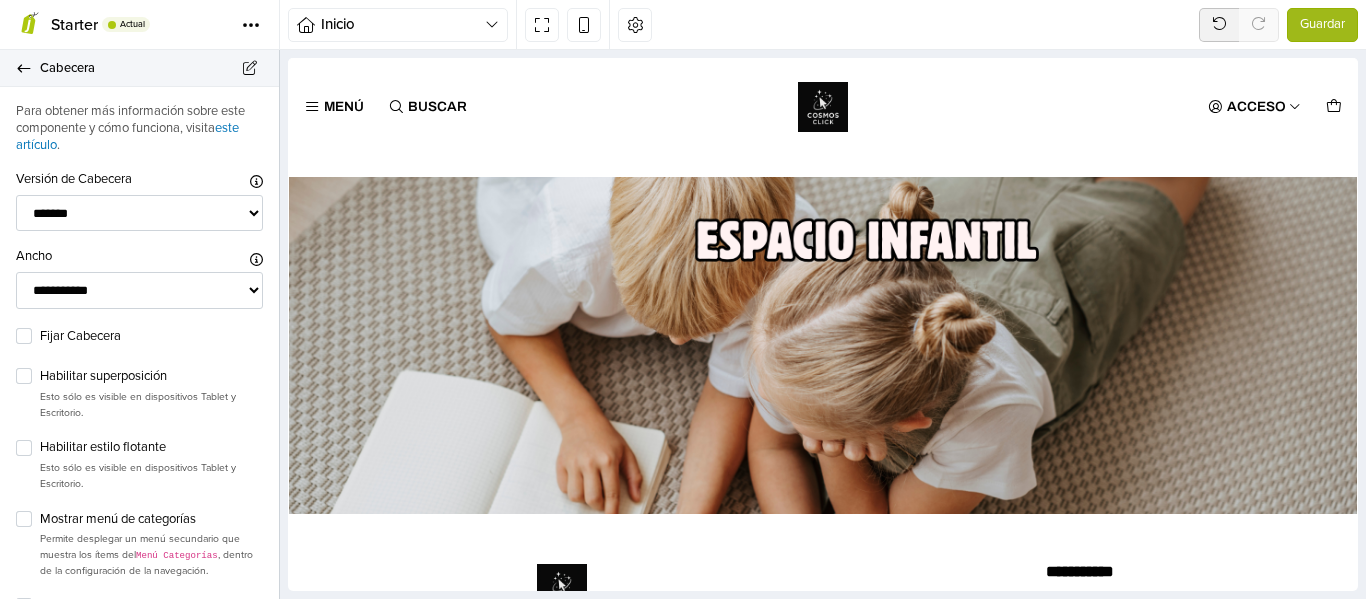 click on "Cabecera" at bounding box center (139, 68) 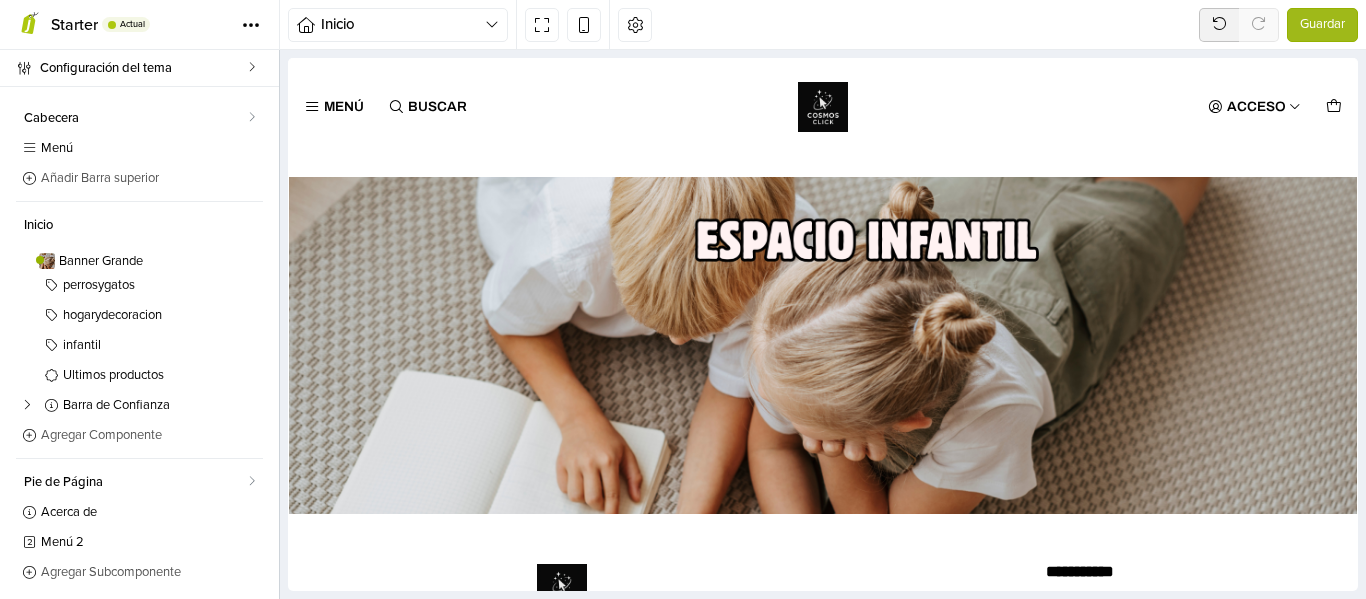 drag, startPoint x: 136, startPoint y: 401, endPoint x: 131, endPoint y: 252, distance: 149.08386 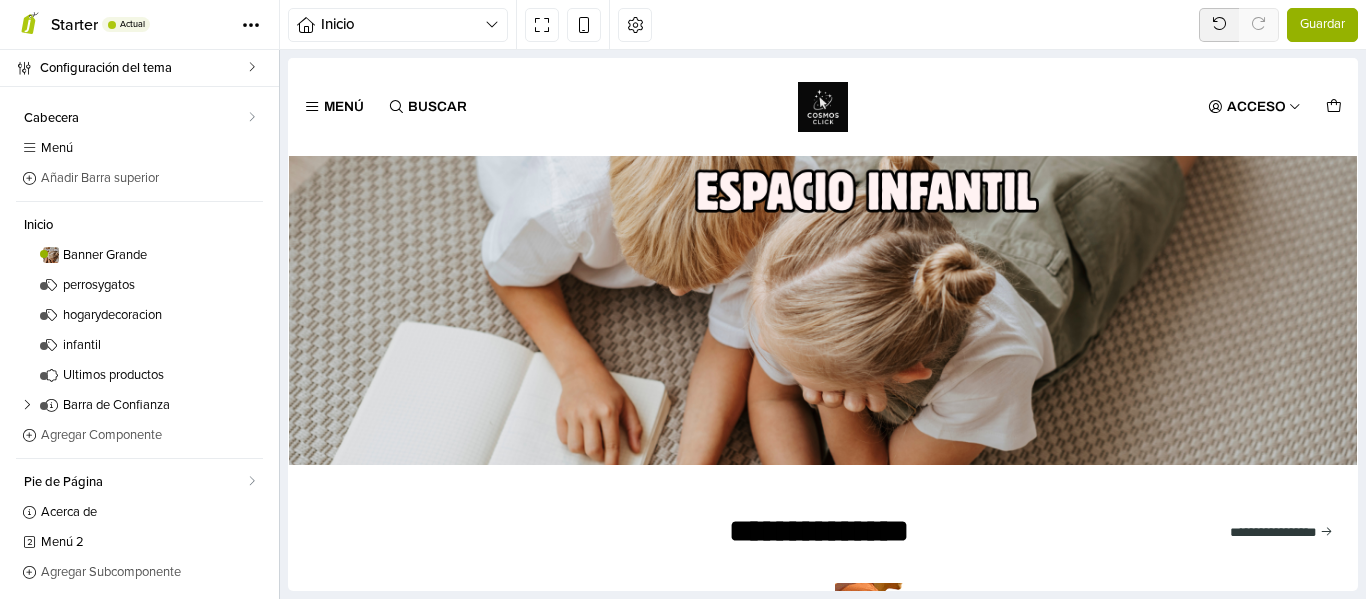scroll, scrollTop: 1, scrollLeft: 0, axis: vertical 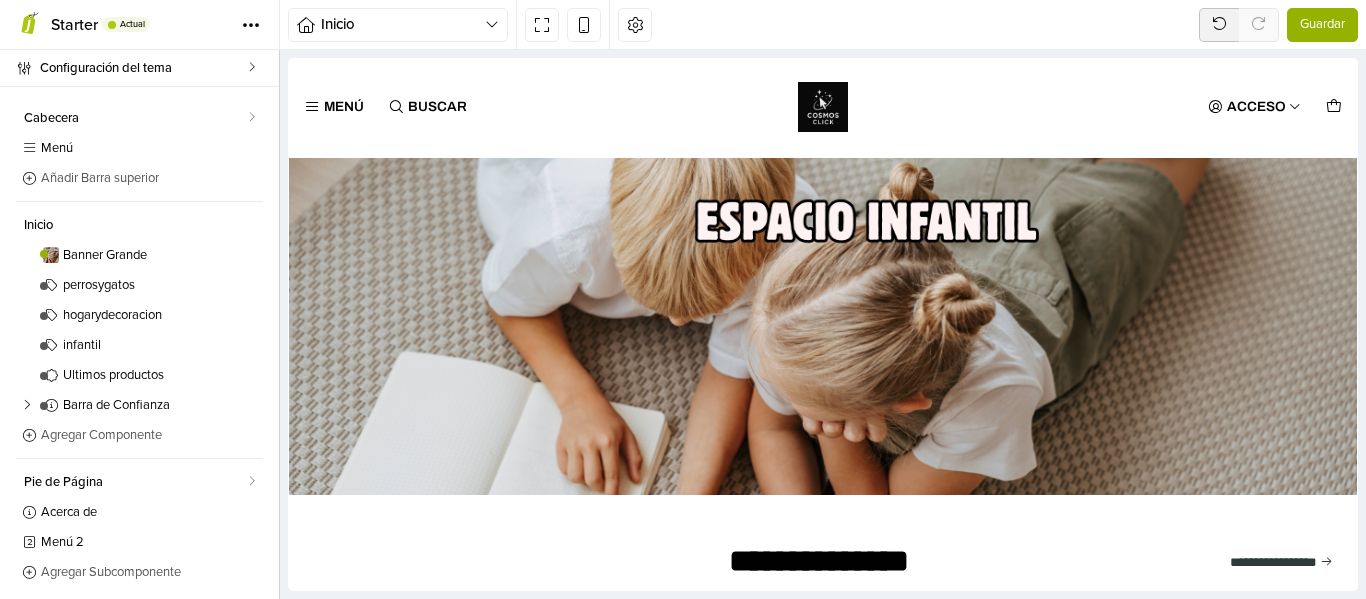 click on "Guardar" at bounding box center (1322, 25) 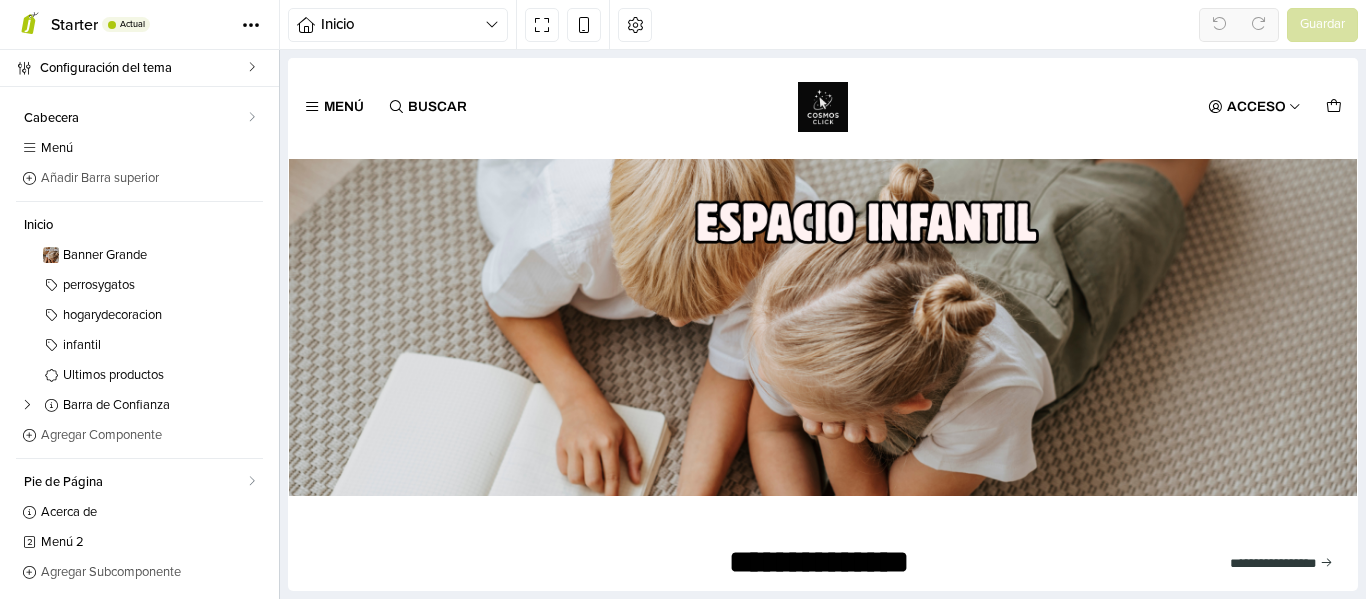scroll, scrollTop: 0, scrollLeft: 0, axis: both 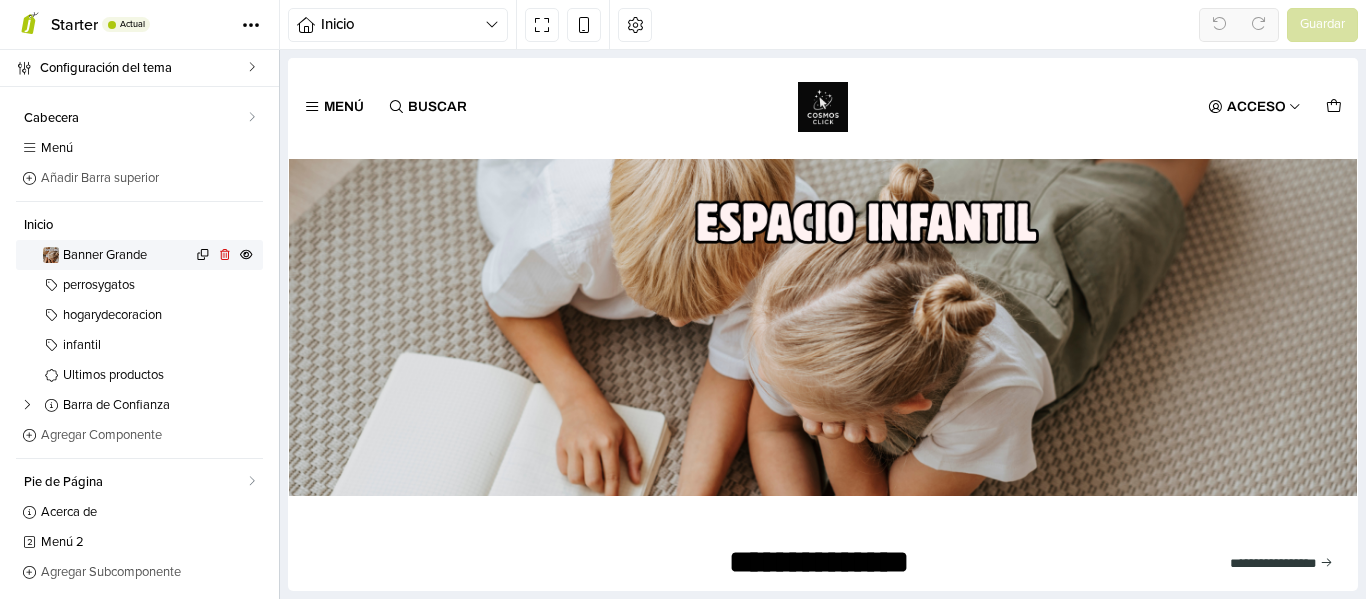 click on "Banner Grande" at bounding box center [127, 255] 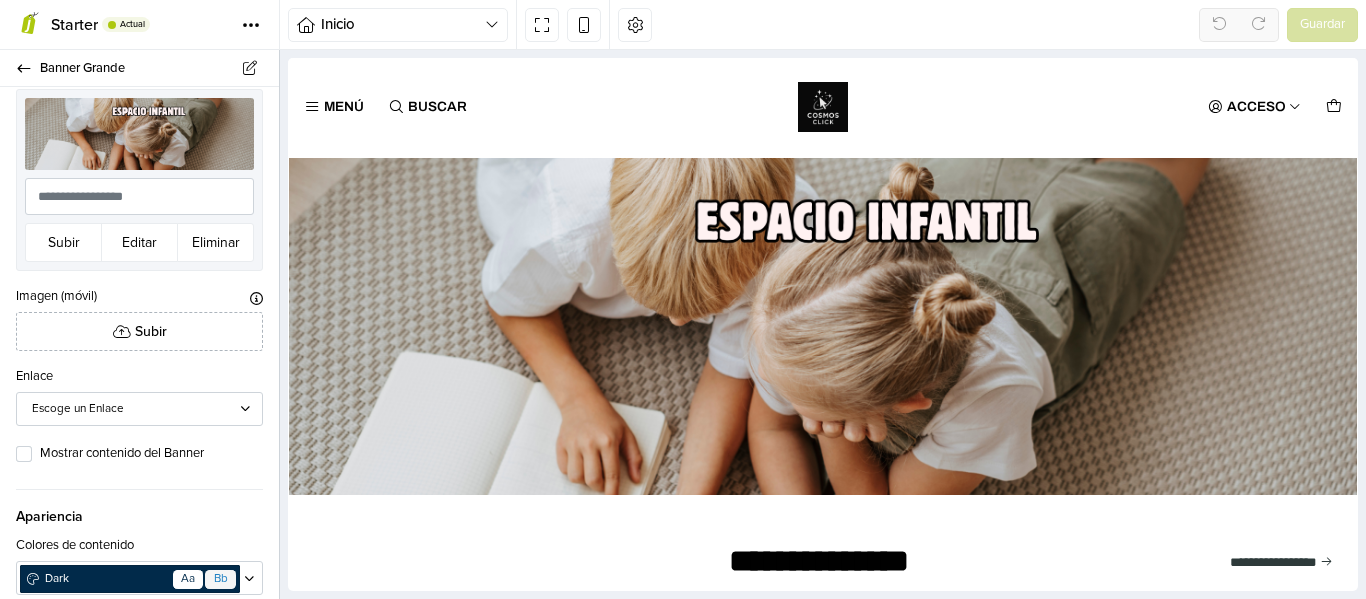 scroll, scrollTop: 0, scrollLeft: 0, axis: both 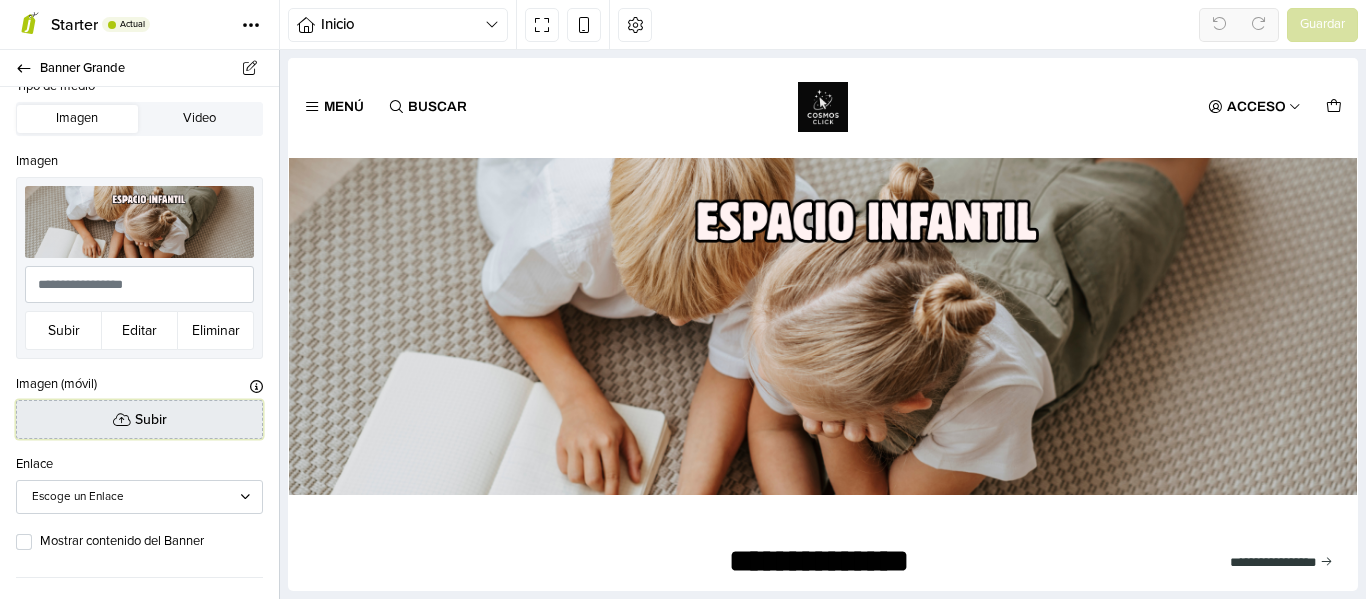 click on "Subir" at bounding box center [151, 419] 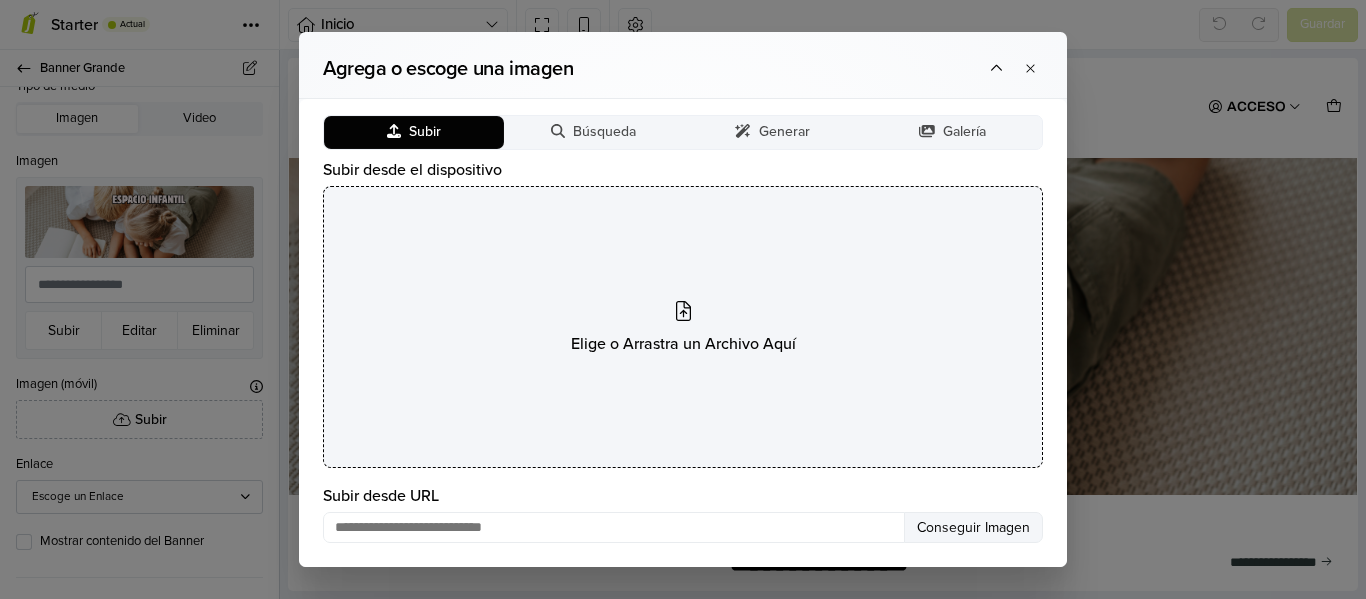 click on "Elige o Arrastra un Archivo Aquí" at bounding box center [683, 327] 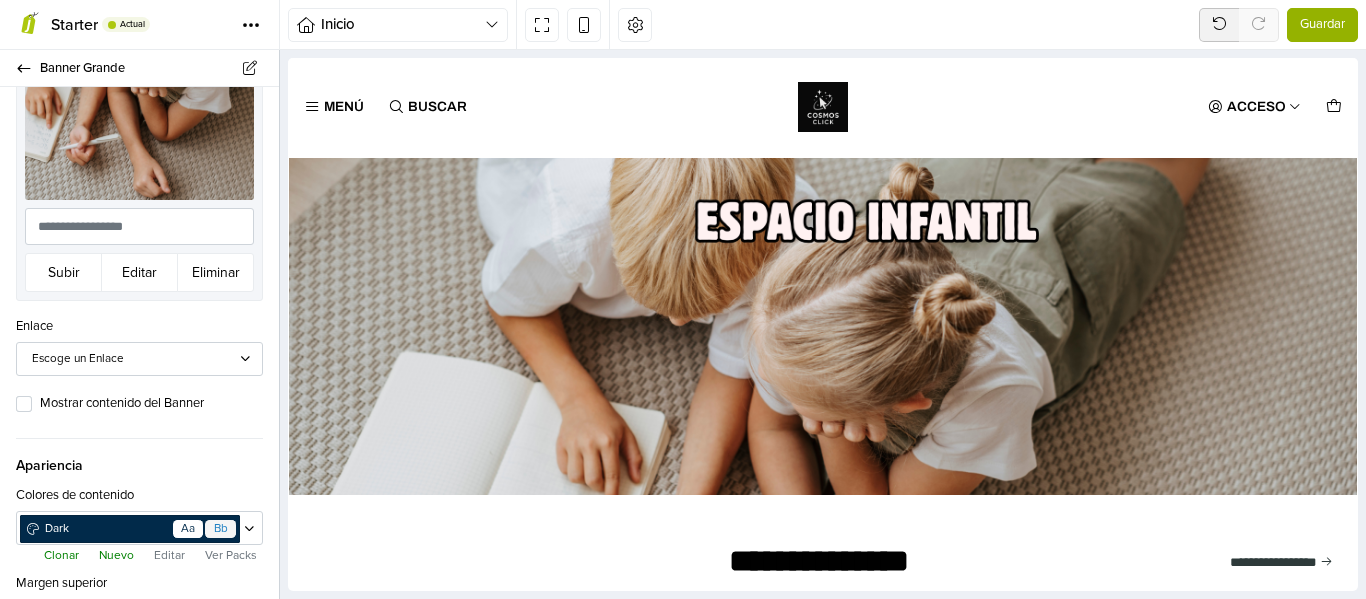 scroll, scrollTop: 693, scrollLeft: 0, axis: vertical 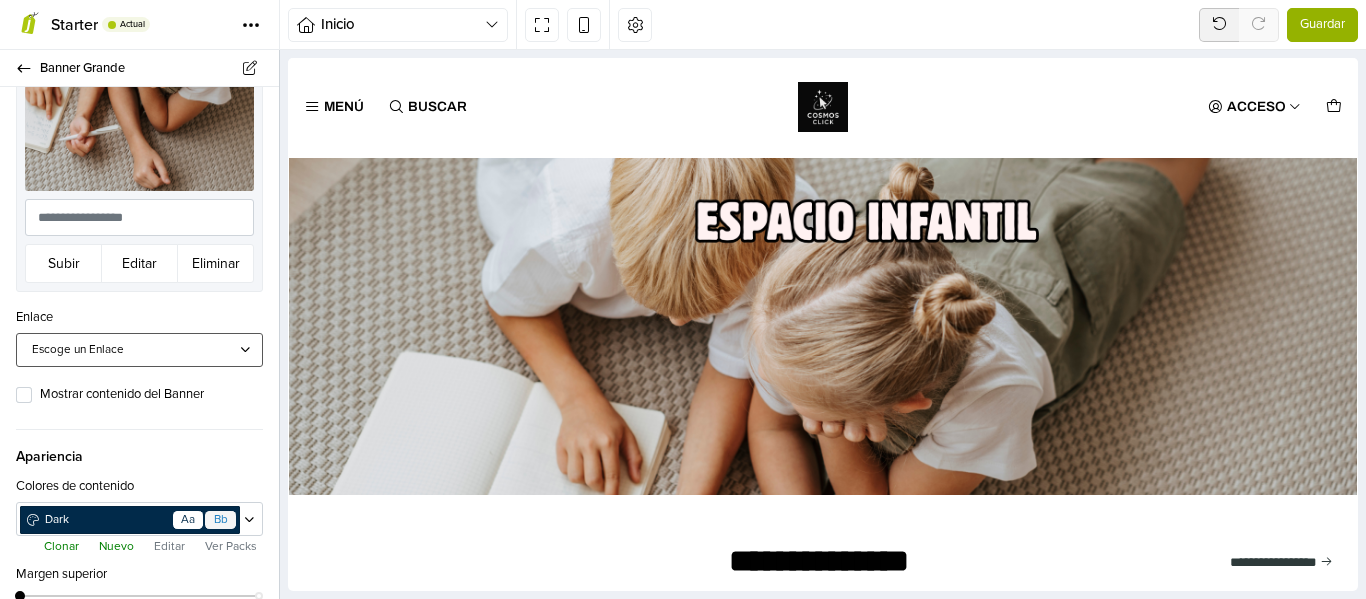 click on "Escoge un Enlace" at bounding box center (139, 350) 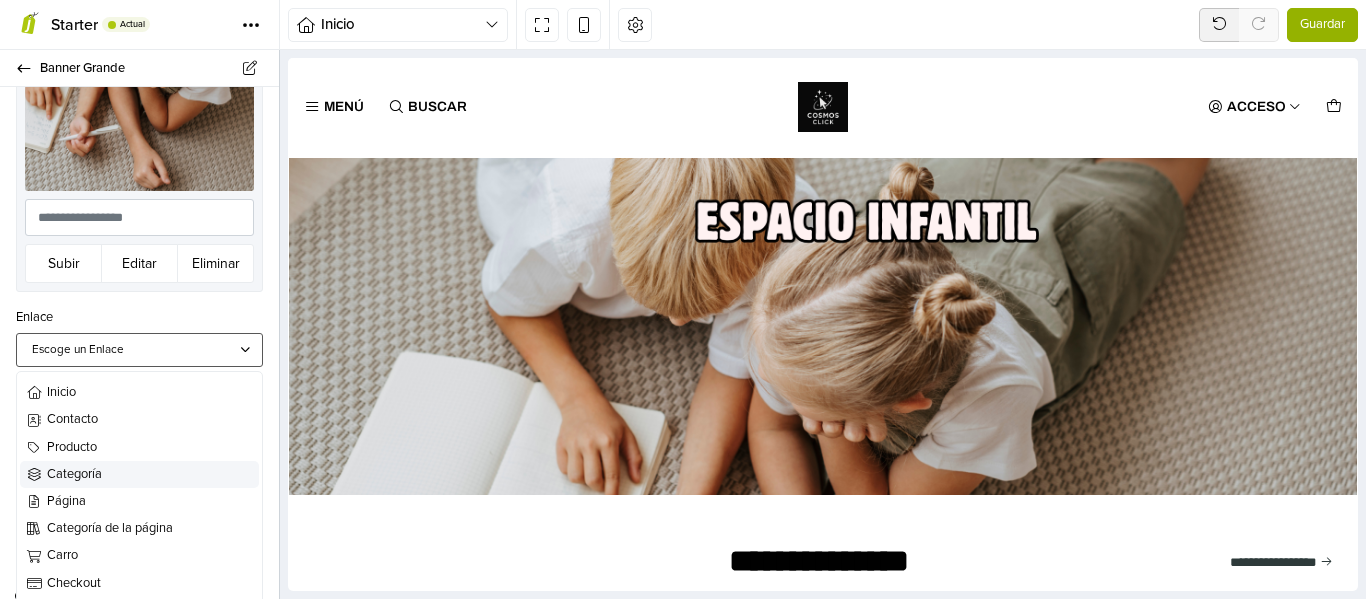 click on "Categoría" at bounding box center [151, 474] 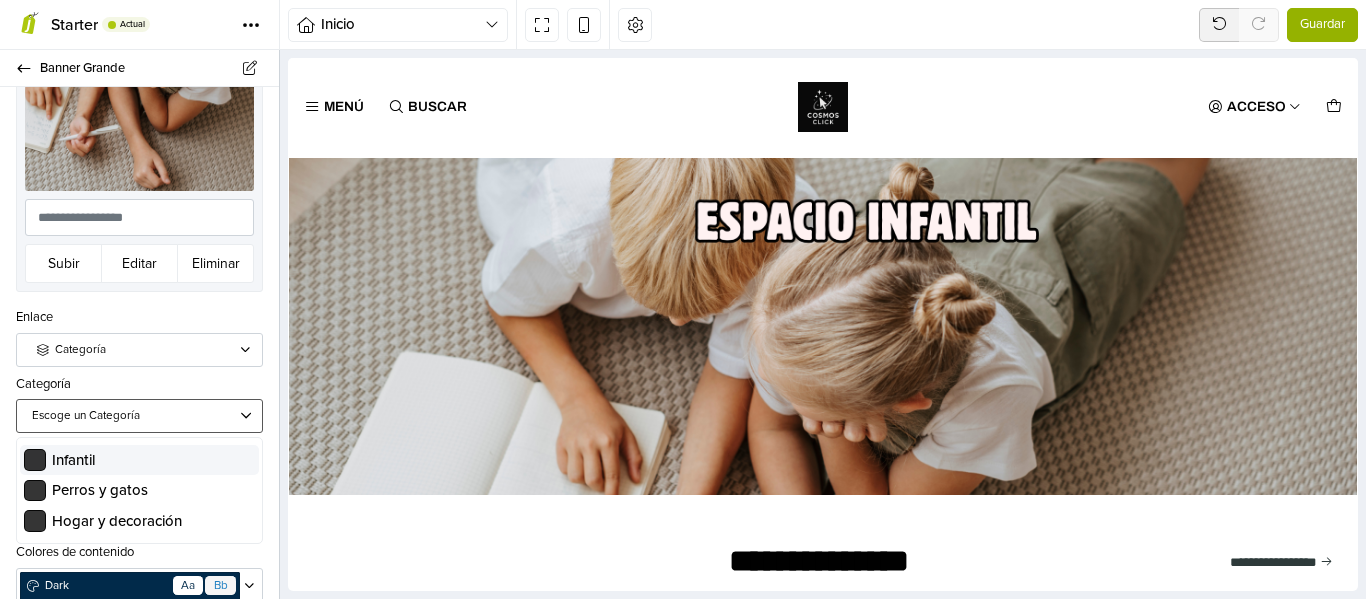 click at bounding box center [130, 416] 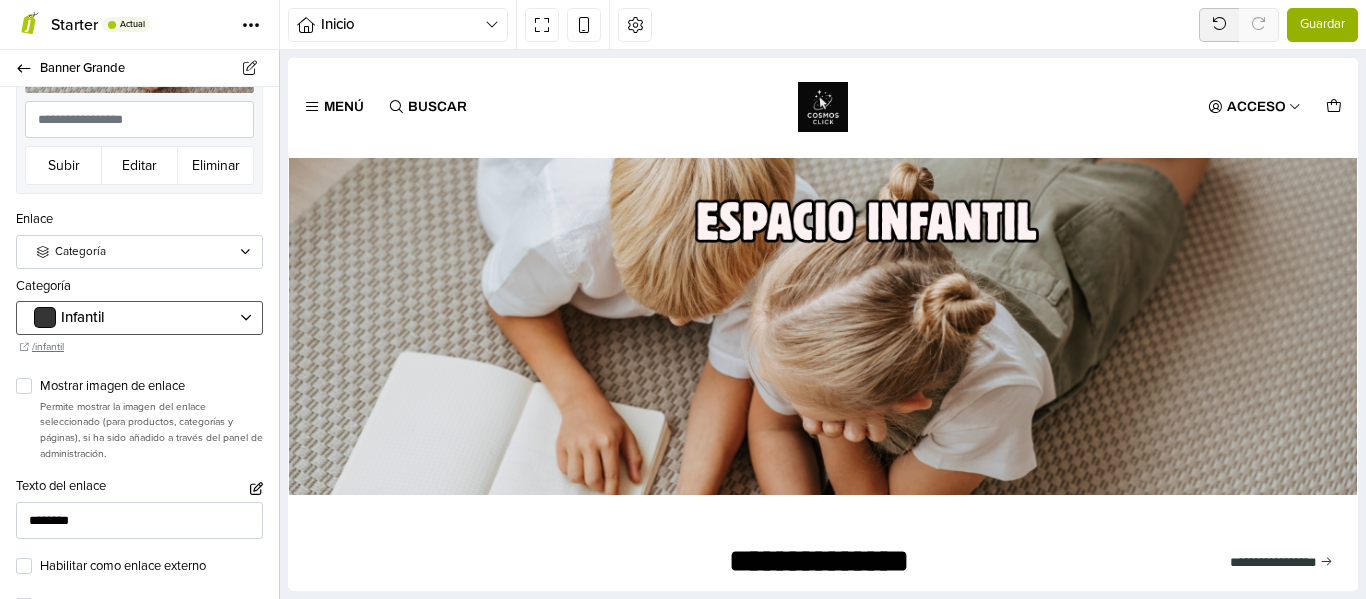 scroll, scrollTop: 799, scrollLeft: 0, axis: vertical 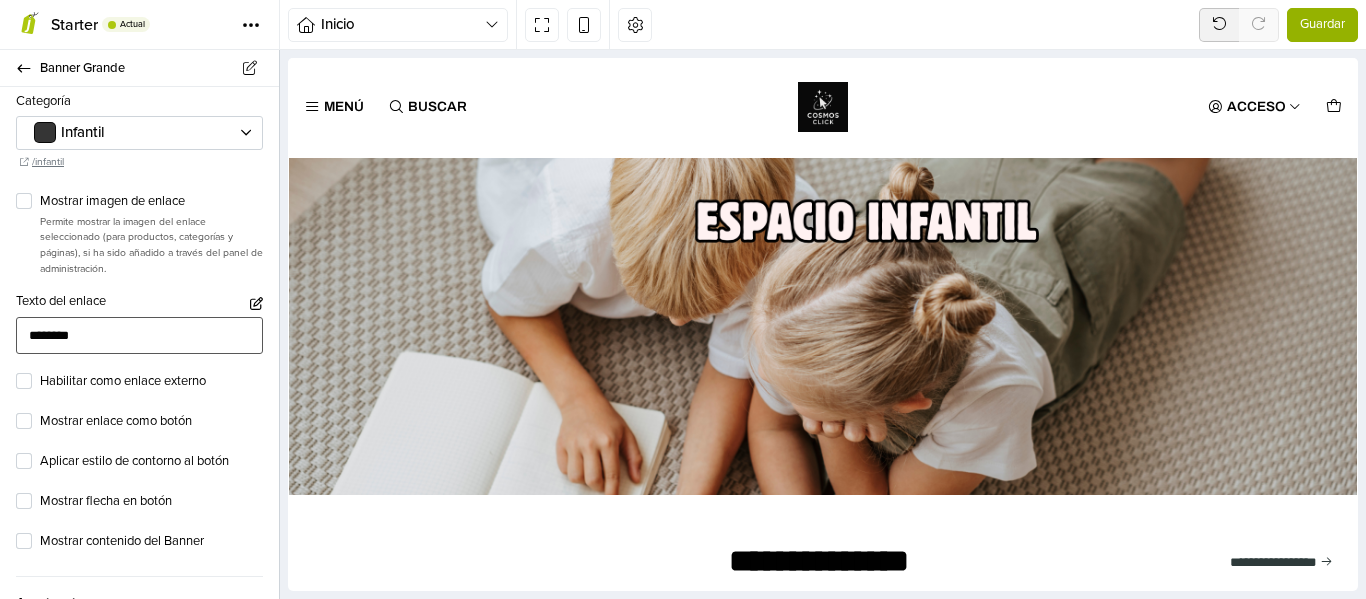 drag, startPoint x: 63, startPoint y: 322, endPoint x: 1, endPoint y: 323, distance: 62.008064 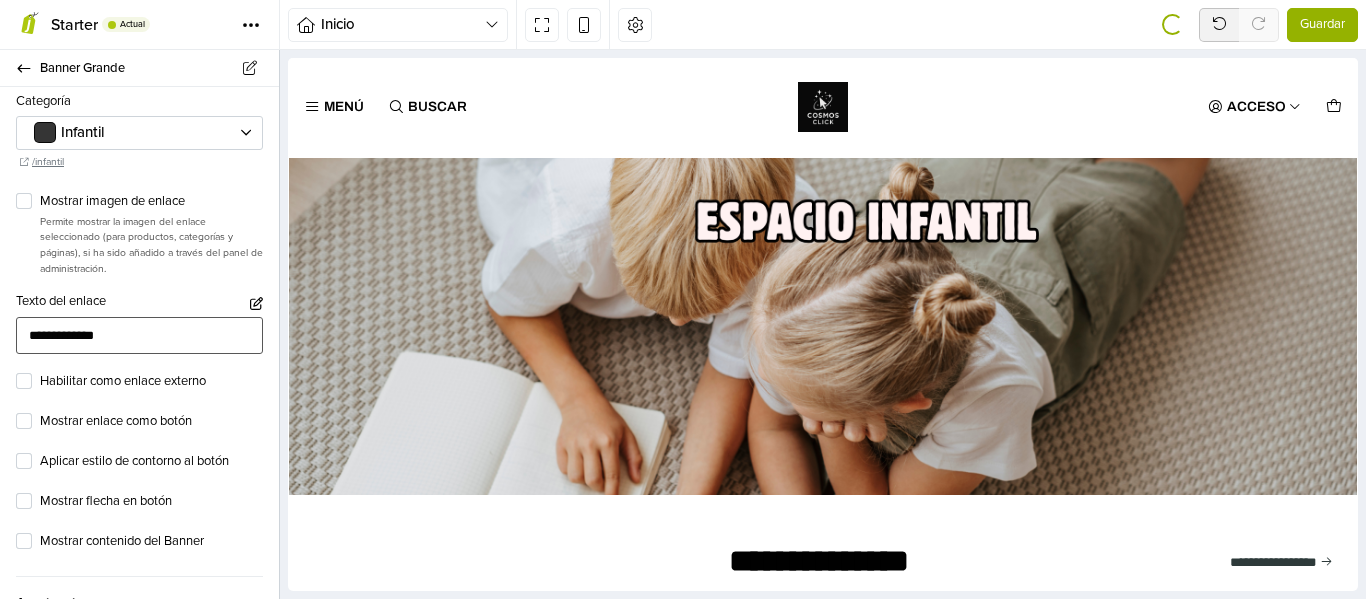 drag, startPoint x: 170, startPoint y: 312, endPoint x: 0, endPoint y: 331, distance: 171.05847 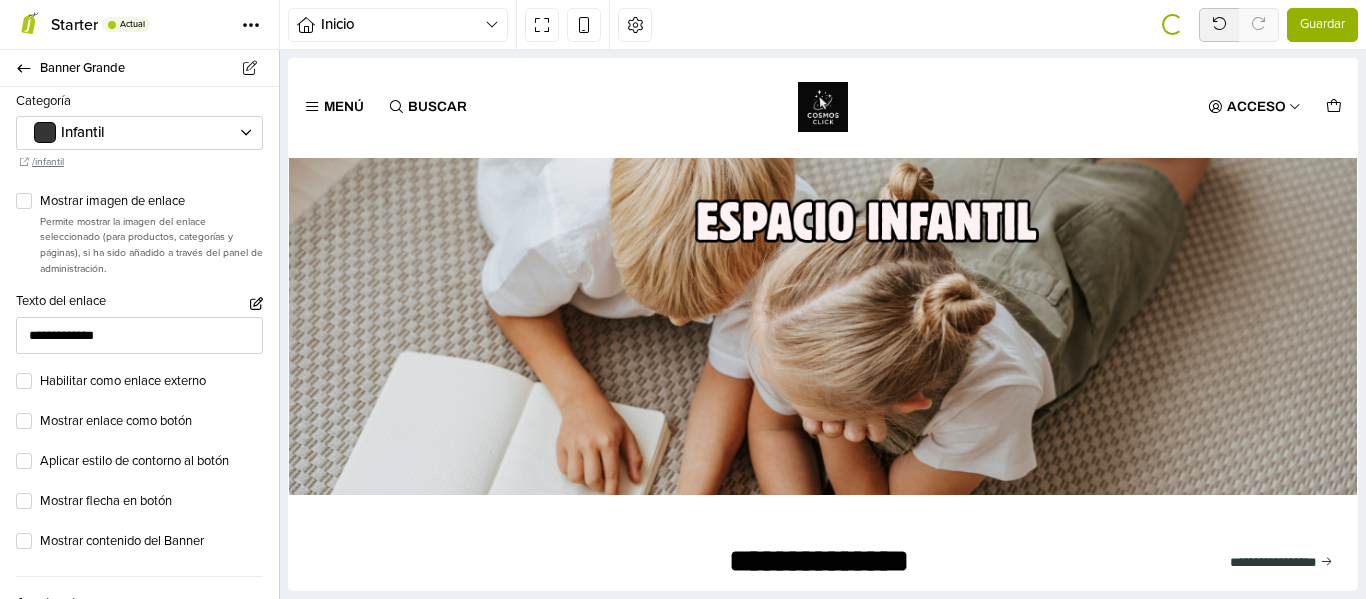 click on "Habilitar como enlace externo" at bounding box center [139, 382] 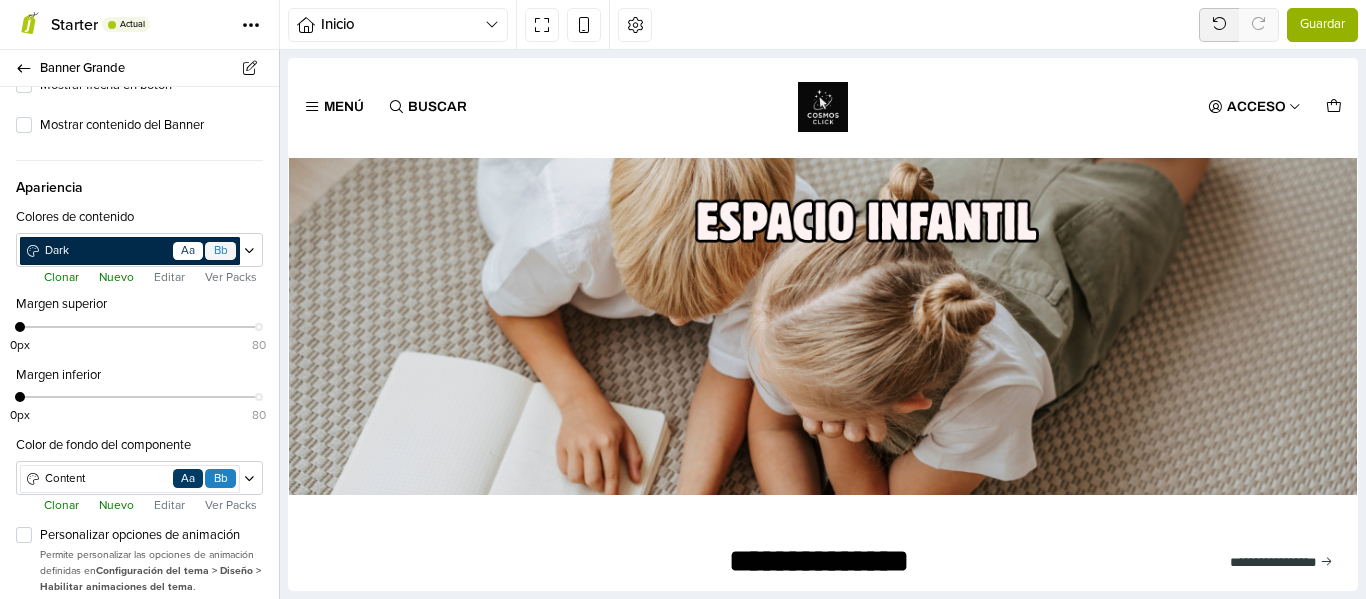scroll, scrollTop: 1402, scrollLeft: 0, axis: vertical 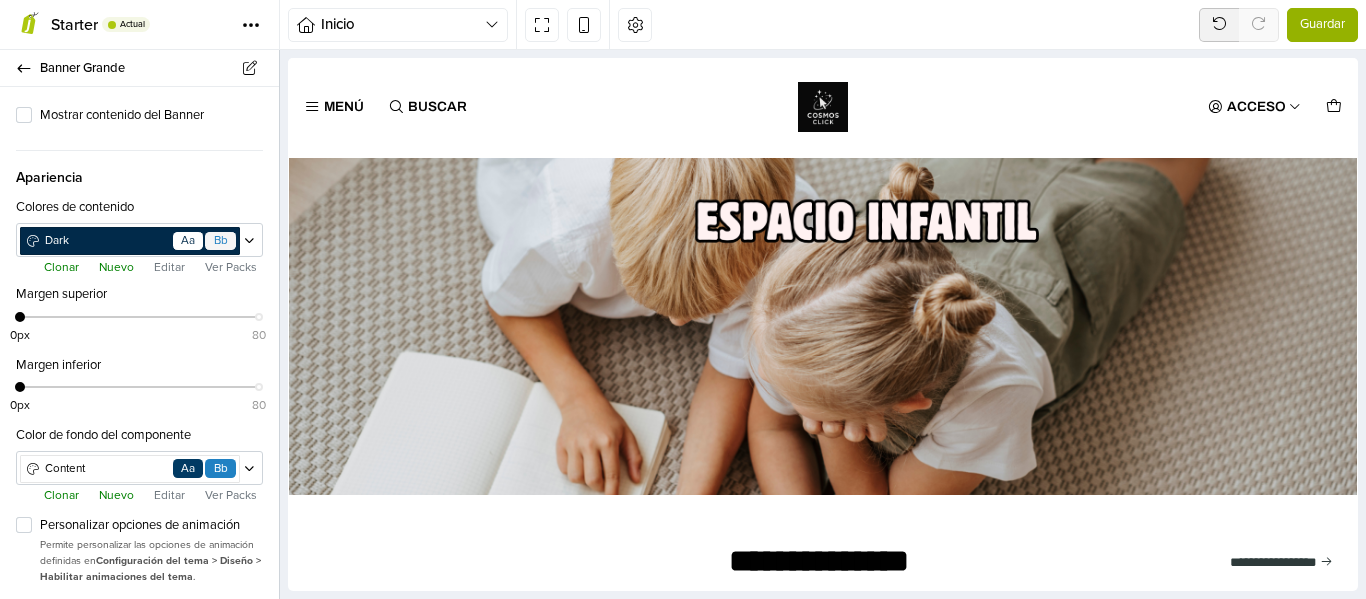 click on "Guardar" at bounding box center (1322, 25) 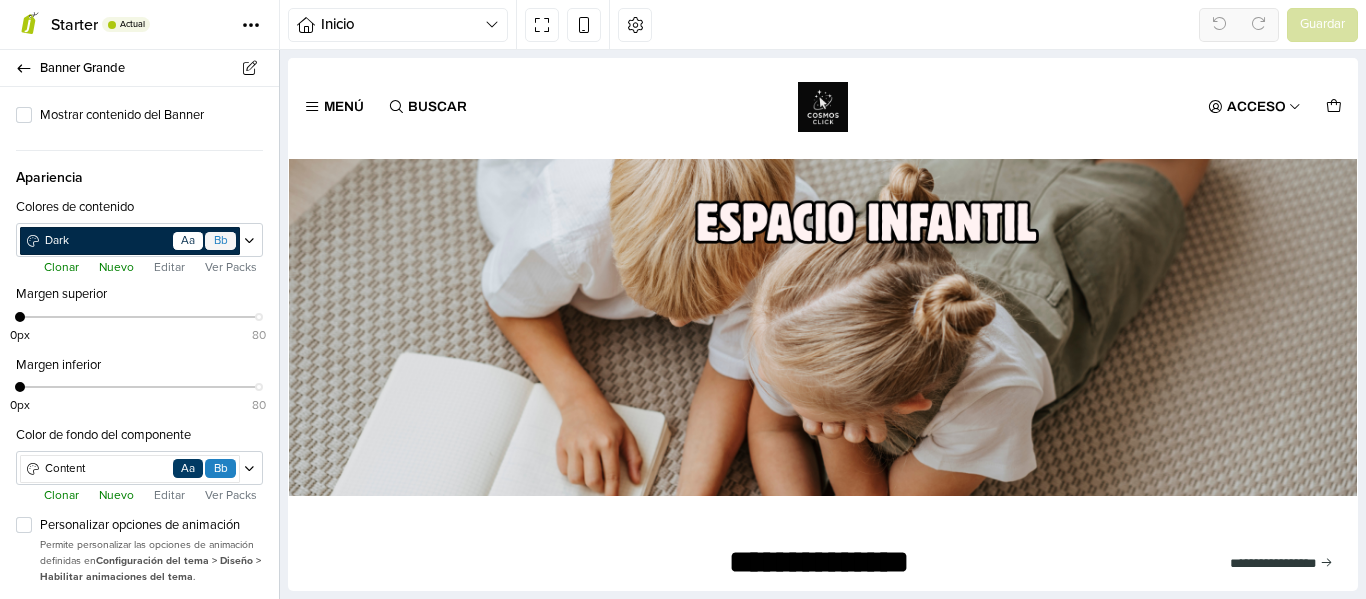 scroll, scrollTop: 0, scrollLeft: 0, axis: both 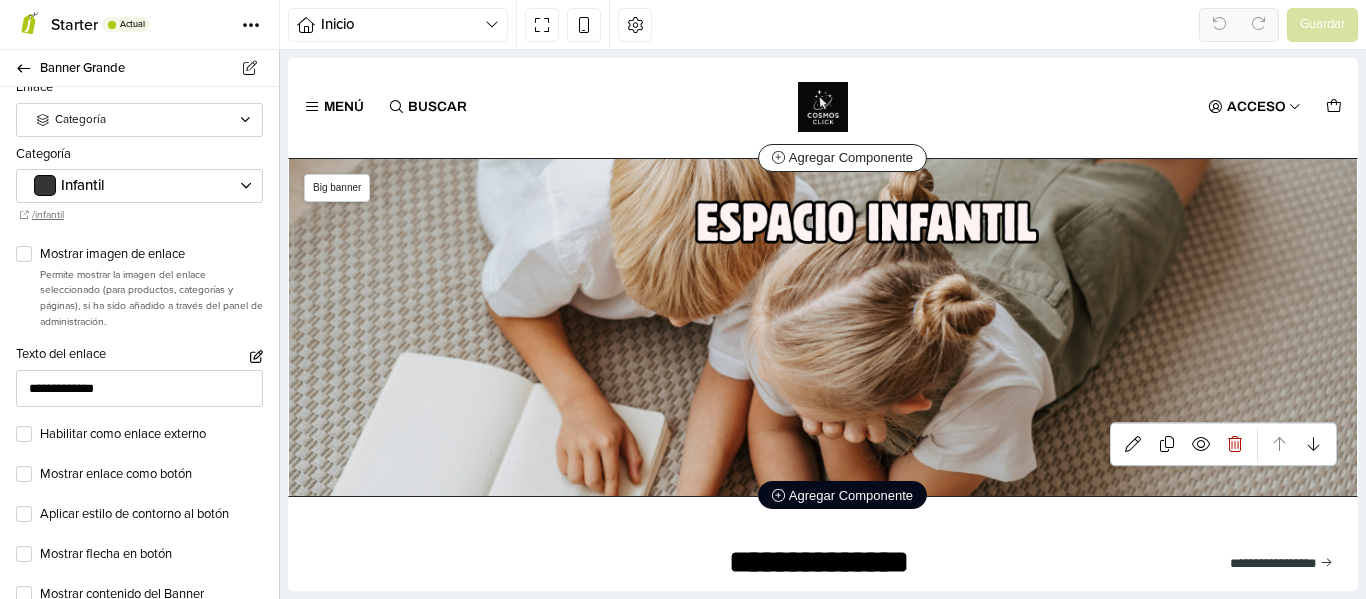 click on "Agregar Componente" at bounding box center (842, 495) 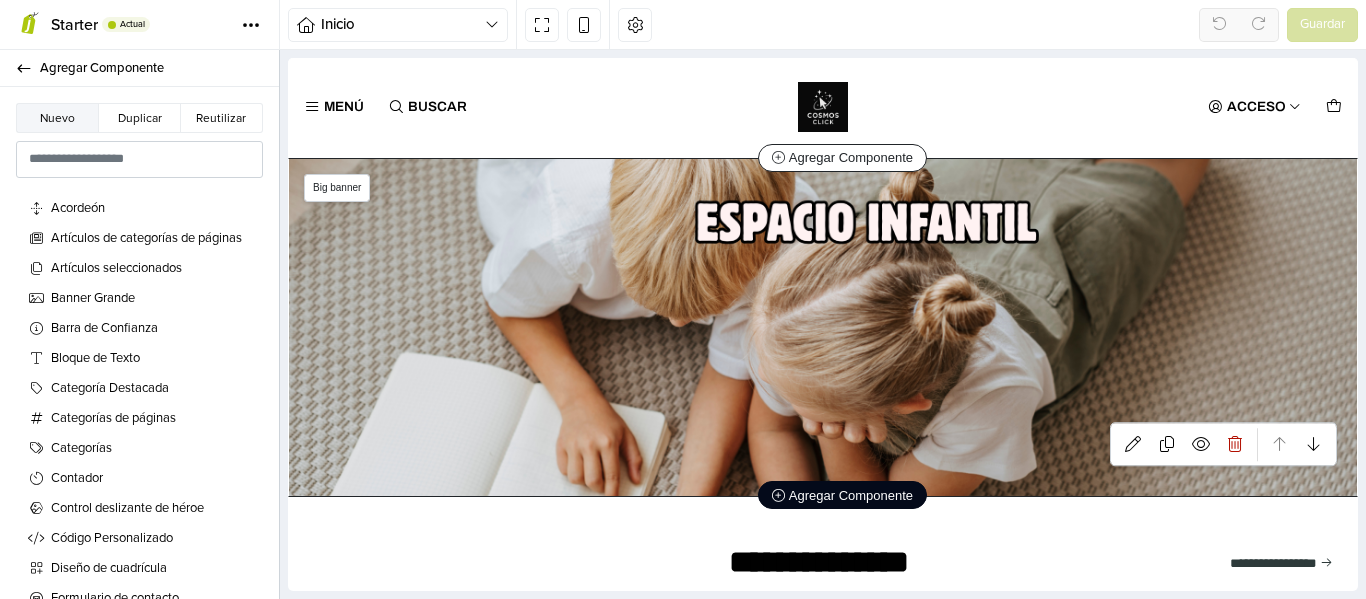 scroll, scrollTop: 0, scrollLeft: 0, axis: both 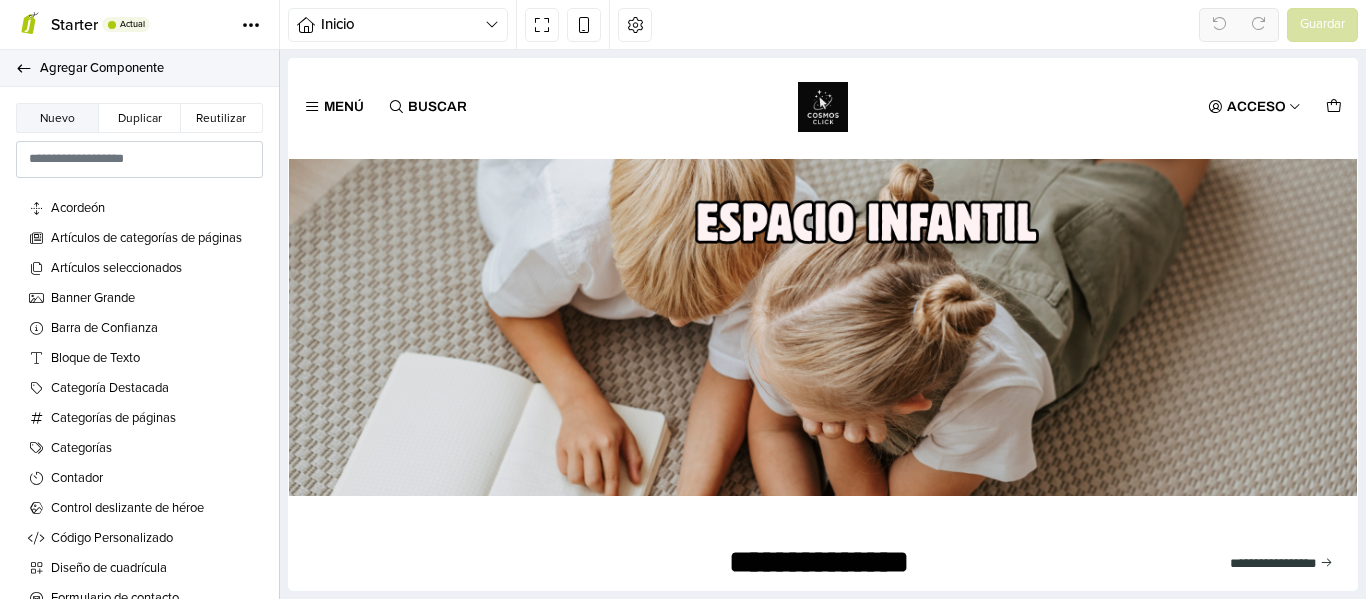 click 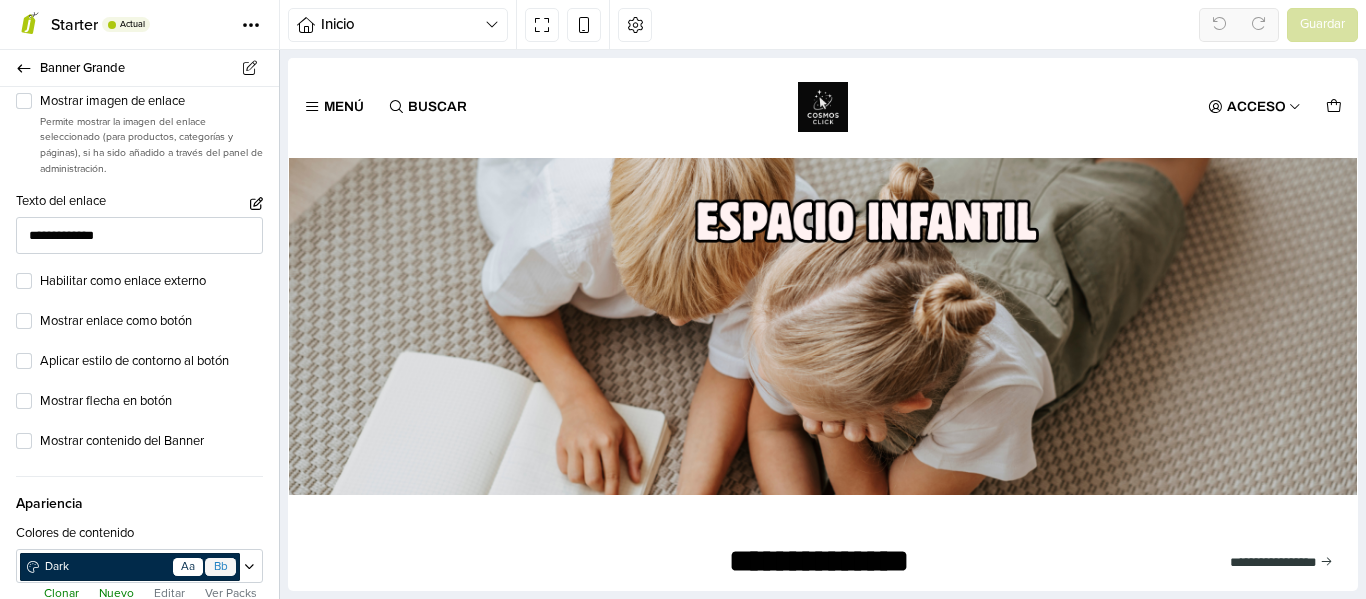 scroll, scrollTop: 1080, scrollLeft: 0, axis: vertical 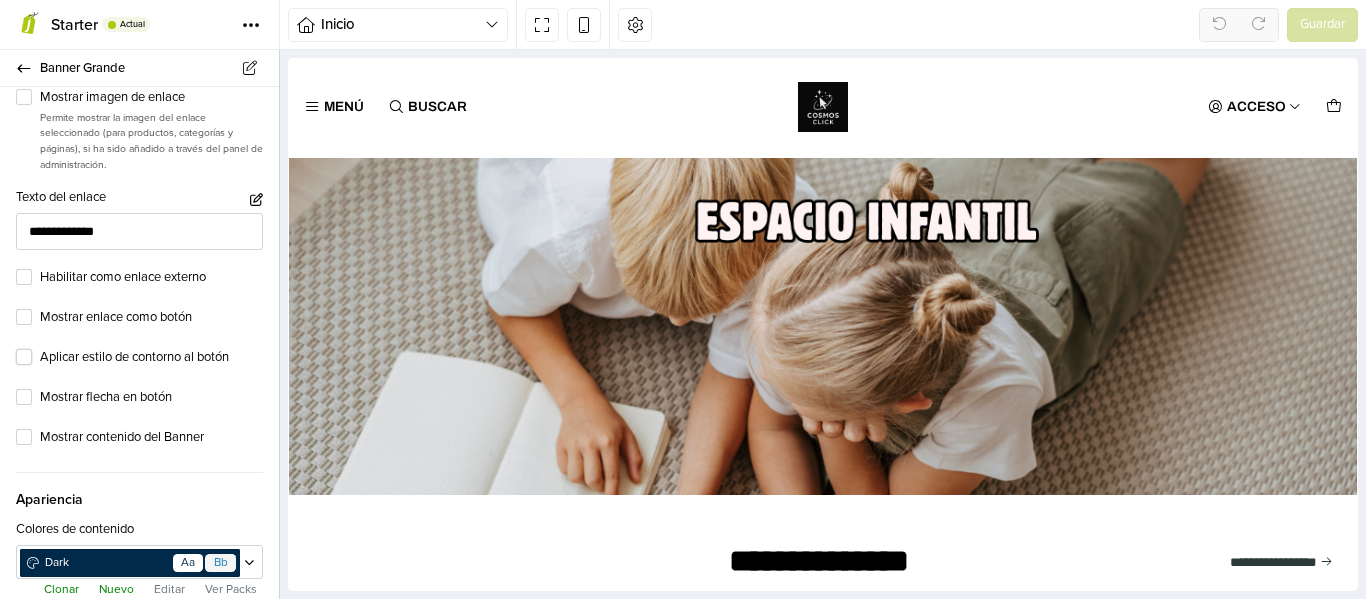 click on "Aplicar estilo de contorno al botón" at bounding box center (151, 358) 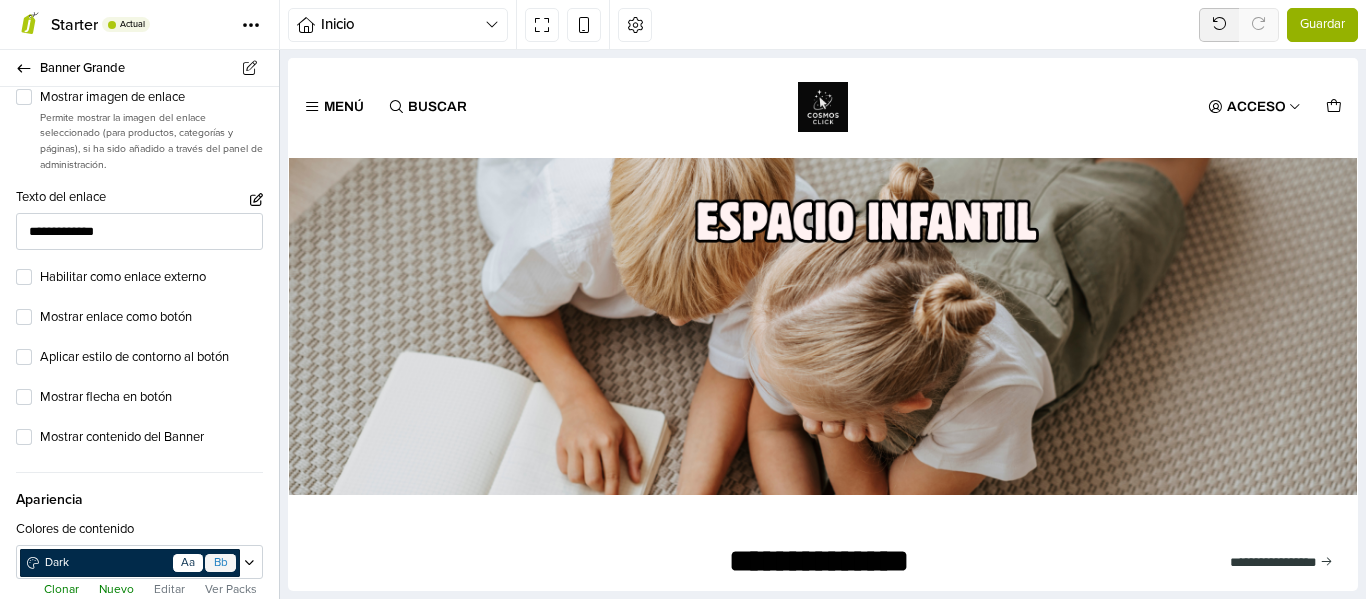 click on "Guardar" at bounding box center [1322, 25] 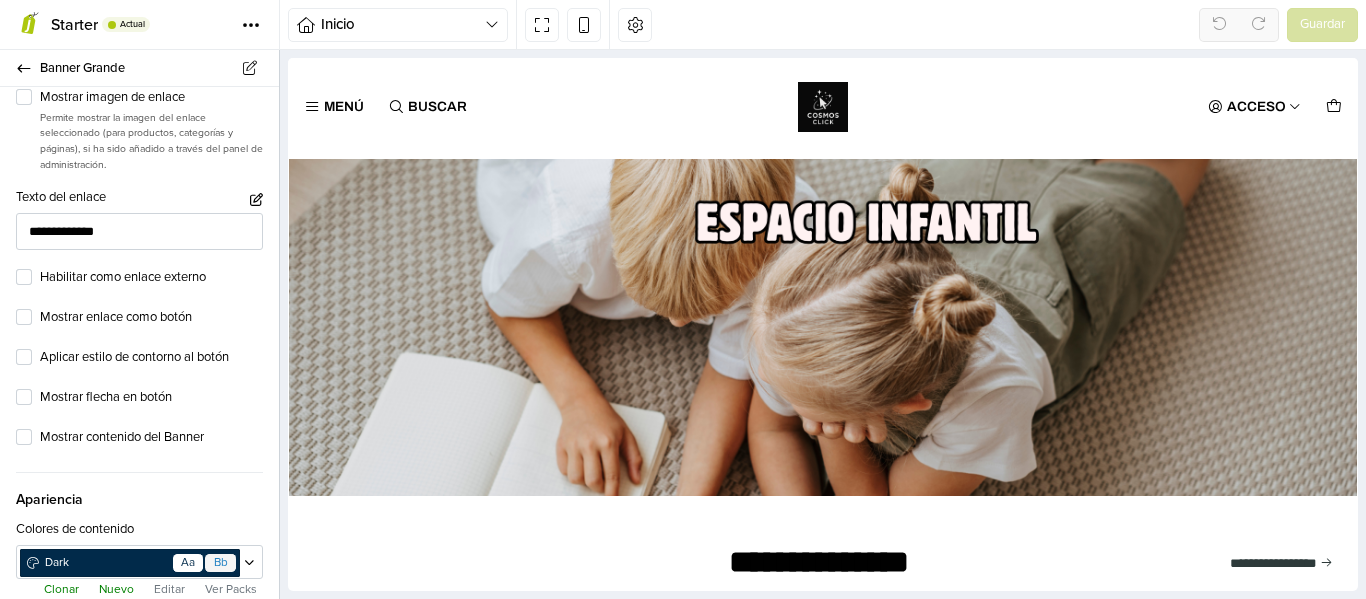scroll, scrollTop: 0, scrollLeft: 0, axis: both 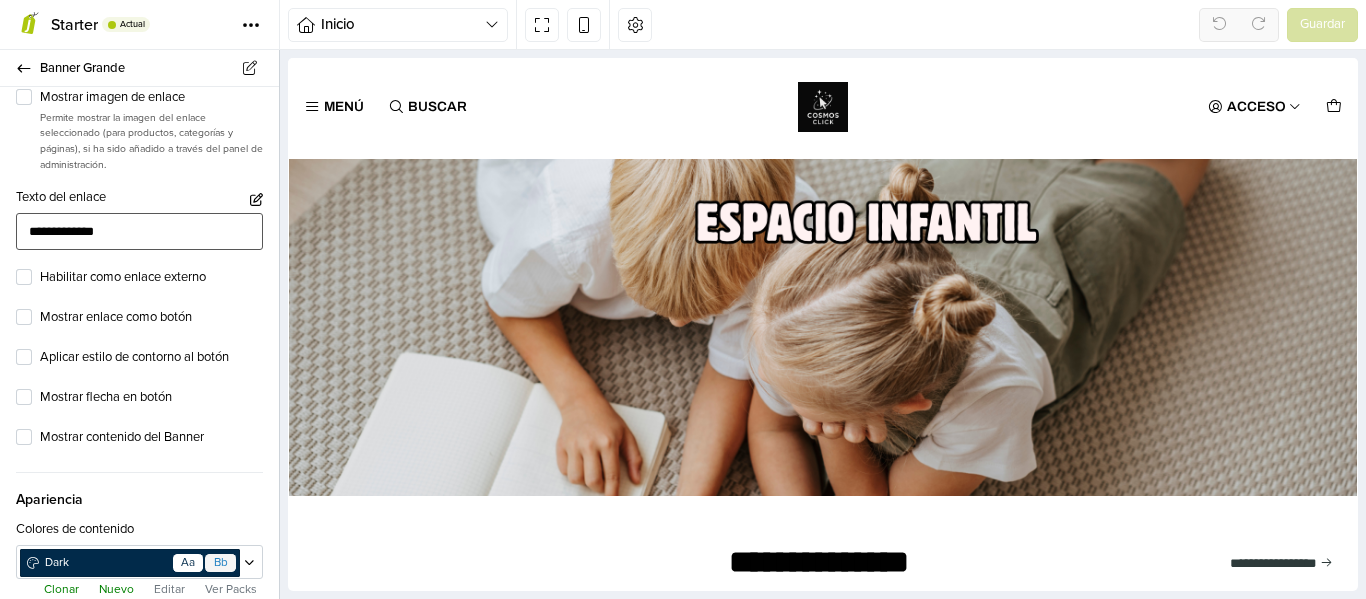 drag, startPoint x: 170, startPoint y: 213, endPoint x: 0, endPoint y: 226, distance: 170.49634 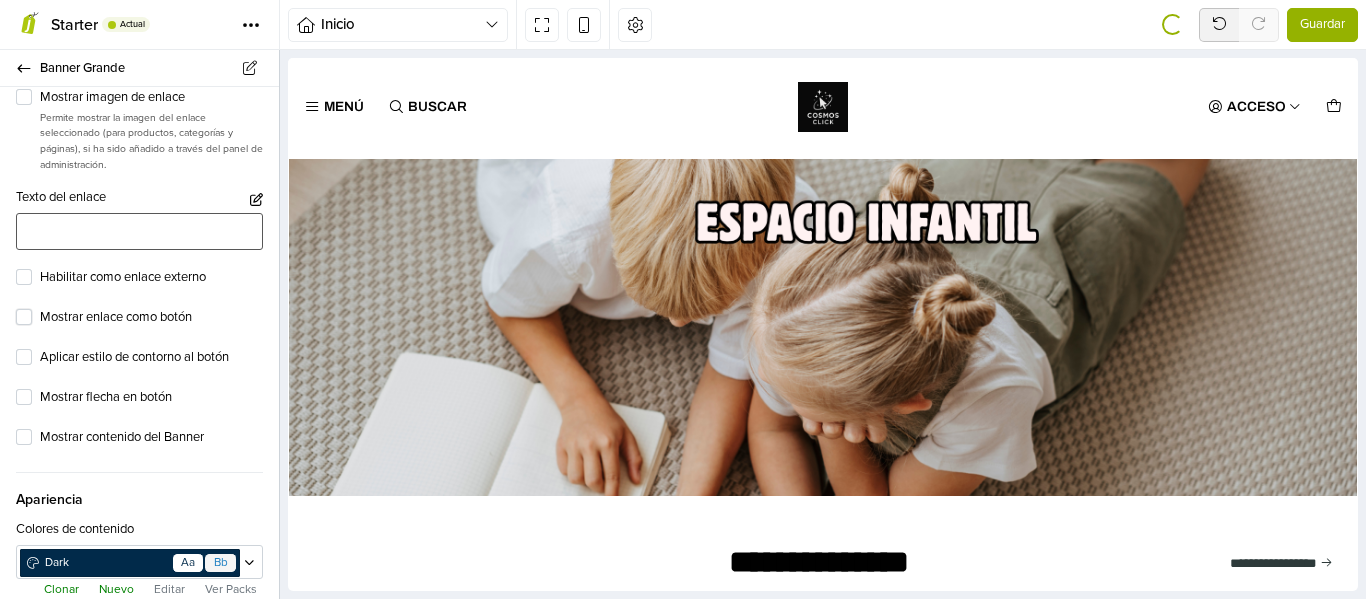 type 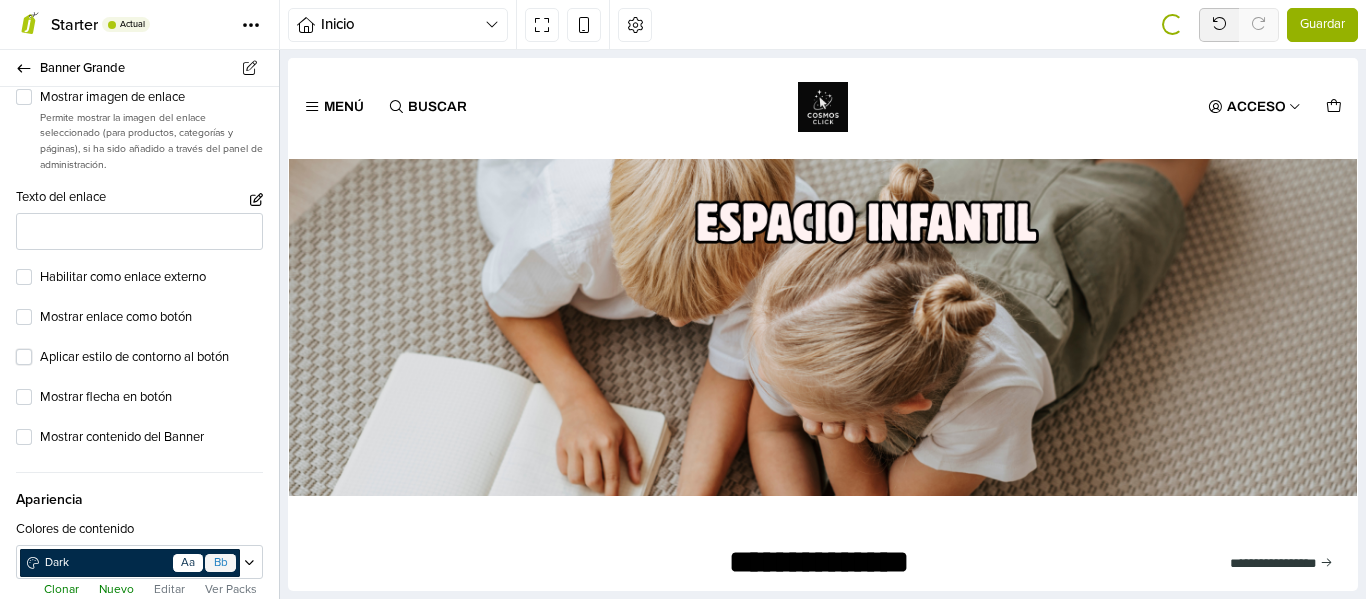 click on "Aplicar estilo de contorno al botón" at bounding box center [151, 358] 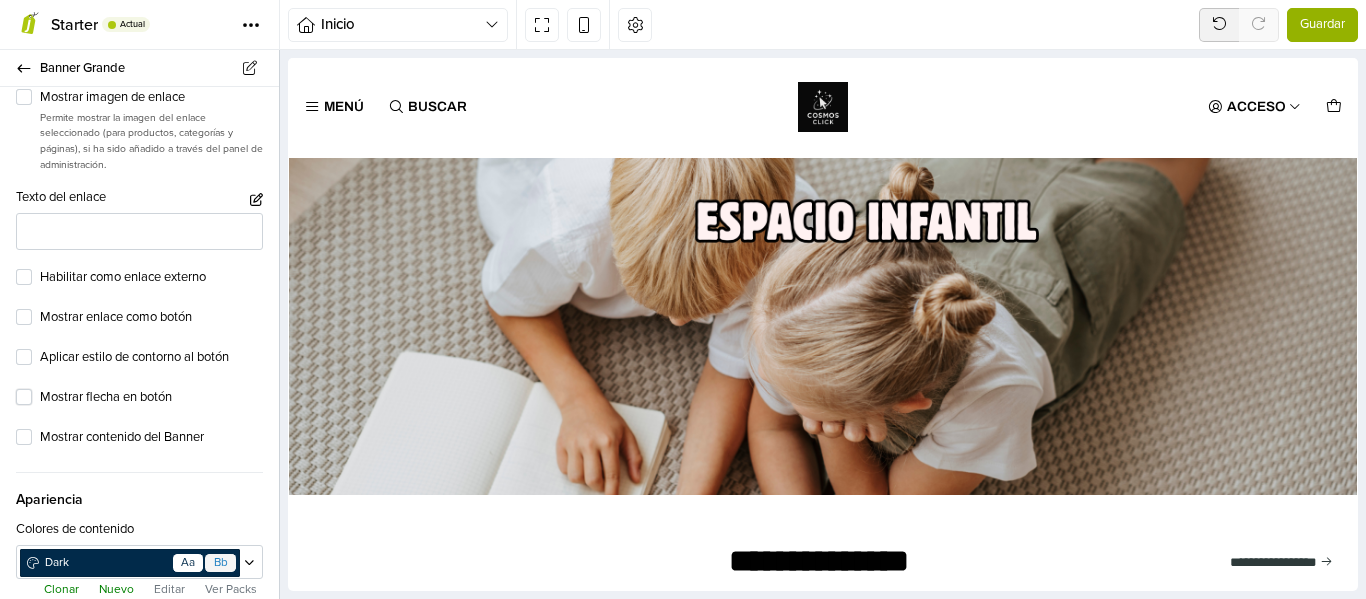 click on "Mostrar flecha en botón" at bounding box center (151, 398) 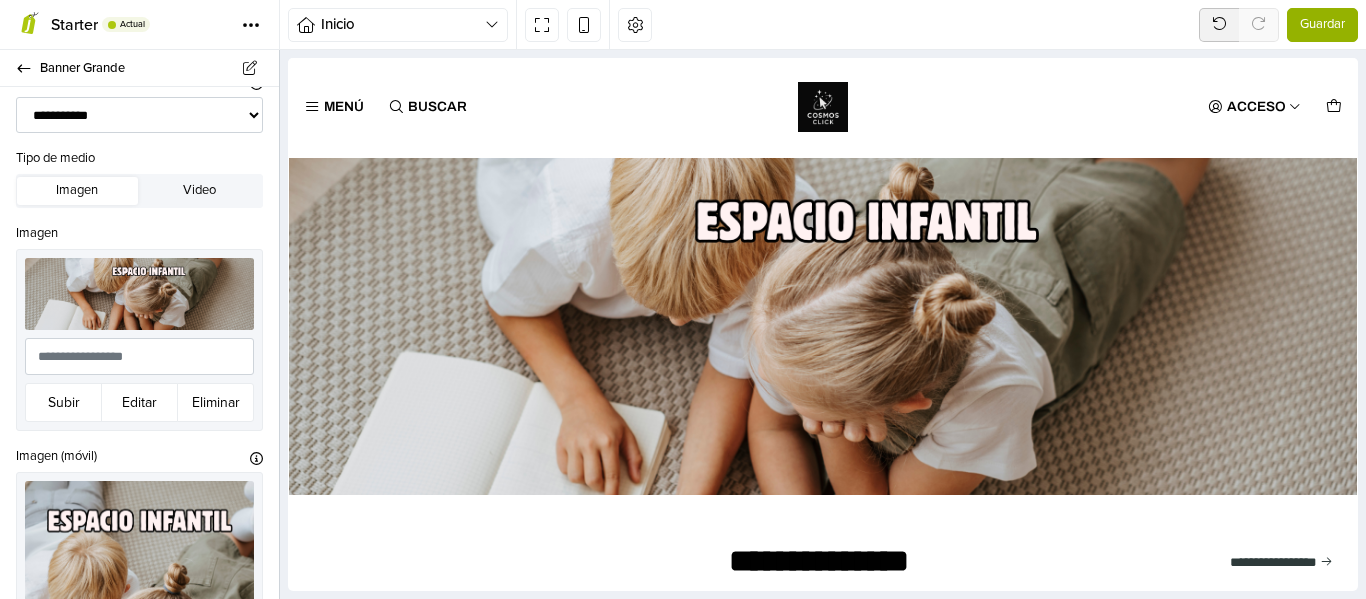 scroll, scrollTop: 0, scrollLeft: 0, axis: both 